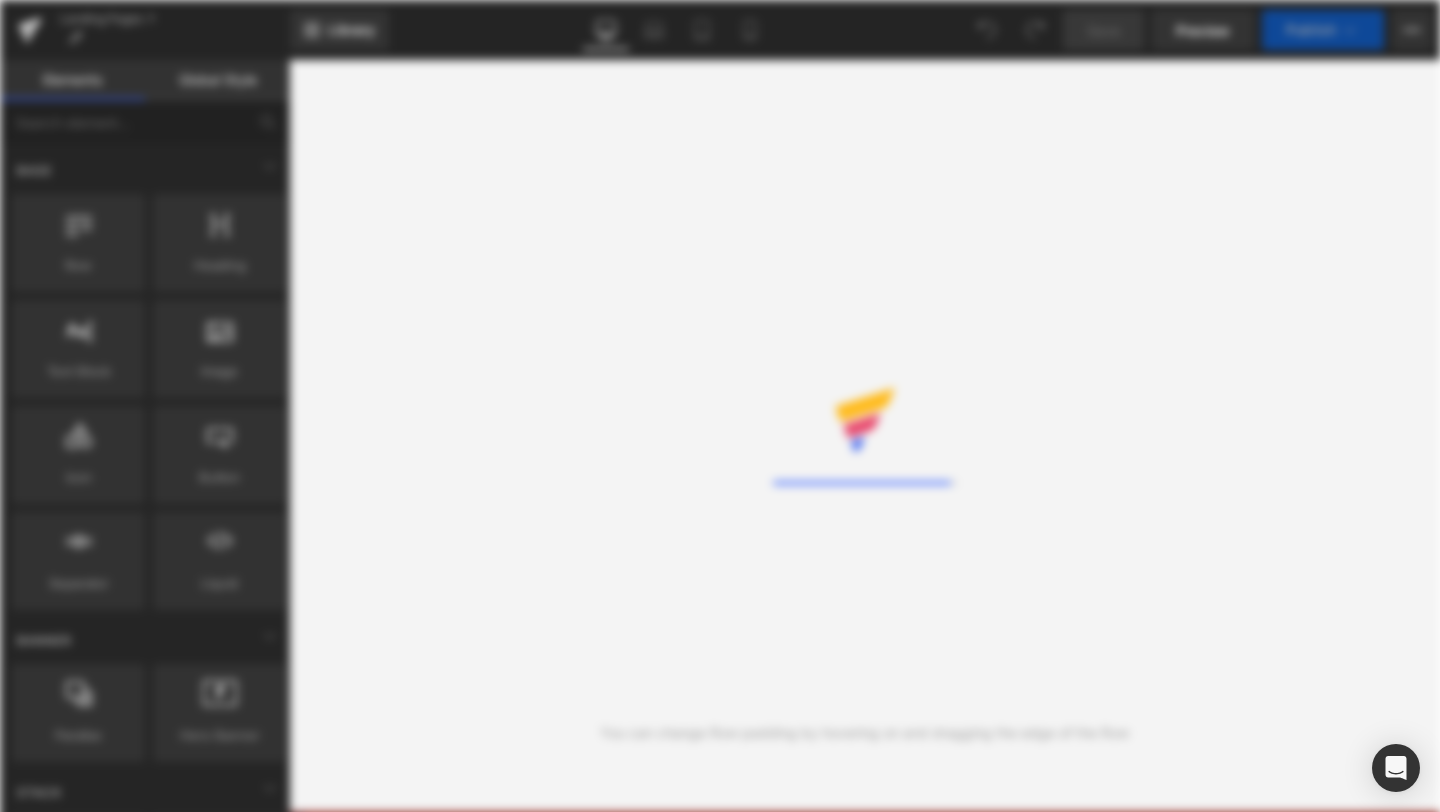scroll, scrollTop: 0, scrollLeft: 0, axis: both 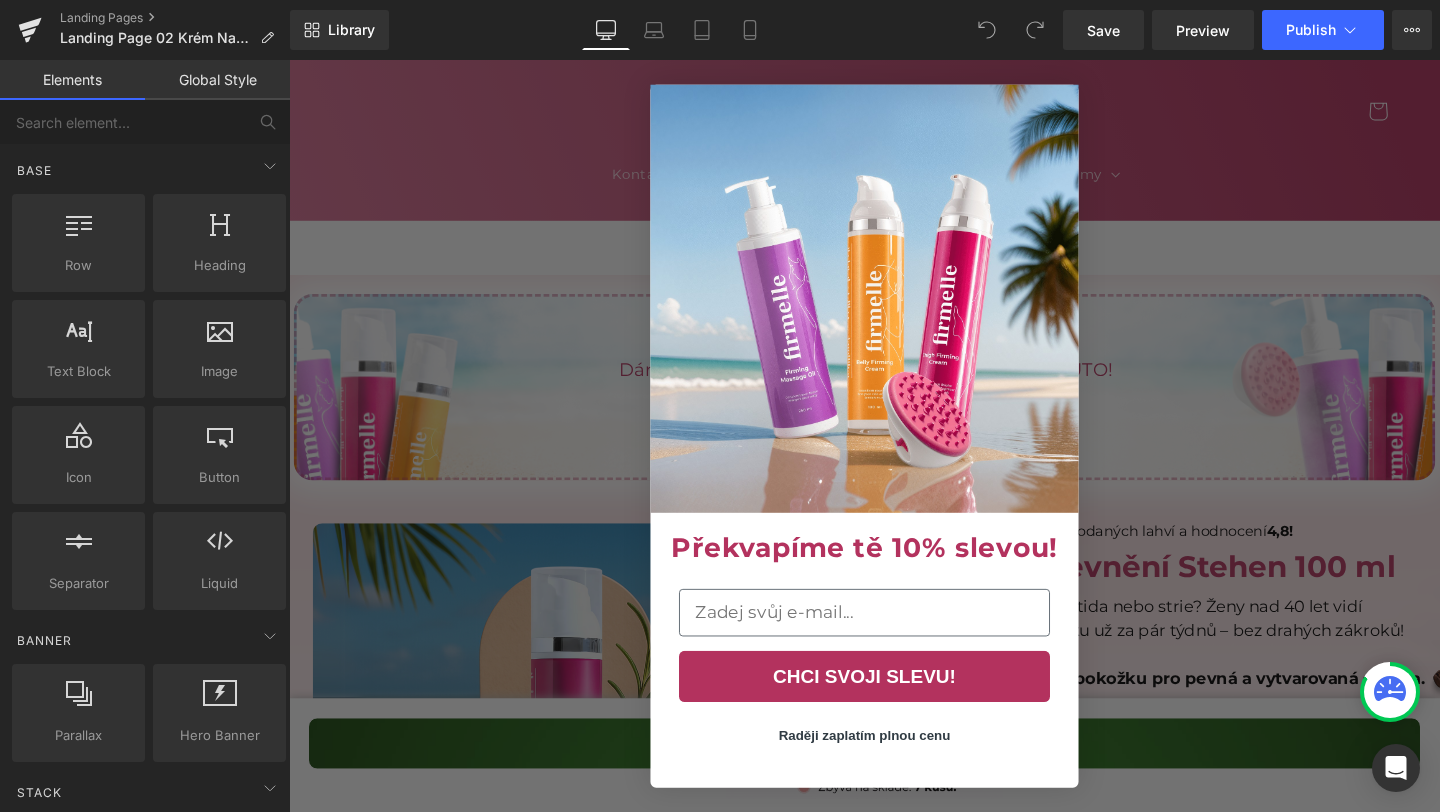 click 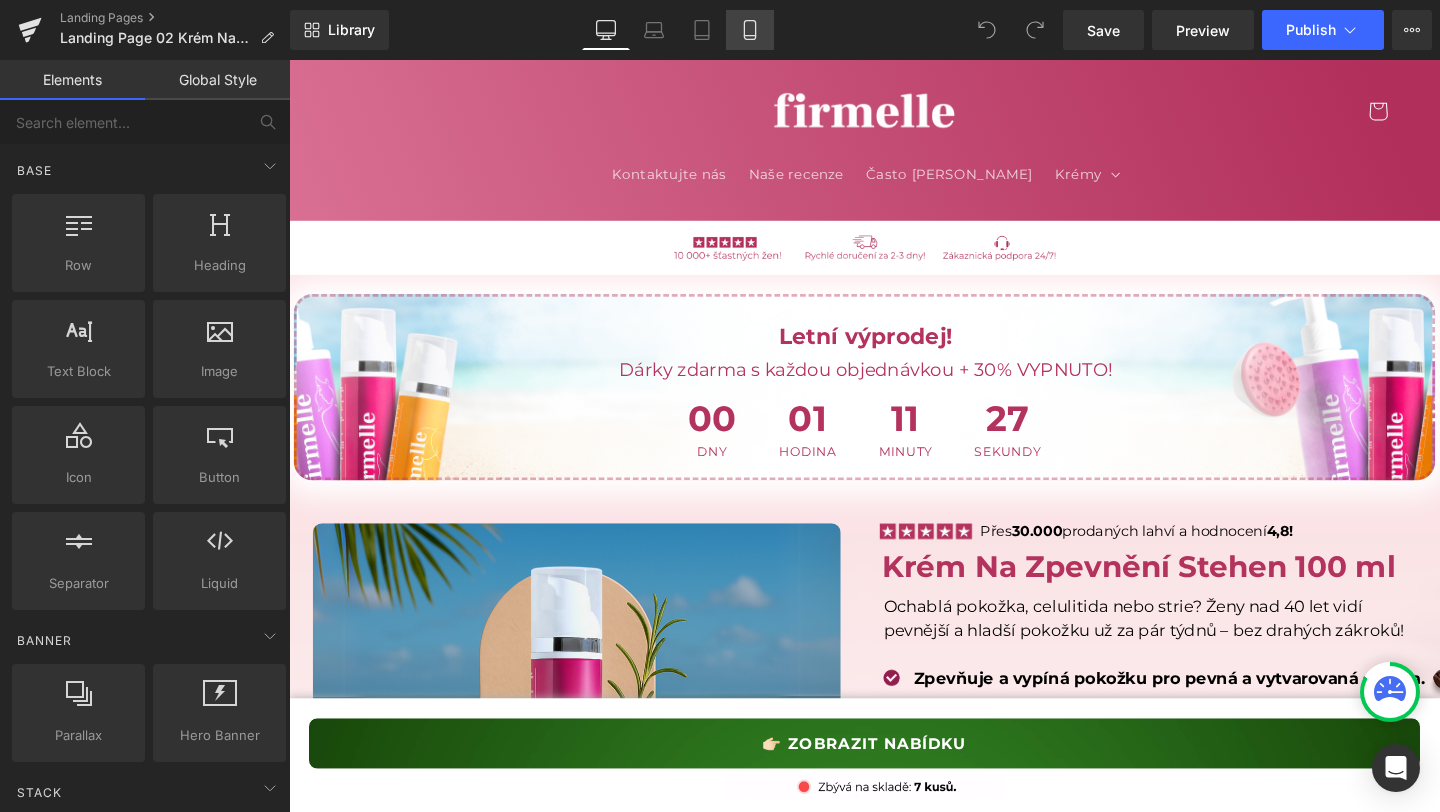 click 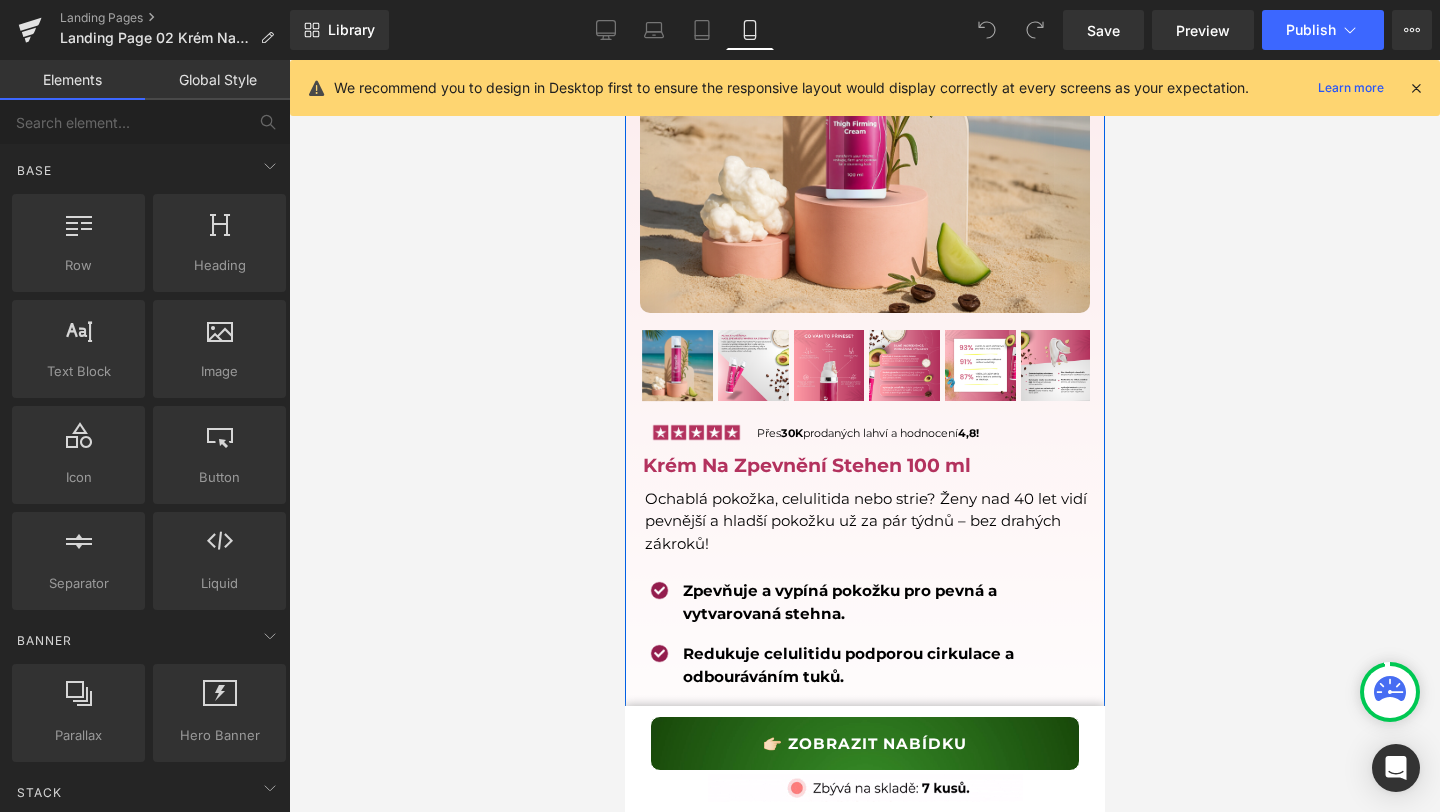 scroll, scrollTop: 595, scrollLeft: 0, axis: vertical 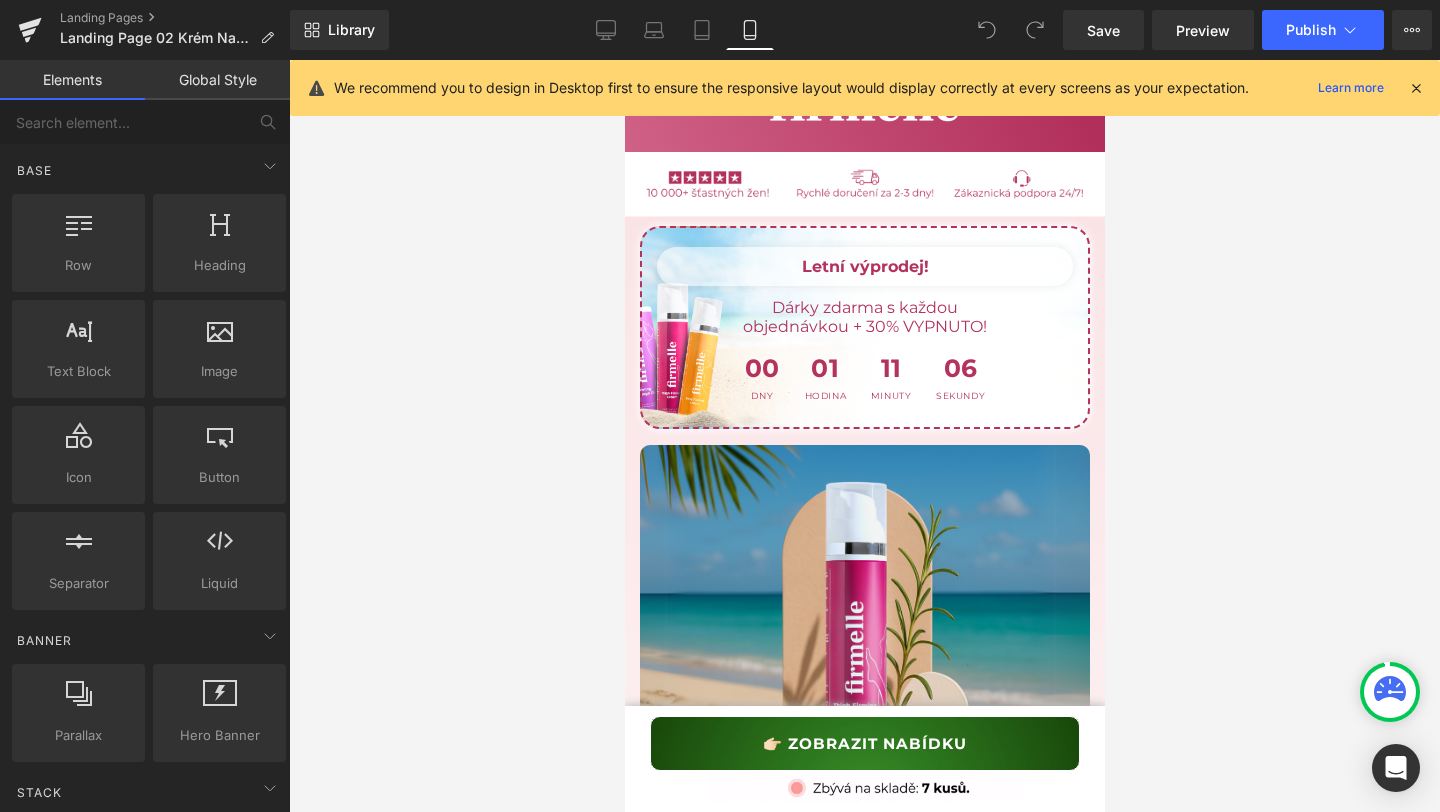click on "Ochablá pokožka, celulitida nebo strie? Ženy nad 40 let vidí pevnější a hladší pokožku už za pár týdnů – bez drahých zákroků!" at bounding box center (866, 1104) 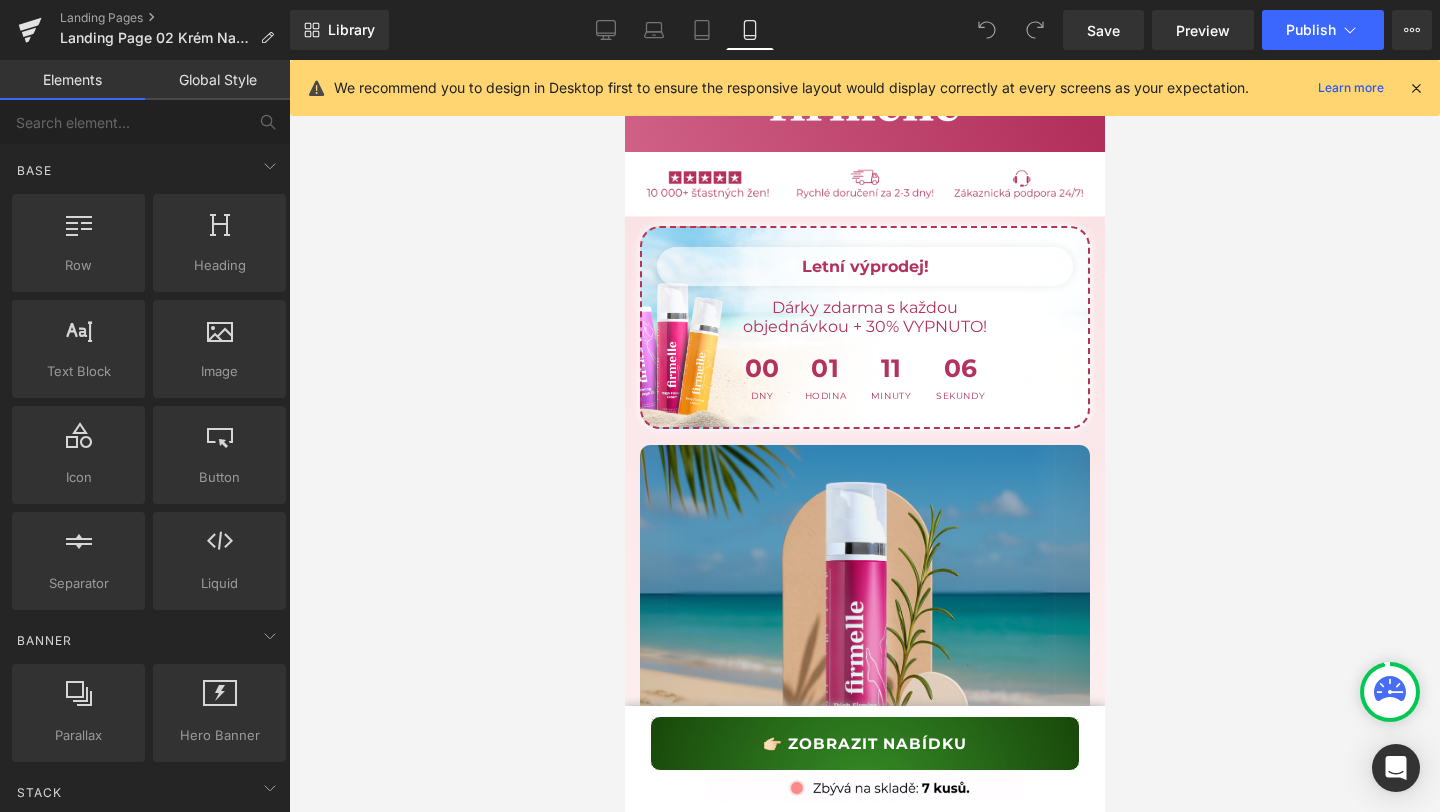 click on "Ochablá pokožka, celulitida nebo strie? Ženy nad 40 let vidí pevnější a hladší pokožku už za pár týdnů – bez drahých zákroků!" at bounding box center (866, 1104) 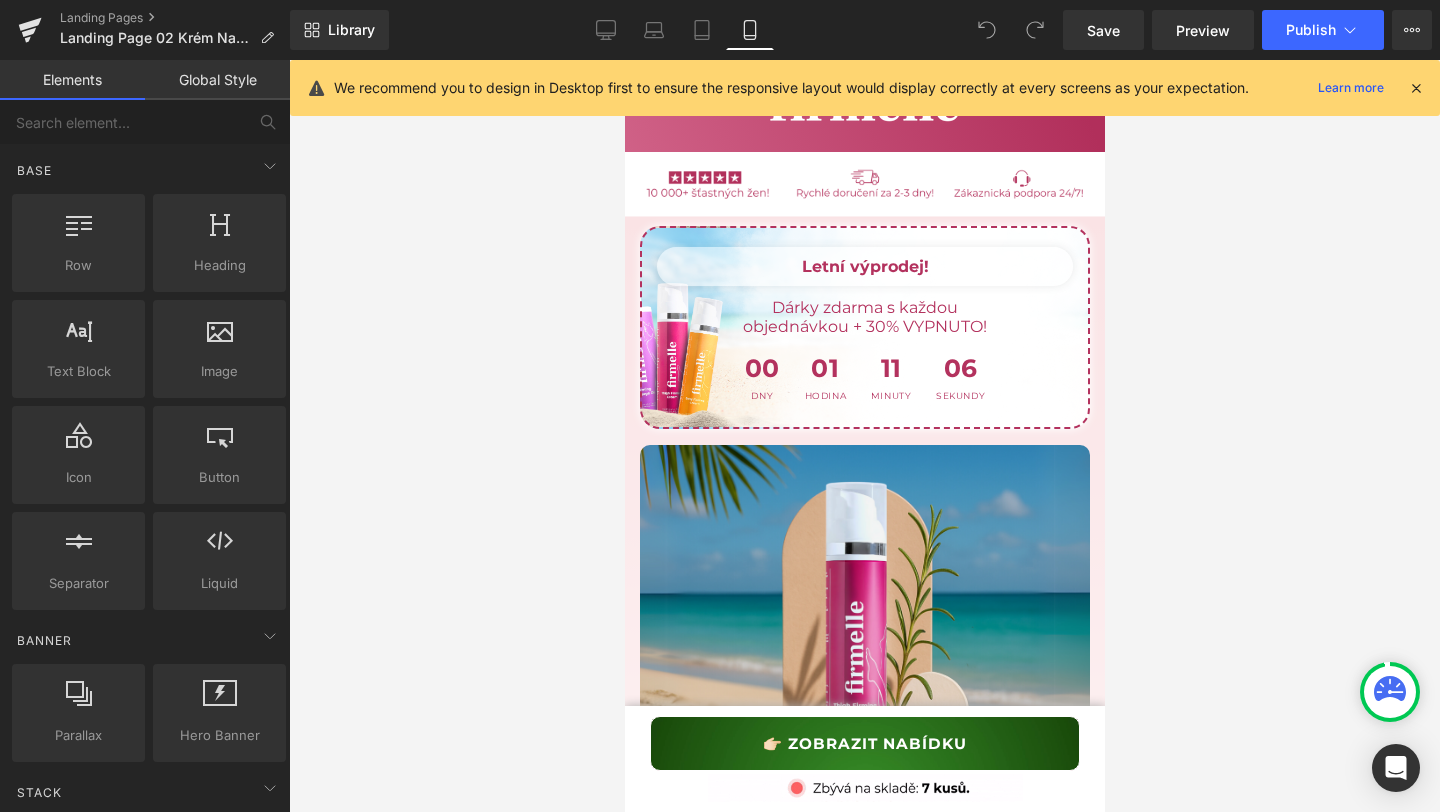 click on "Ochablá pokožka, celulitida nebo strie? Ženy nad 40 let vidí pevnější a hladší pokožku už za pár týdnů – bez drahých zákroků!" at bounding box center (866, 1104) 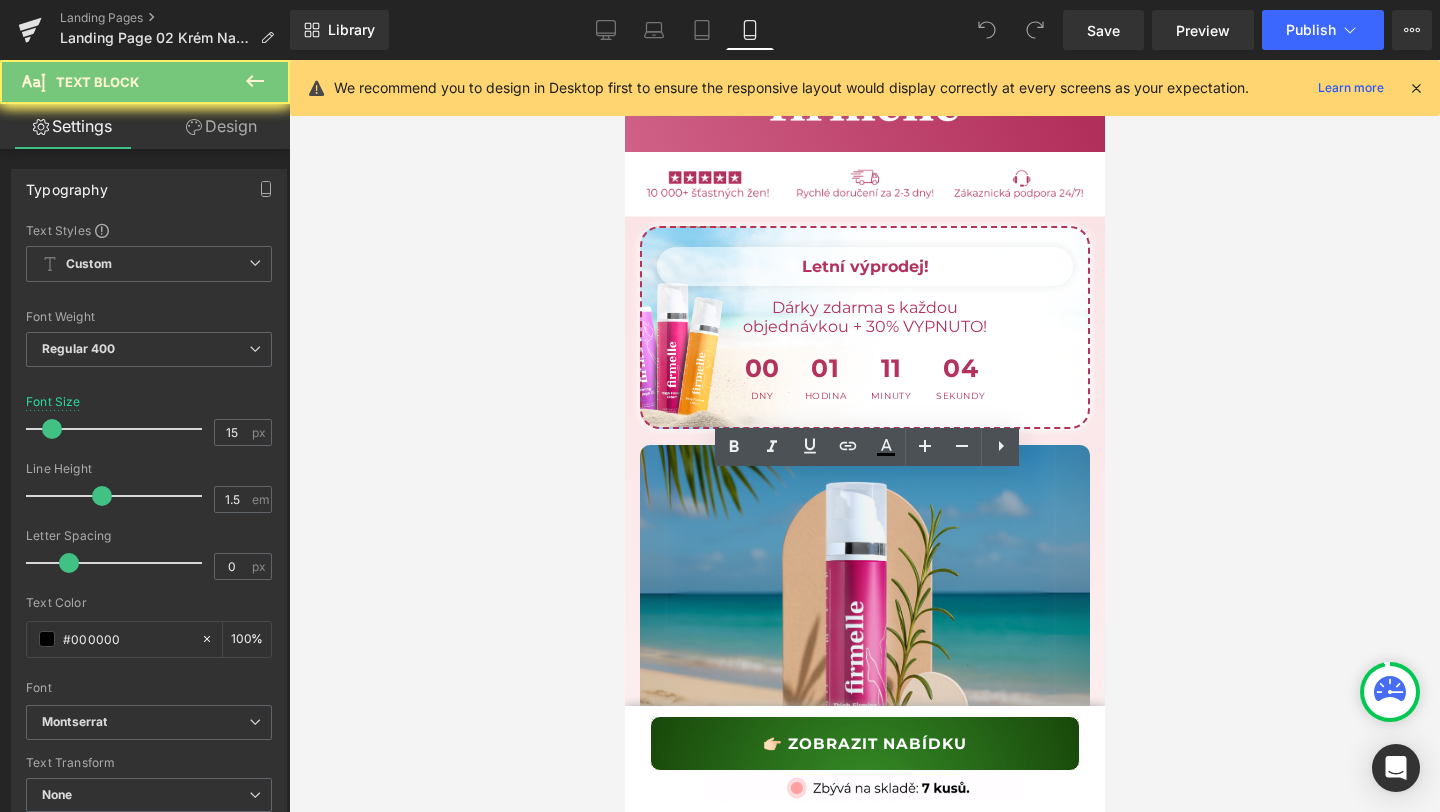 scroll, scrollTop: 595, scrollLeft: 0, axis: vertical 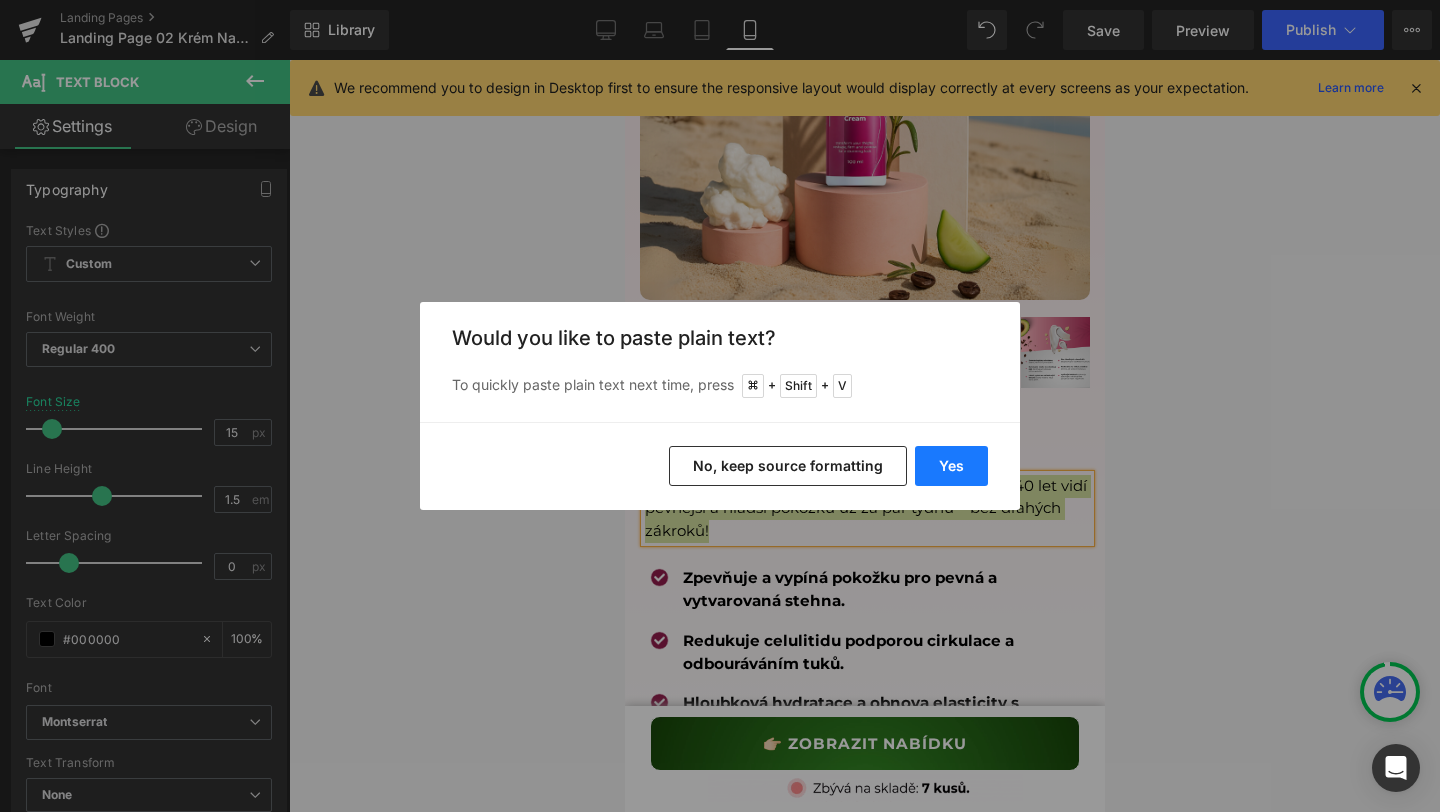 click on "Yes" at bounding box center [951, 466] 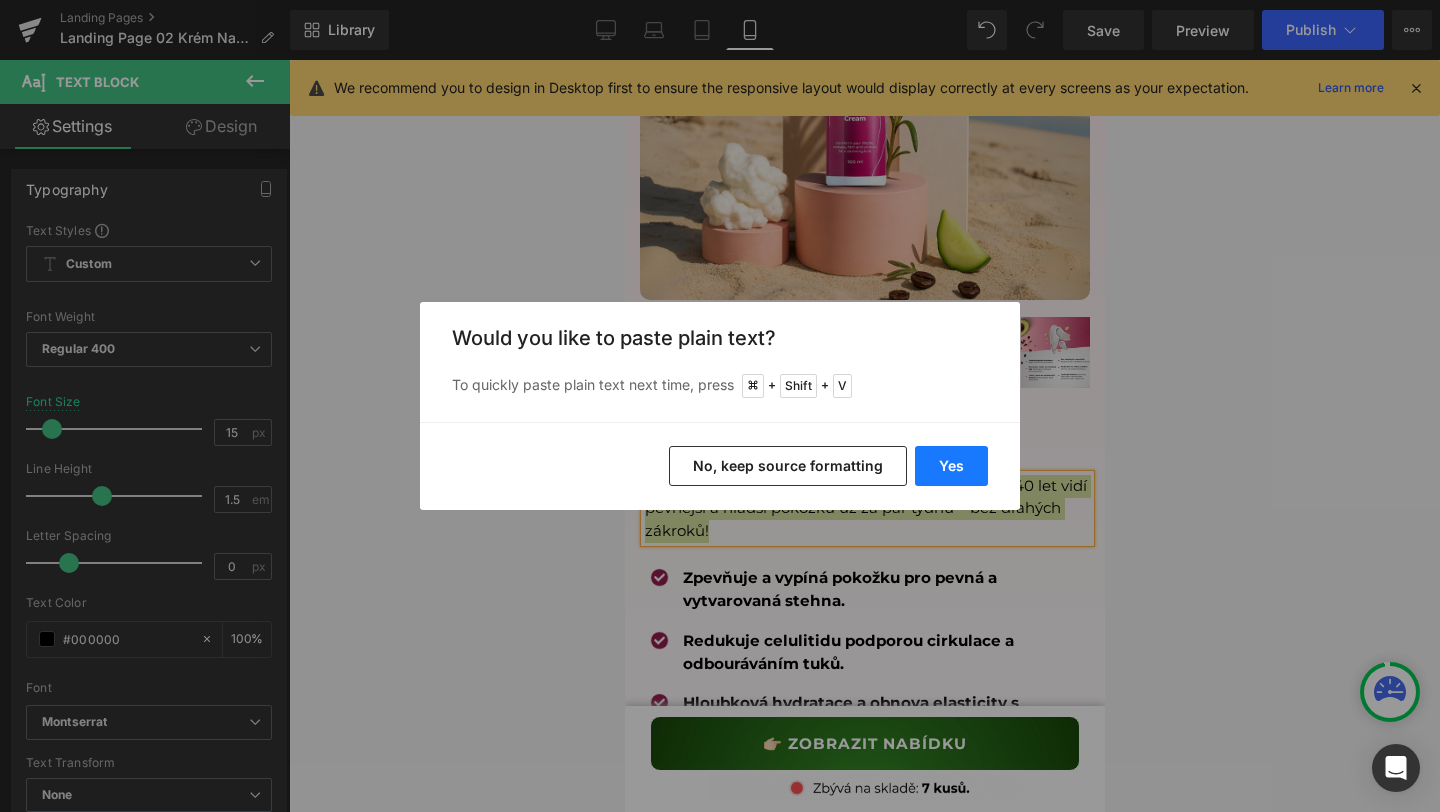type 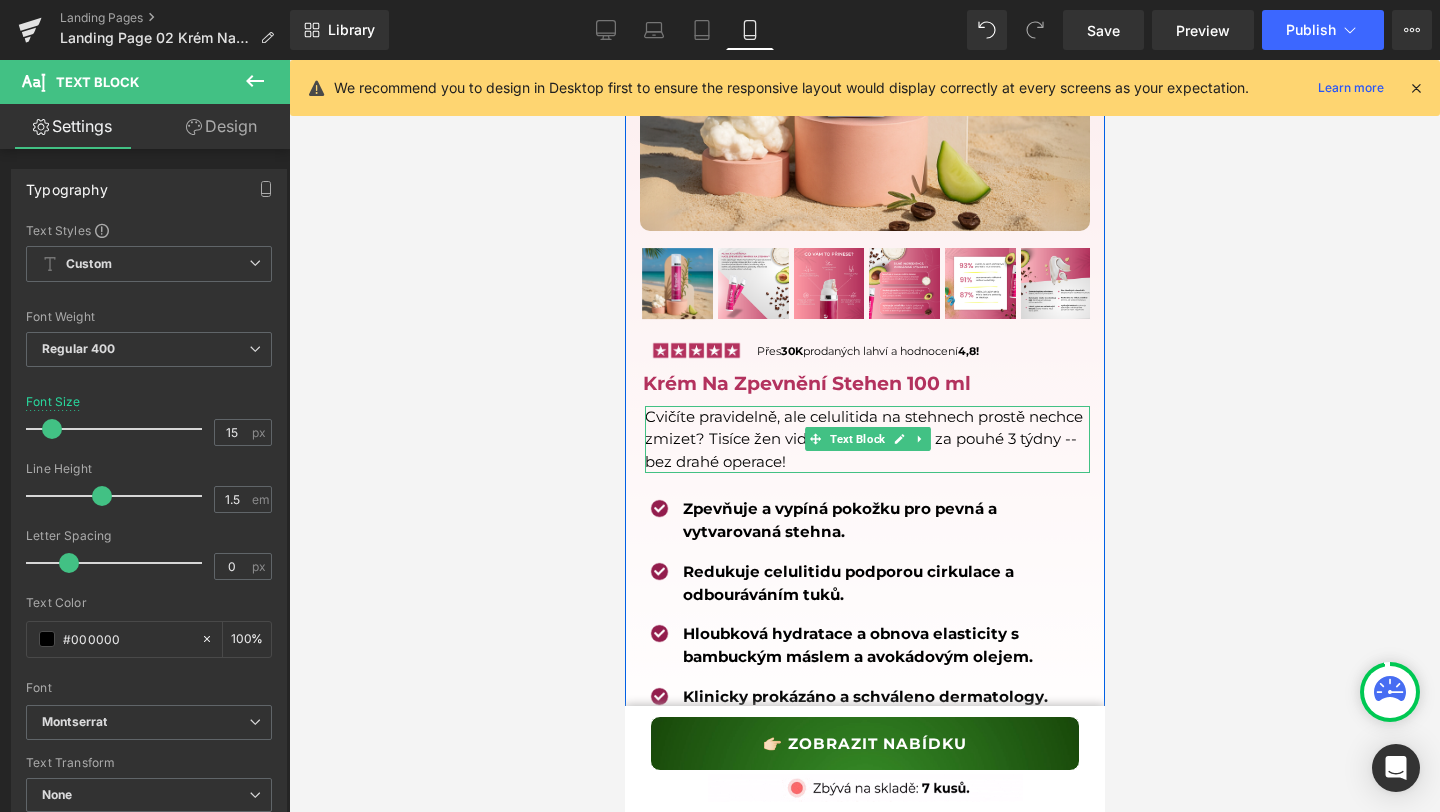 scroll, scrollTop: 668, scrollLeft: 0, axis: vertical 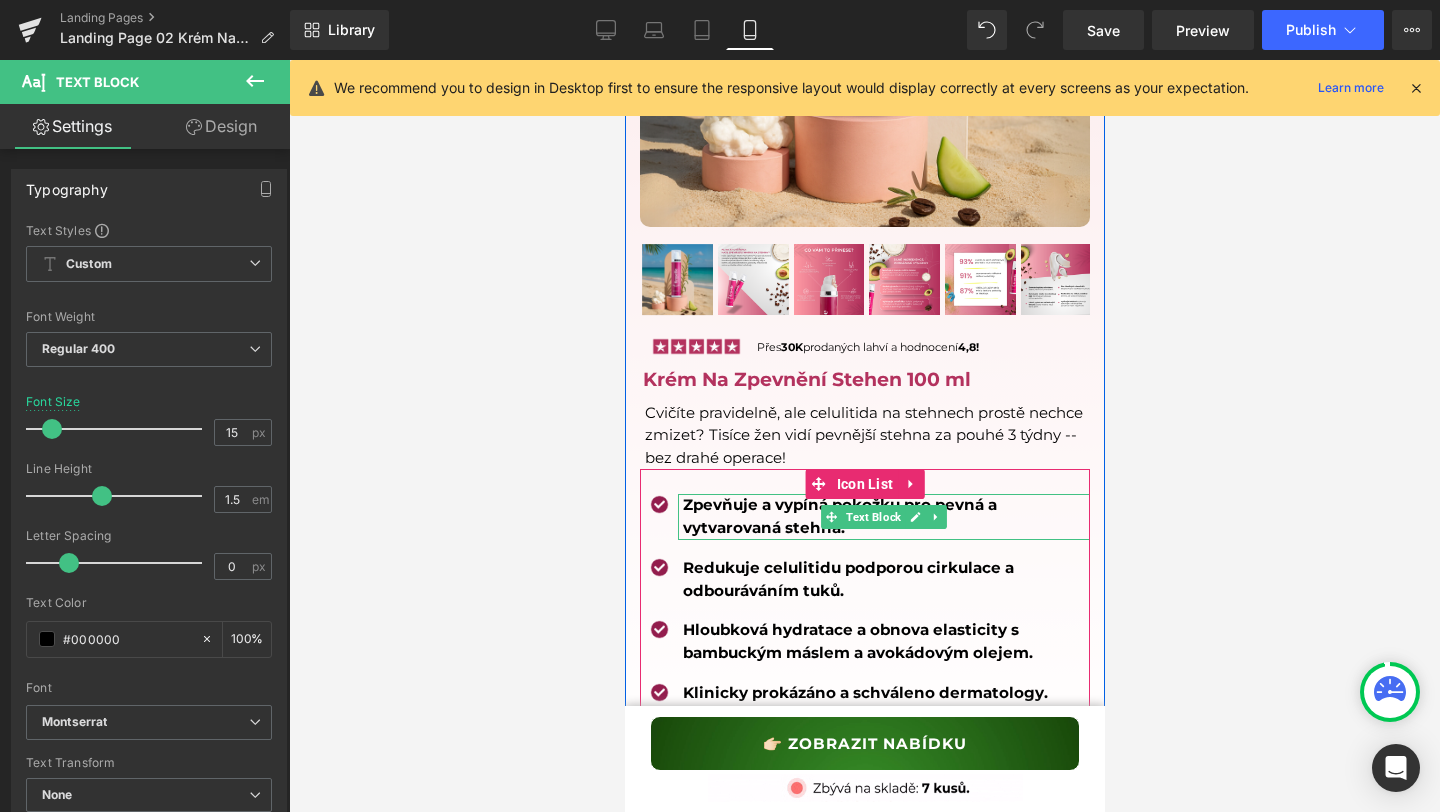 click on "Zpevňuje a vypíná pokožku pro pevná a vytvarovaná stehna." at bounding box center (839, 516) 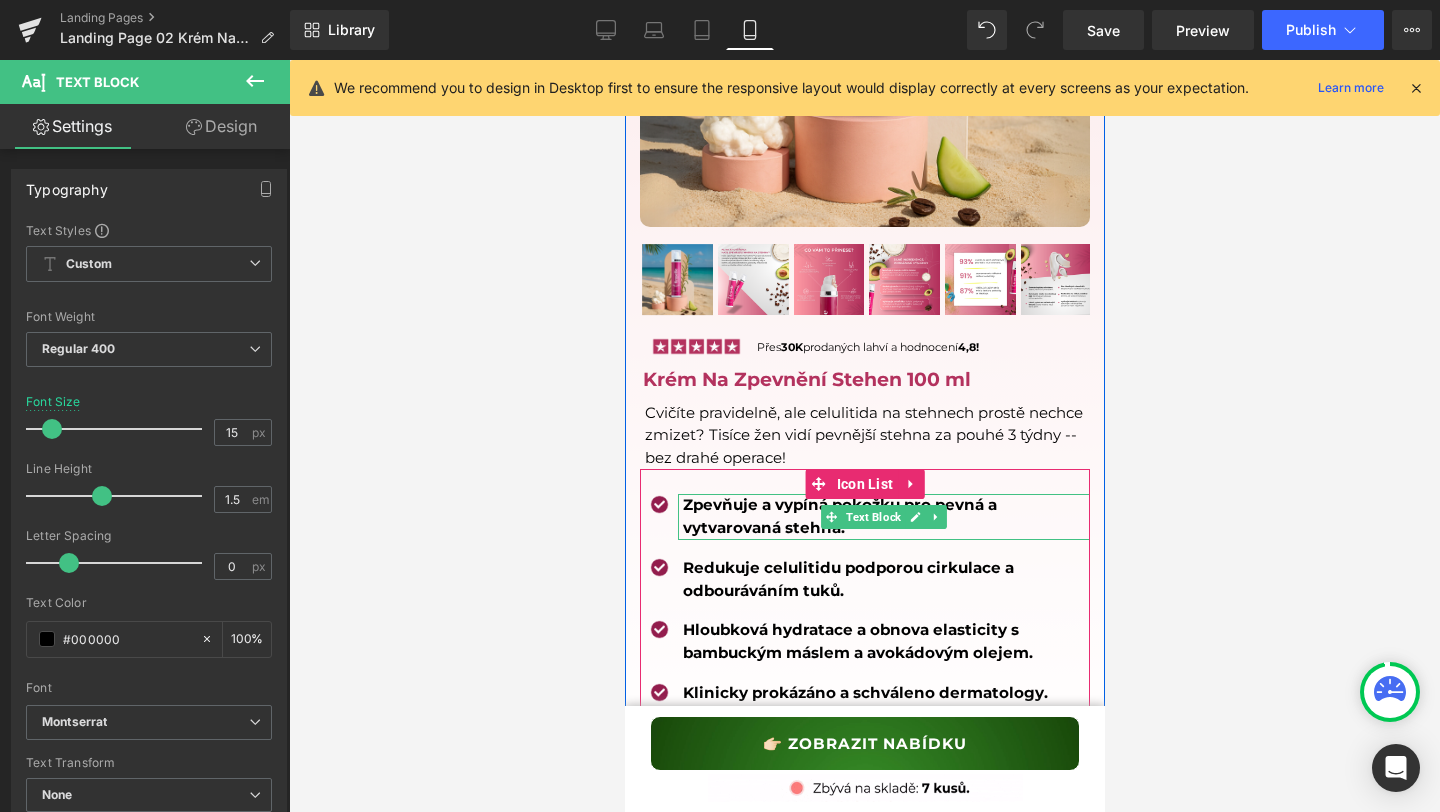 click on "Zpevňuje a vypíná pokožku pro pevná a vytvarovaná stehna." at bounding box center (839, 516) 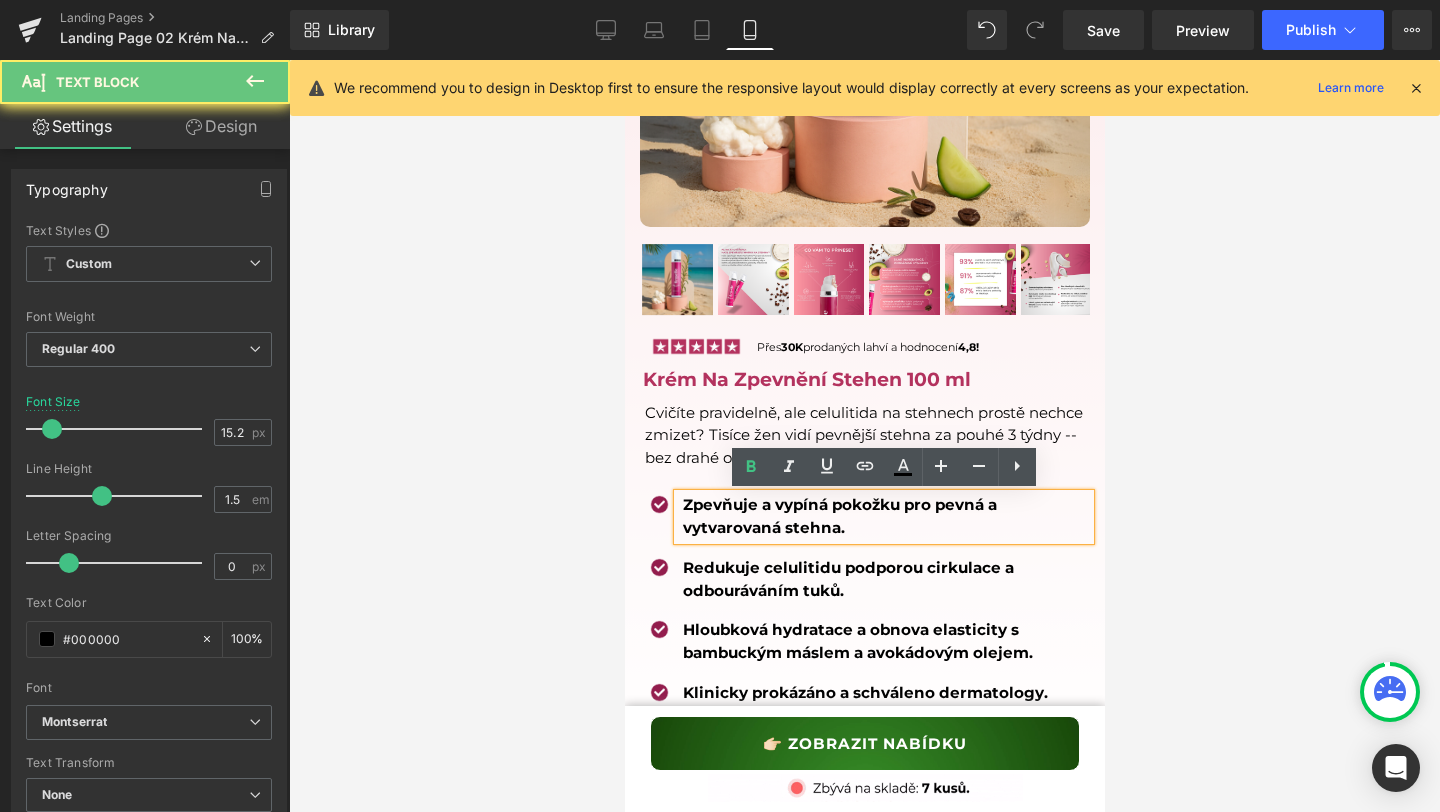 click on "Zpevňuje a vypíná pokožku pro pevná a vytvarovaná stehna." at bounding box center (839, 516) 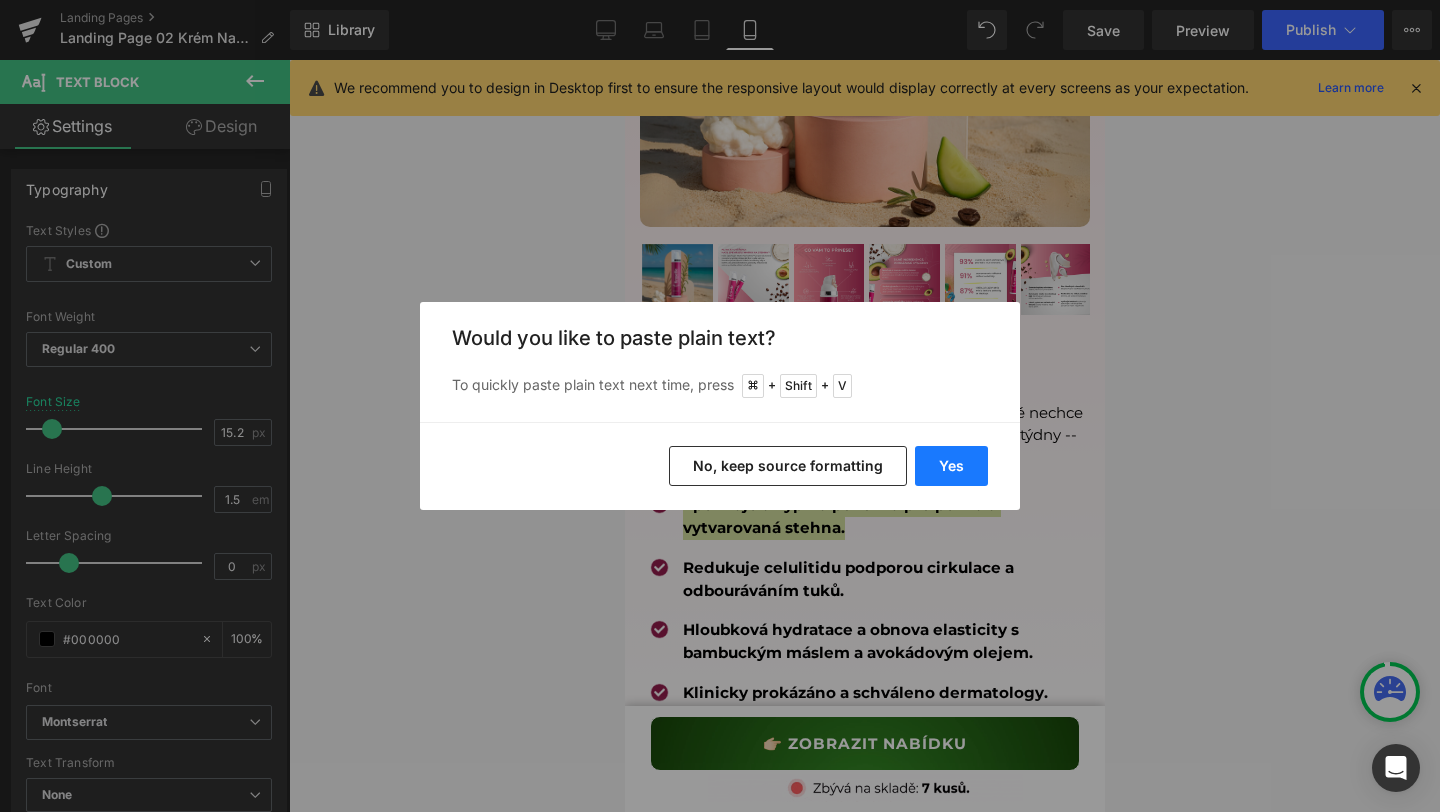 click on "Yes" at bounding box center (951, 466) 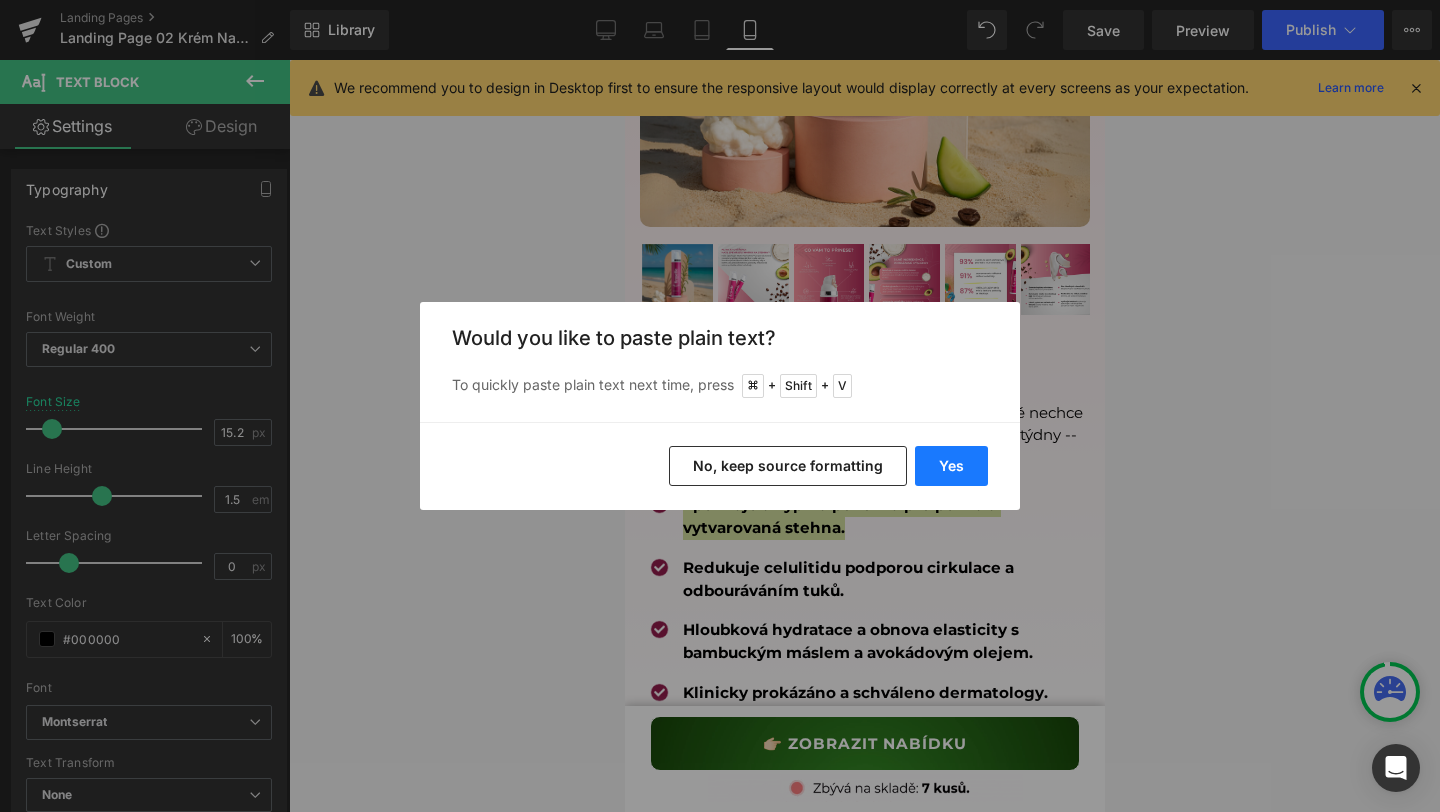 type 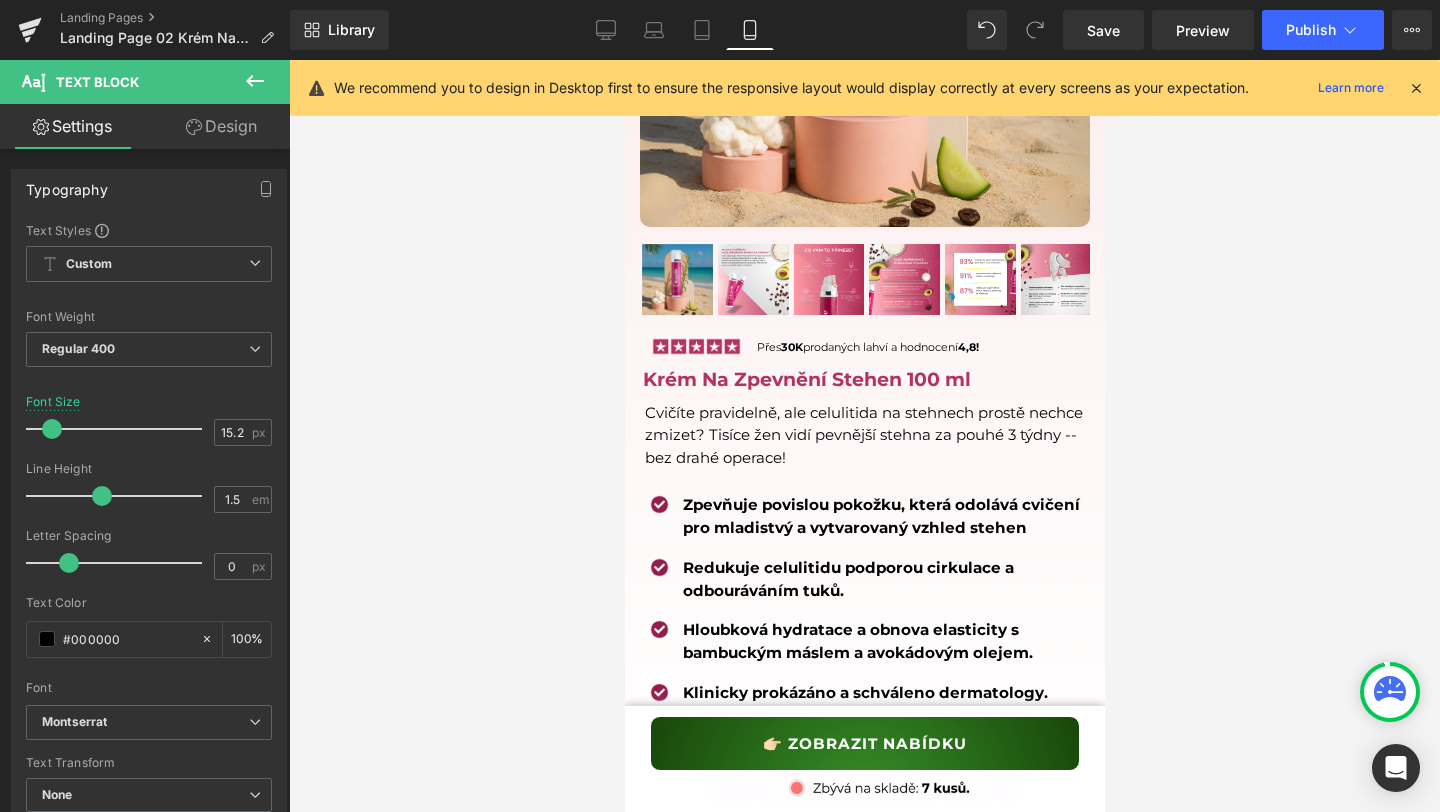 click on "Redukuje celulitidu podporou cirkulace a odbouráváním tuků." at bounding box center (847, 579) 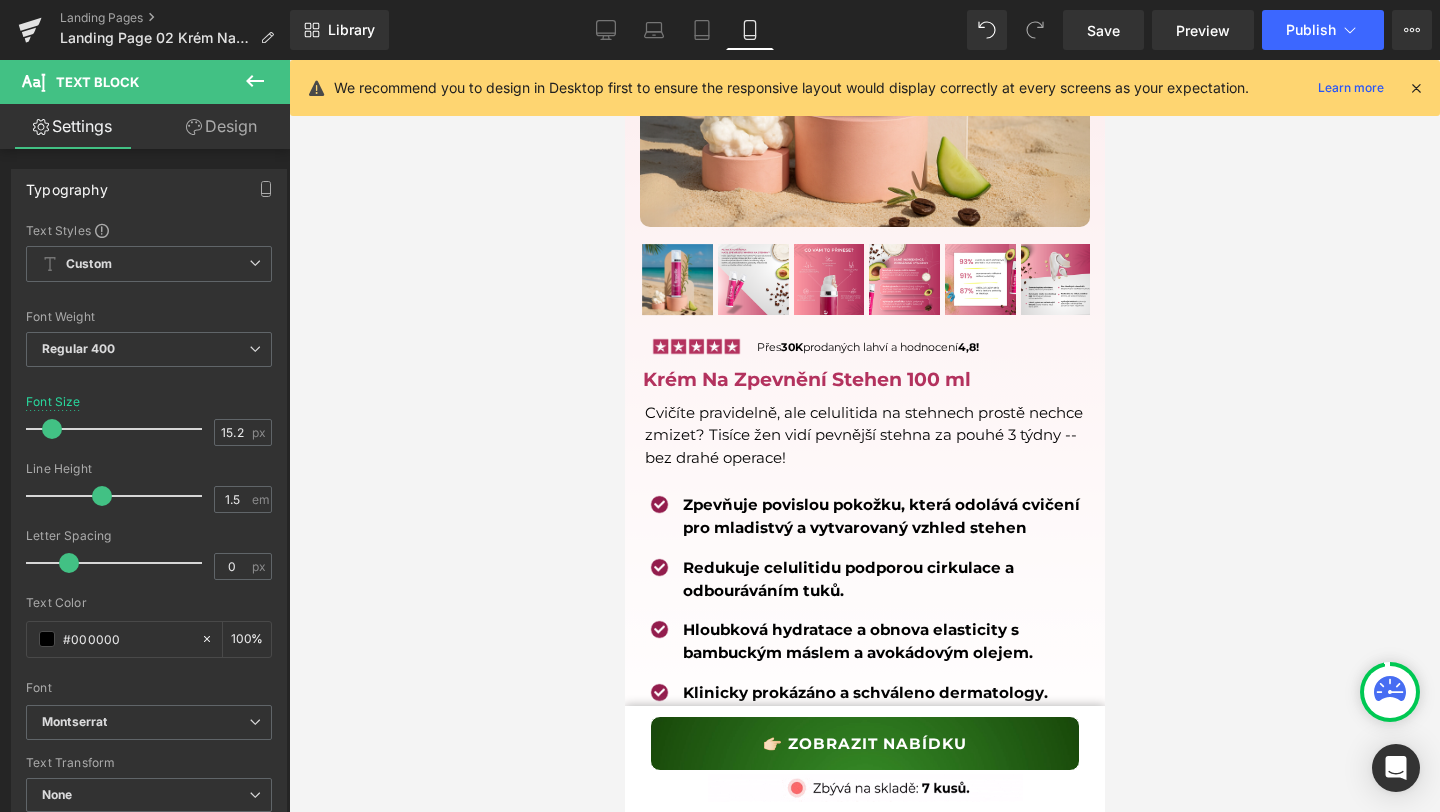 click on "Redukuje celulitidu podporou cirkulace a odbouráváním tuků." at bounding box center (847, 579) 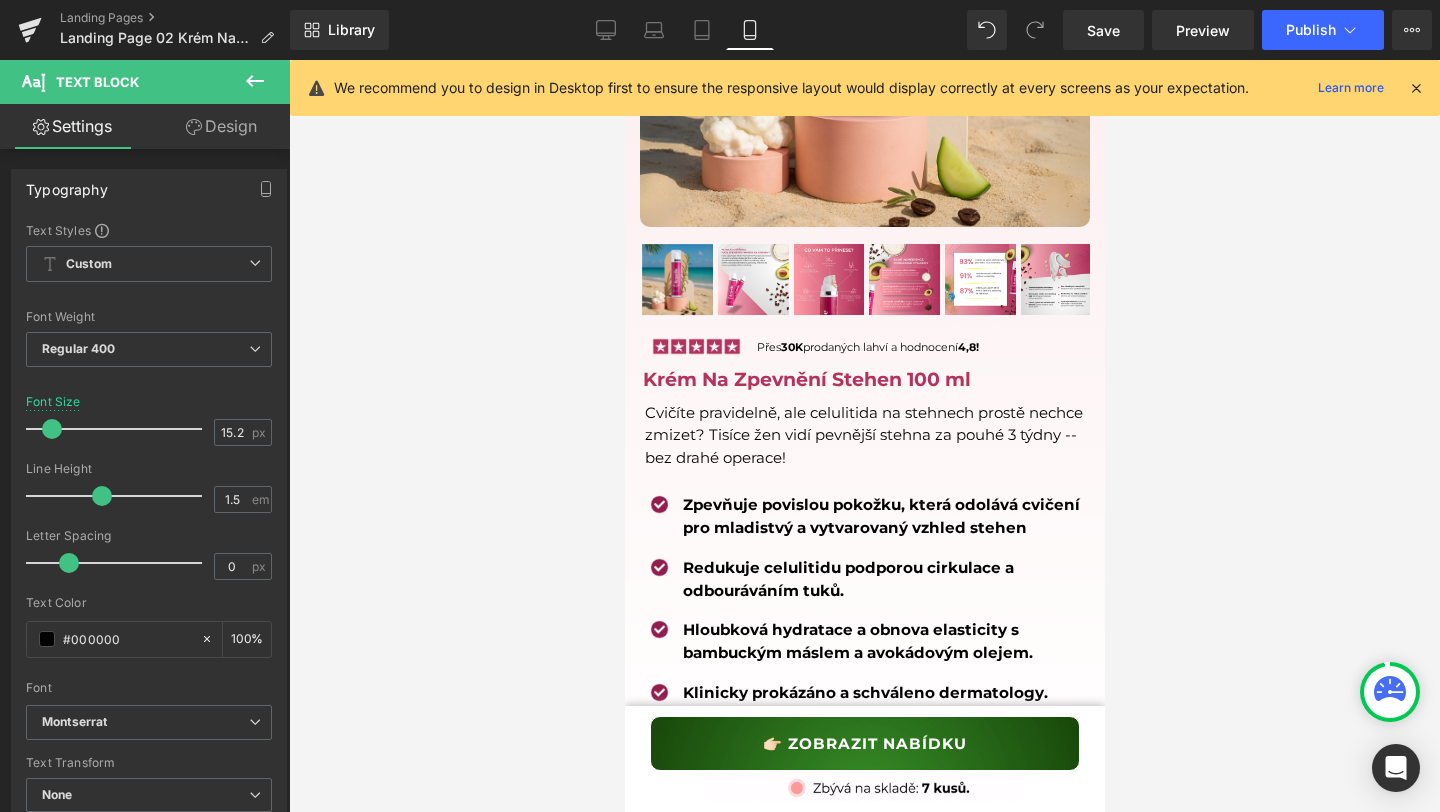 click on "Redukuje celulitidu podporou cirkulace a odbouráváním tuků." at bounding box center (847, 579) 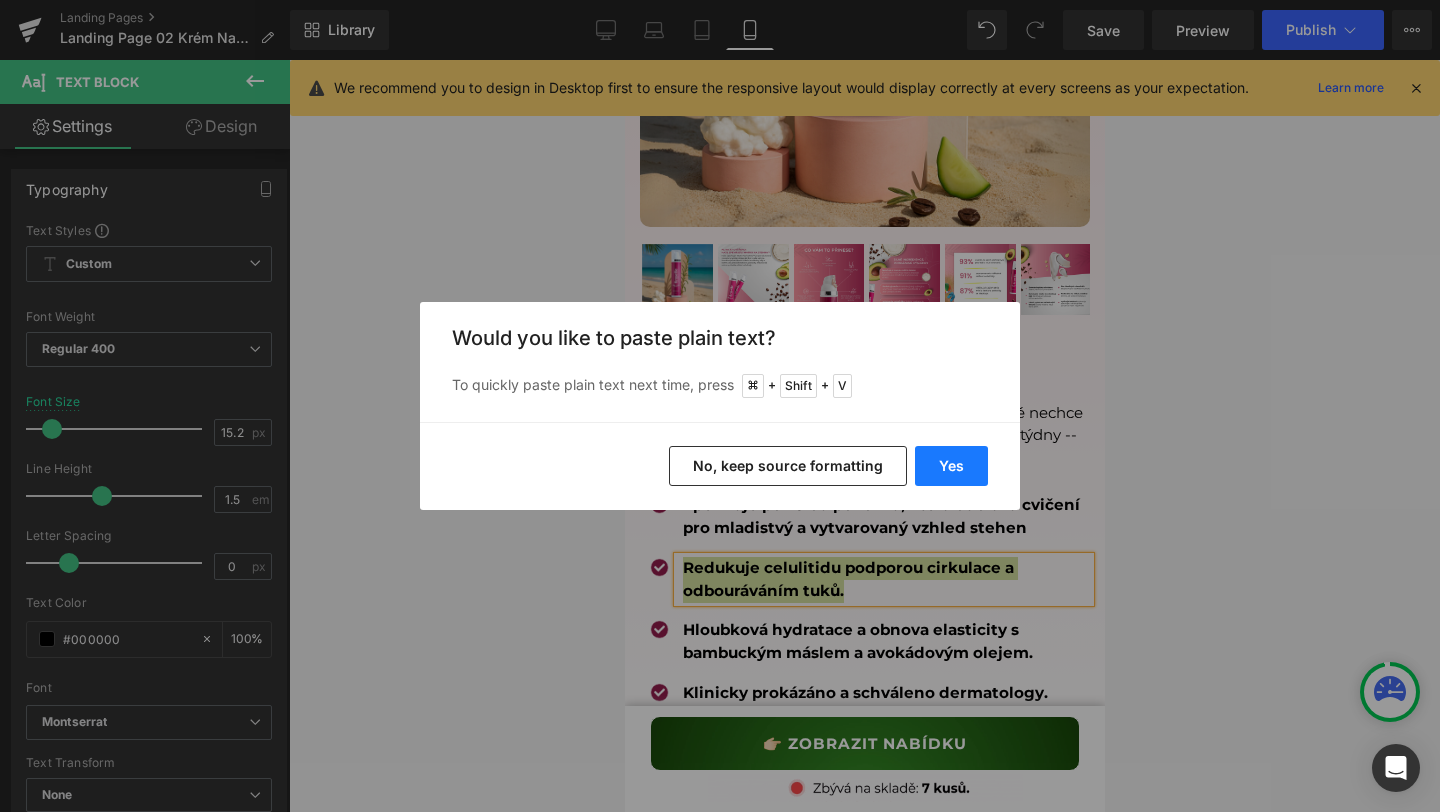 click on "Yes" at bounding box center (951, 466) 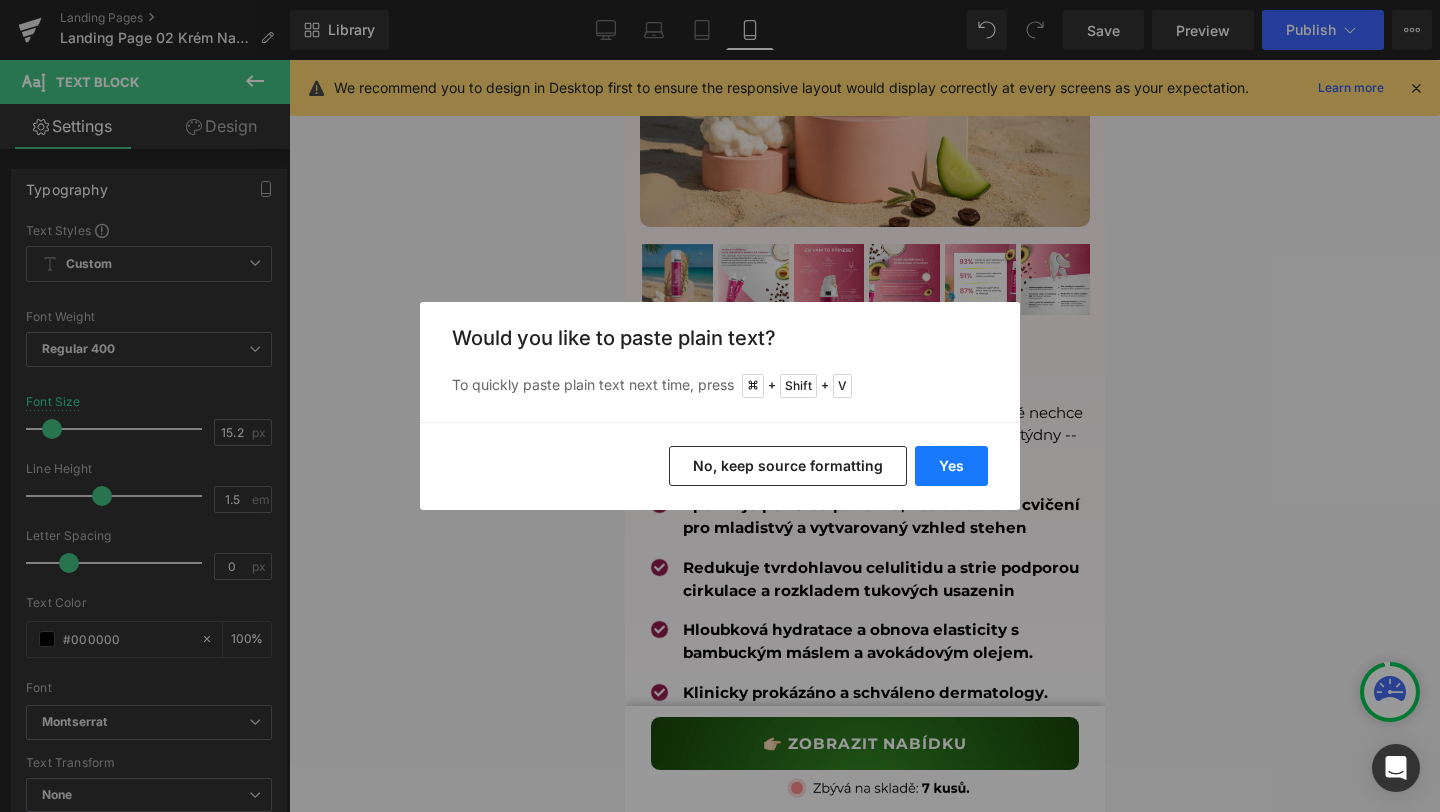 type 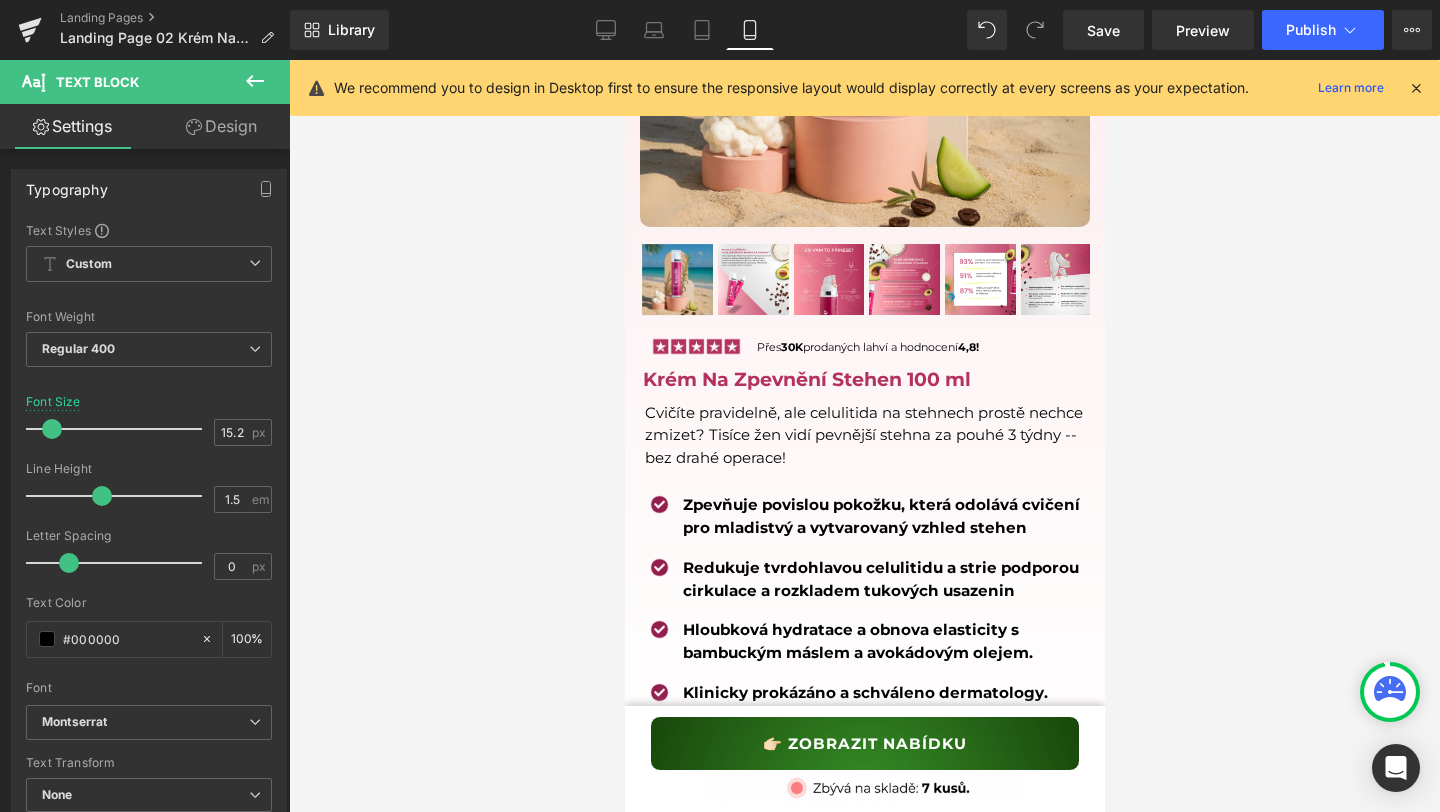 click on "Hloubková hydratace a obnova elasticity s bambuckým máslem a avokádovým olejem." at bounding box center (857, 641) 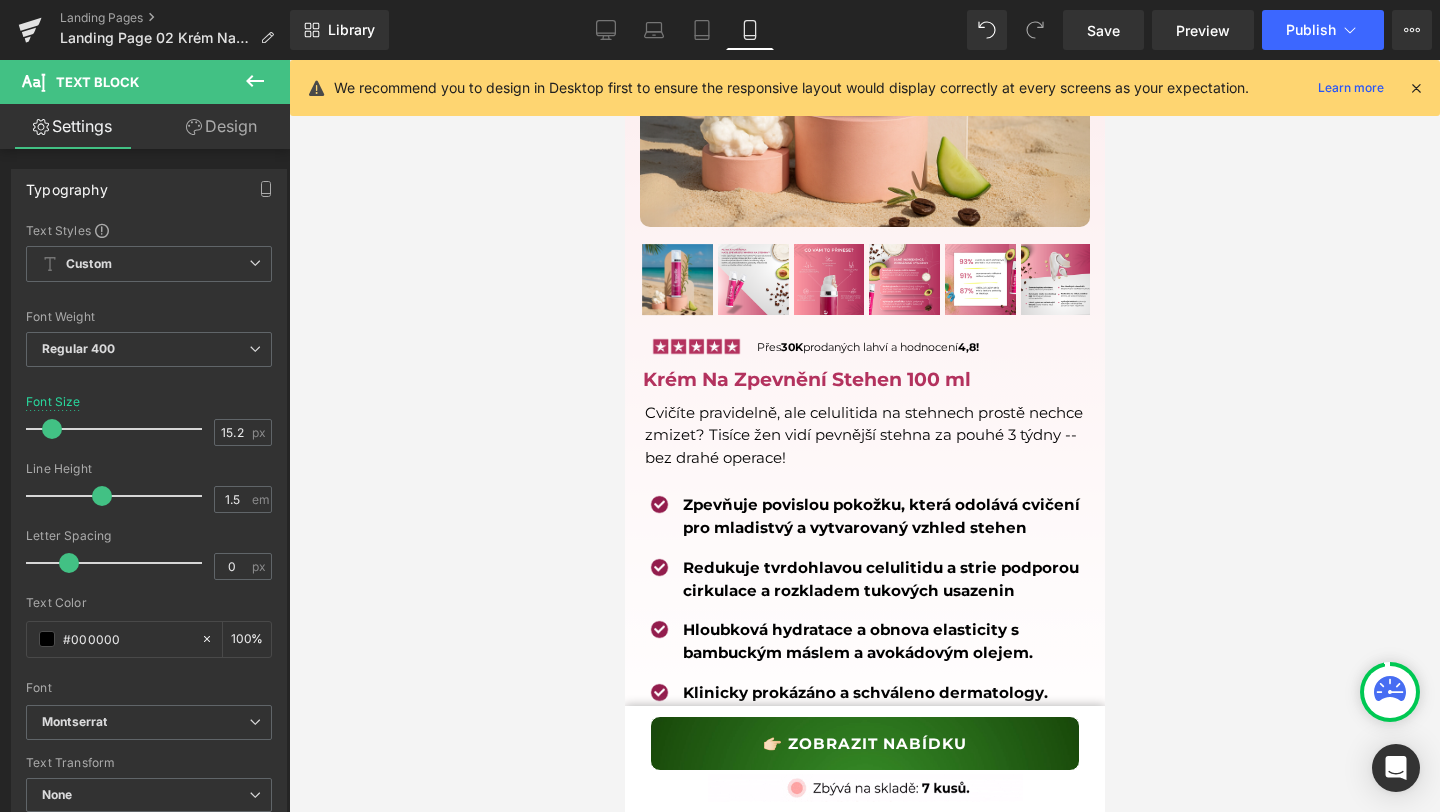 click on "Hloubková hydratace a obnova elasticity s bambuckým máslem a avokádovým olejem." at bounding box center [857, 641] 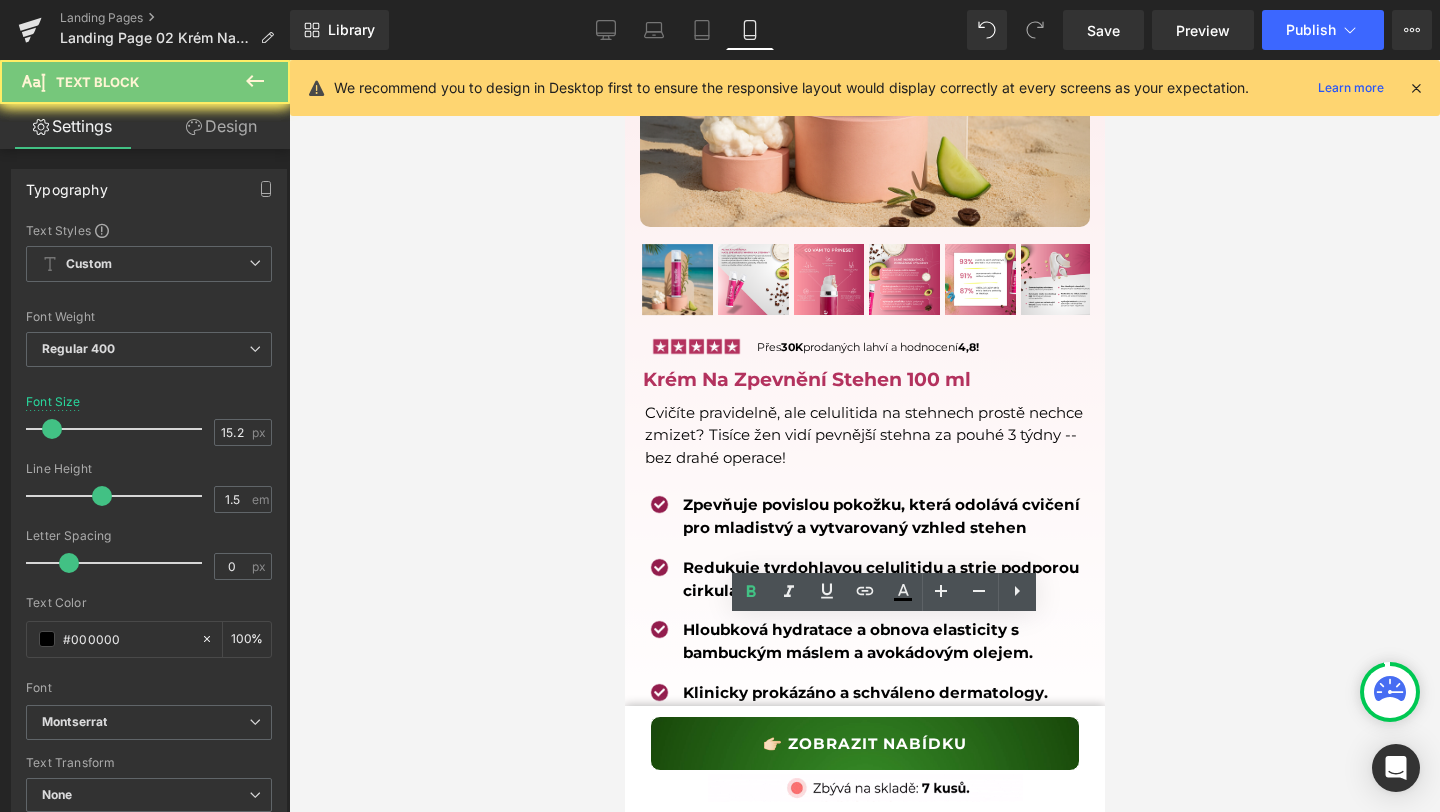 click on "Hloubková hydratace a obnova elasticity s bambuckým máslem a avokádovým olejem." at bounding box center [857, 641] 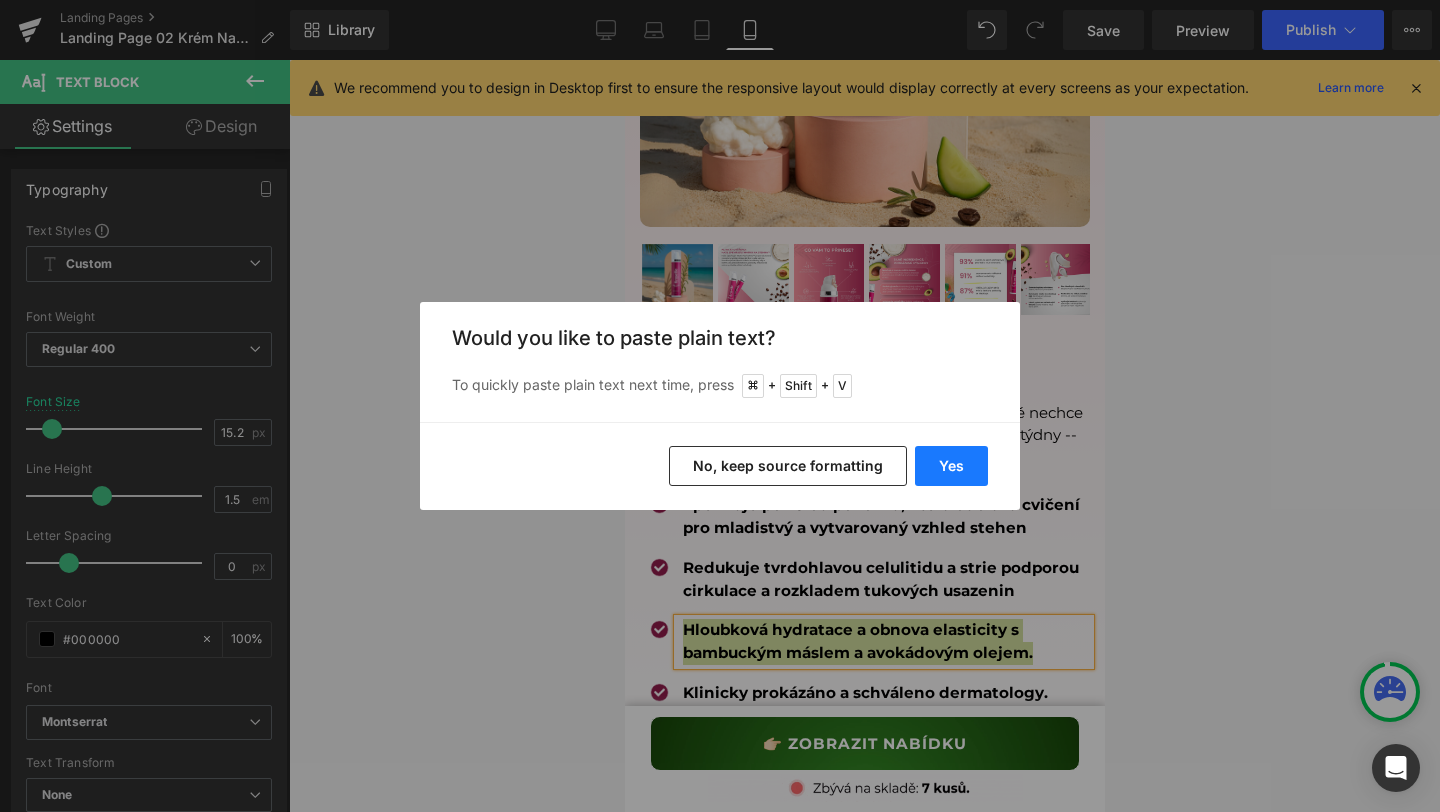 click on "Yes" at bounding box center [951, 466] 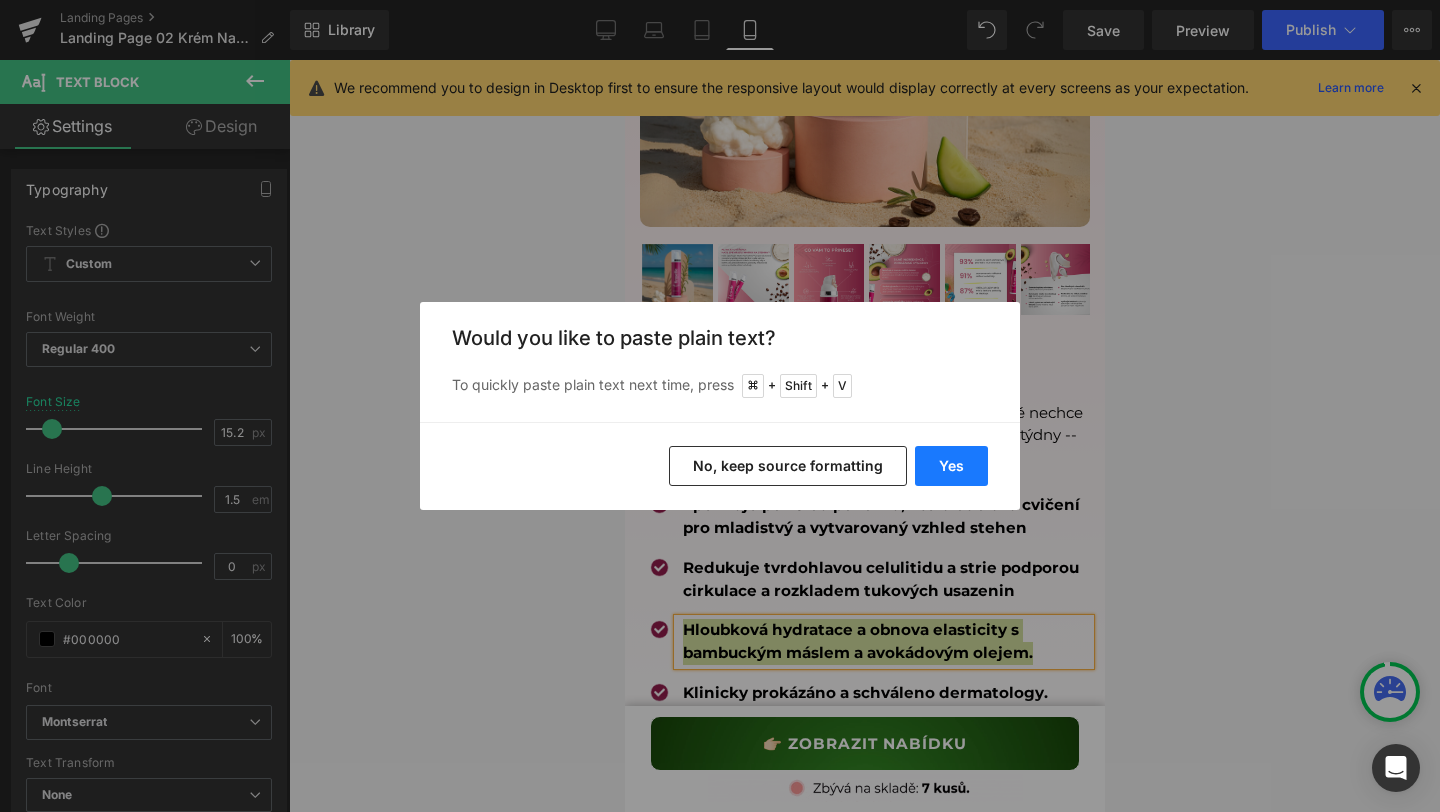 type 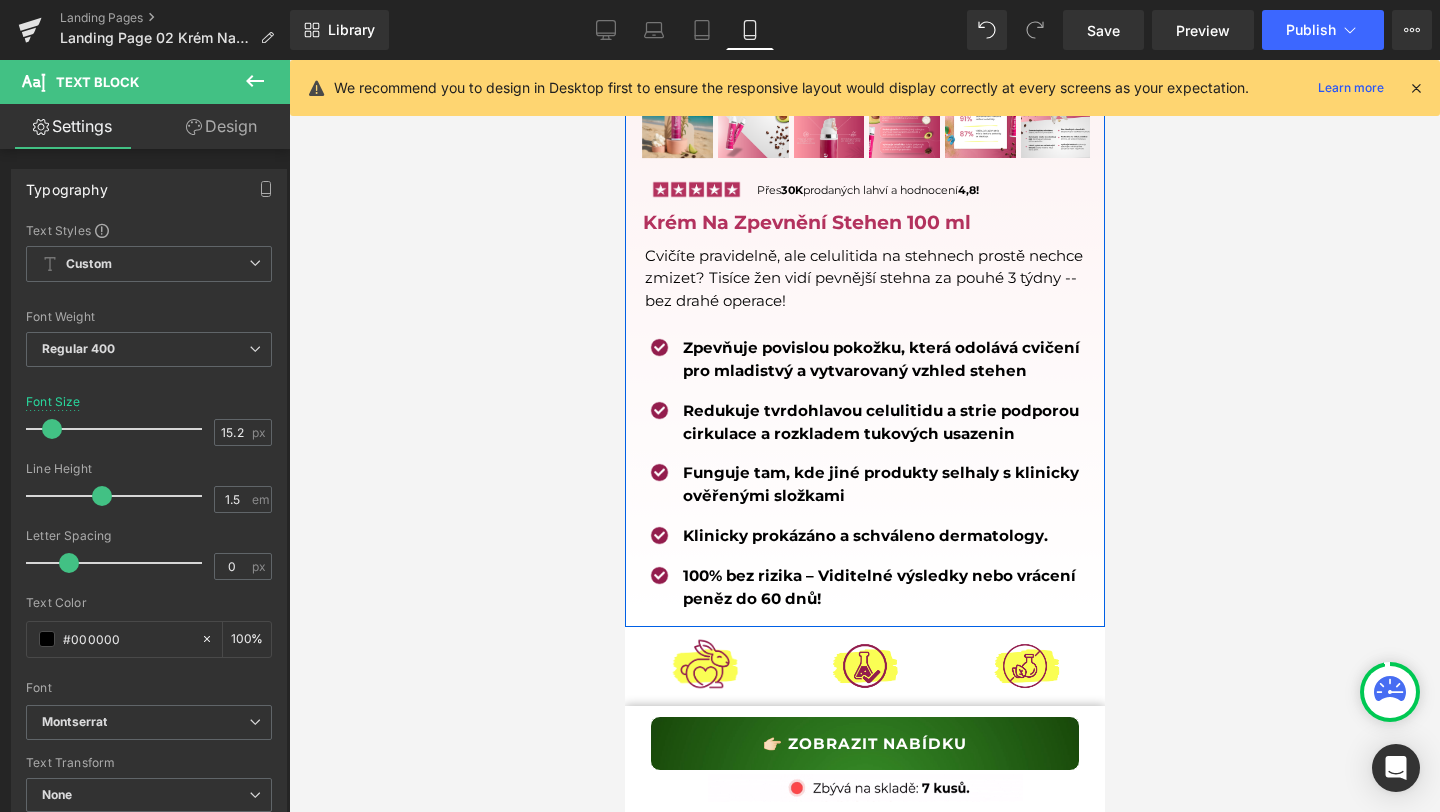scroll, scrollTop: 827, scrollLeft: 0, axis: vertical 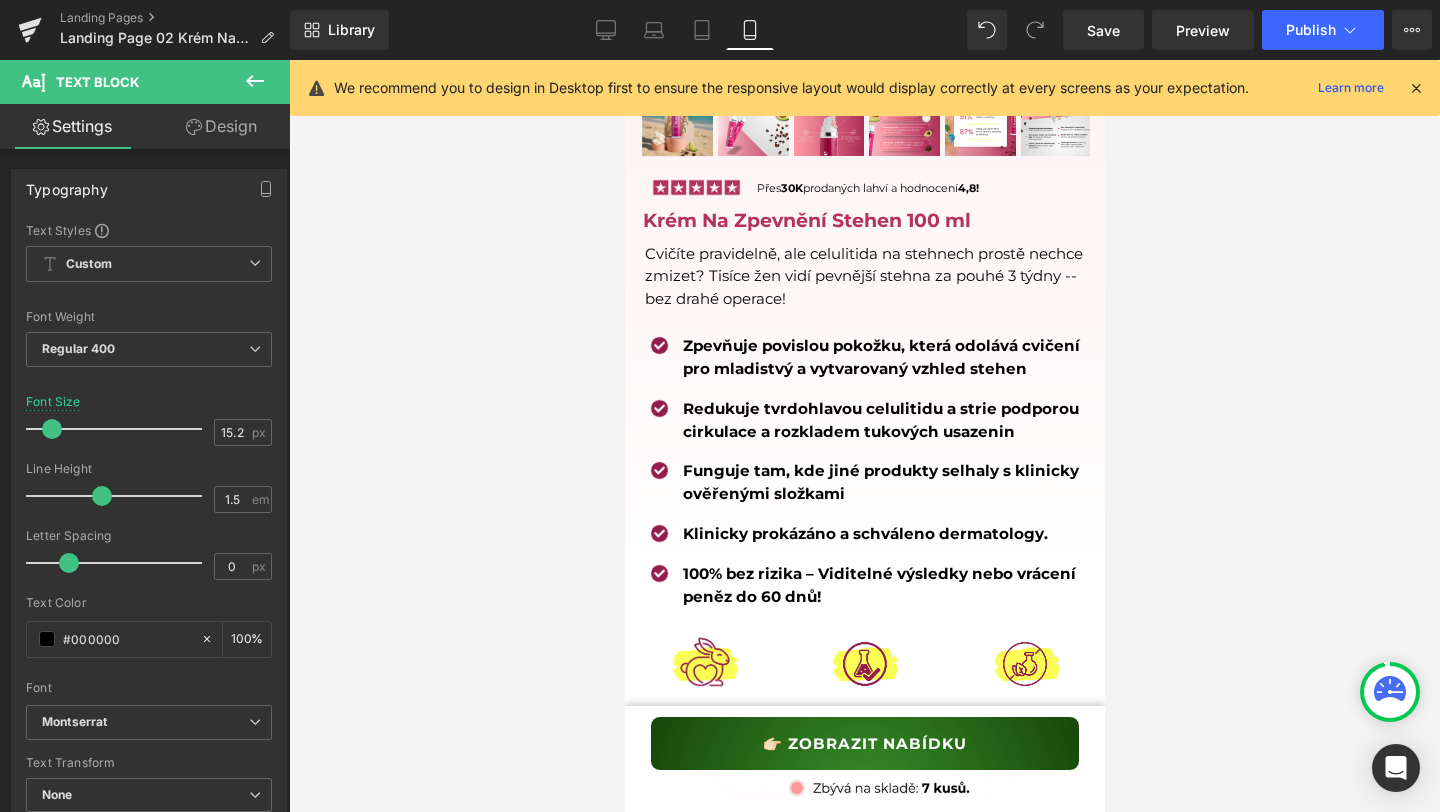 click on "Klinicky prokázáno a schváleno dermatology." at bounding box center (864, 533) 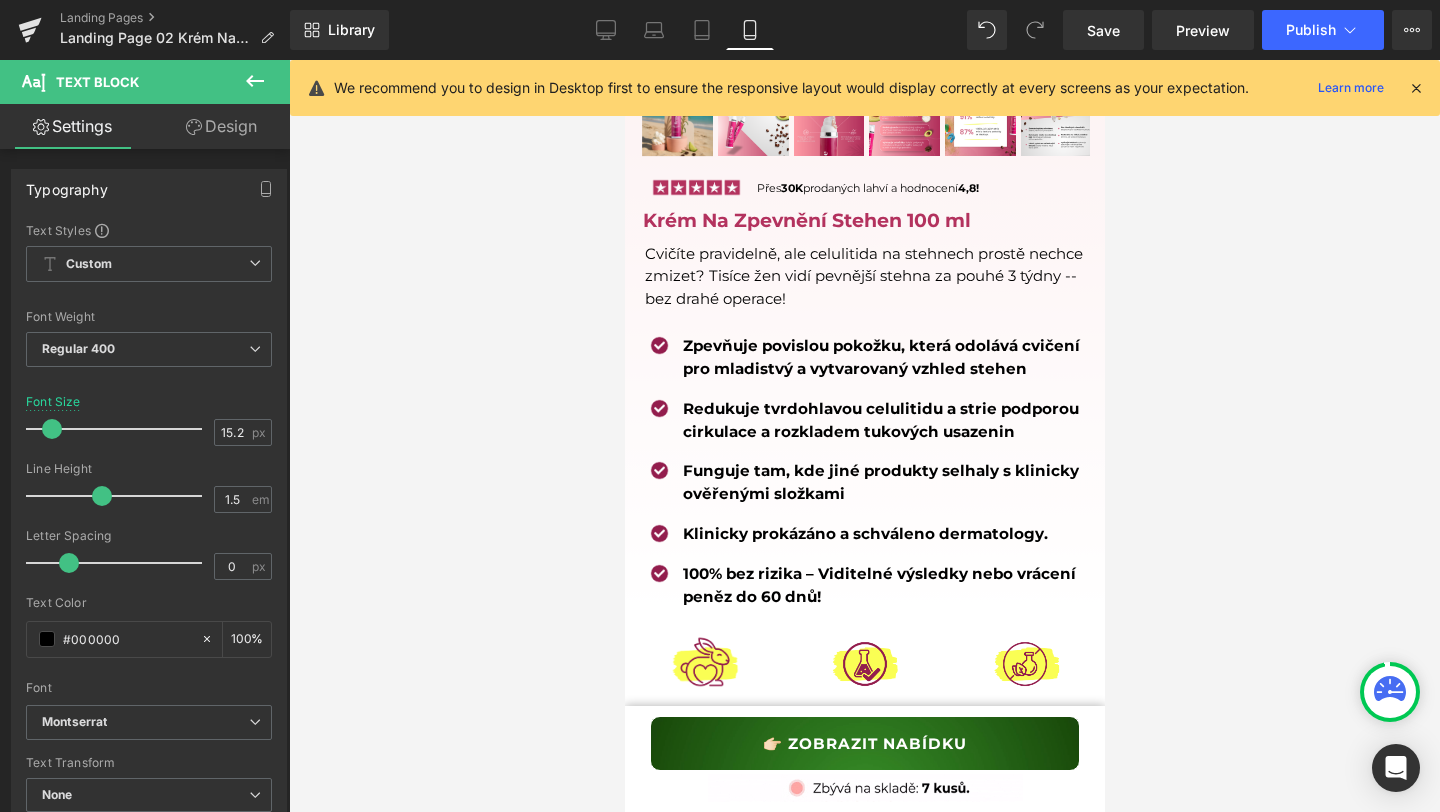 click on "Klinicky prokázáno a schváleno dermatology." at bounding box center [864, 533] 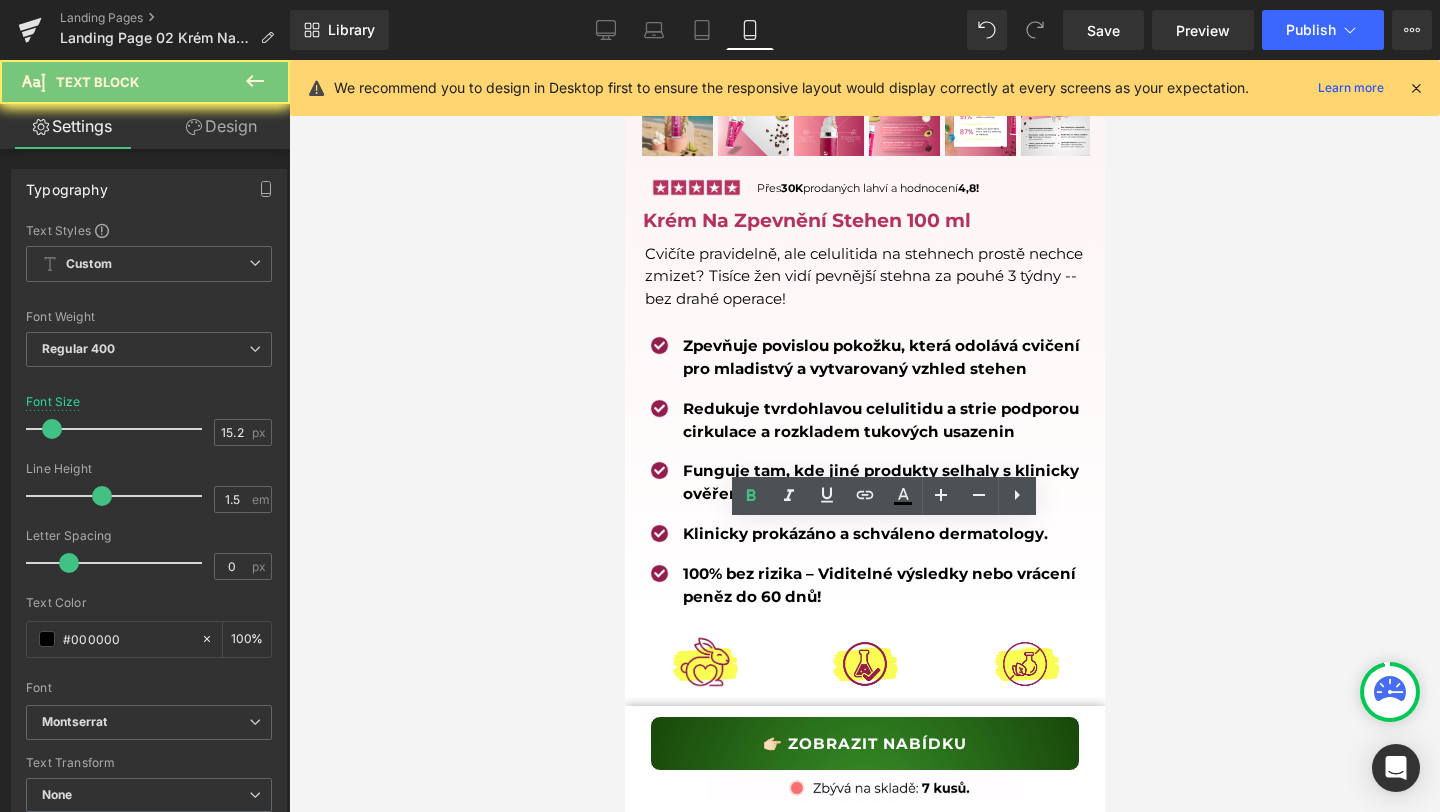 click on "Klinicky prokázáno a schváleno dermatology." at bounding box center [864, 533] 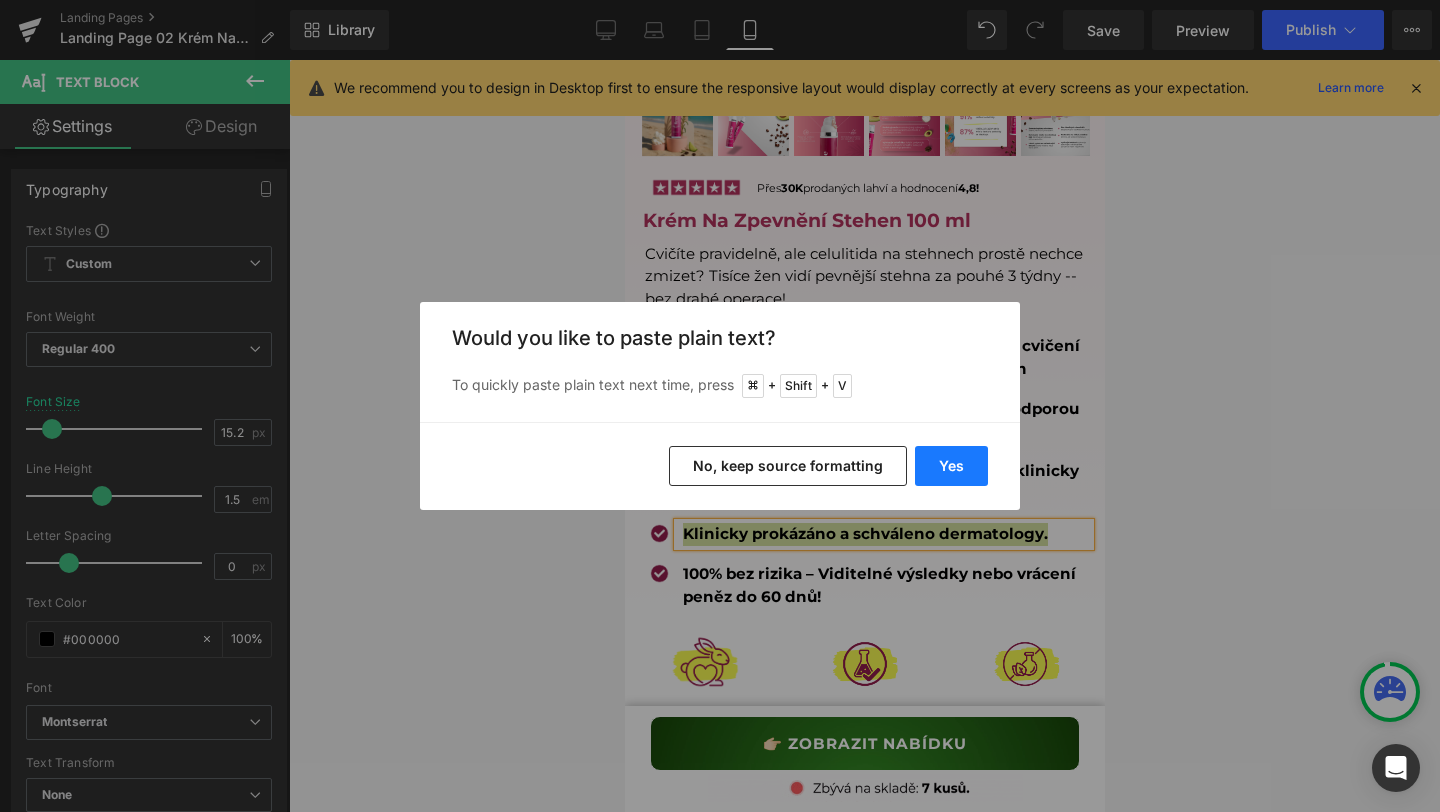 click on "Yes" at bounding box center (951, 466) 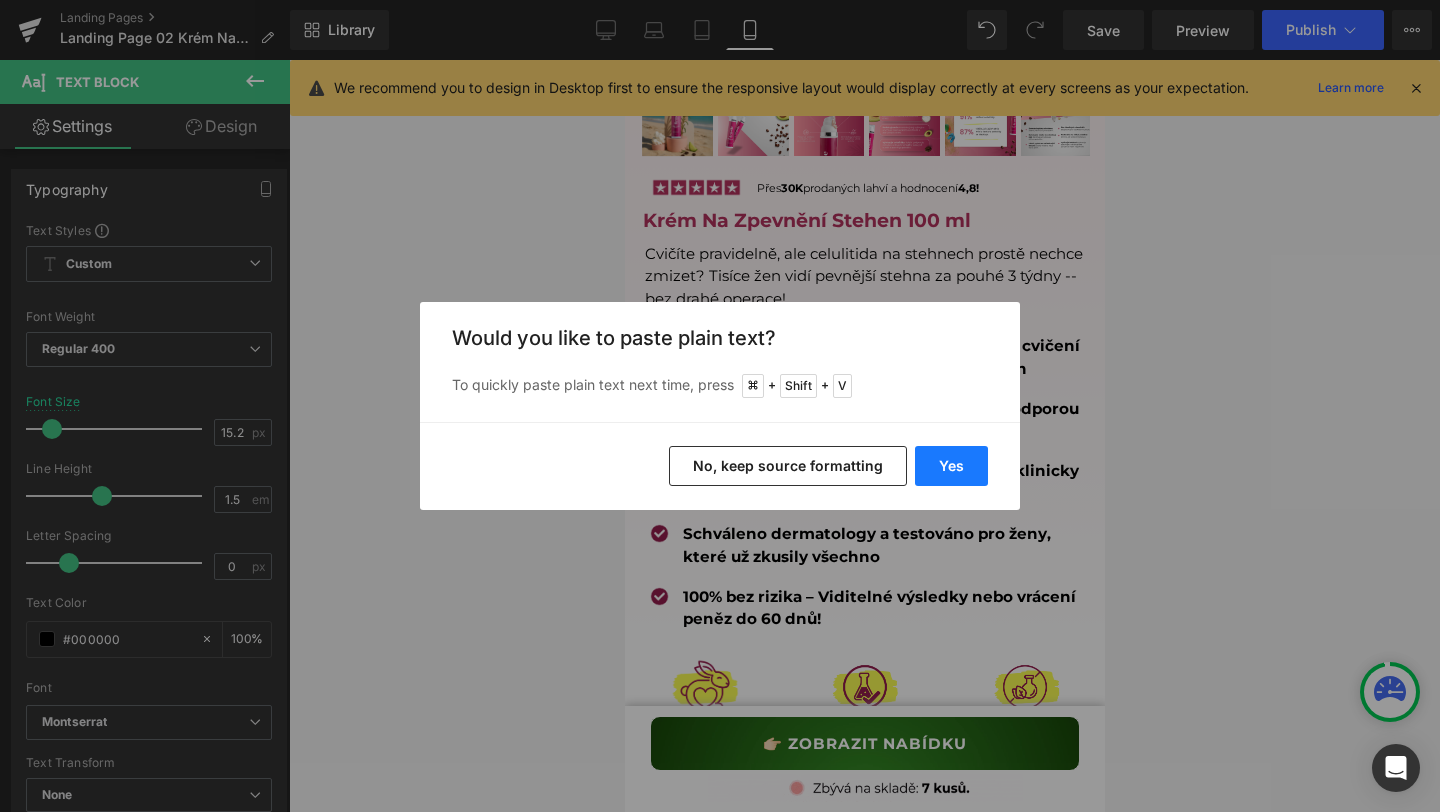 type 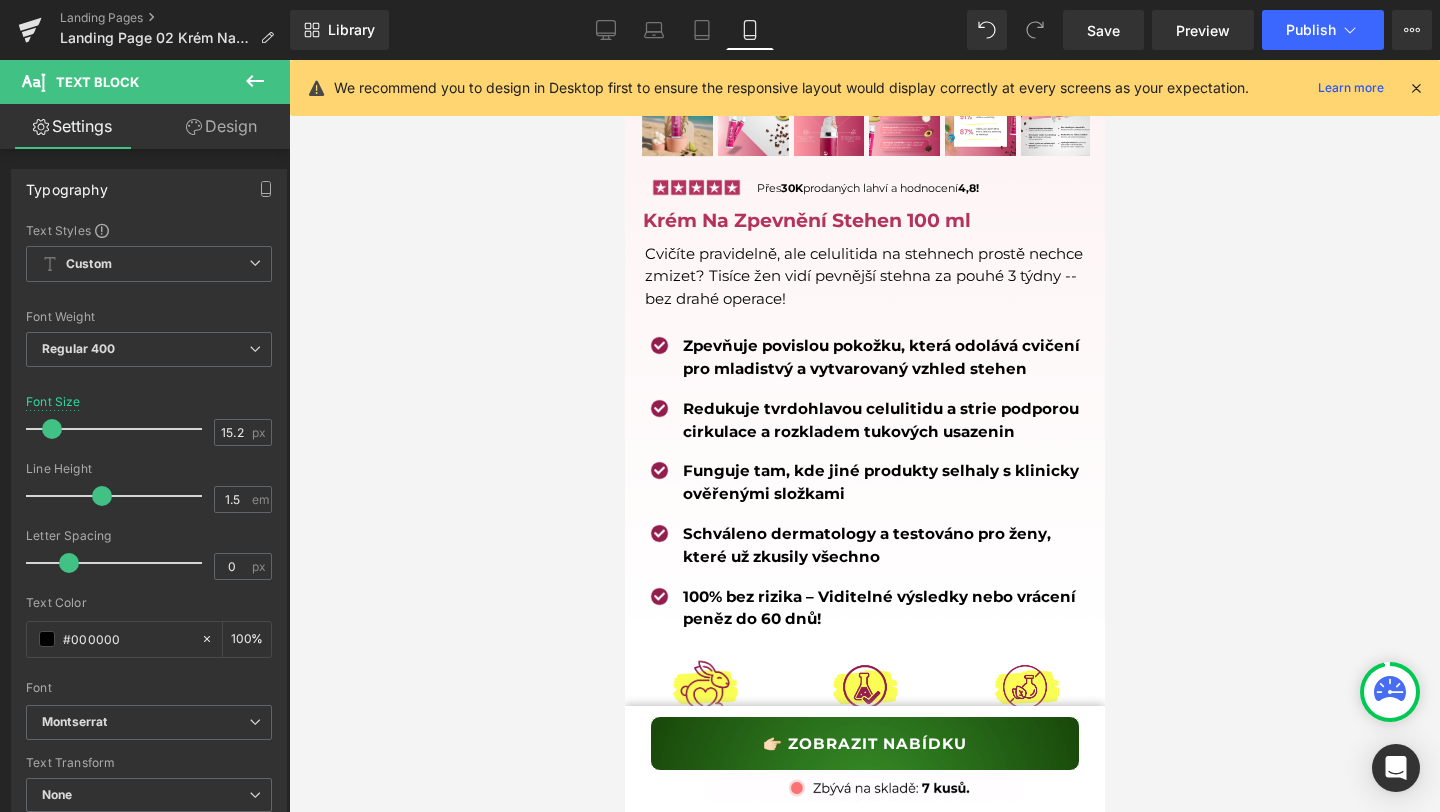 click on "100% bez rizika – Viditelné výsledky nebo vrácení peněz do 60 dnů!" at bounding box center [878, 608] 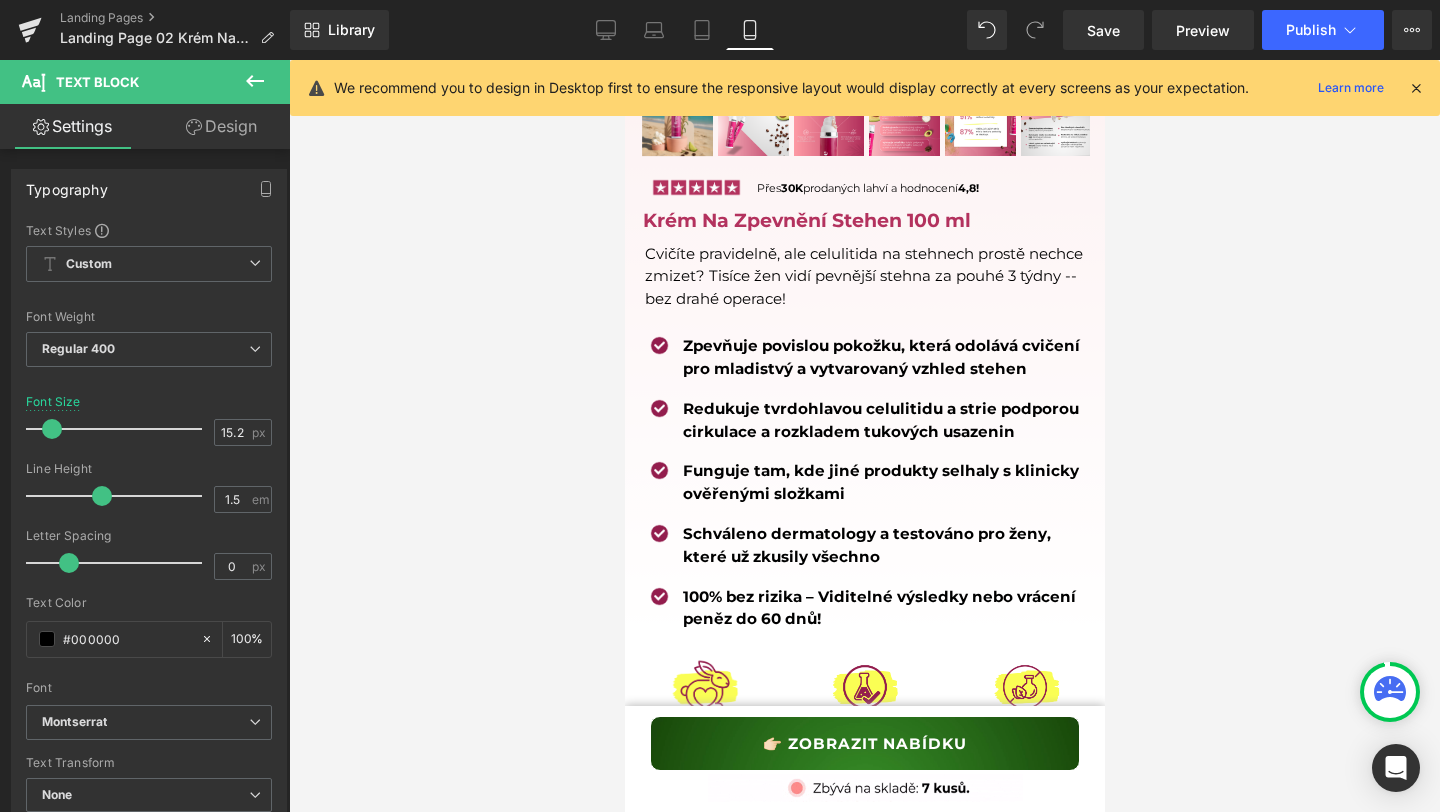 click on "100% bez rizika – Viditelné výsledky nebo vrácení peněz do 60 dnů!" at bounding box center [878, 608] 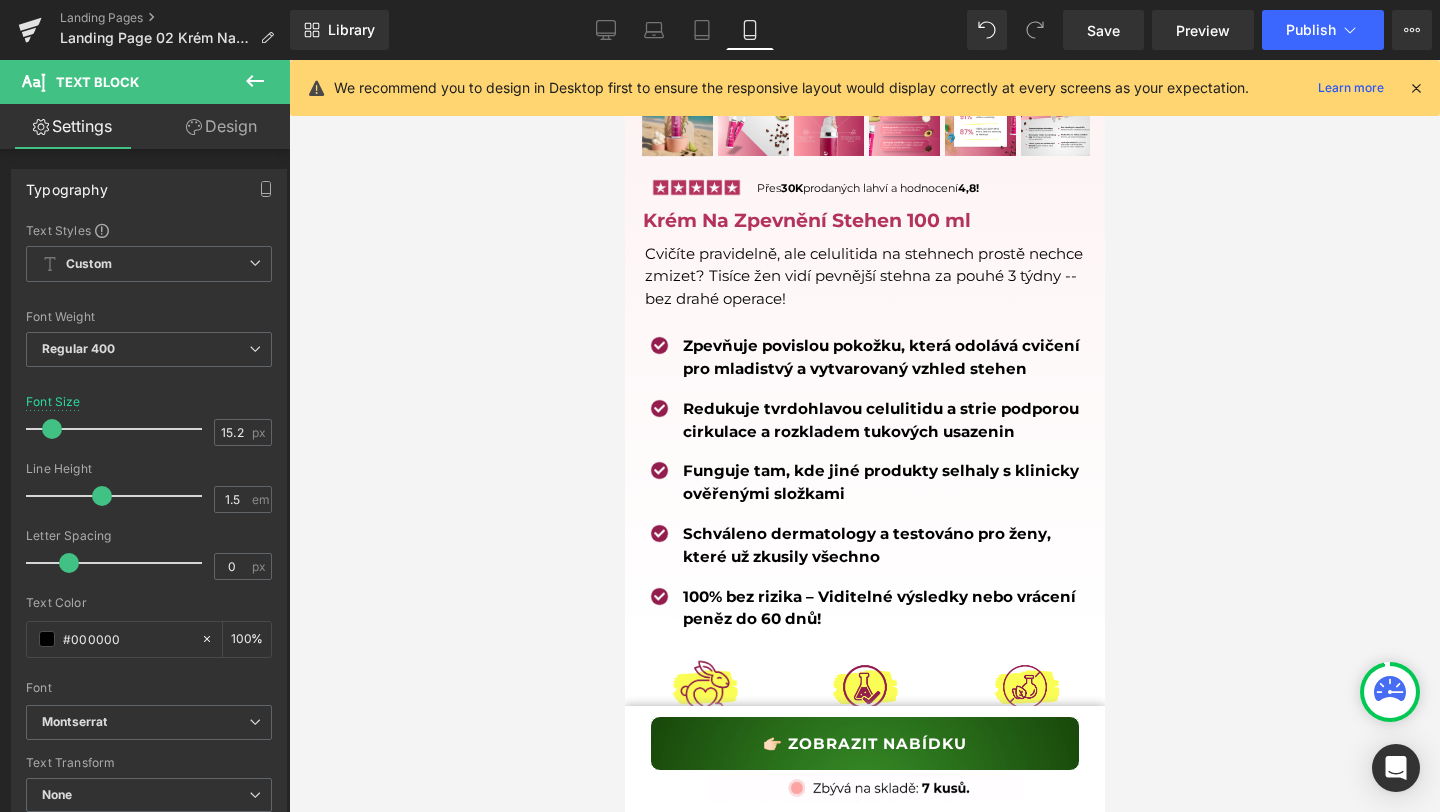 click on "100% bez rizika – Viditelné výsledky nebo vrácení peněz do 60 dnů!" at bounding box center (878, 608) 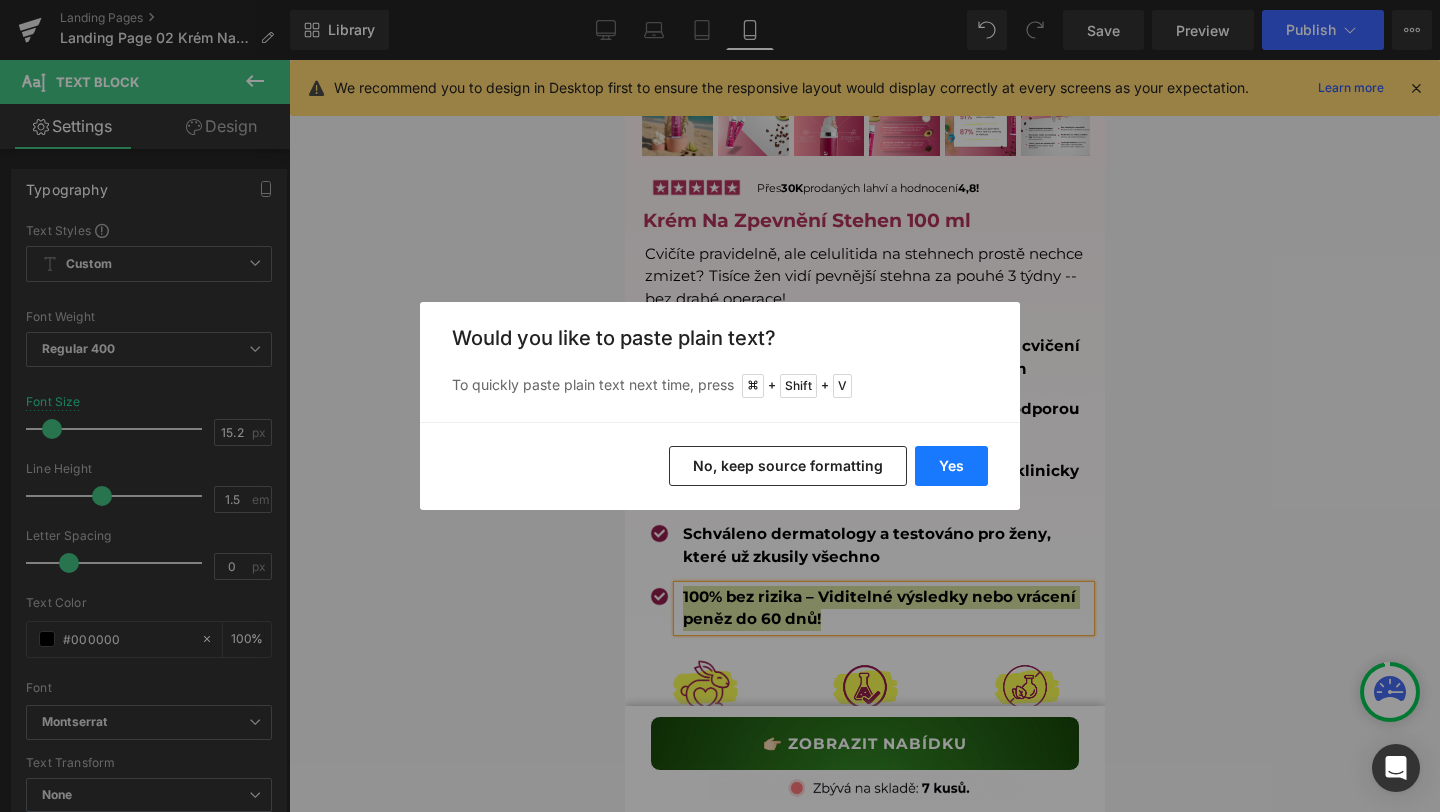 click on "Yes" at bounding box center [951, 466] 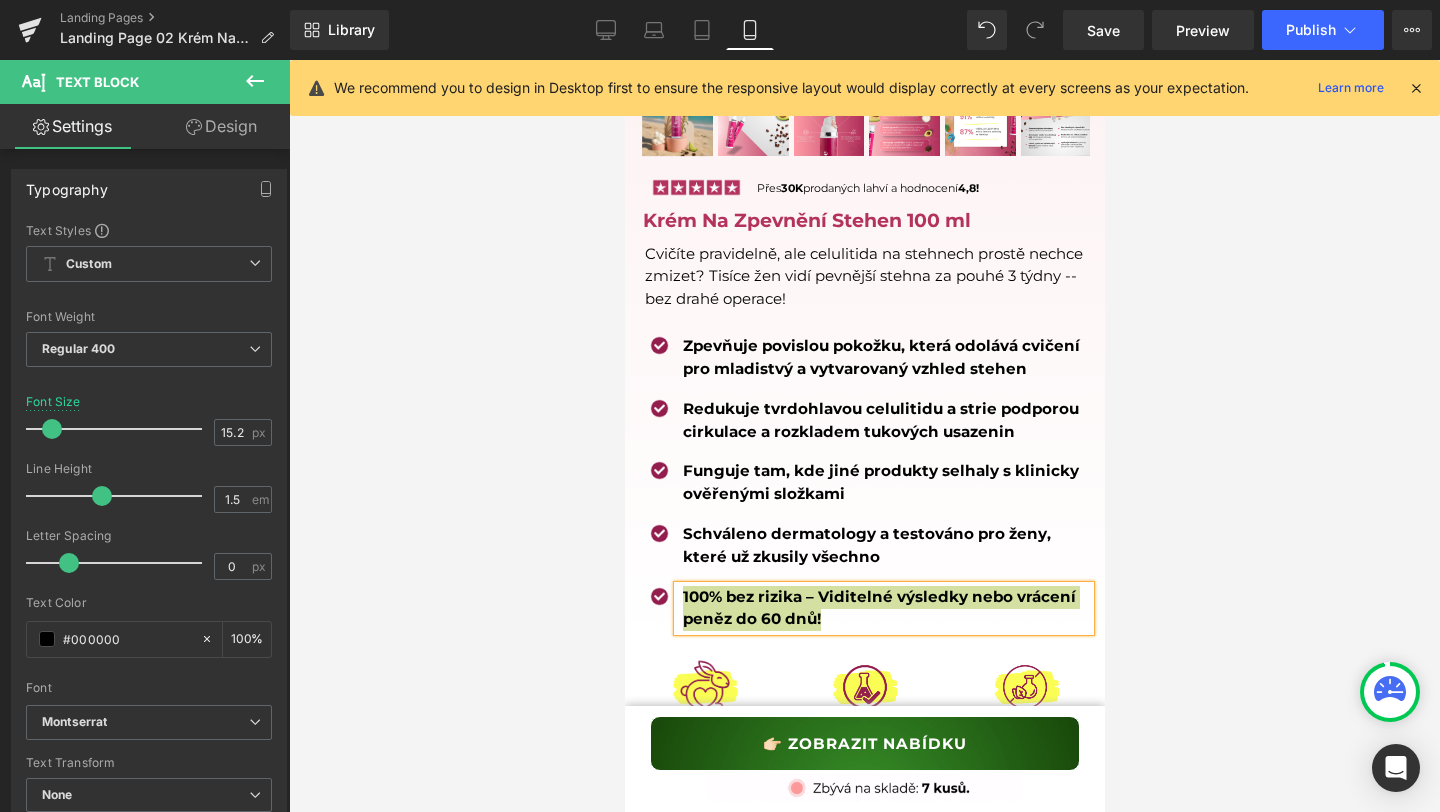type 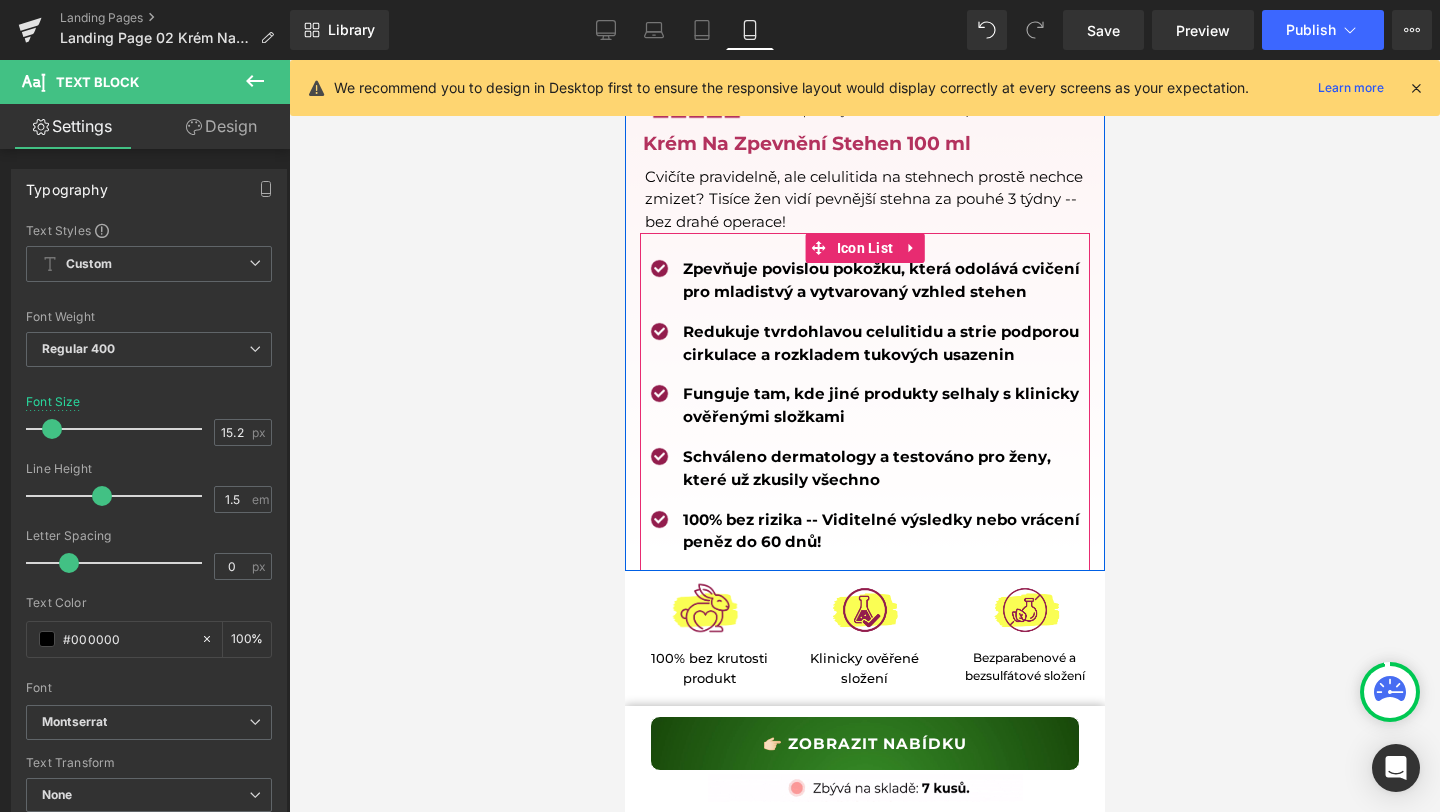 scroll, scrollTop: 952, scrollLeft: 0, axis: vertical 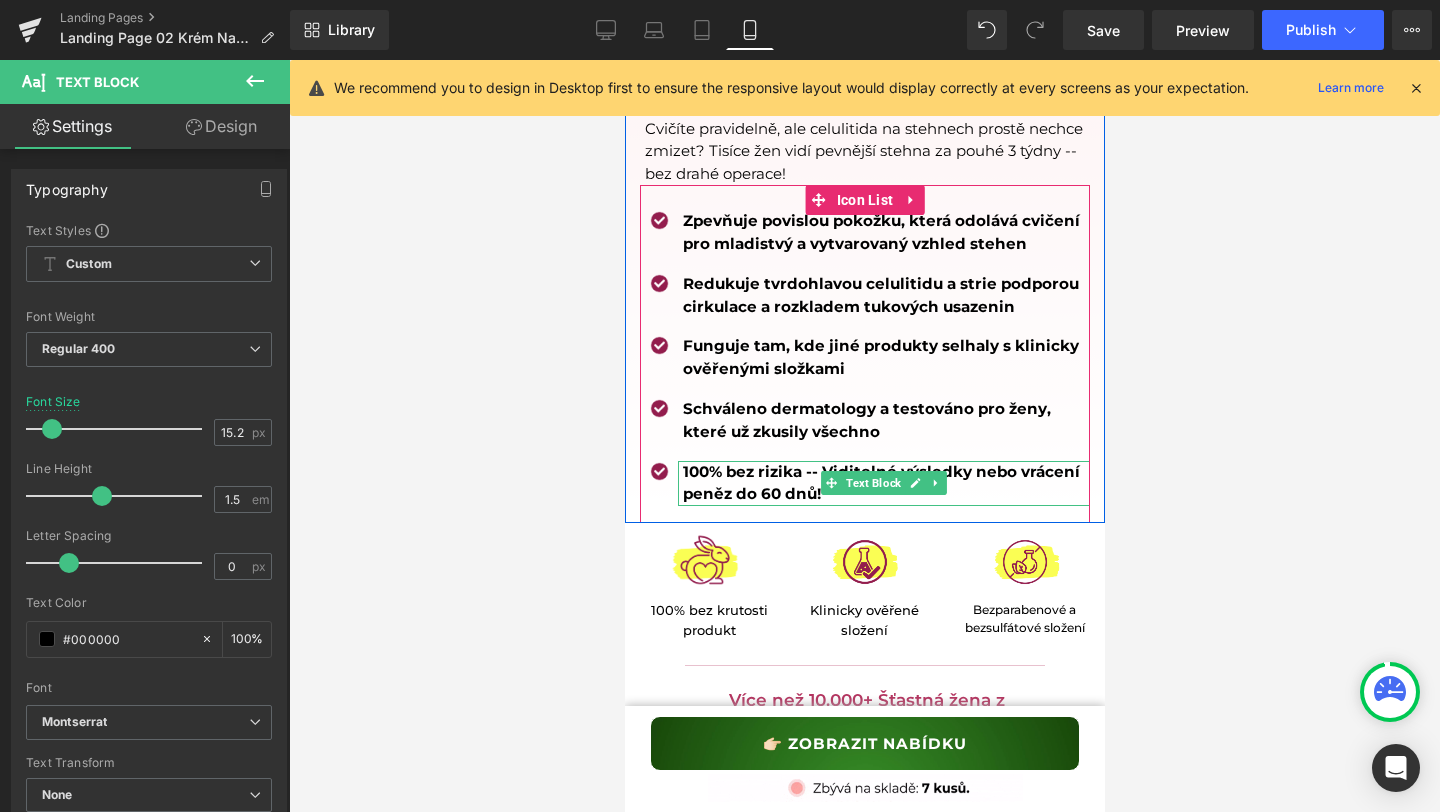 click on "100% bez rizika -- Viditelné výsledky nebo vrácení peněz do 60 dnů!" at bounding box center (885, 484) 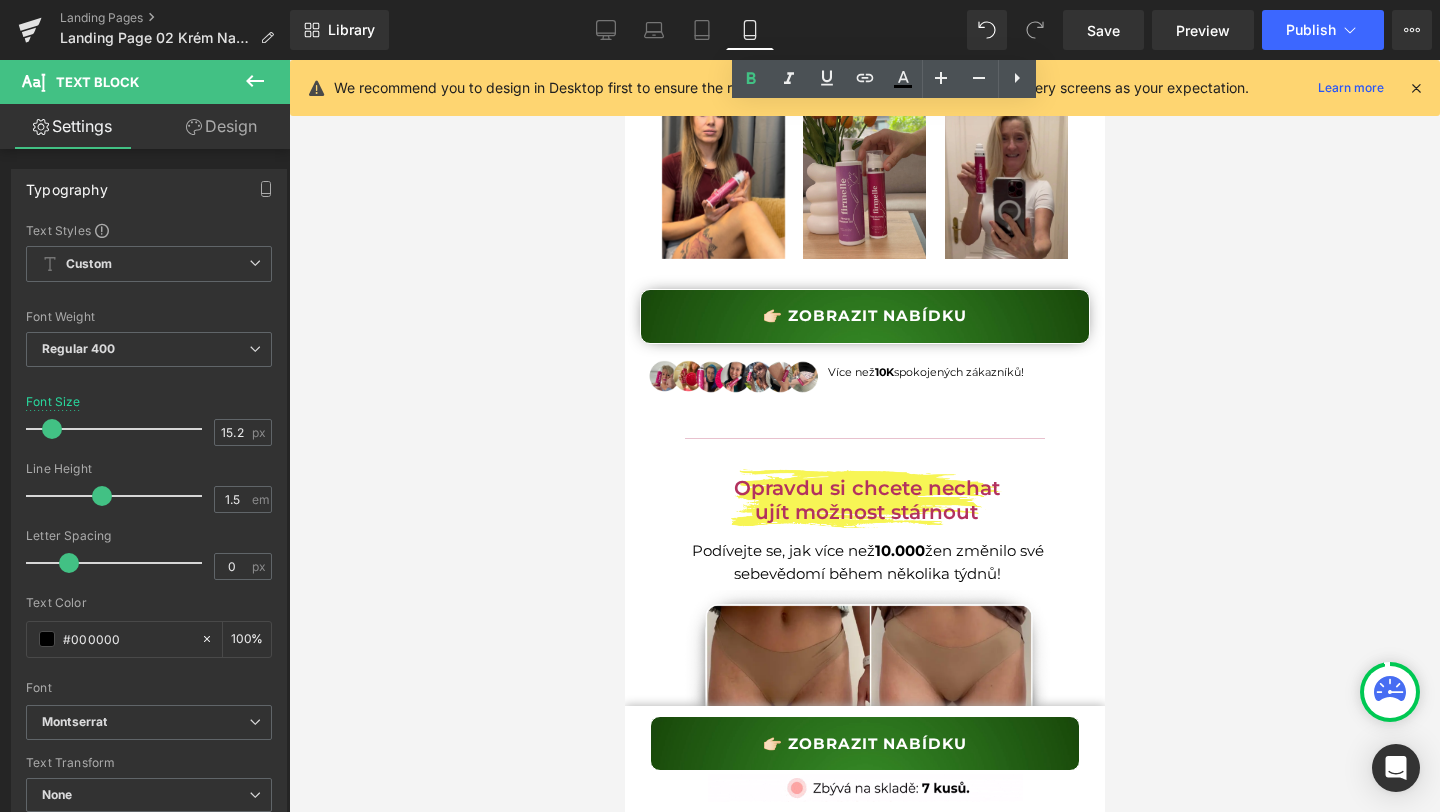 scroll, scrollTop: 1735, scrollLeft: 0, axis: vertical 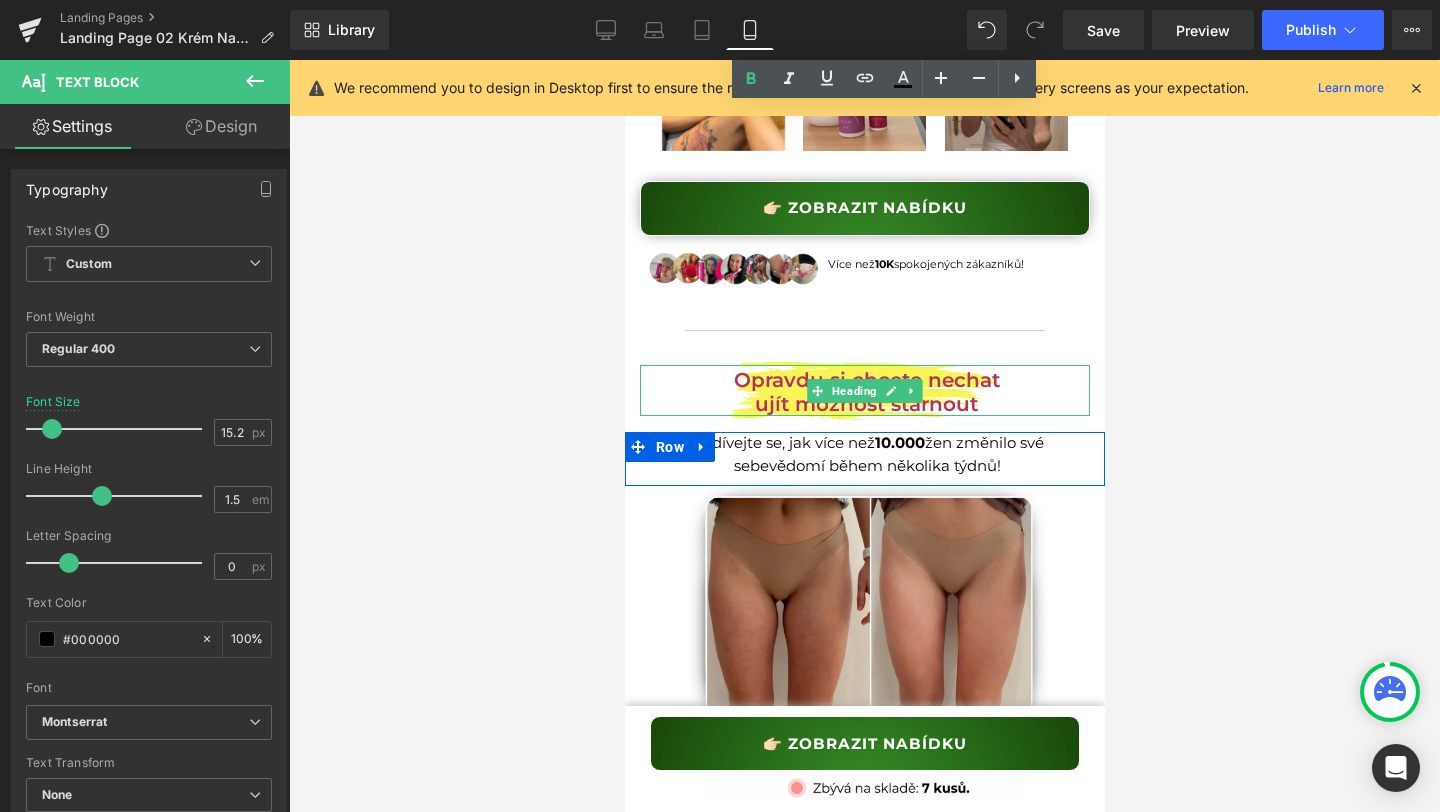 click on "ujít možnost stárnout" at bounding box center [865, 404] 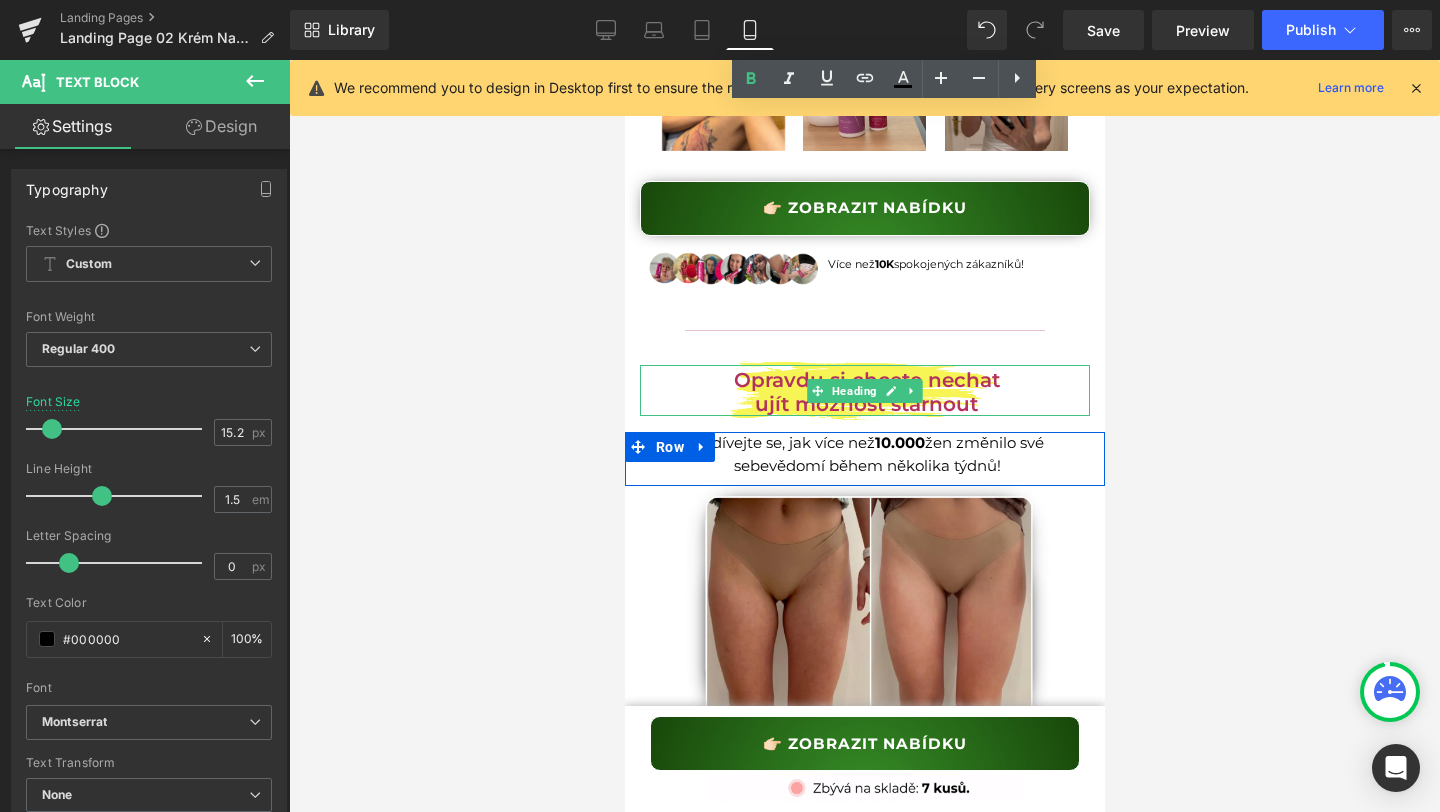click on "ujít možnost stárnout" at bounding box center [865, 404] 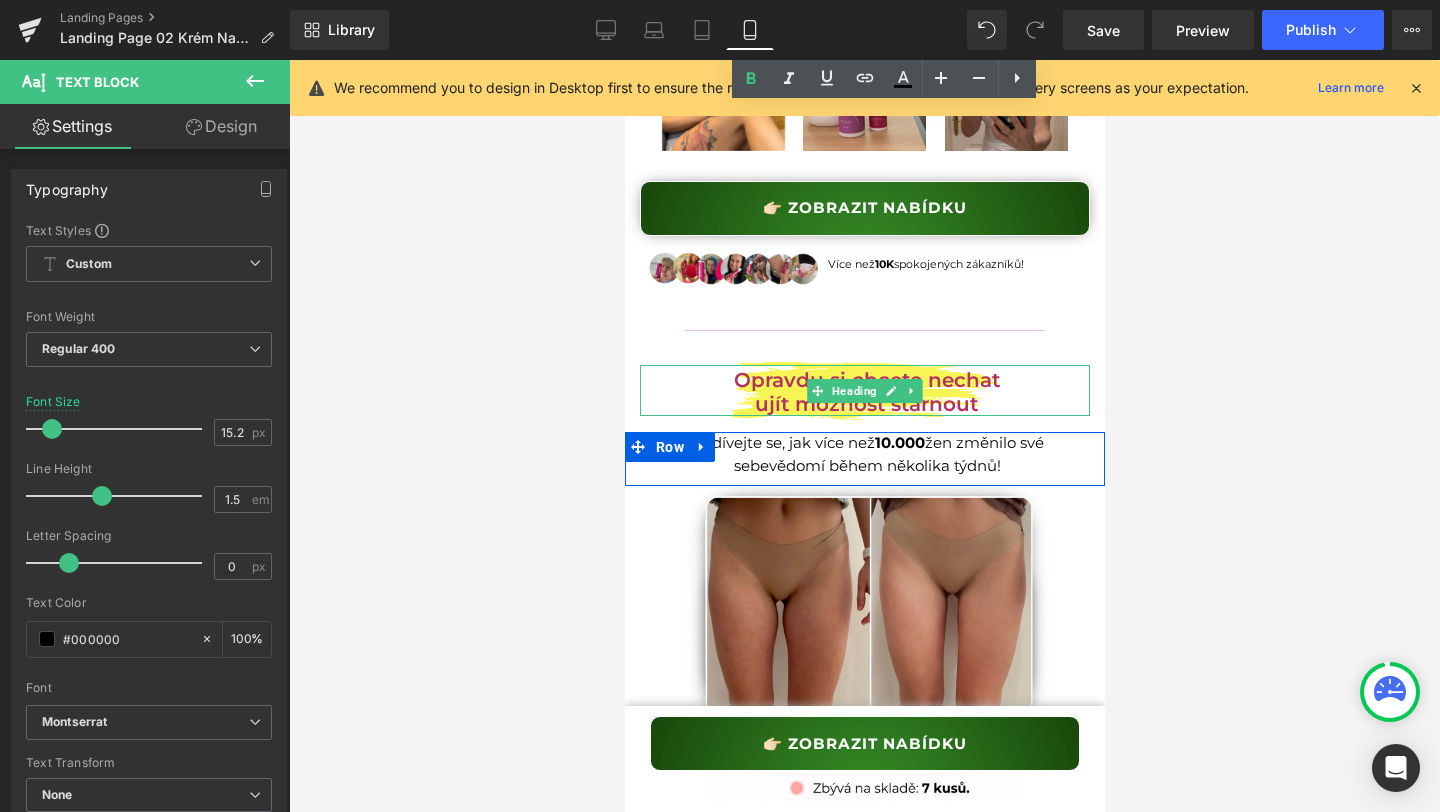 click on "ujít možnost stárnout" at bounding box center (865, 404) 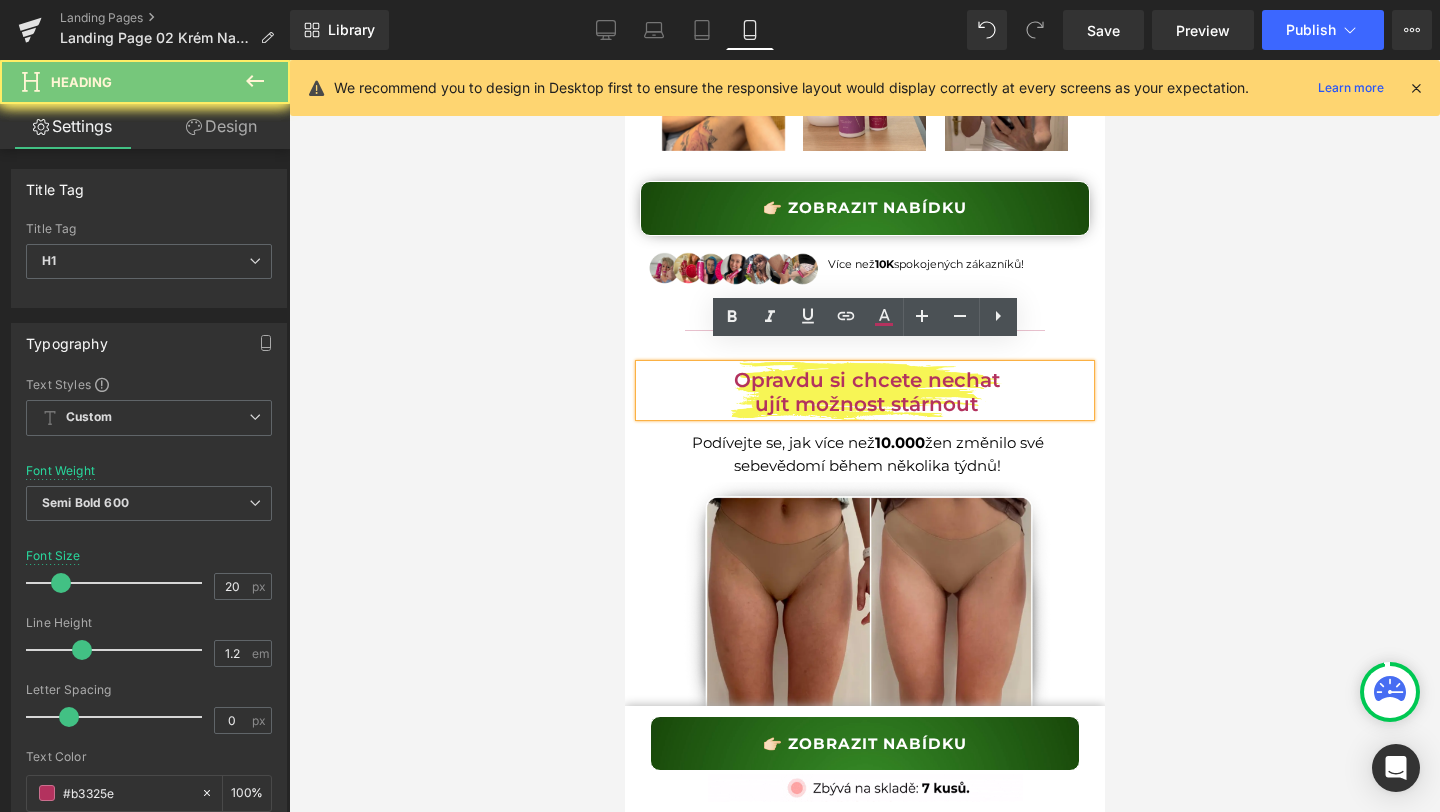 paste 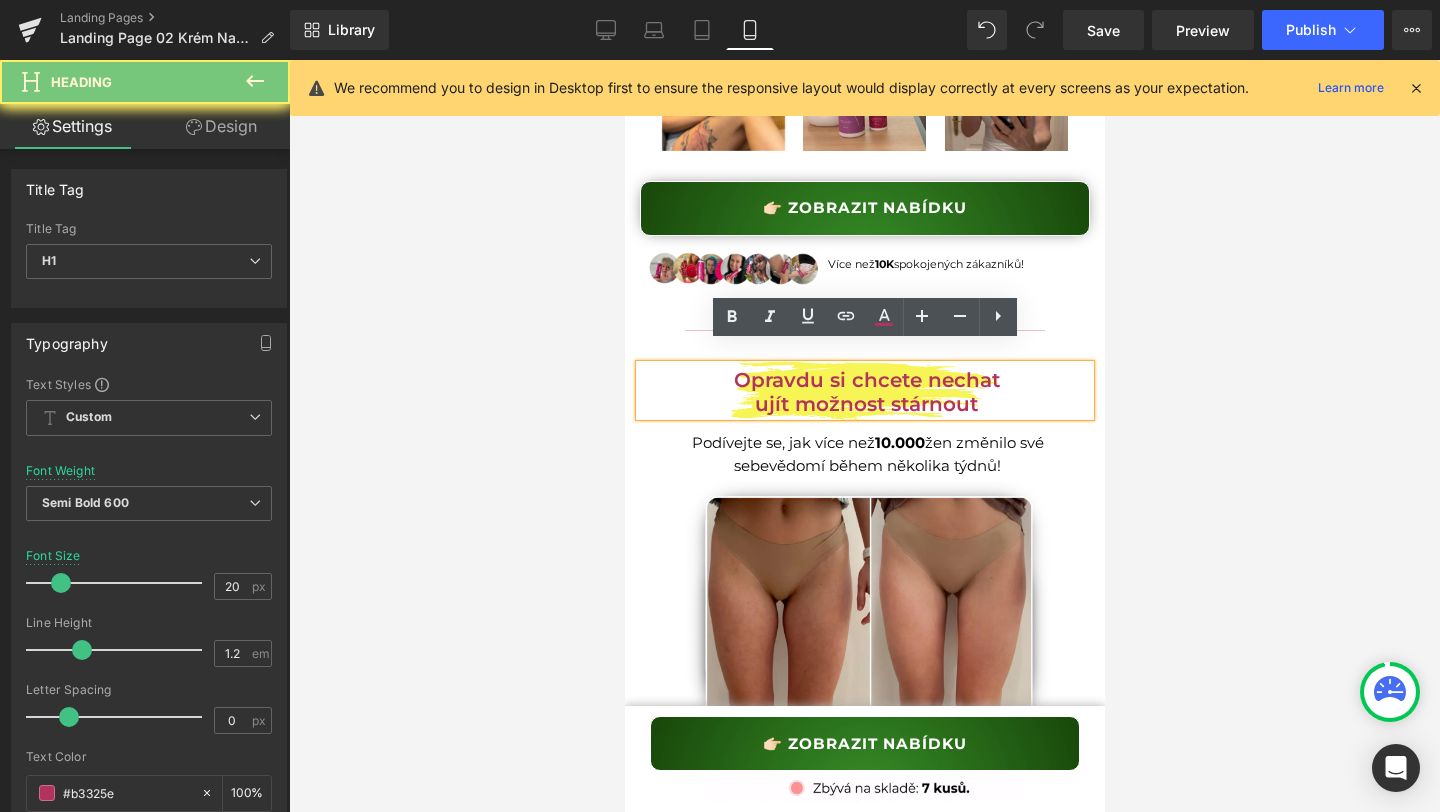type 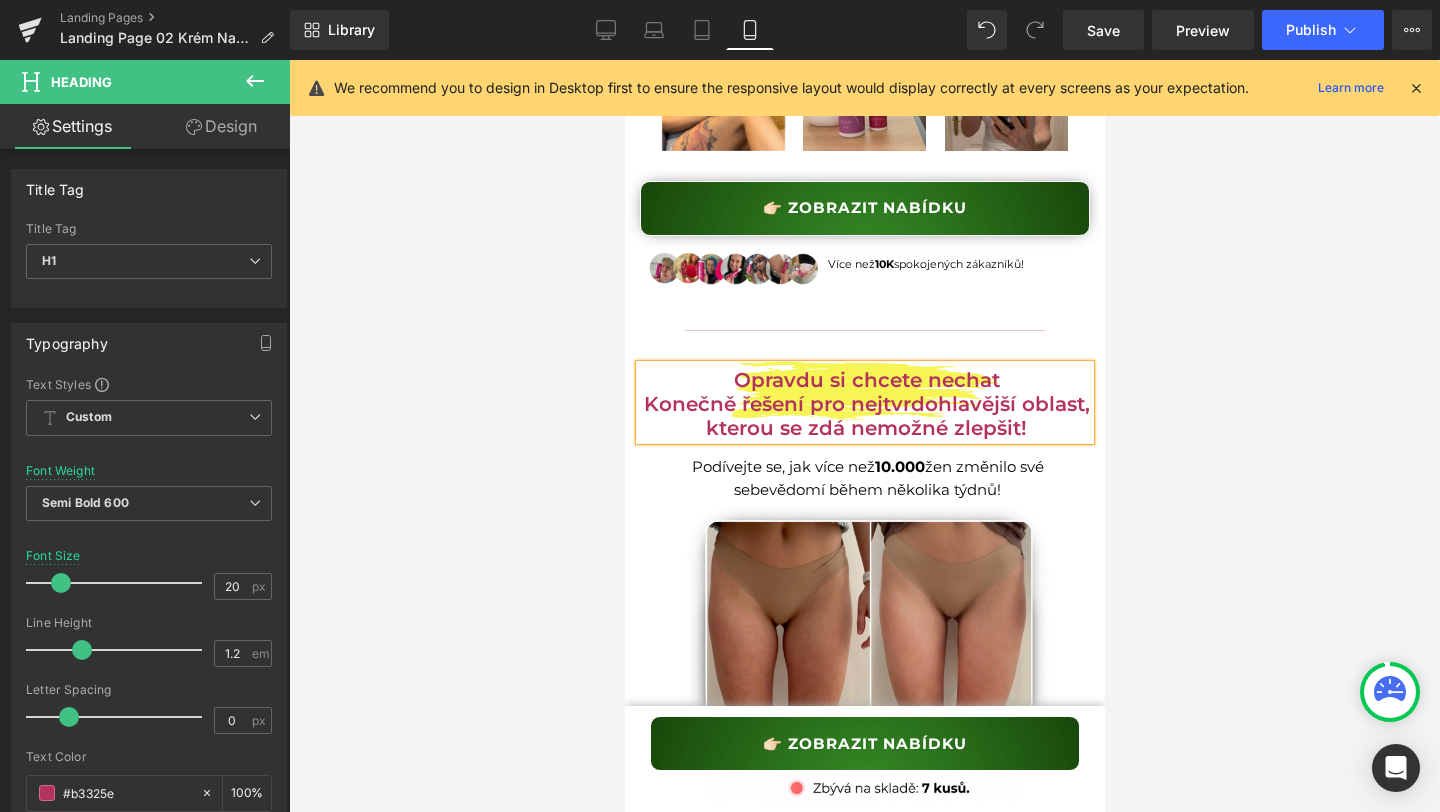 click on "Konečně řešení pro nejtvrdohlavější oblast, kterou se zdá nemožné zlepšit!" at bounding box center (865, 416) 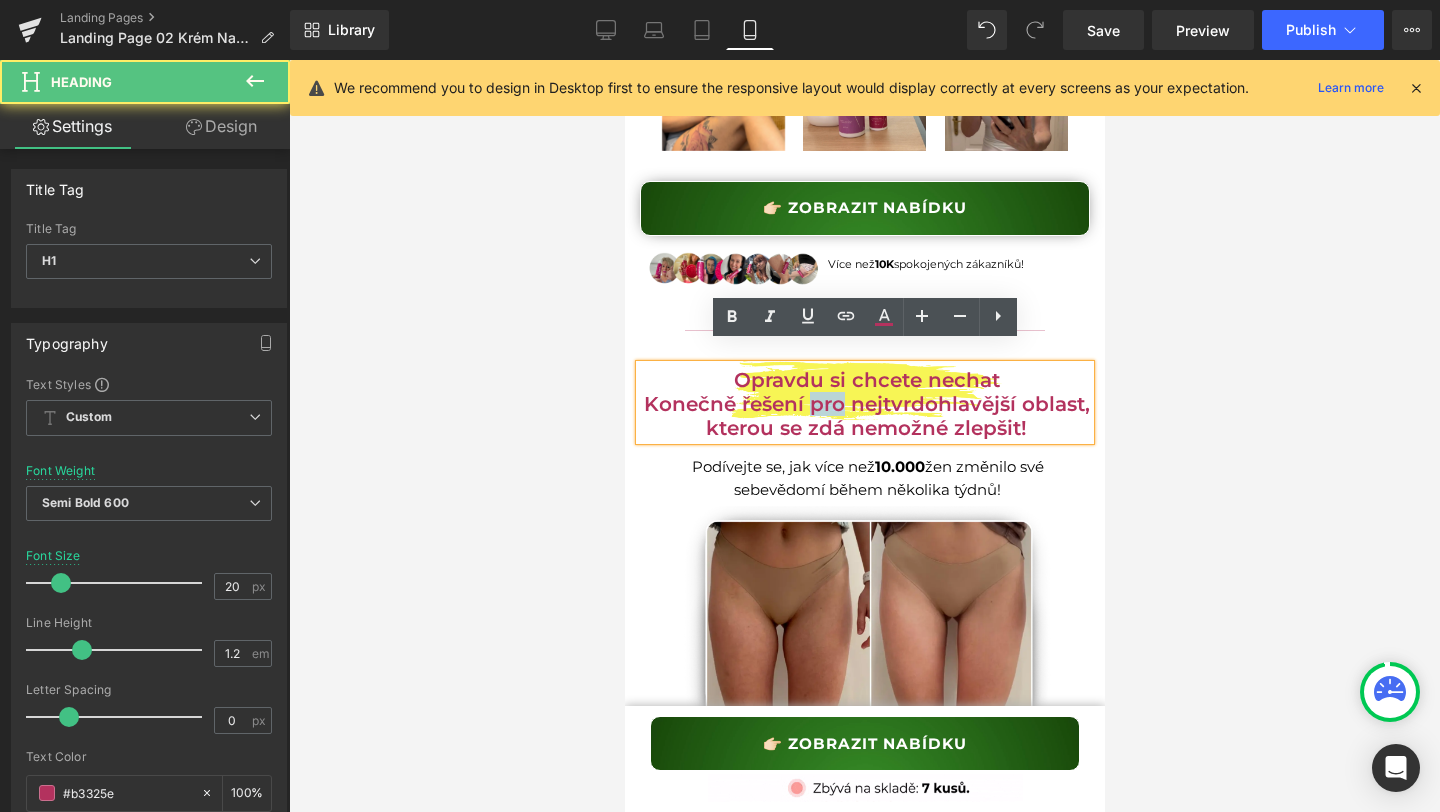 click on "Konečně řešení pro nejtvrdohlavější oblast, kterou se zdá nemožné zlepšit!" at bounding box center (865, 416) 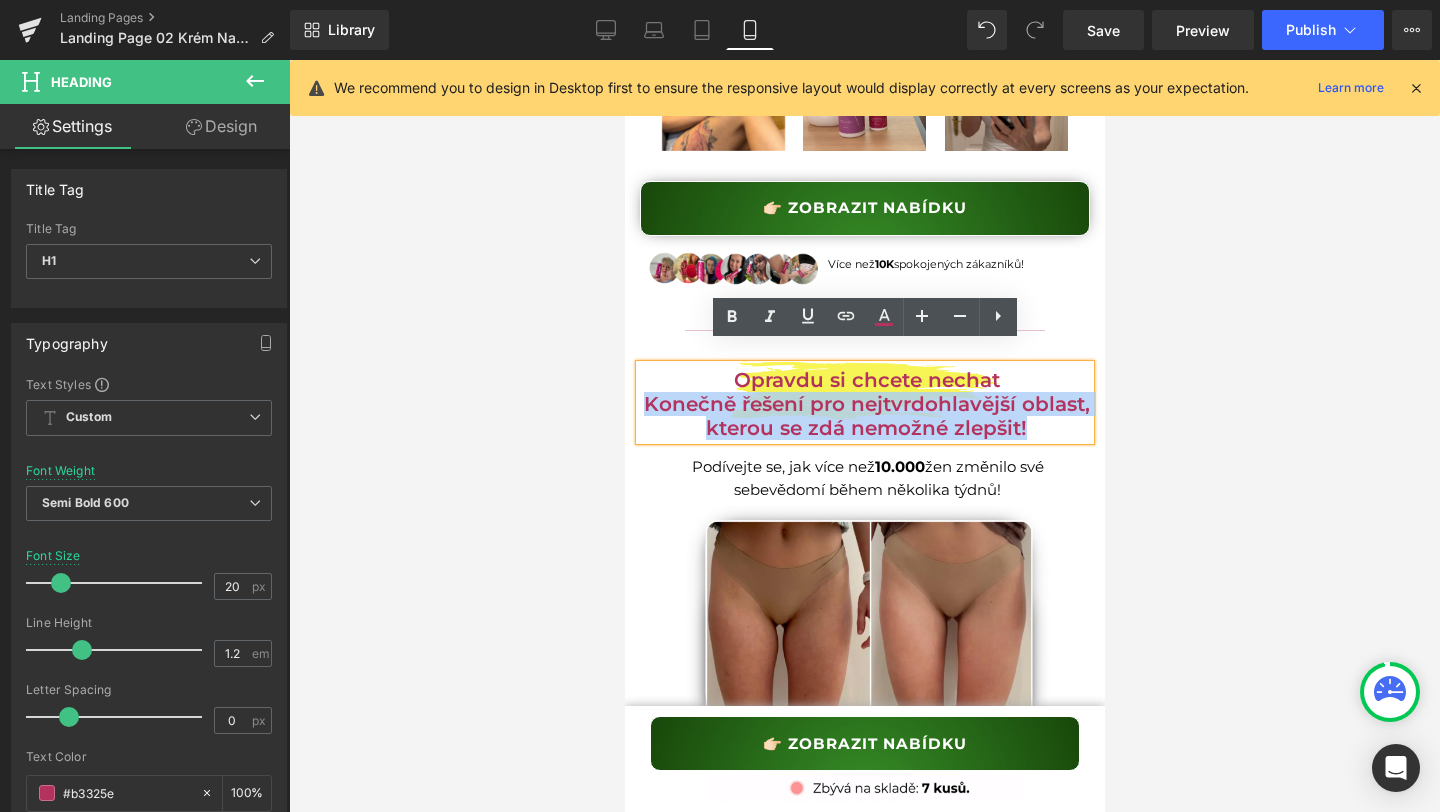 click on "Konečně řešení pro nejtvrdohlavější oblast, kterou se zdá nemožné zlepšit!" at bounding box center [865, 416] 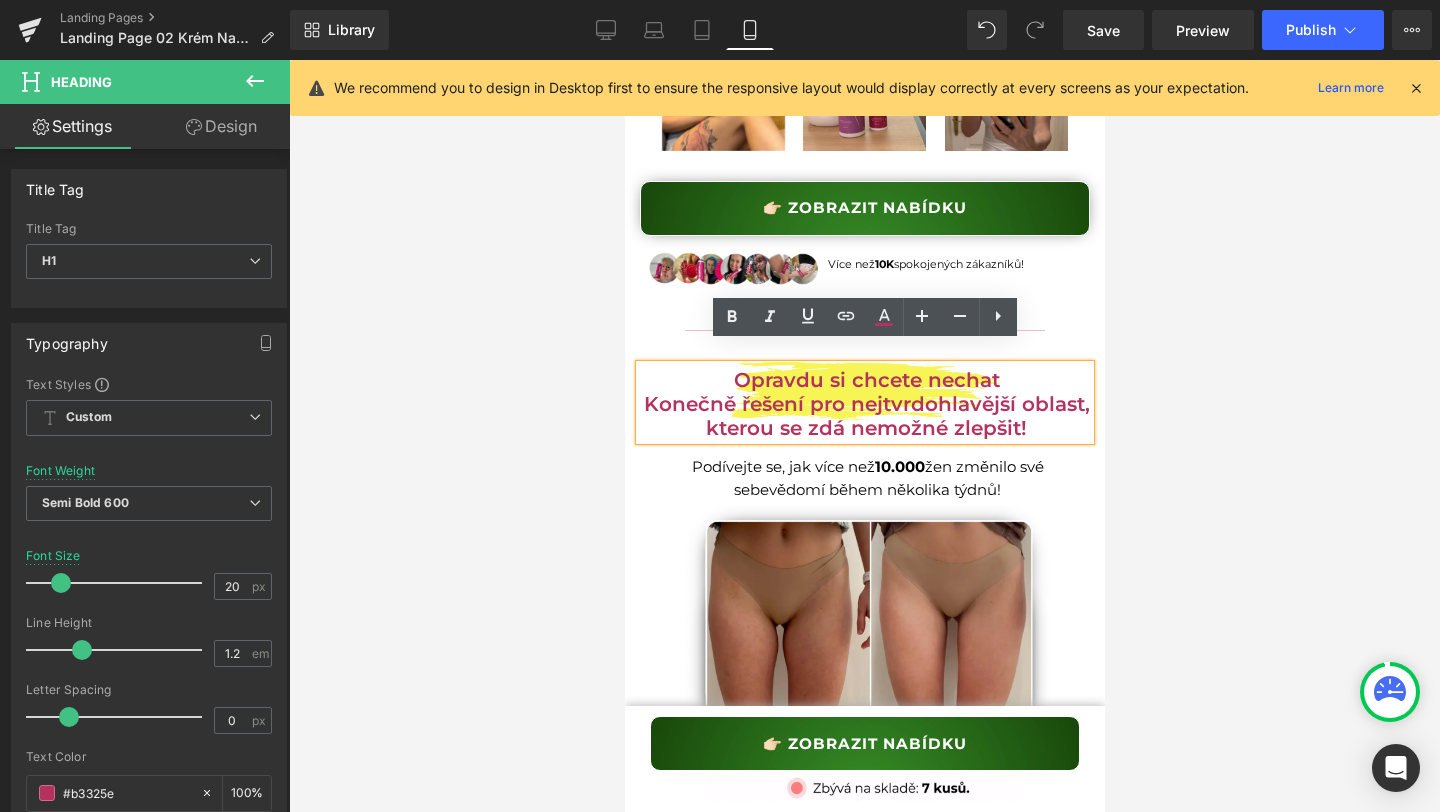click on "Opravdu si chcete nechat" at bounding box center (865, 380) 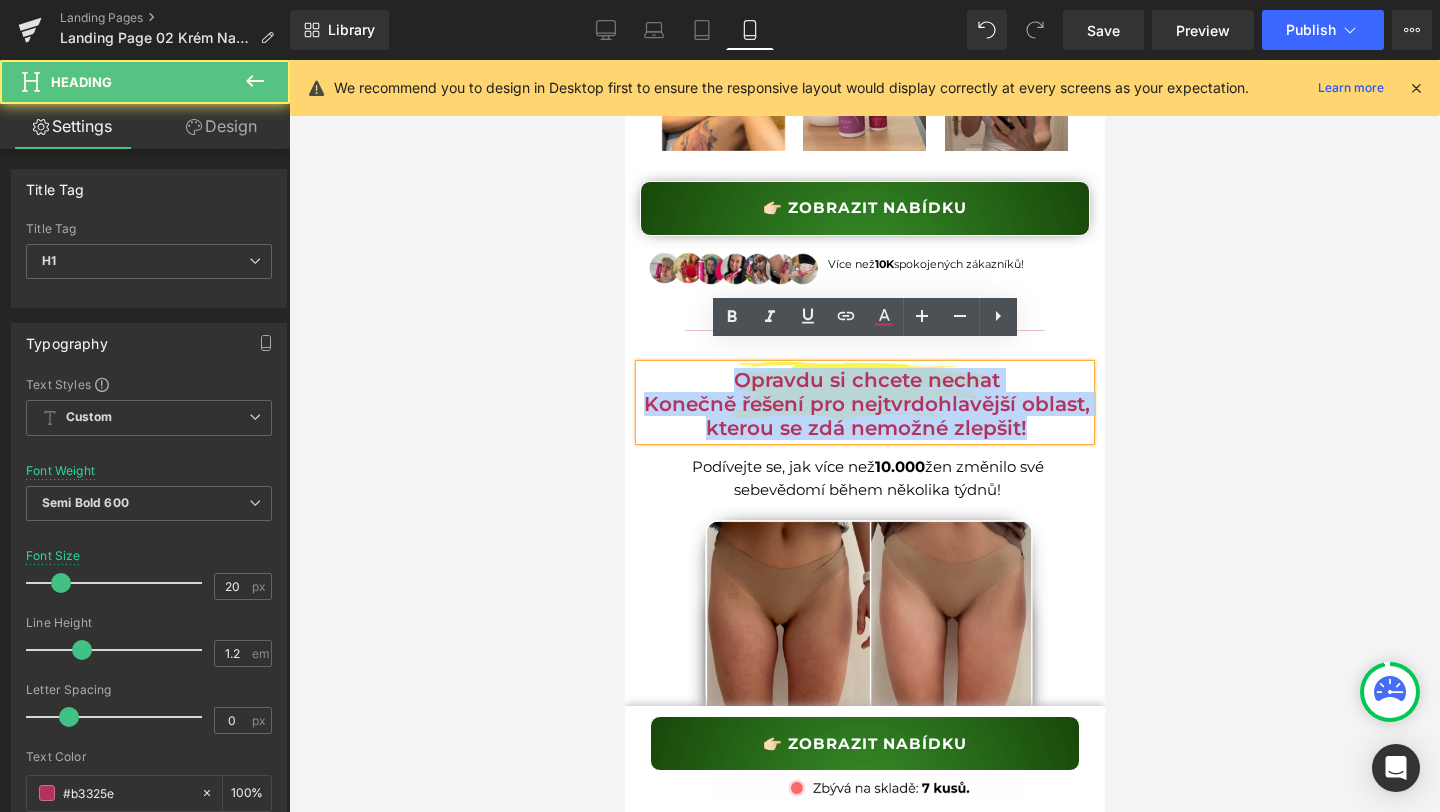 drag, startPoint x: 731, startPoint y: 359, endPoint x: 1089, endPoint y: 395, distance: 359.8055 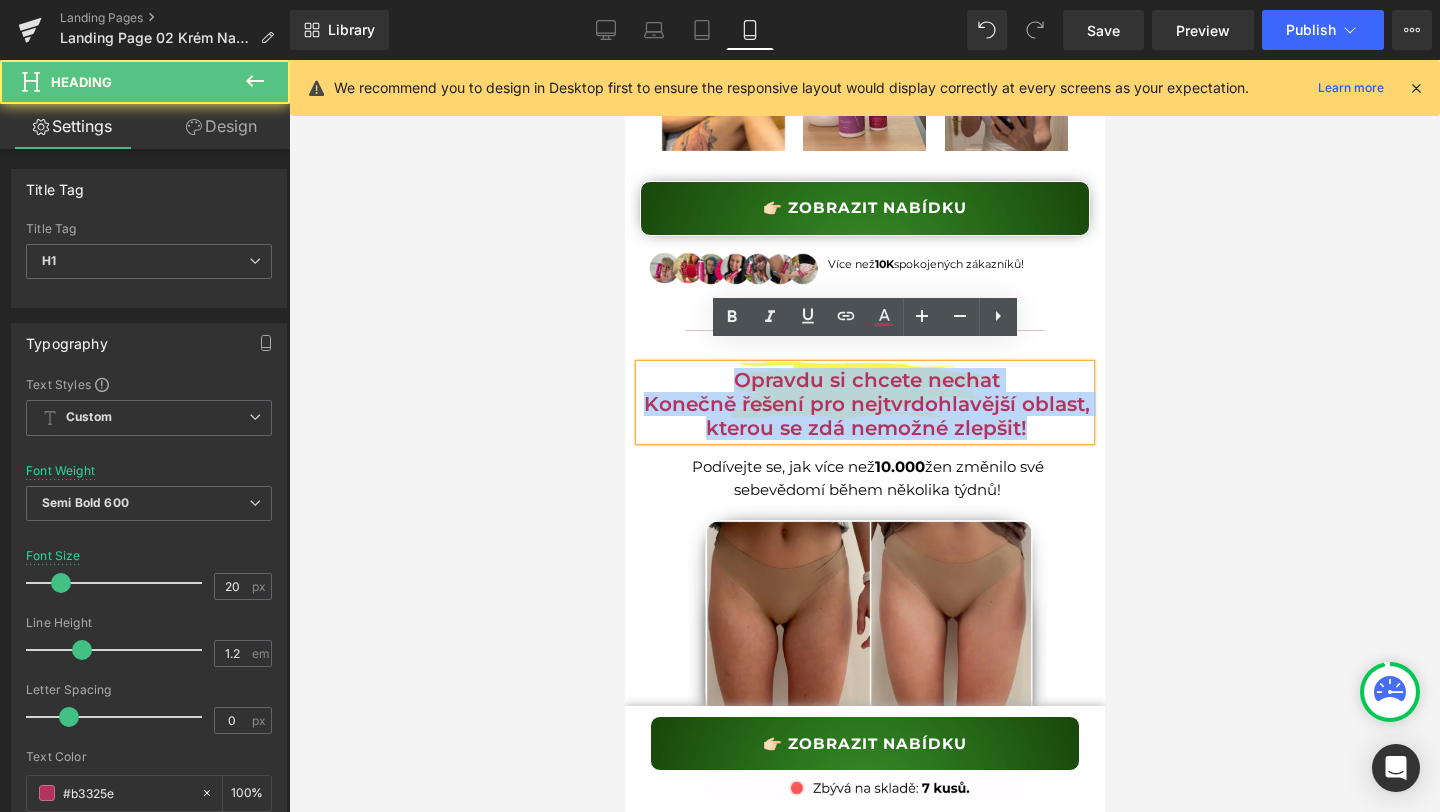 click on "Opravdu si chcete nechat  Konečně řešení pro nejtvrdohlavější oblast, kterou se zdá nemožné zlepšit!" at bounding box center (864, 402) 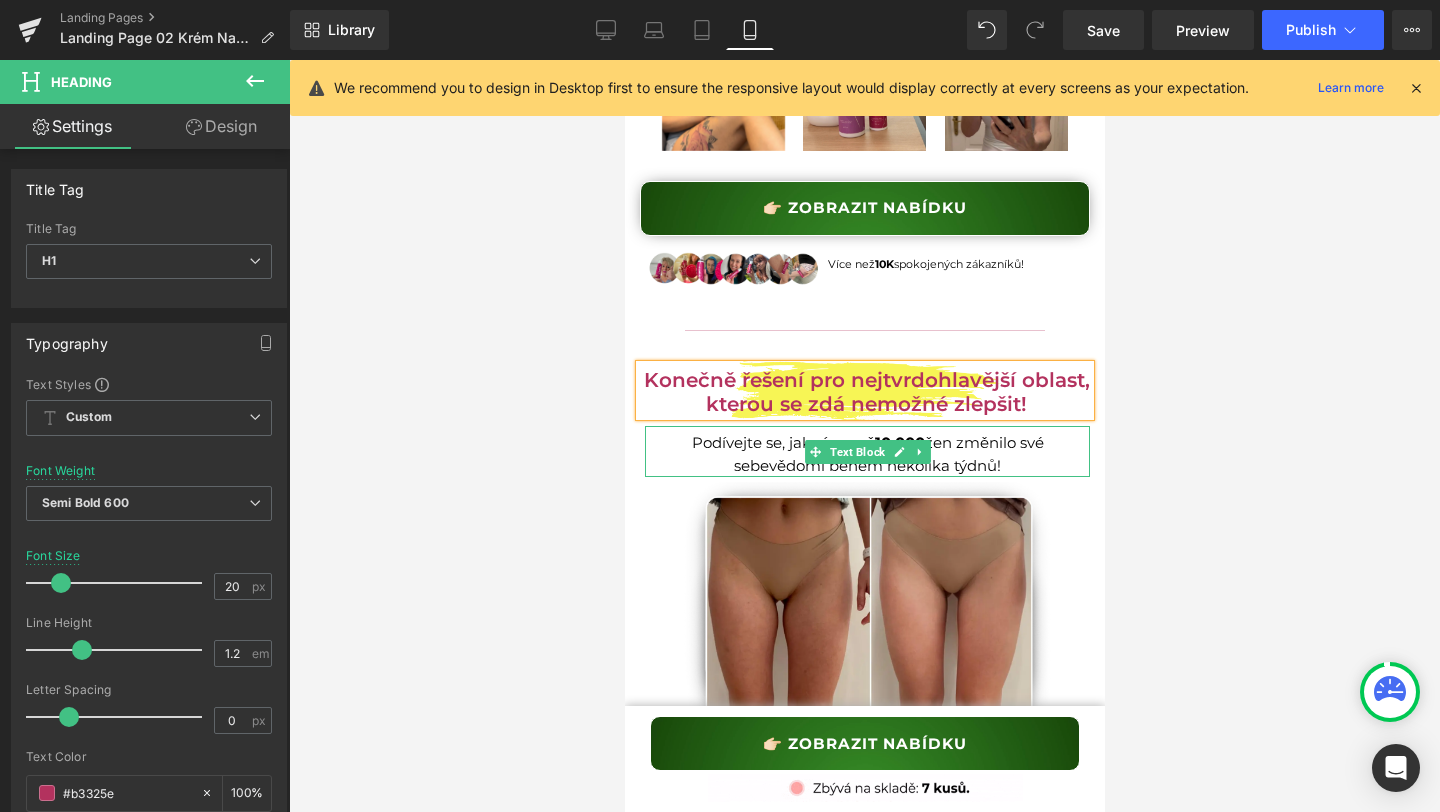 click on "Podívejte se, jak více než  10.000  žen změnilo své sebevědomí během několika týdnů!" at bounding box center (866, 454) 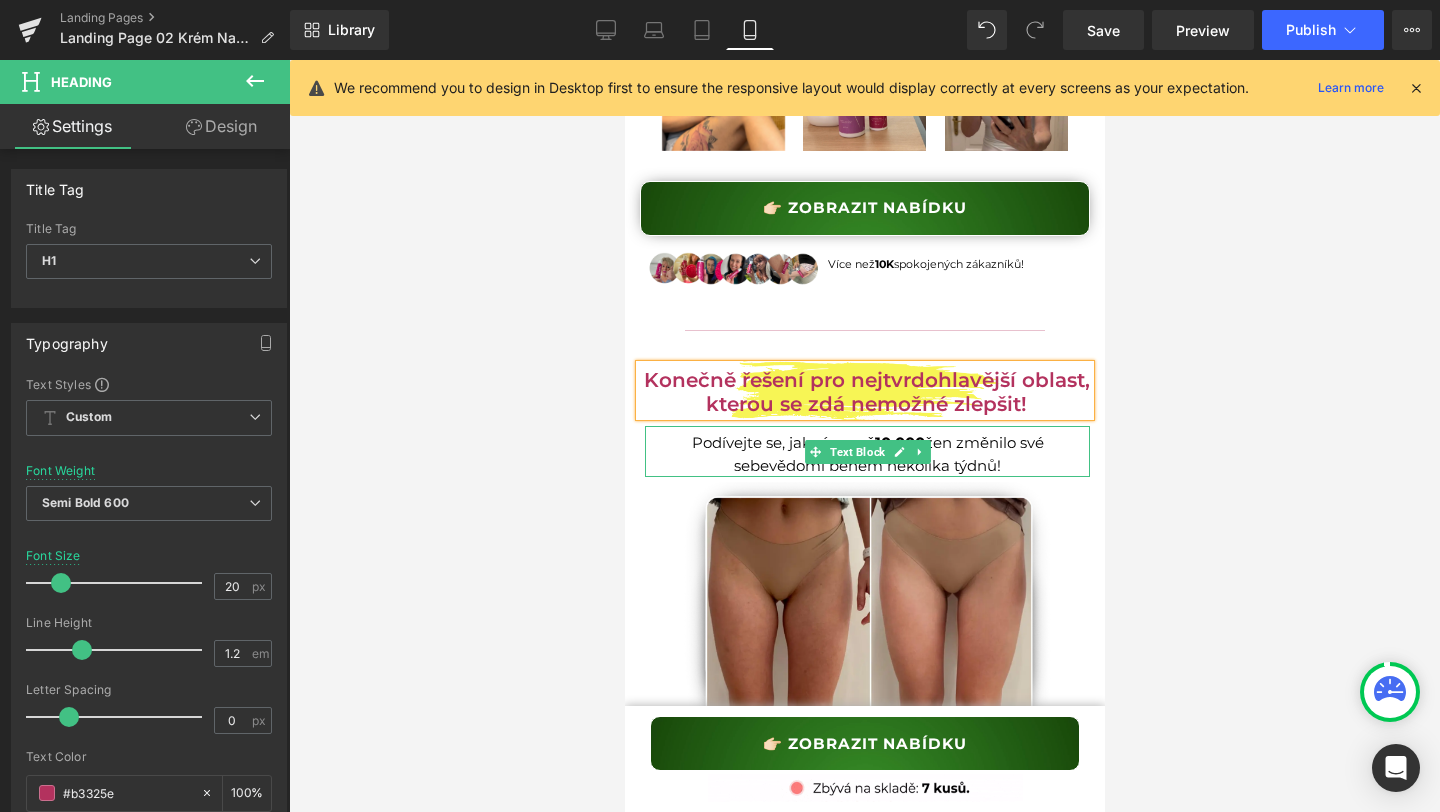 click on "Podívejte se, jak více než  10.000  žen změnilo své sebevědomí během několika týdnů!" at bounding box center (866, 454) 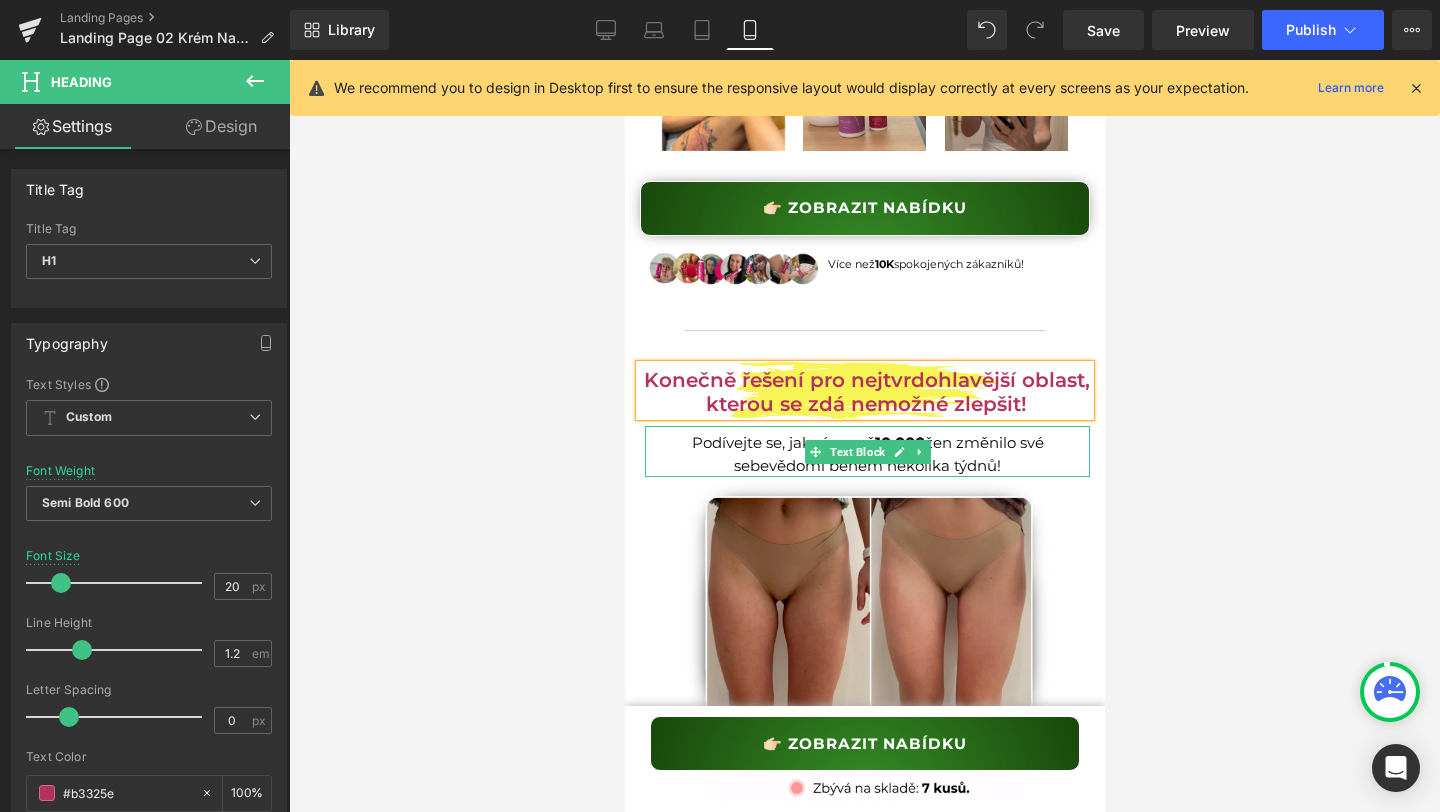 click on "Podívejte se, jak více než  10.000  žen změnilo své sebevědomí během několika týdnů!" at bounding box center (866, 454) 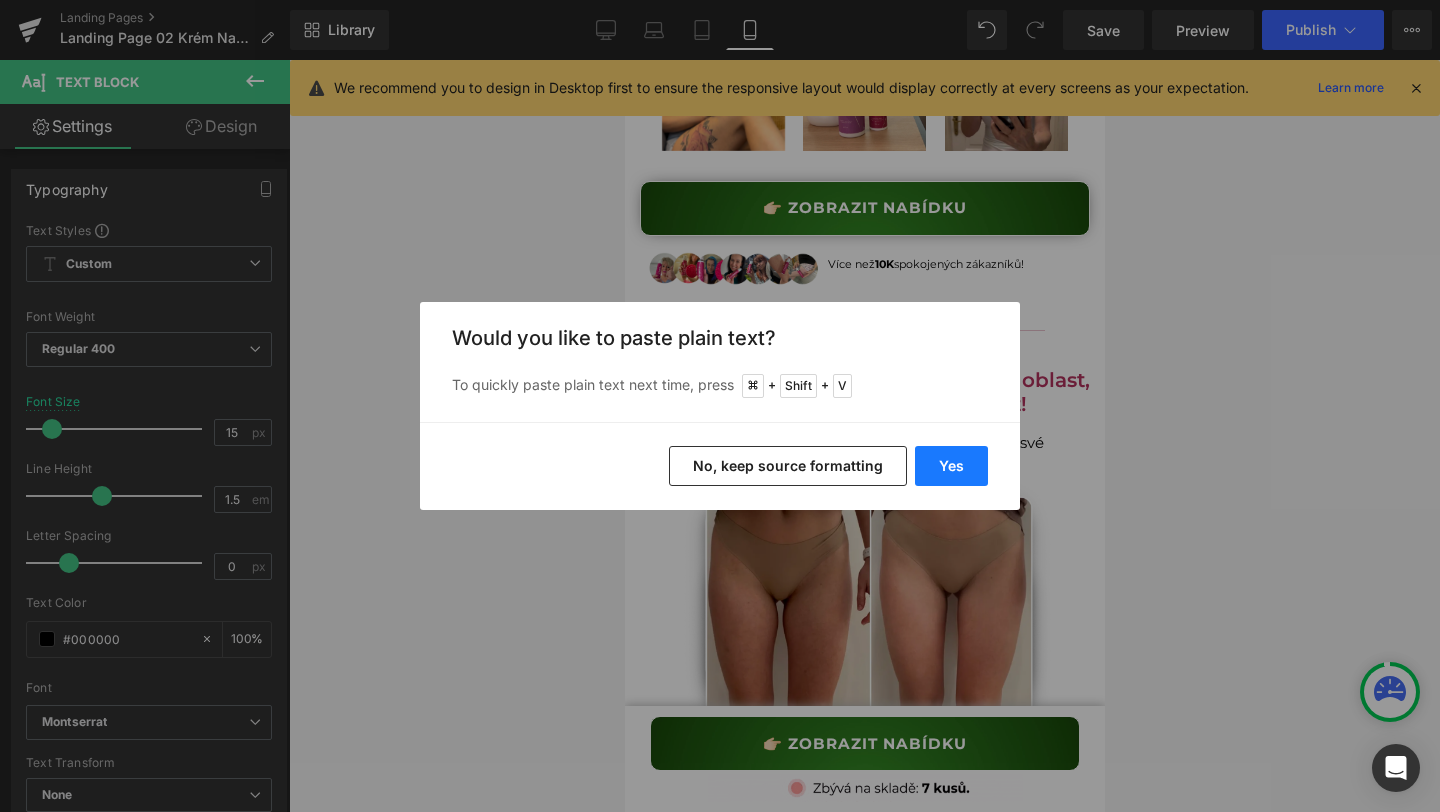 click on "Yes" at bounding box center [951, 466] 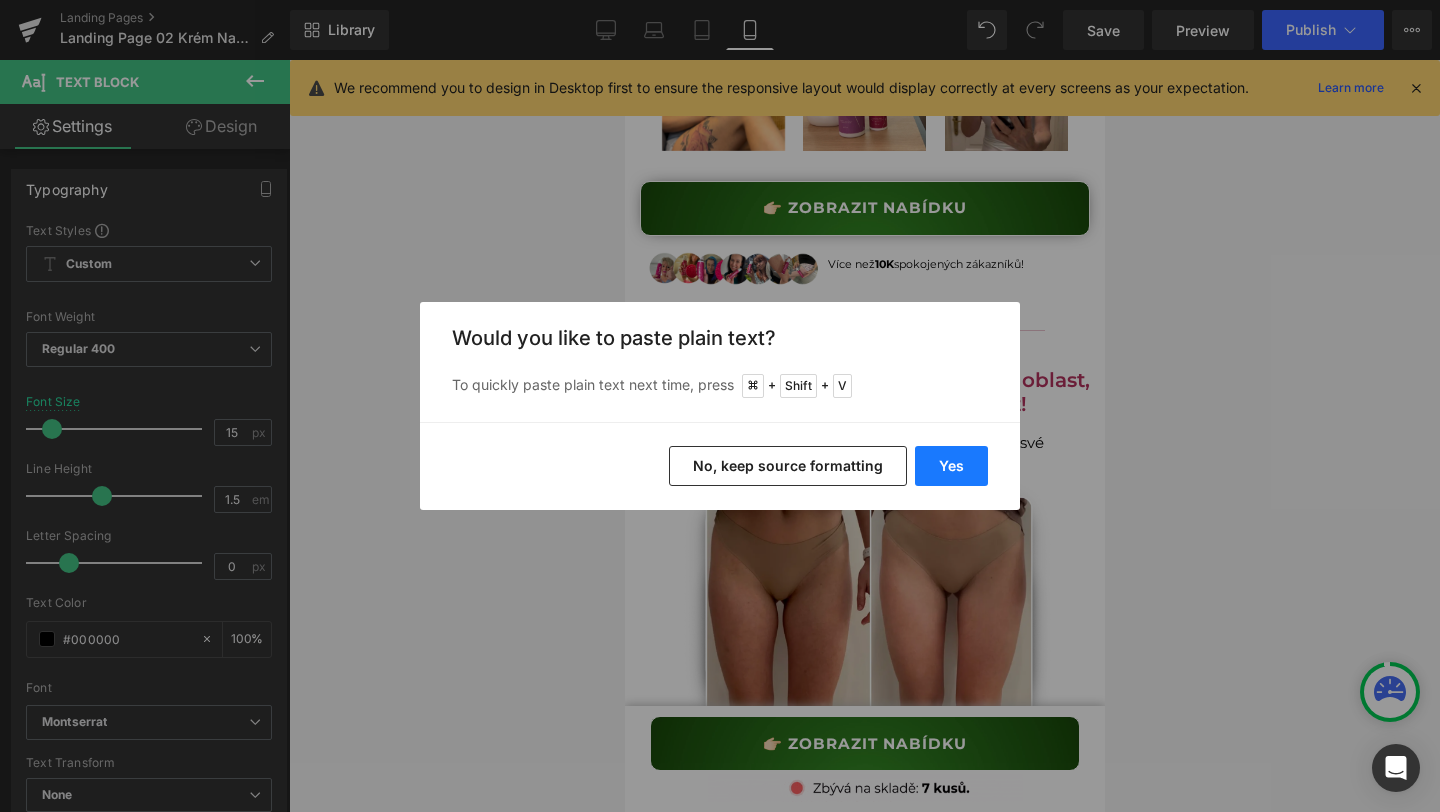 type 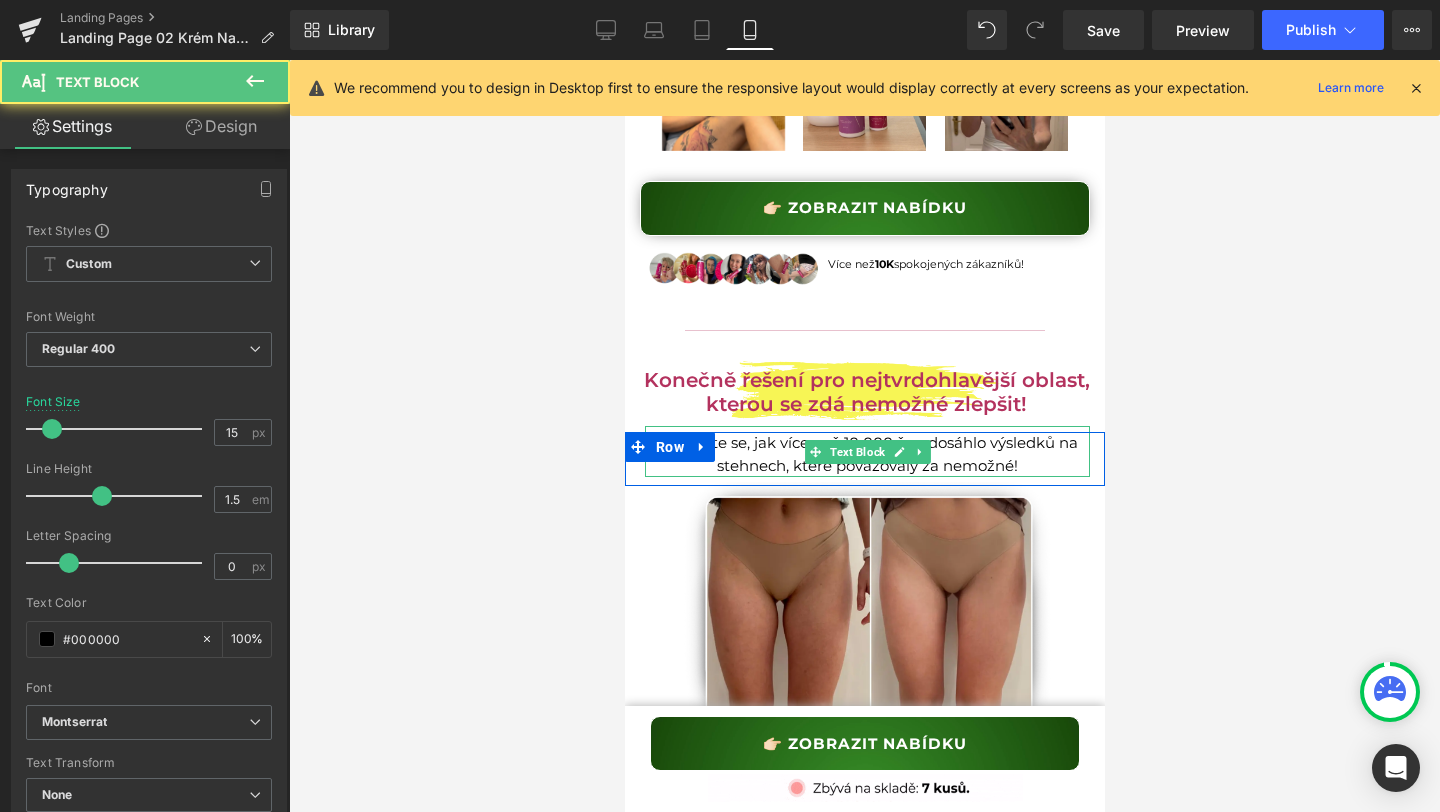 click on "Podívejte se, jak více než 10 000 žen dosáhlo výsledků na stehnech, které považovaly za nemožné!" at bounding box center [866, 454] 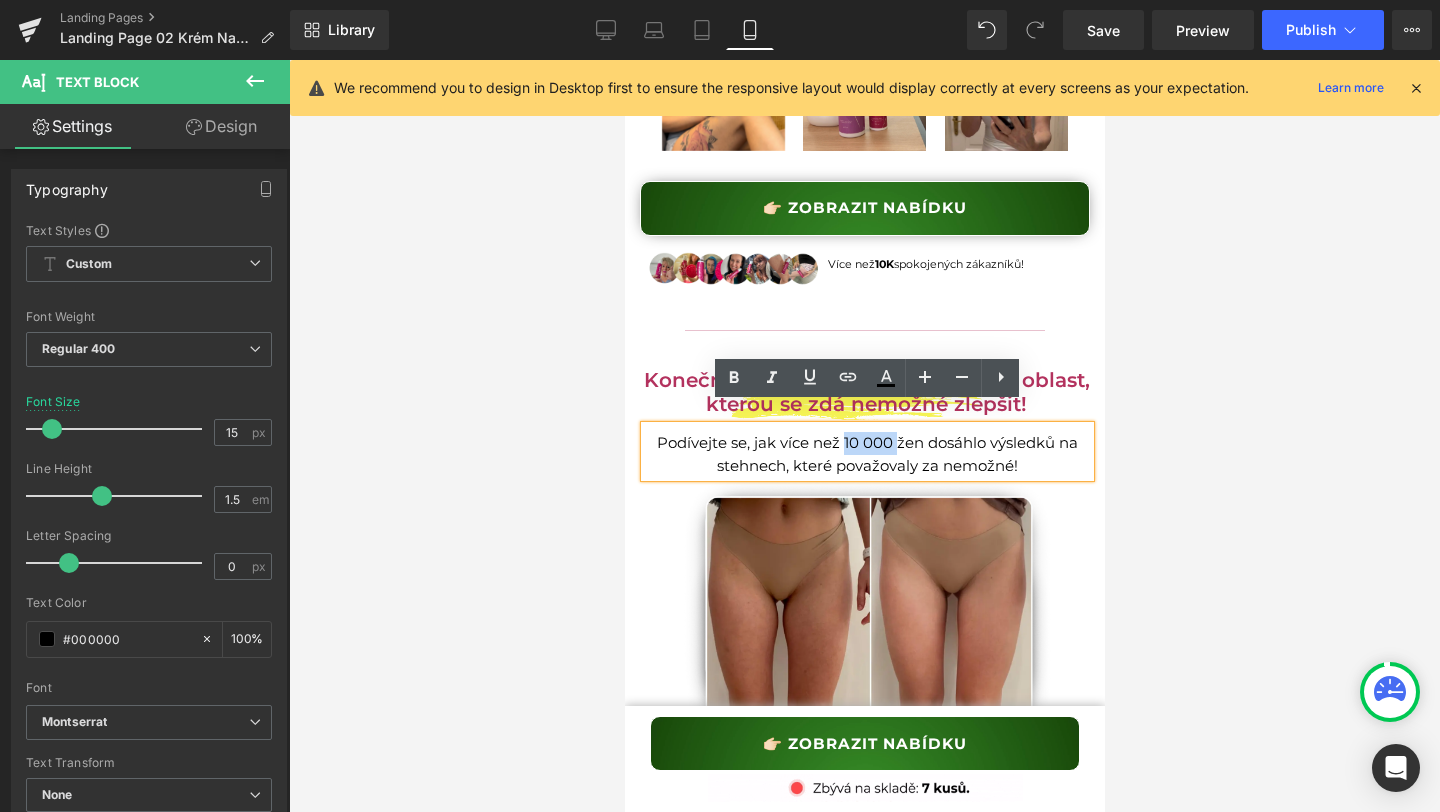 drag, startPoint x: 844, startPoint y: 418, endPoint x: 895, endPoint y: 423, distance: 51.24451 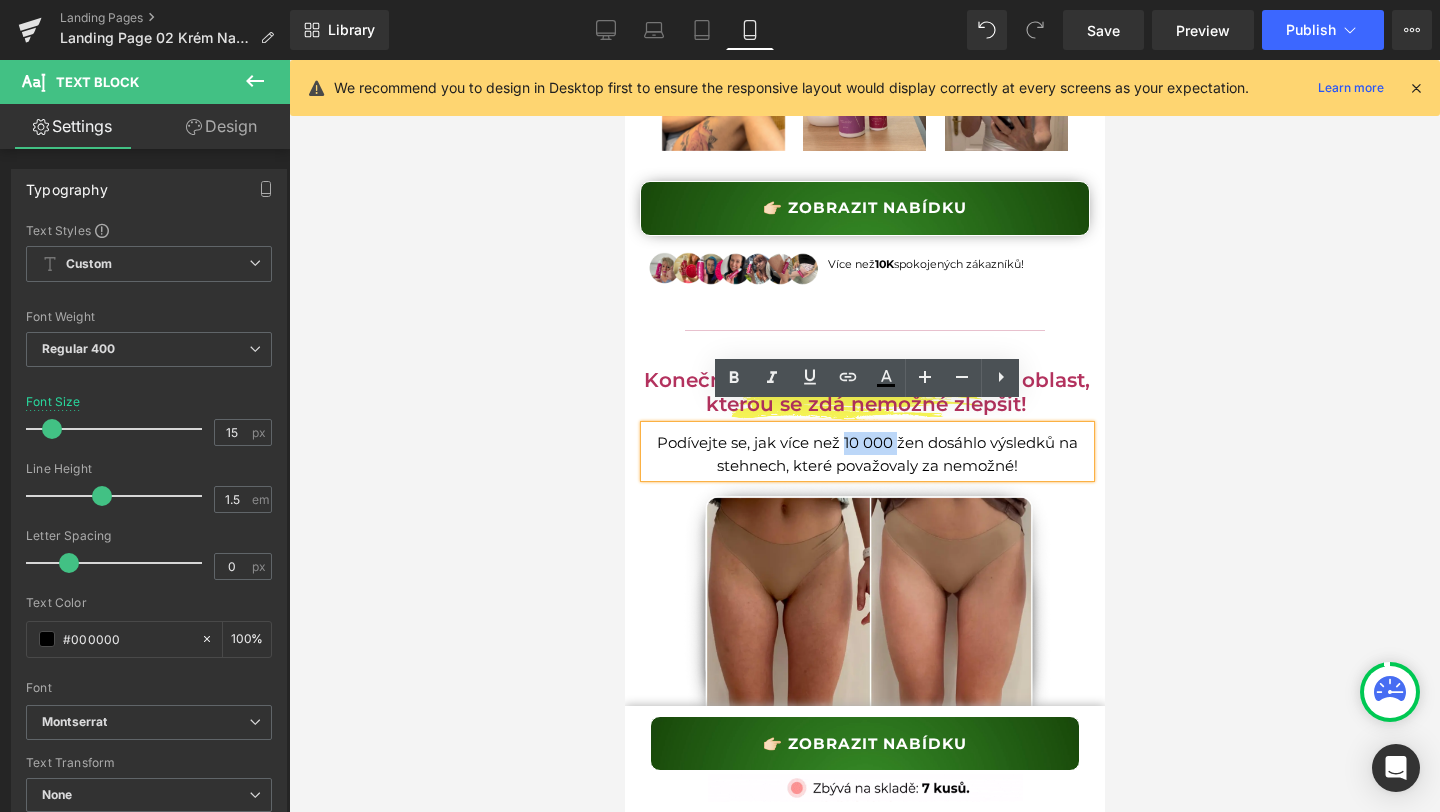 click on "Podívejte se, jak více než 10 000 žen dosáhlo výsledků na stehnech, které považovaly za nemožné!" at bounding box center (866, 454) 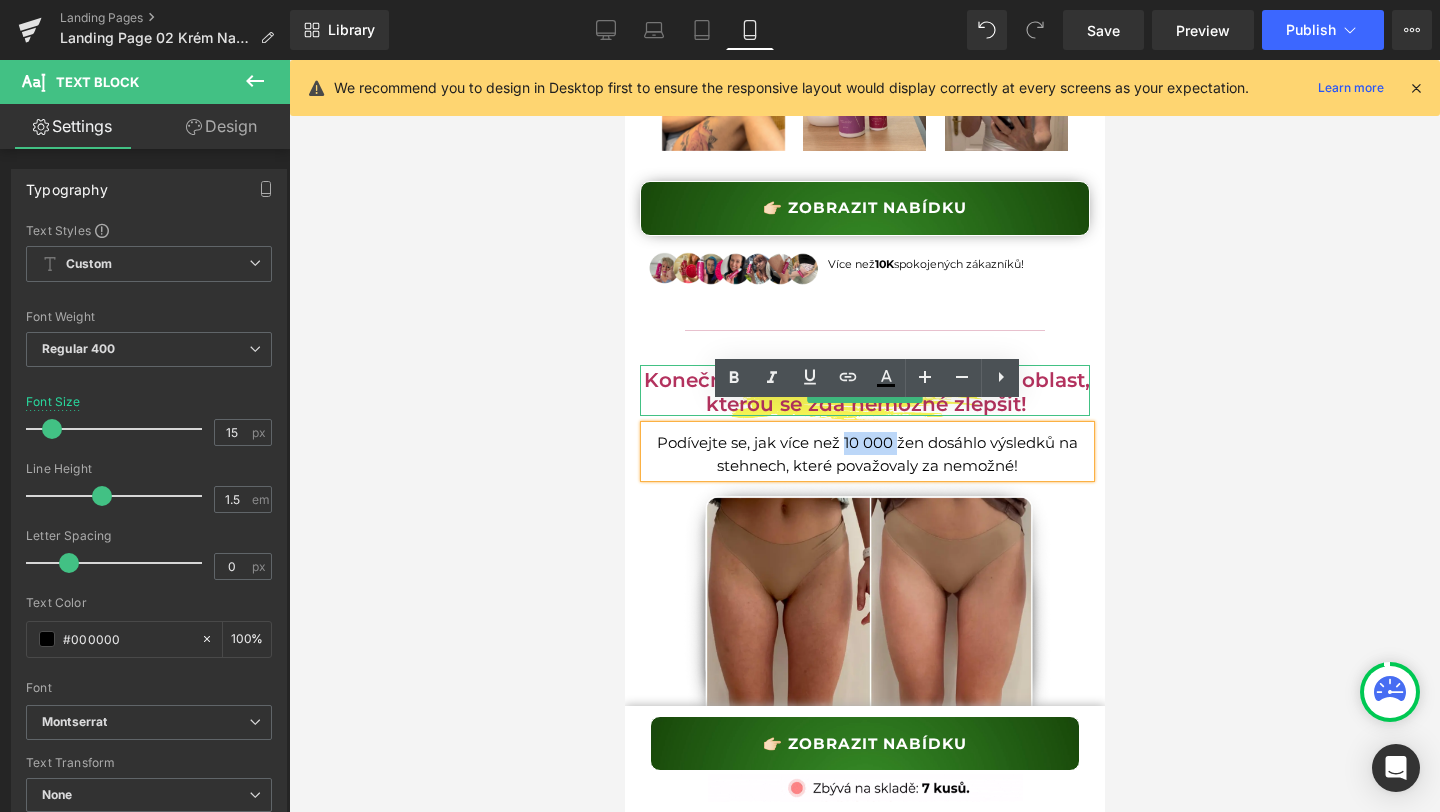 click on "Konečně řešení pro nejtvrdohlavější oblast, kterou se zdá nemožné zlepšit!" at bounding box center [865, 392] 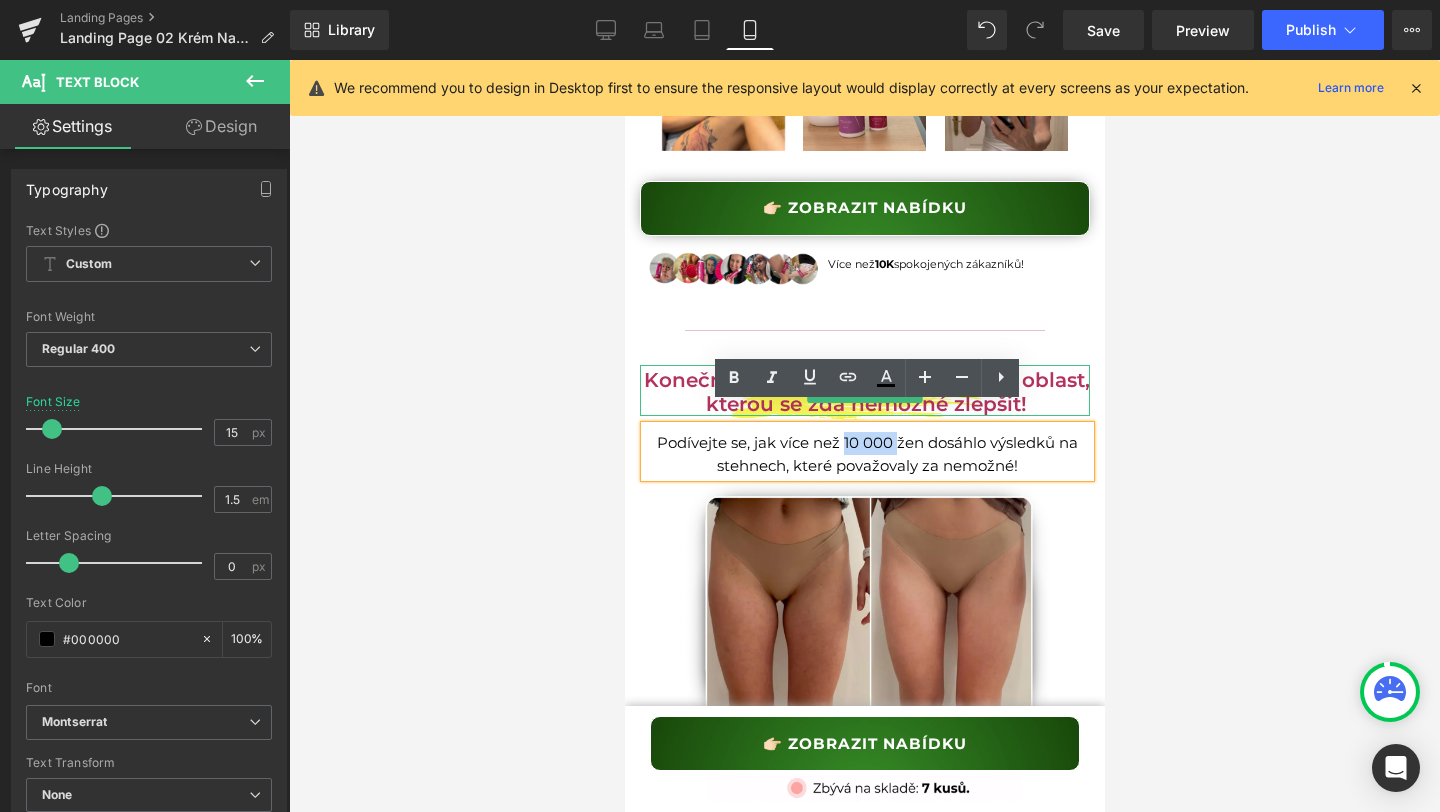 click on "Konečně řešení pro nejtvrdohlavější oblast, kterou se zdá nemožné zlepšit!" at bounding box center [865, 392] 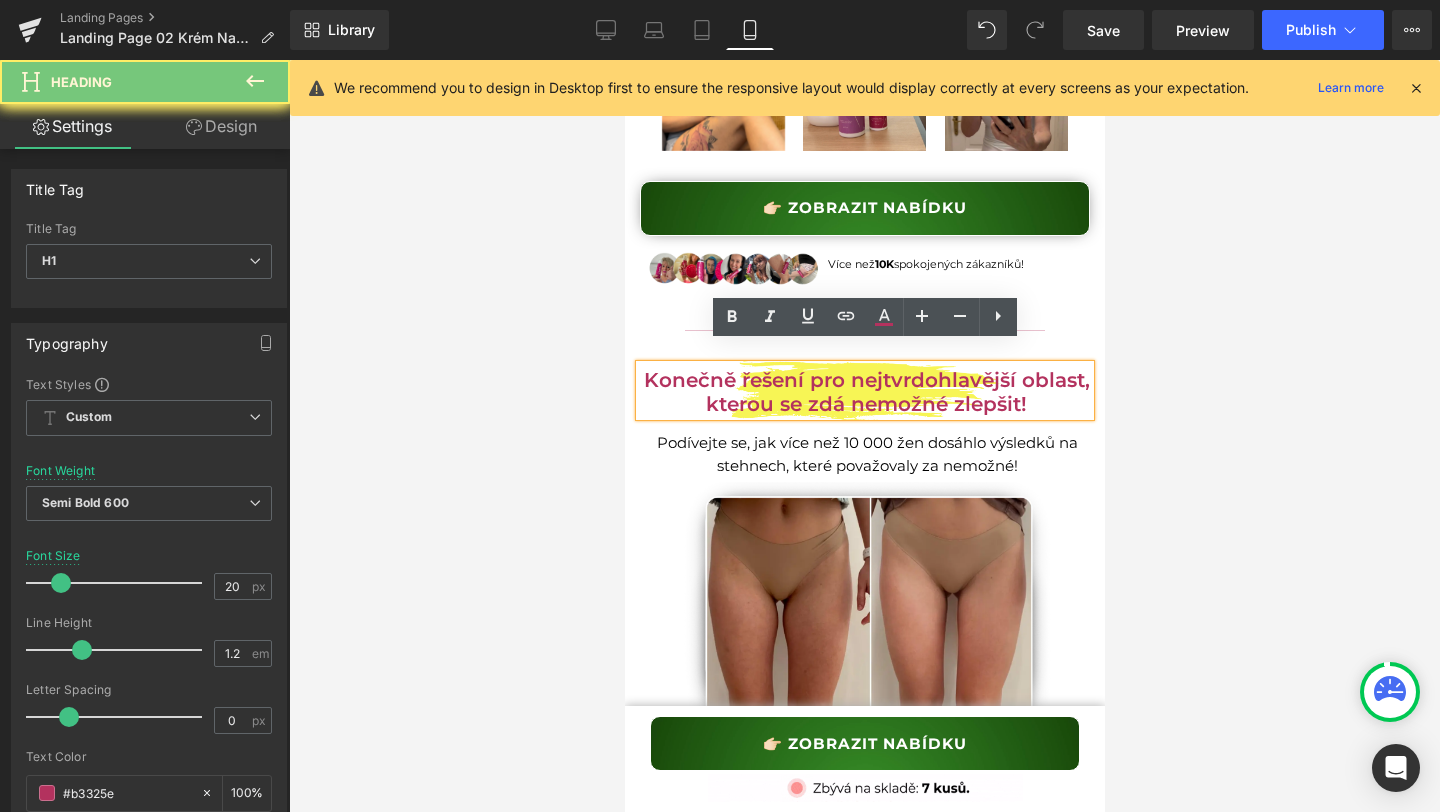 click on "Konečně řešení pro nejtvrdohlavější oblast, kterou se zdá nemožné zlepšit!" at bounding box center [865, 392] 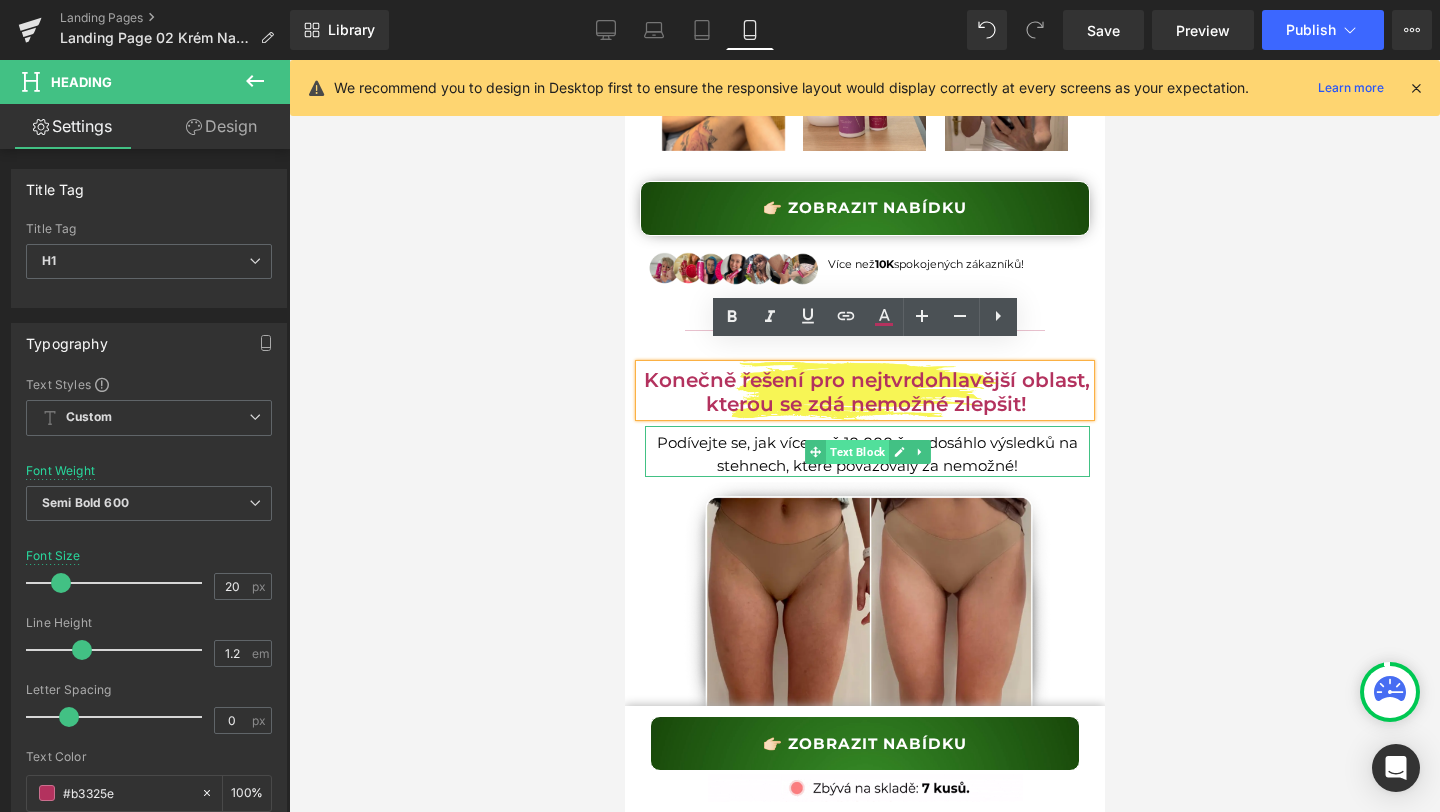 drag, startPoint x: 831, startPoint y: 421, endPoint x: 843, endPoint y: 421, distance: 12 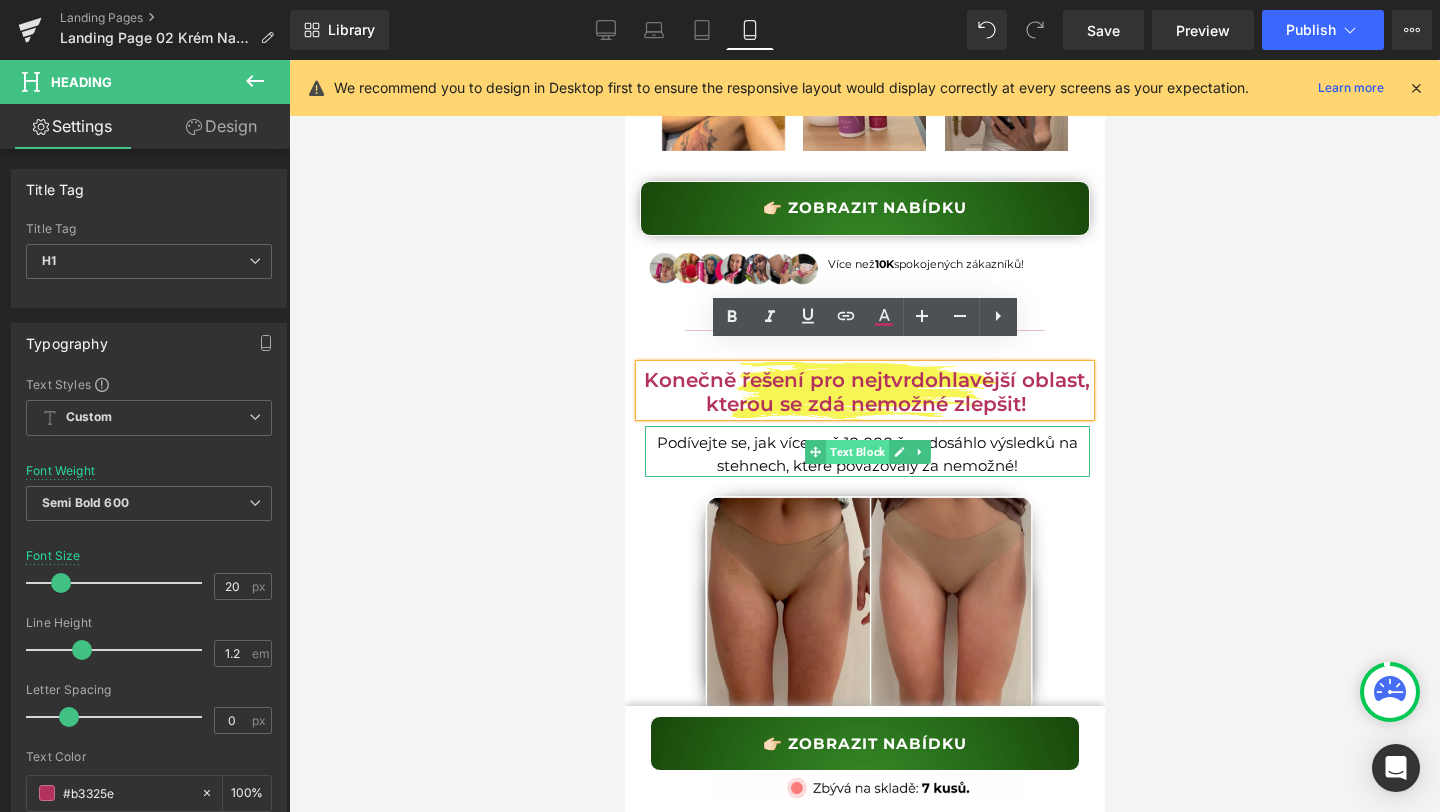 click on "Text Block" at bounding box center [856, 452] 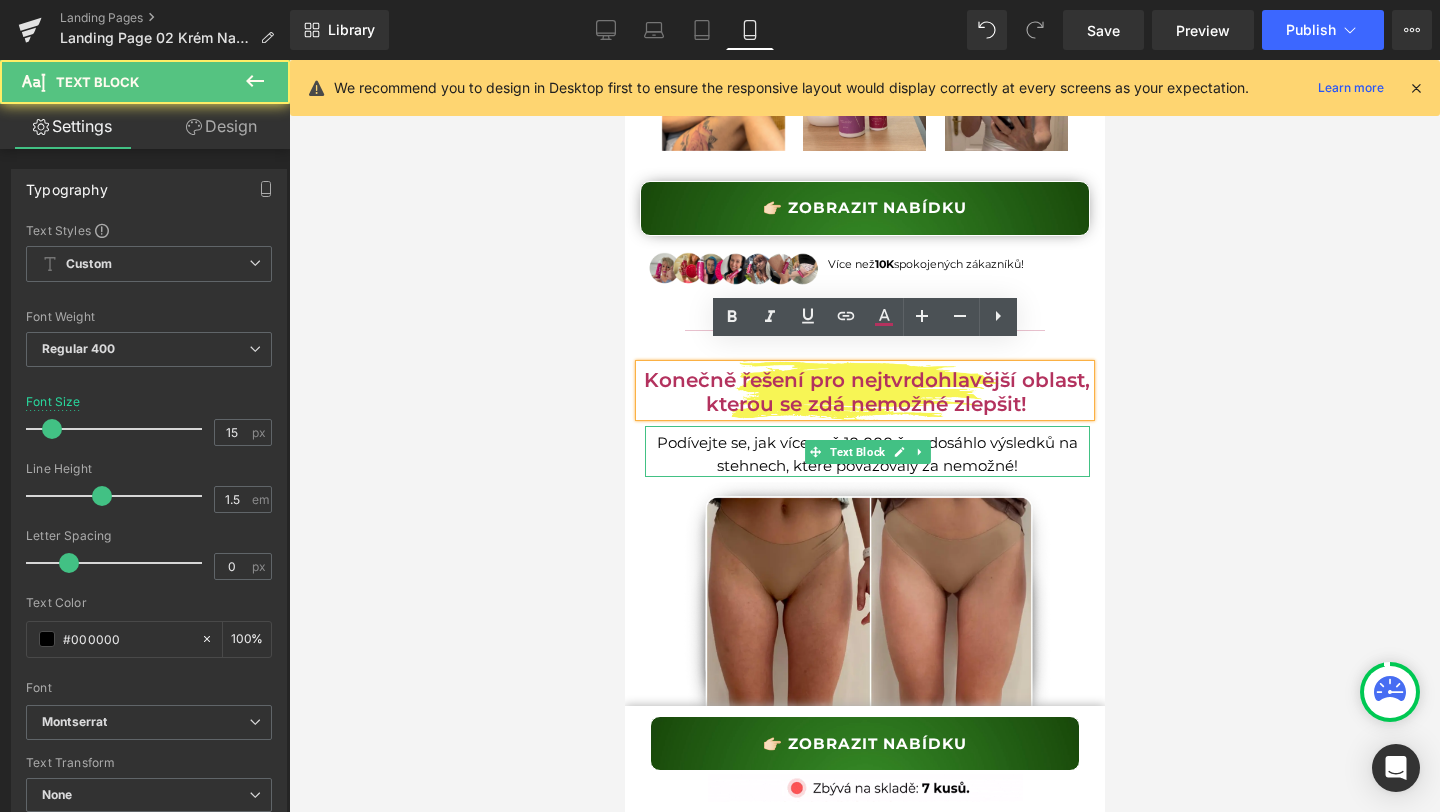 click on "Podívejte se, jak více než 10 000 žen dosáhlo výsledků na stehnech, které považovaly za nemožné!" at bounding box center (866, 454) 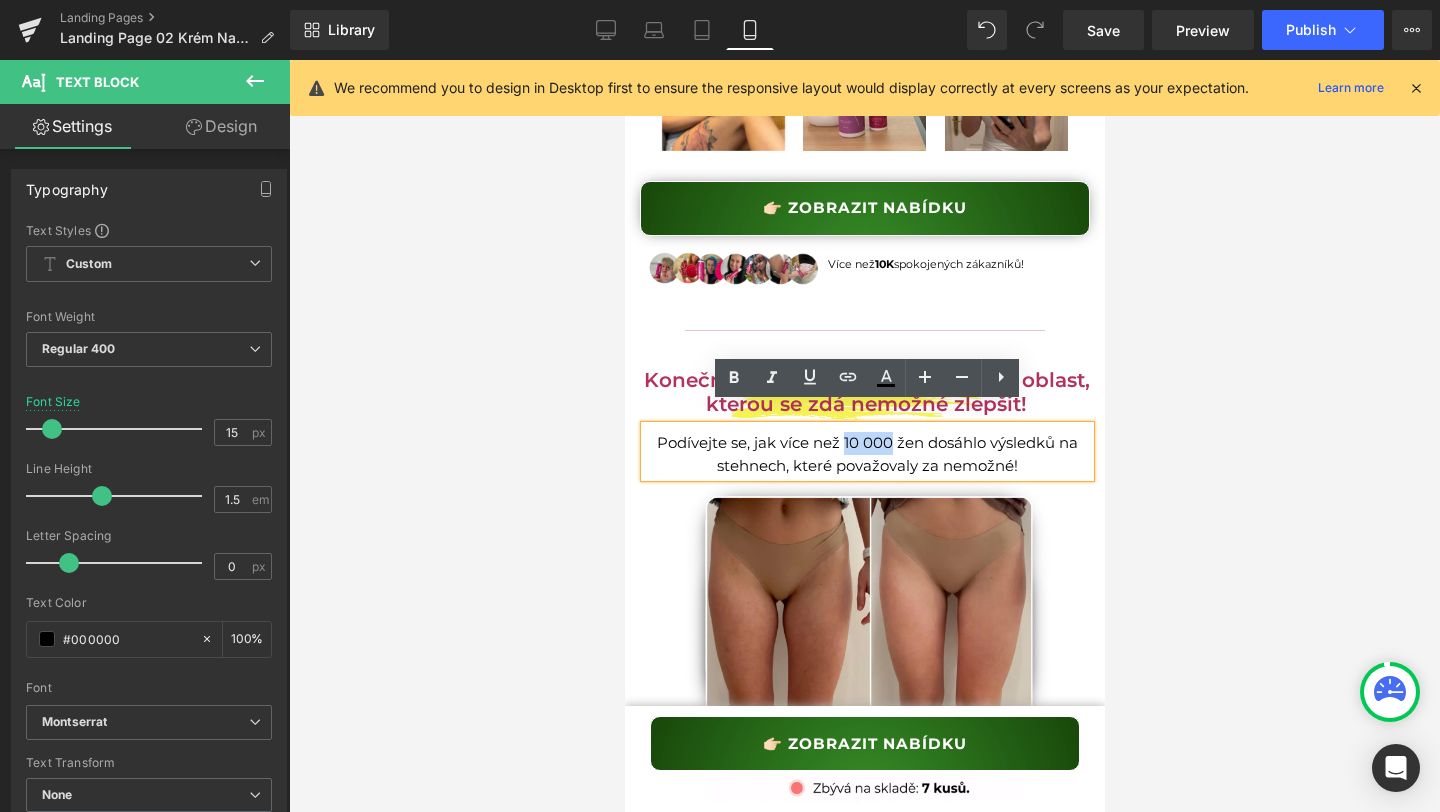 drag, startPoint x: 842, startPoint y: 415, endPoint x: 887, endPoint y: 422, distance: 45.54119 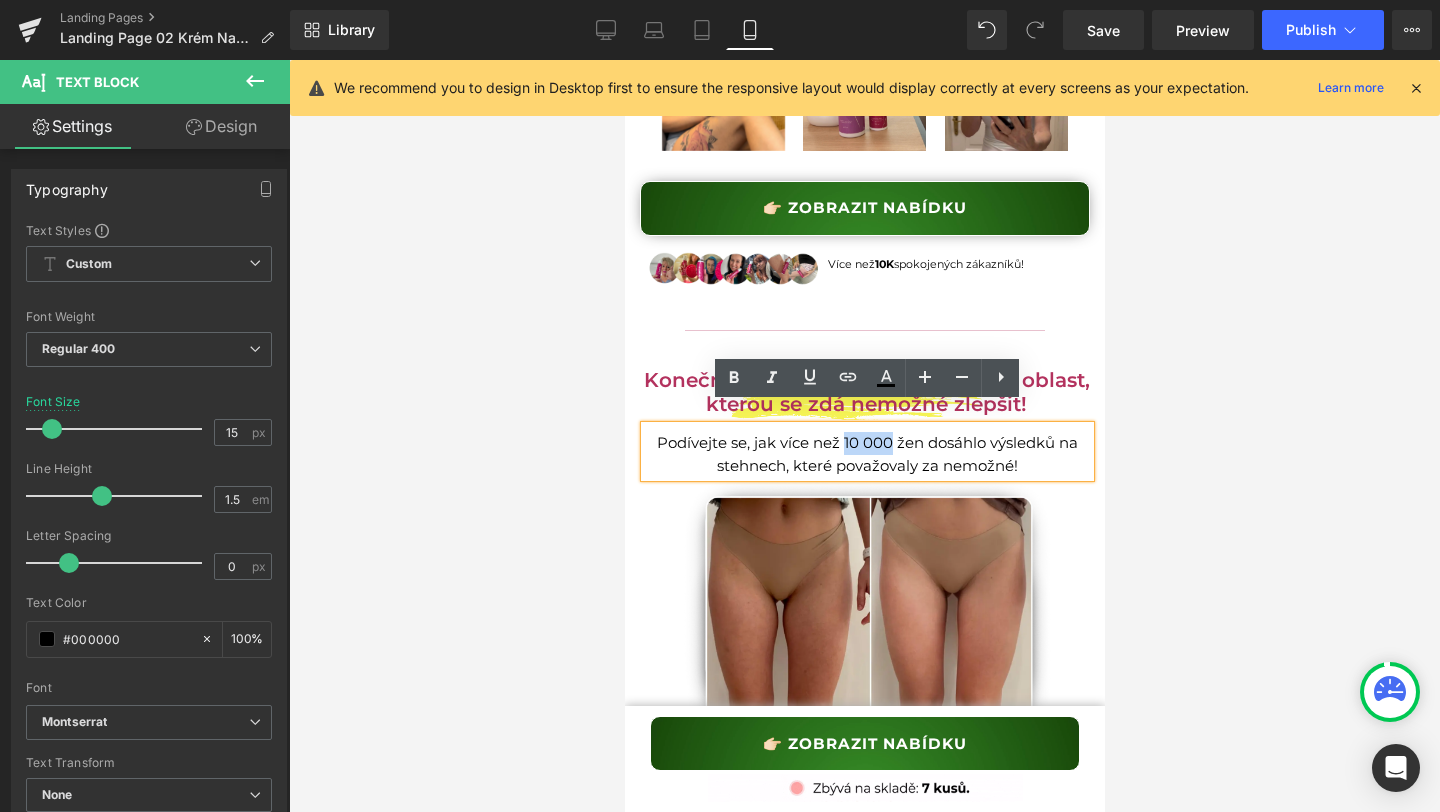 click on "Podívejte se, jak více než 10 000 žen dosáhlo výsledků na stehnech, které považovaly za nemožné!" at bounding box center (866, 454) 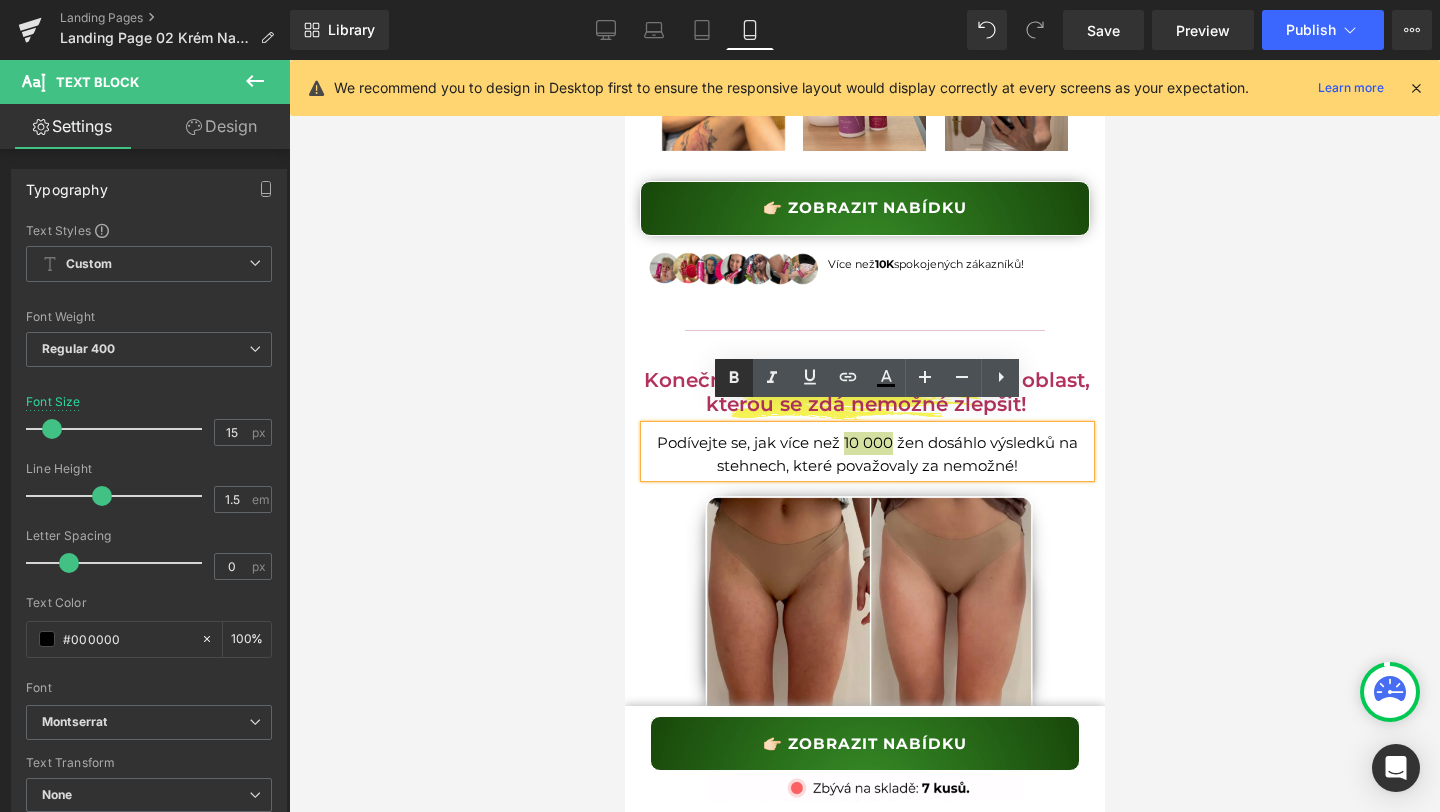 click 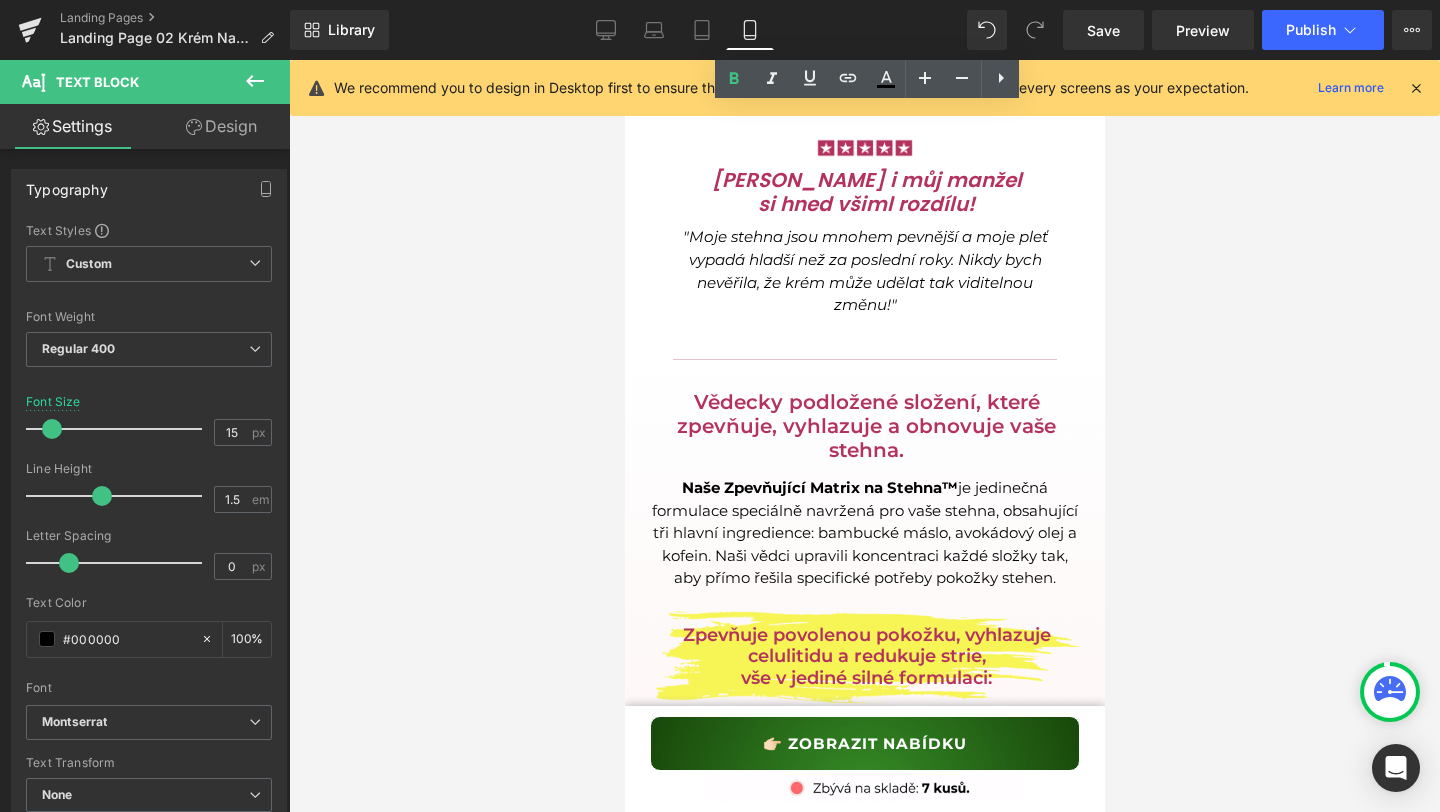 scroll, scrollTop: 2407, scrollLeft: 0, axis: vertical 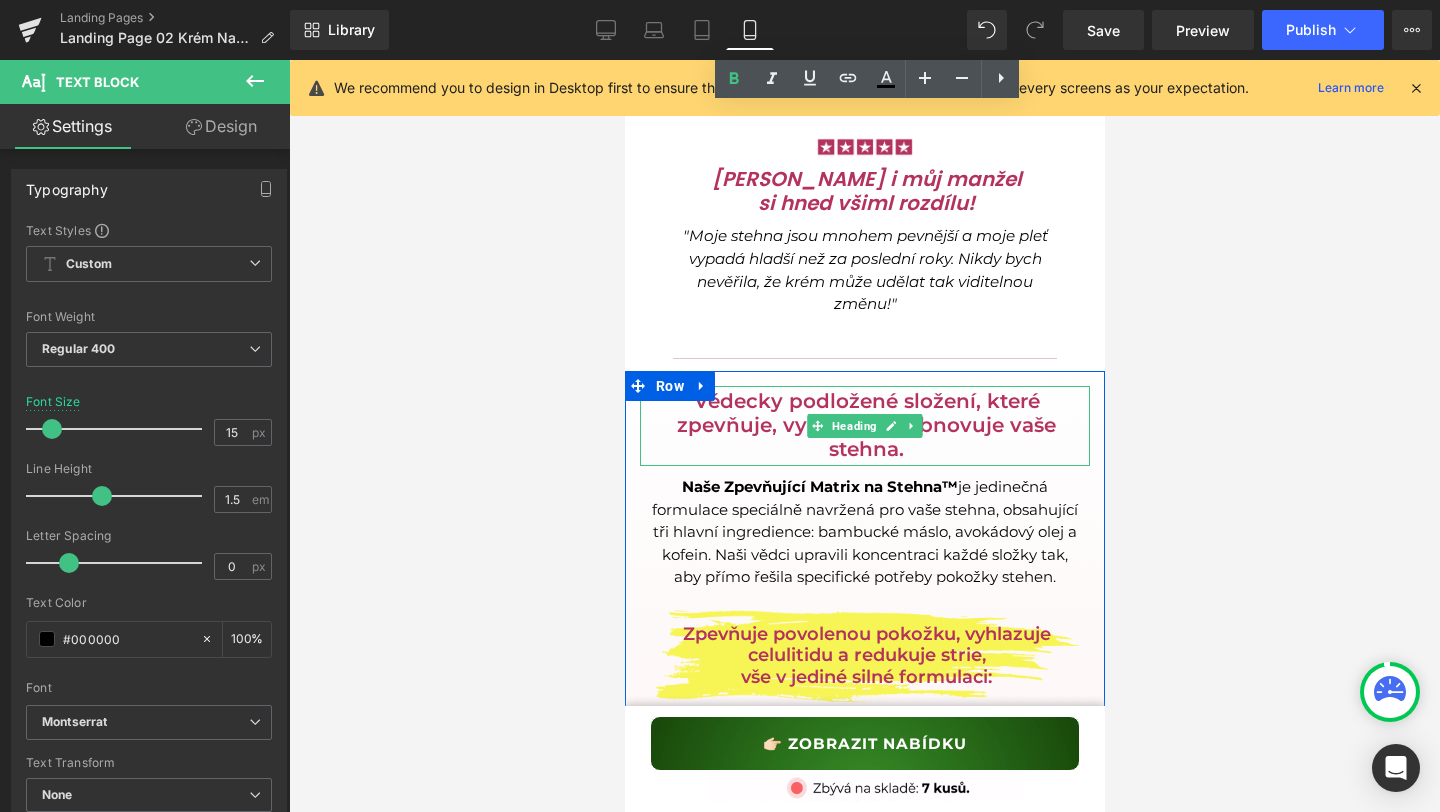 click on "Vědecky podložené složení, které zpevňuje, vyhlazuje a obnovuje vaše stehna." at bounding box center (865, 425) 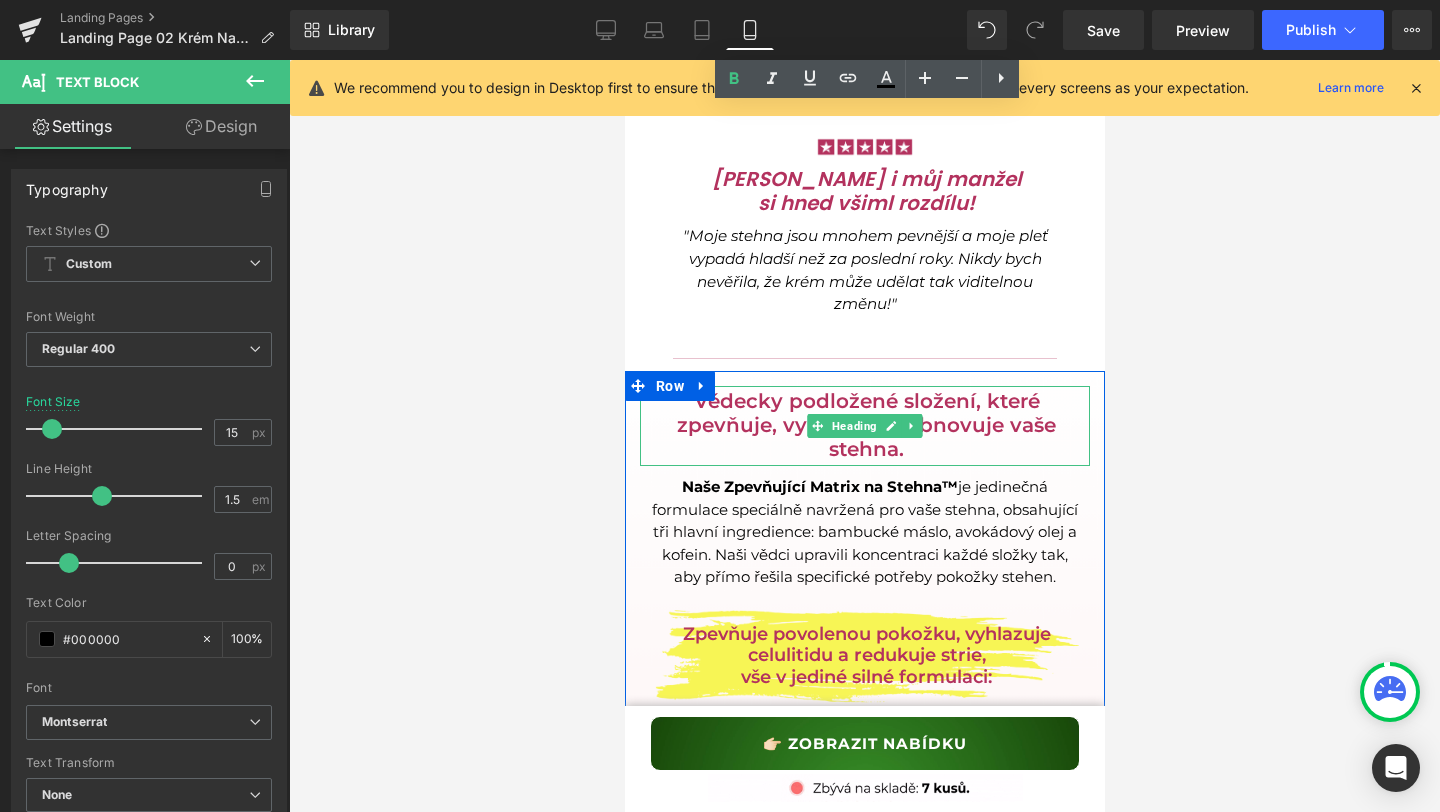 click on "Vědecky podložené složení, které zpevňuje, vyhlazuje a obnovuje vaše stehna." at bounding box center (865, 425) 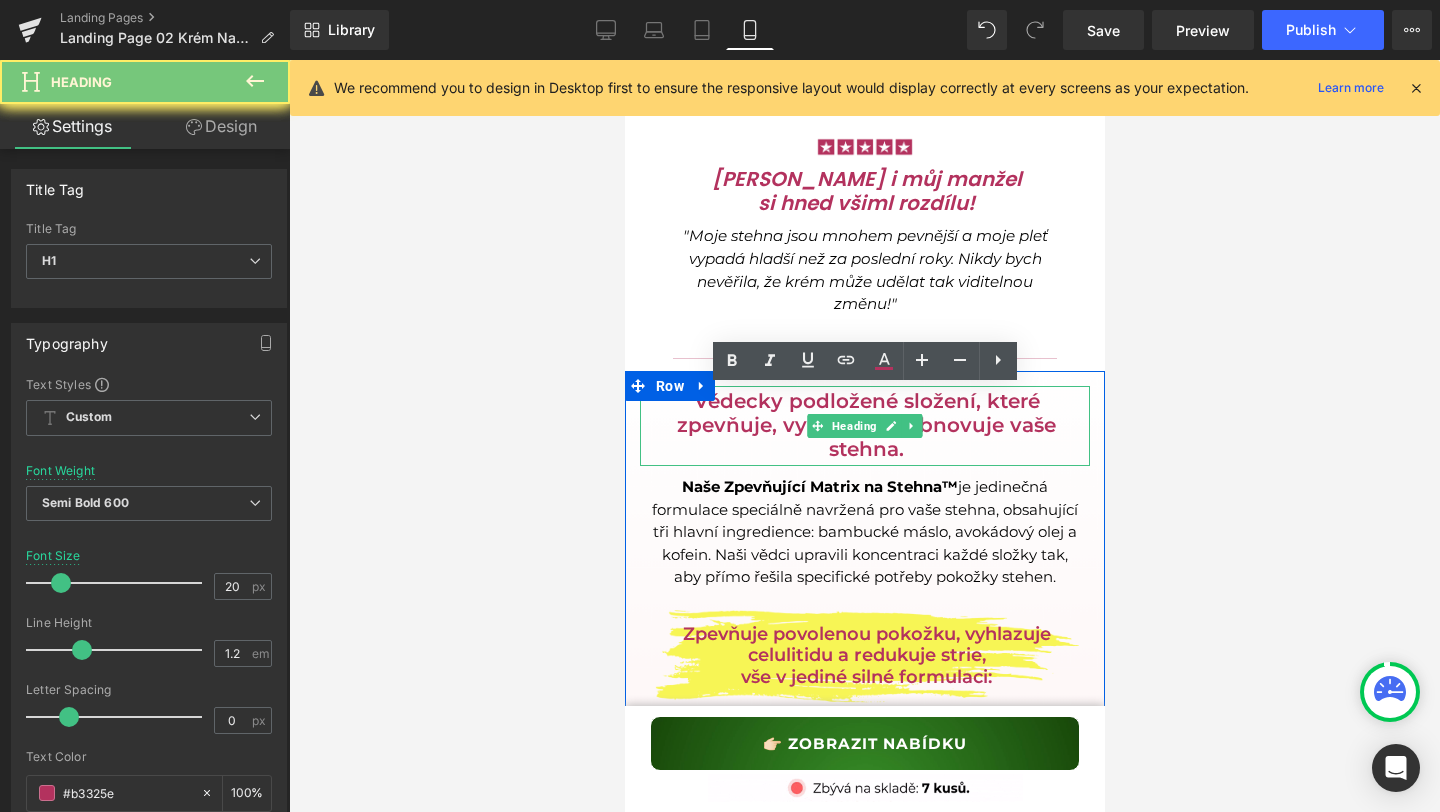 click on "Vědecky podložené složení, které zpevňuje, vyhlazuje a obnovuje vaše stehna." at bounding box center (865, 425) 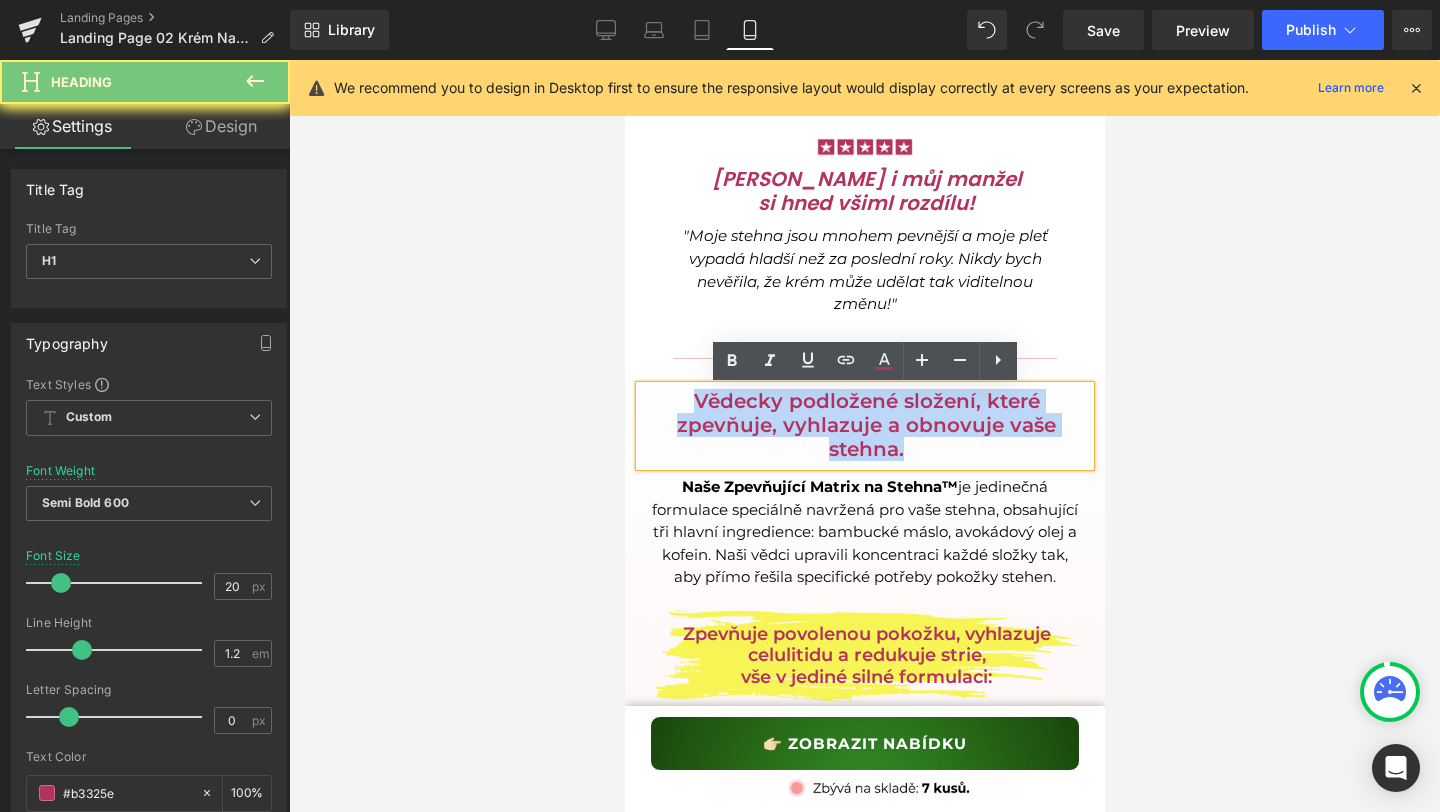 paste 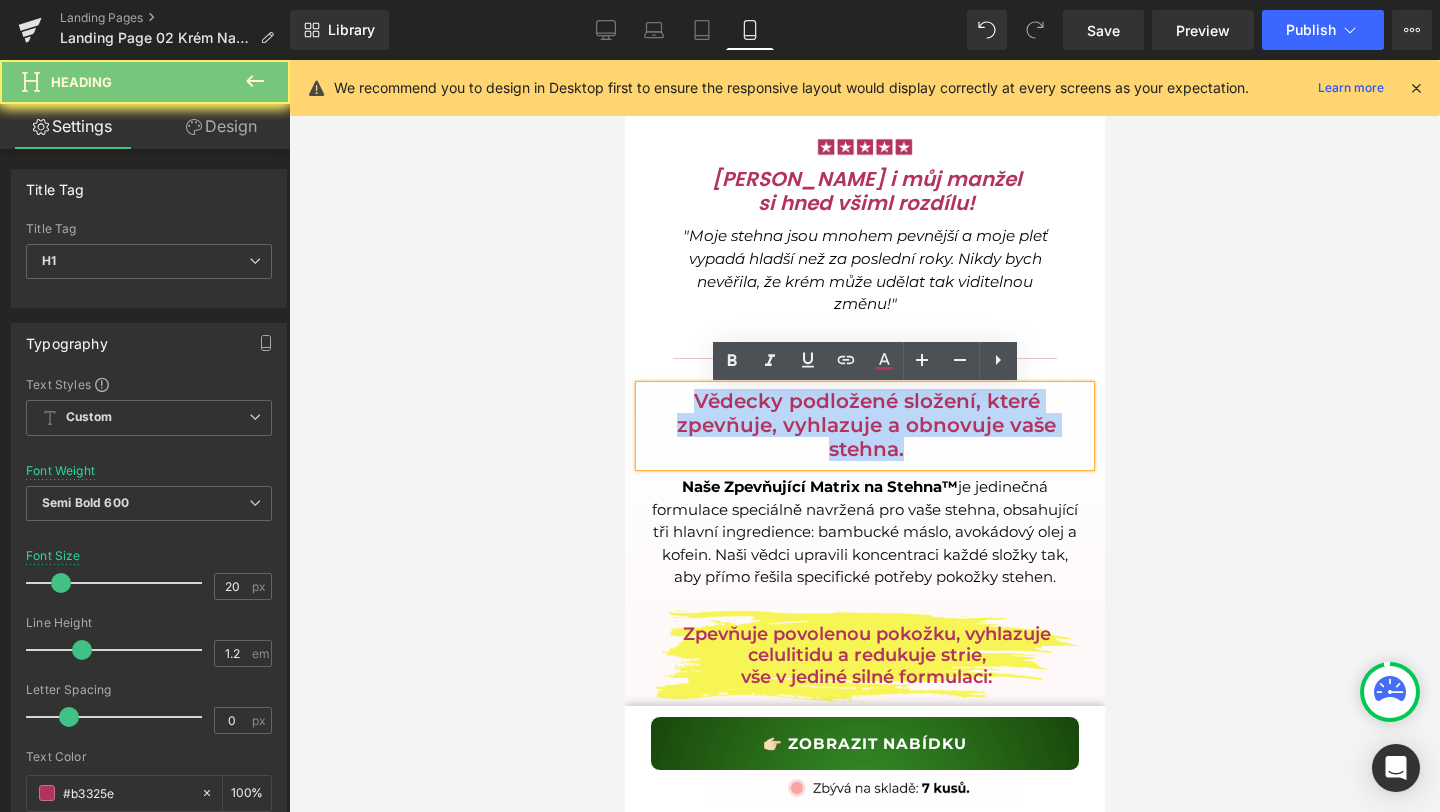 type 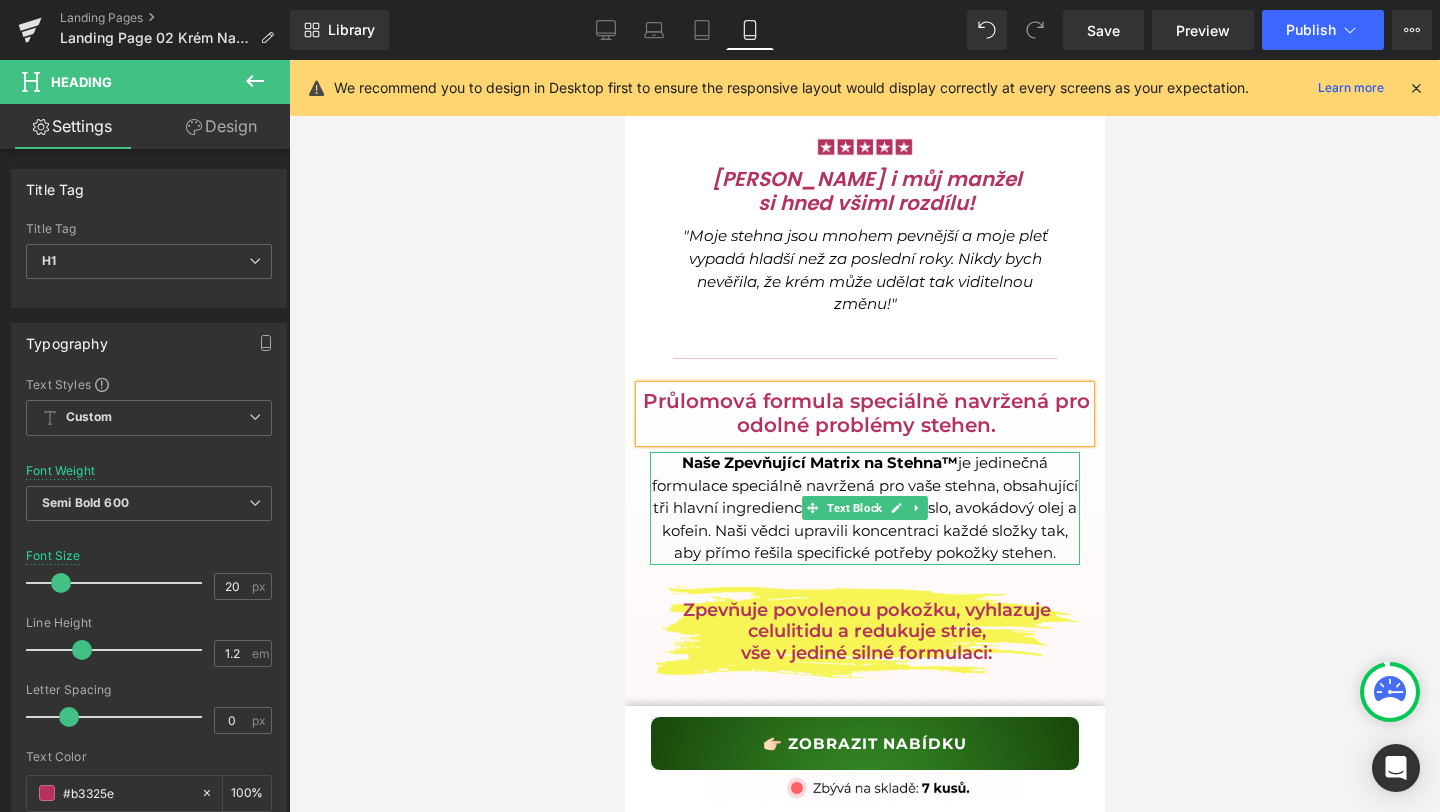 click on "Naše Zpevňující Matrix na Stehna™  je jedinečná formulace speciálně navržená pro vaše stehna, obsahující tři hlavní ingredience: bambucké máslo, avokádový olej a kofein. Naši vědci upravili koncentraci každé složky tak, aby přímo řešila specifické potřeby pokožky stehen." at bounding box center [864, 508] 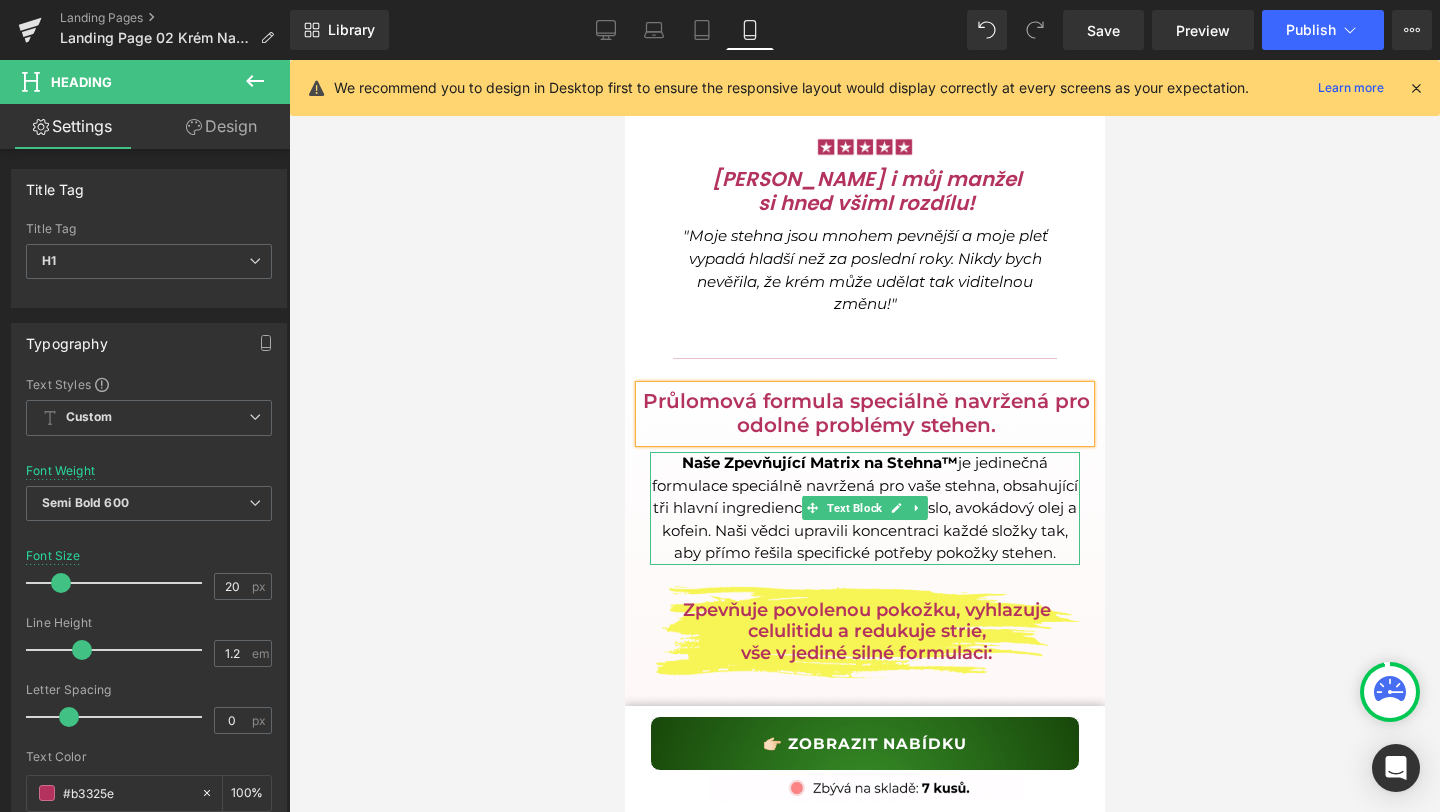 click on "Naše Zpevňující Matrix na Stehna™  je jedinečná formulace speciálně navržená pro vaše stehna, obsahující tři hlavní ingredience: bambucké máslo, avokádový olej a kofein. Naši vědci upravili koncentraci každé složky tak, aby přímo řešila specifické potřeby pokožky stehen." at bounding box center [864, 508] 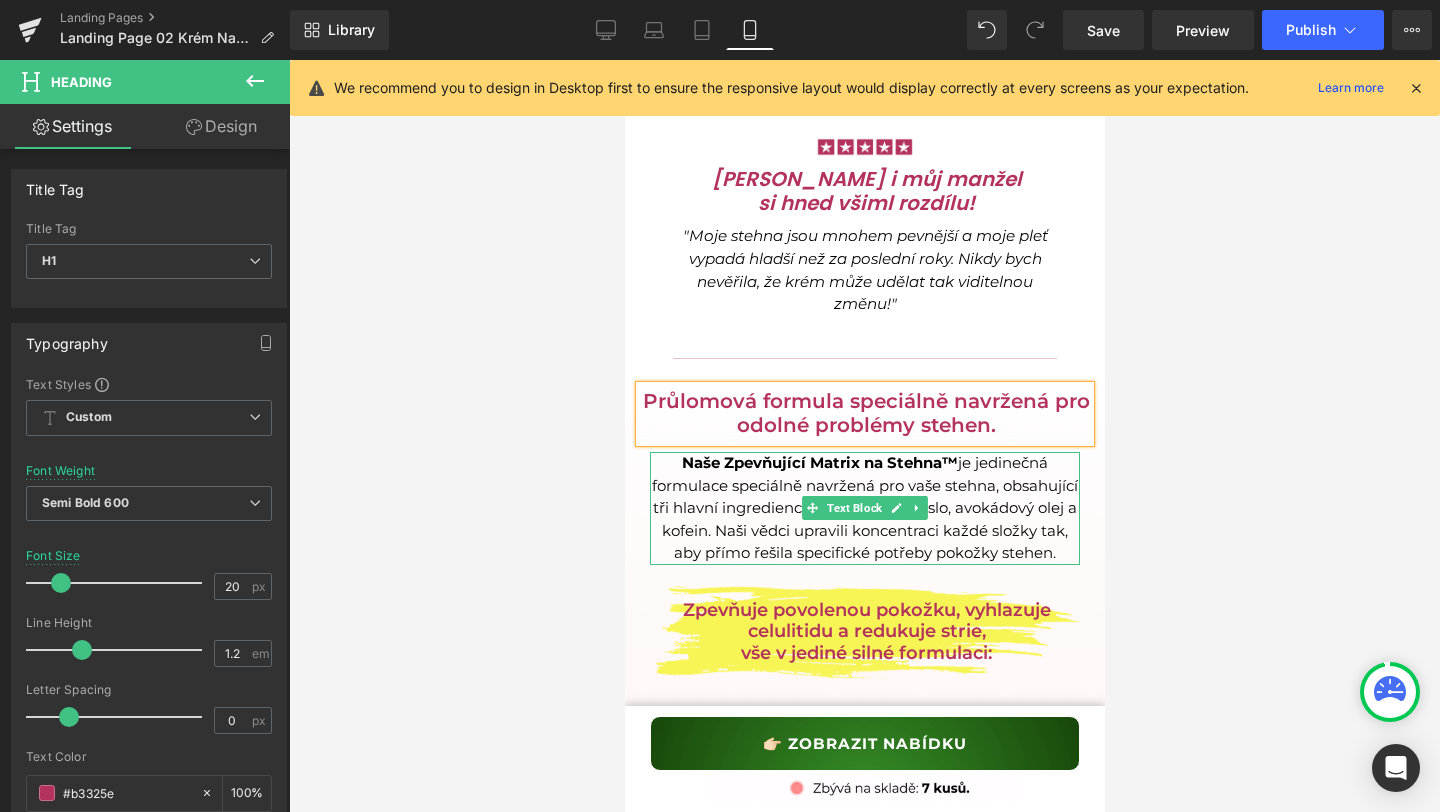 click on "Naše Zpevňující Matrix na Stehna™  je jedinečná formulace speciálně navržená pro vaše stehna, obsahující tři hlavní ingredience: bambucké máslo, avokádový olej a kofein. Naši vědci upravili koncentraci každé složky tak, aby přímo řešila specifické potřeby pokožky stehen." at bounding box center (864, 508) 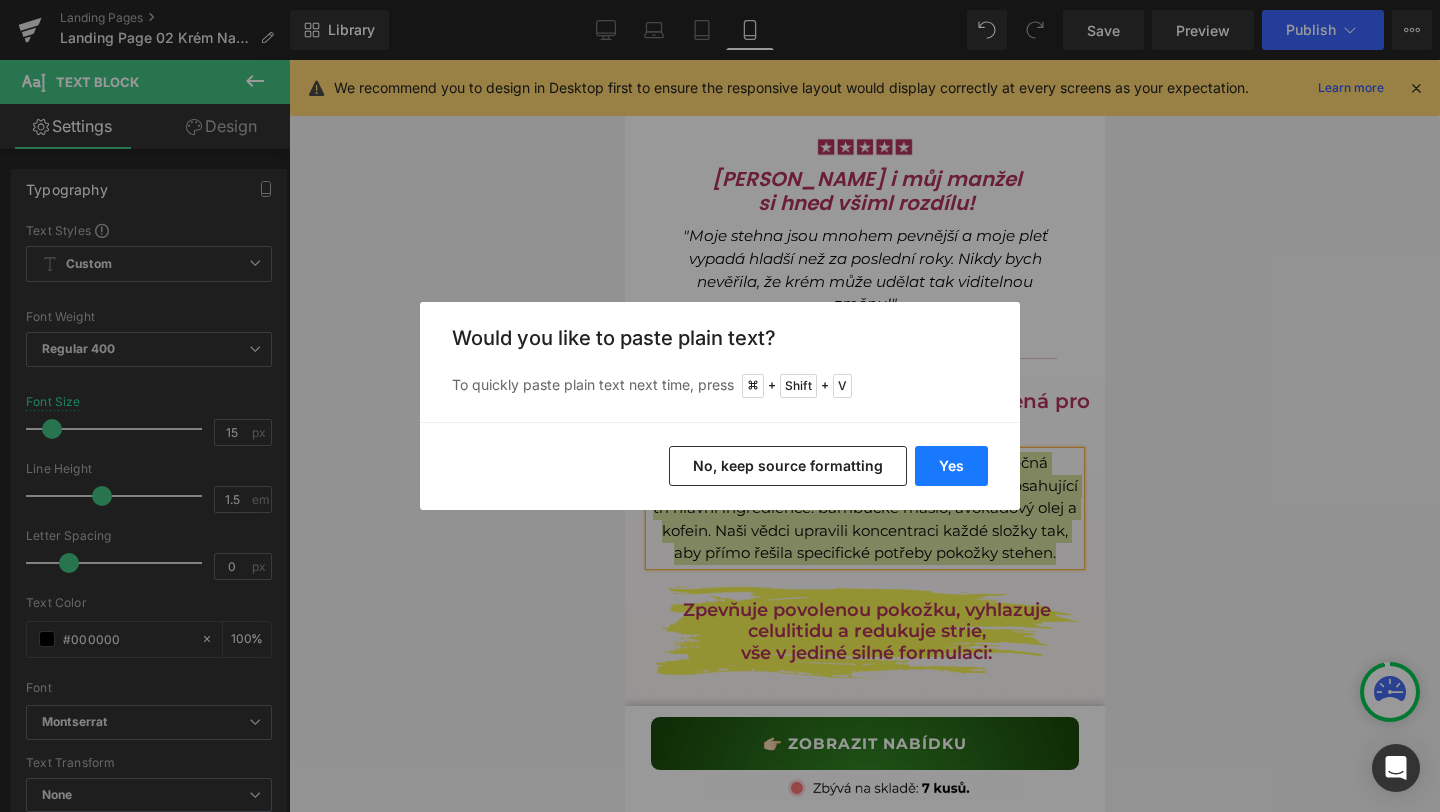 click on "Yes" at bounding box center [951, 466] 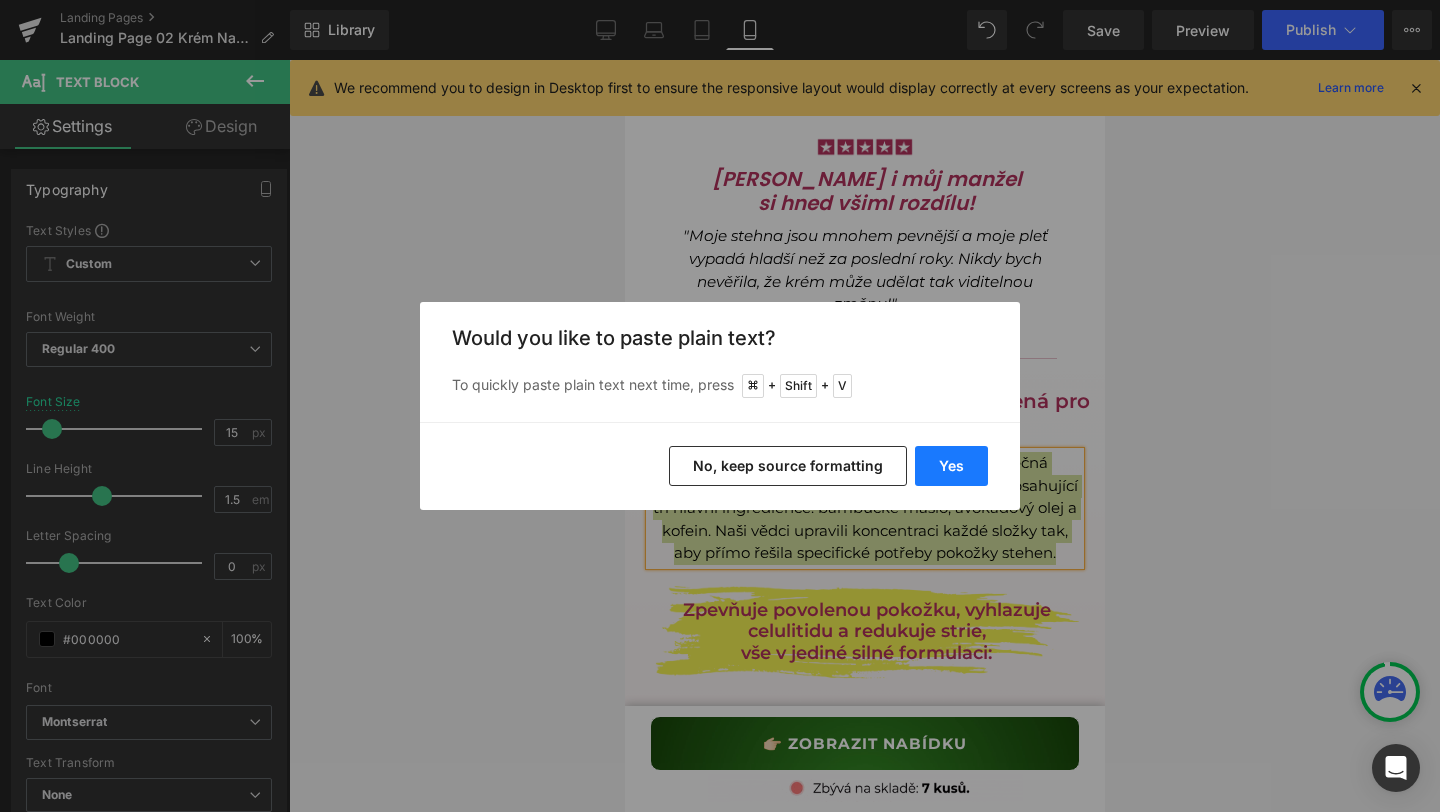 type 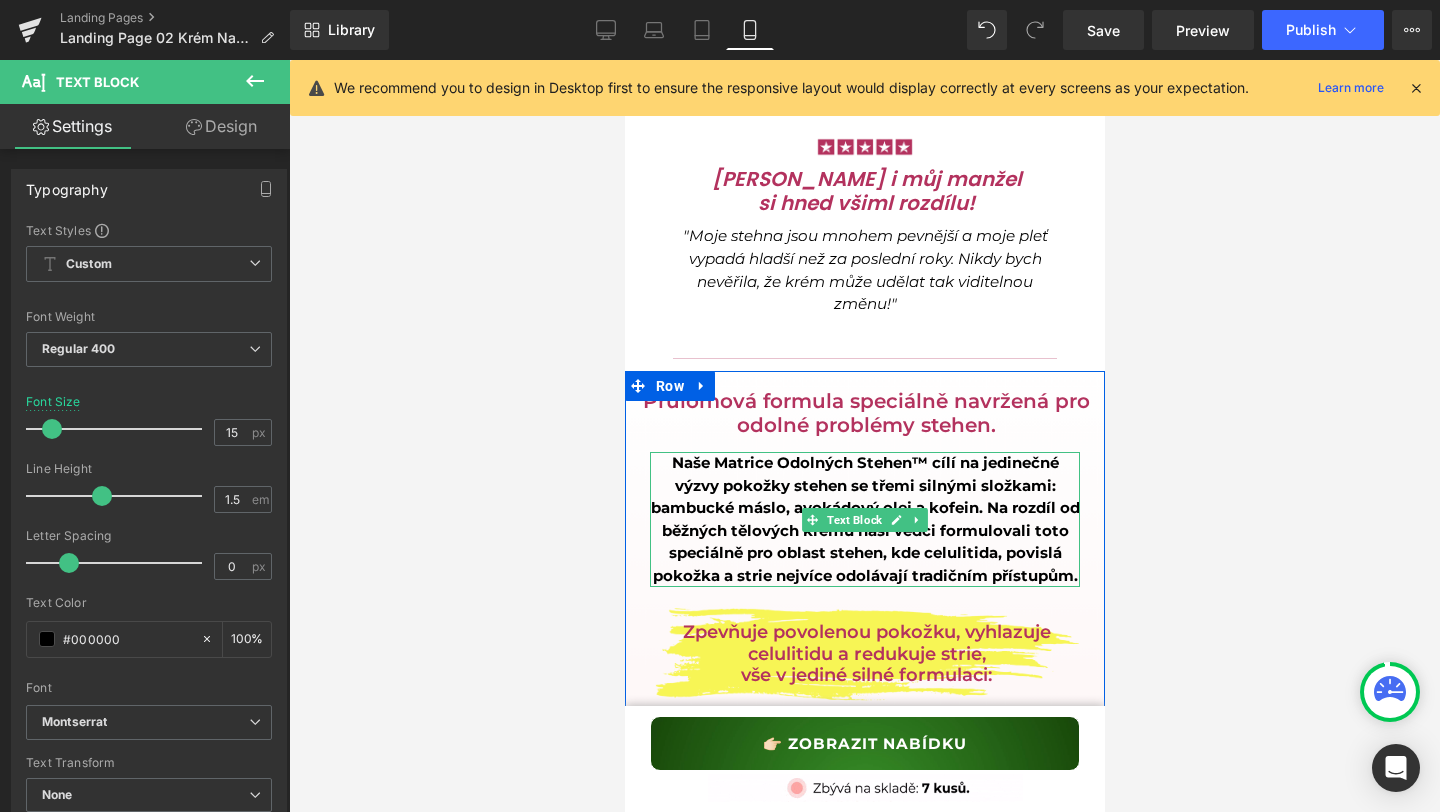 click on "Naše Matrice Odolných Stehen™ cílí na jedinečné výzvy pokožky stehen se třemi silnými složkami: bambucké máslo, avokádový olej a kofein. Na rozdíl od běžných tělových krémů naši vědci formulovali toto speciálně pro oblast stehen, kde celulitida, povislá pokožka a strie nejvíce odolávají tradičním přístupům." at bounding box center (864, 519) 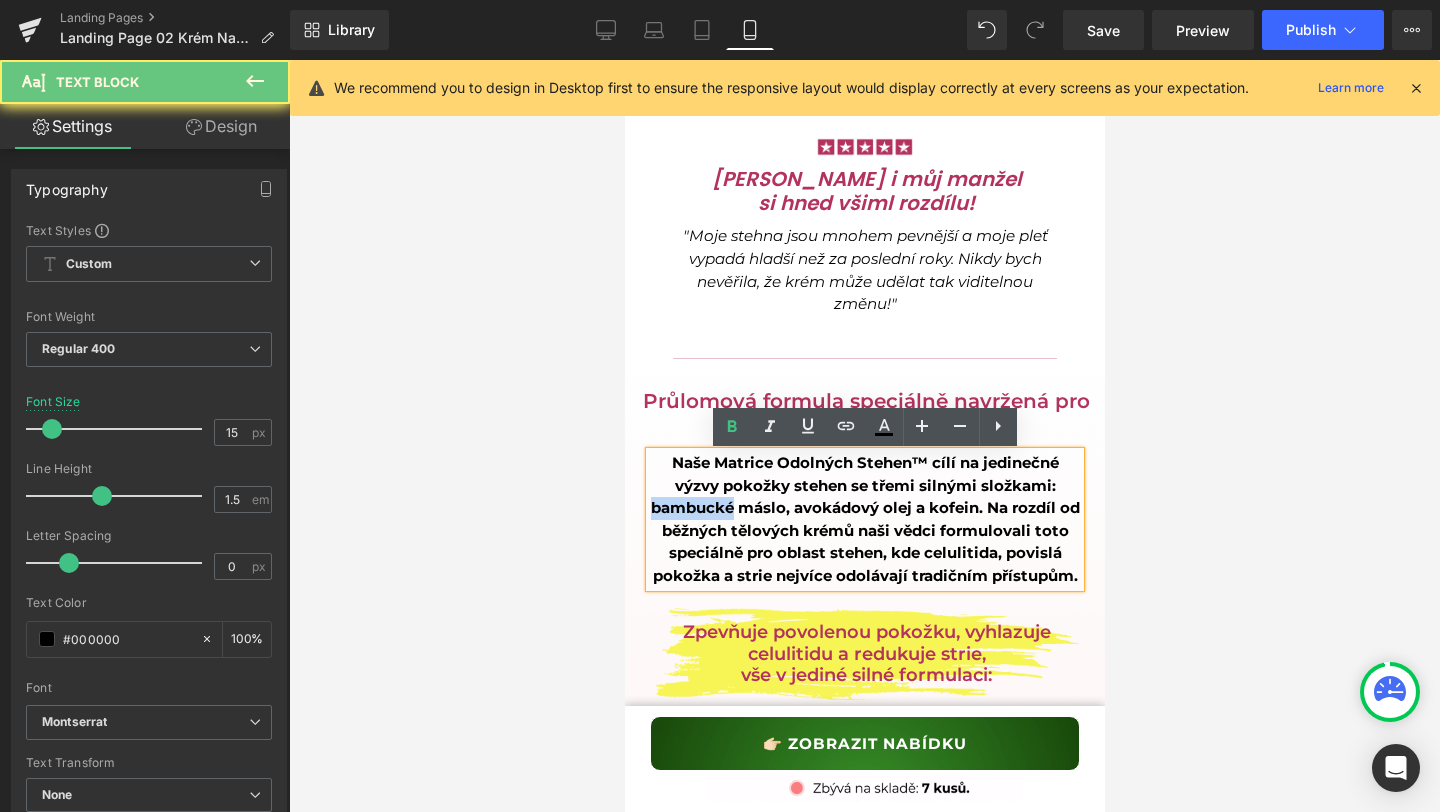 click on "Naše Matrice Odolných Stehen™ cílí na jedinečné výzvy pokožky stehen se třemi silnými složkami: bambucké máslo, avokádový olej a kofein. Na rozdíl od běžných tělových krémů naši vědci formulovali toto speciálně pro oblast stehen, kde celulitida, povislá pokožka a strie nejvíce odolávají tradičním přístupům." at bounding box center [864, 519] 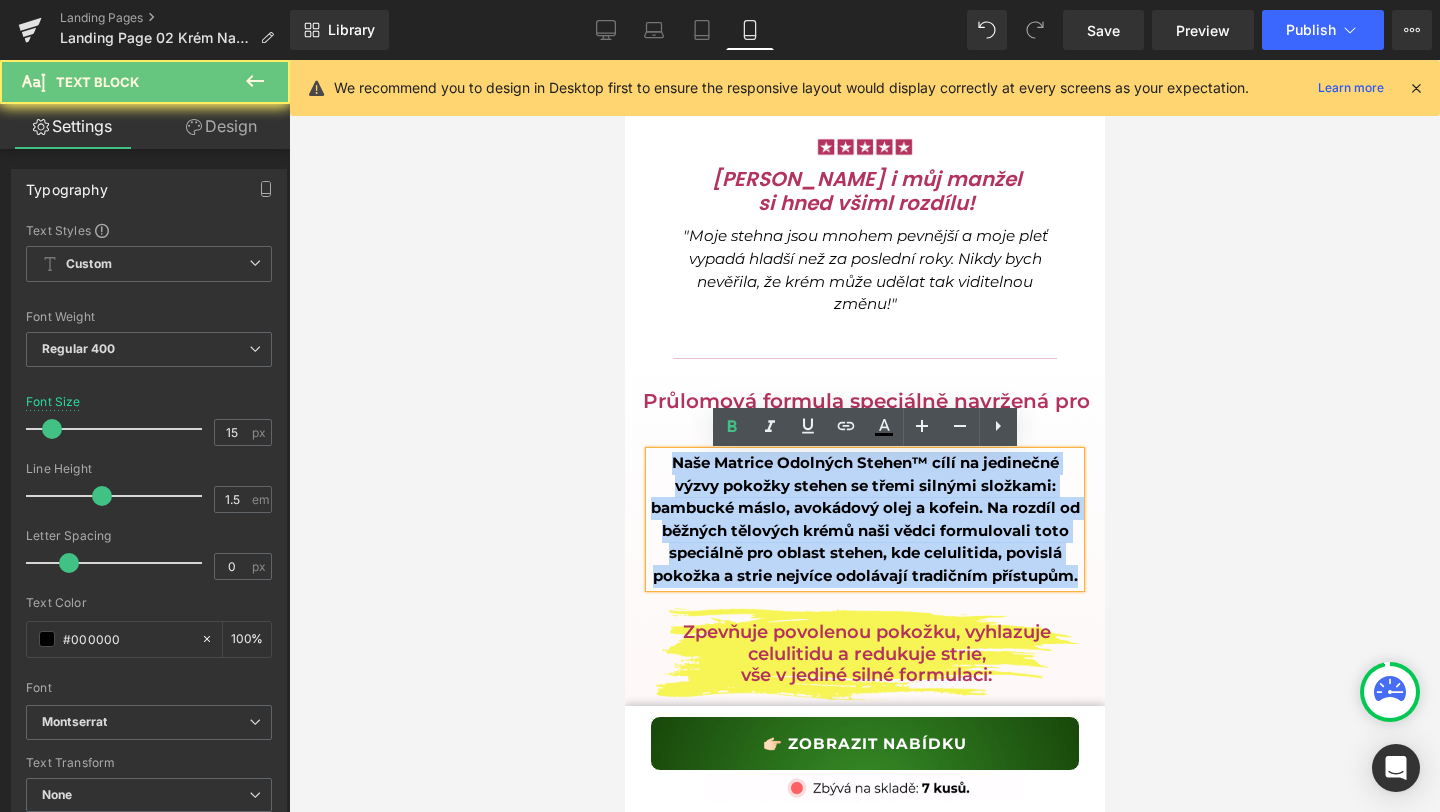click on "Naše Matrice Odolných Stehen™ cílí na jedinečné výzvy pokožky stehen se třemi silnými složkami: bambucké máslo, avokádový olej a kofein. Na rozdíl od běžných tělových krémů naši vědci formulovali toto speciálně pro oblast stehen, kde celulitida, povislá pokožka a strie nejvíce odolávají tradičním přístupům." at bounding box center (864, 519) 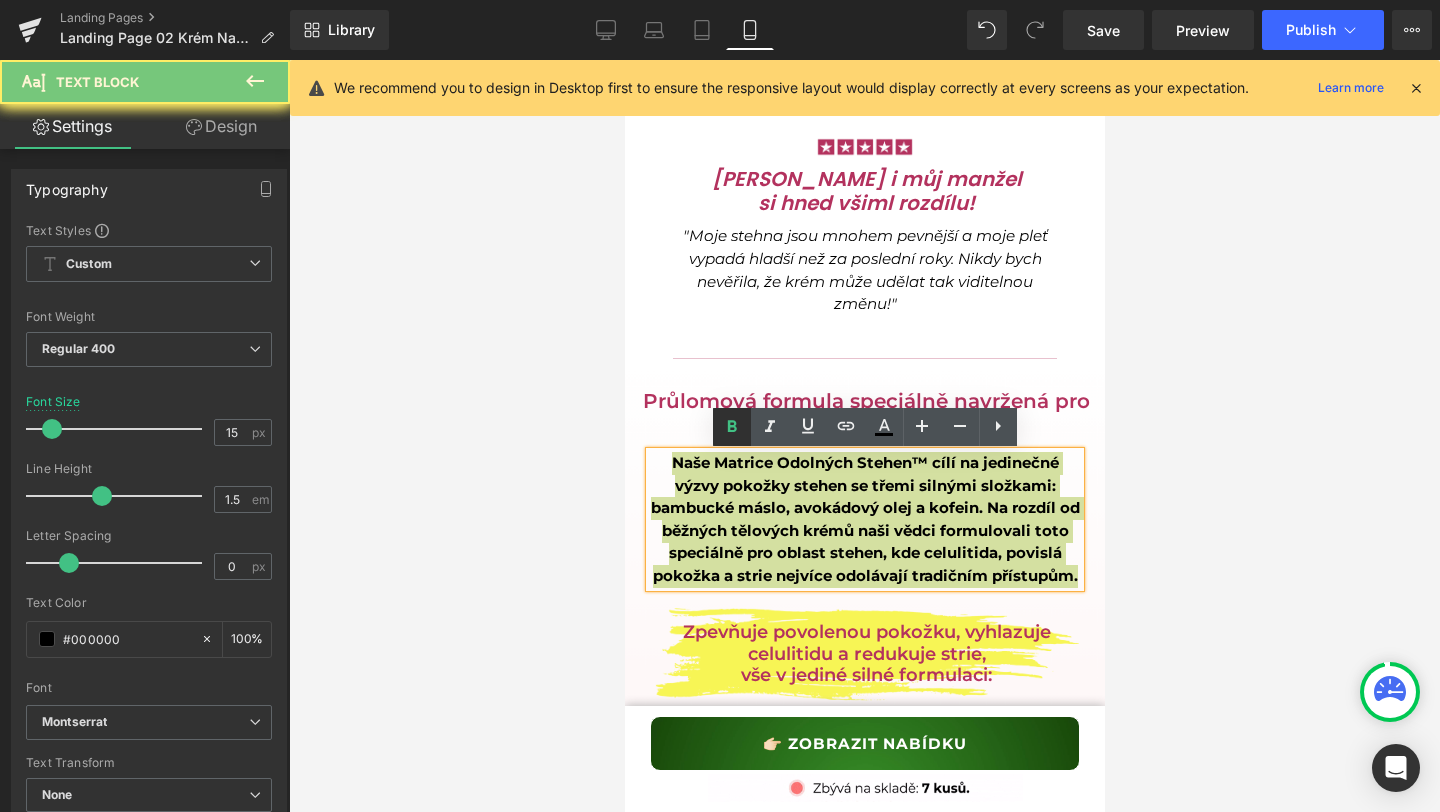 click at bounding box center (732, 427) 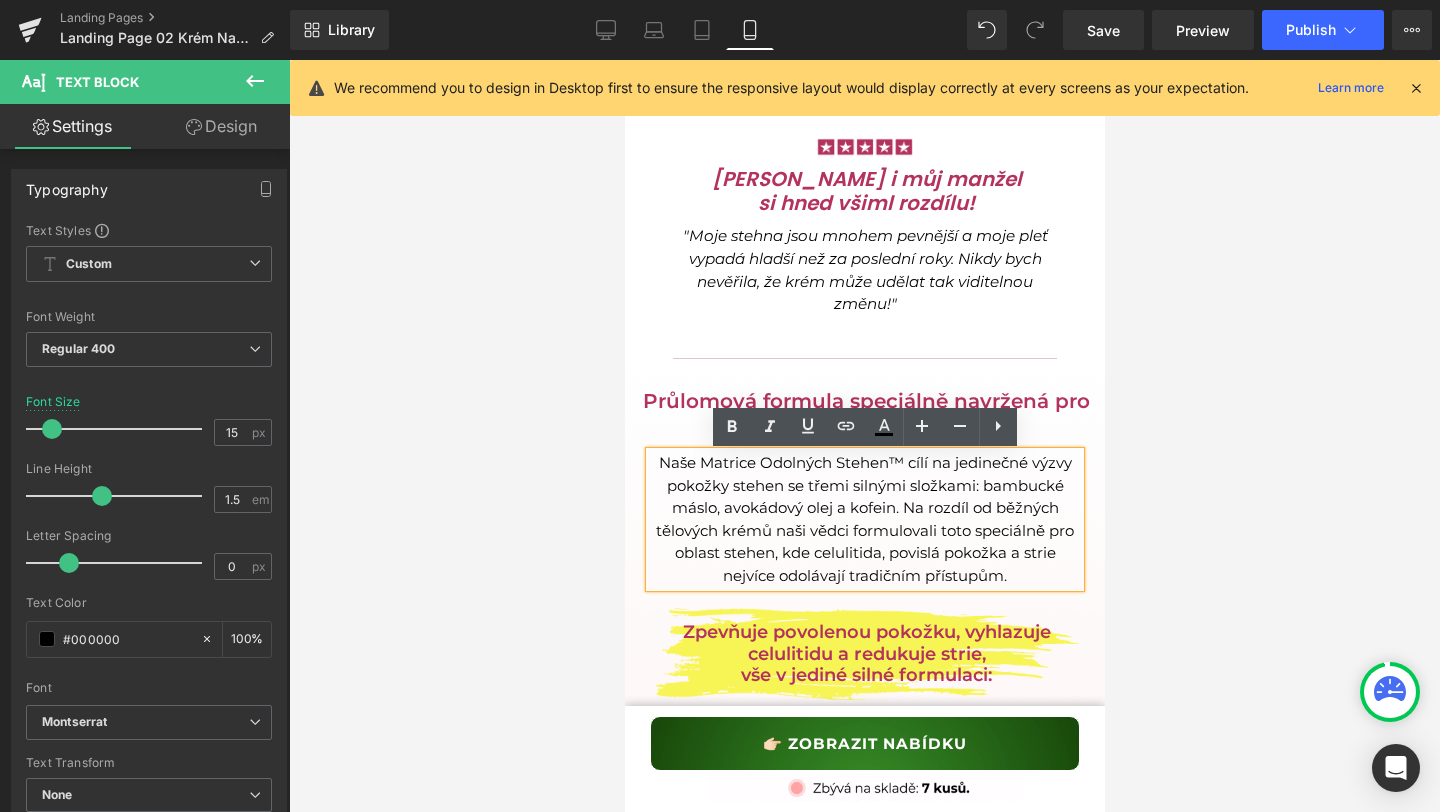 click on "Naše Matrice Odolných Stehen™ cílí na jedinečné výzvy pokožky stehen se třemi silnými složkami: bambucké máslo, avokádový olej a kofein. Na rozdíl od běžných tělových krémů naši vědci formulovali toto speciálně pro oblast stehen, kde celulitida, povislá pokožka a strie nejvíce odolávají tradičním přístupům." at bounding box center [864, 519] 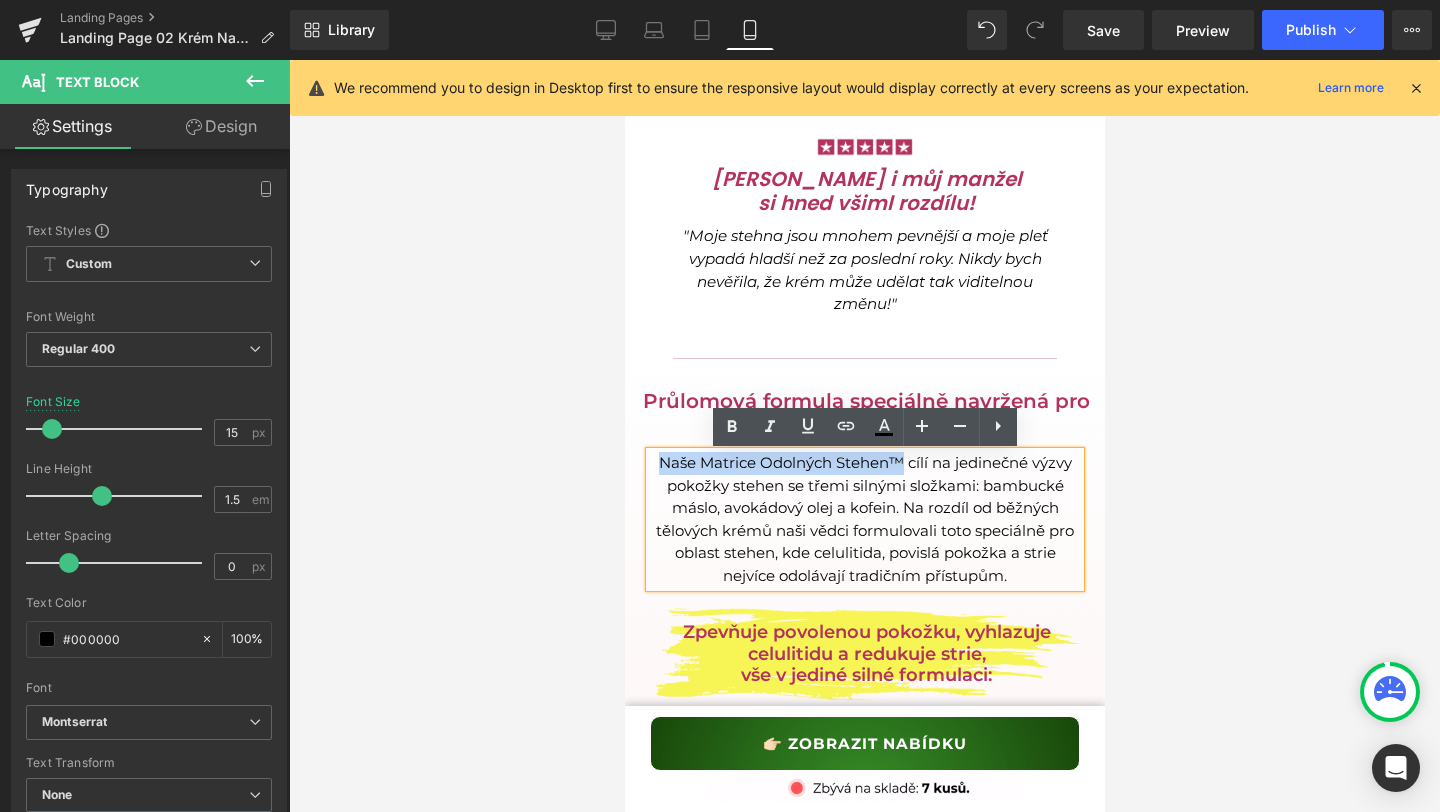 drag, startPoint x: 651, startPoint y: 463, endPoint x: 903, endPoint y: 462, distance: 252.00198 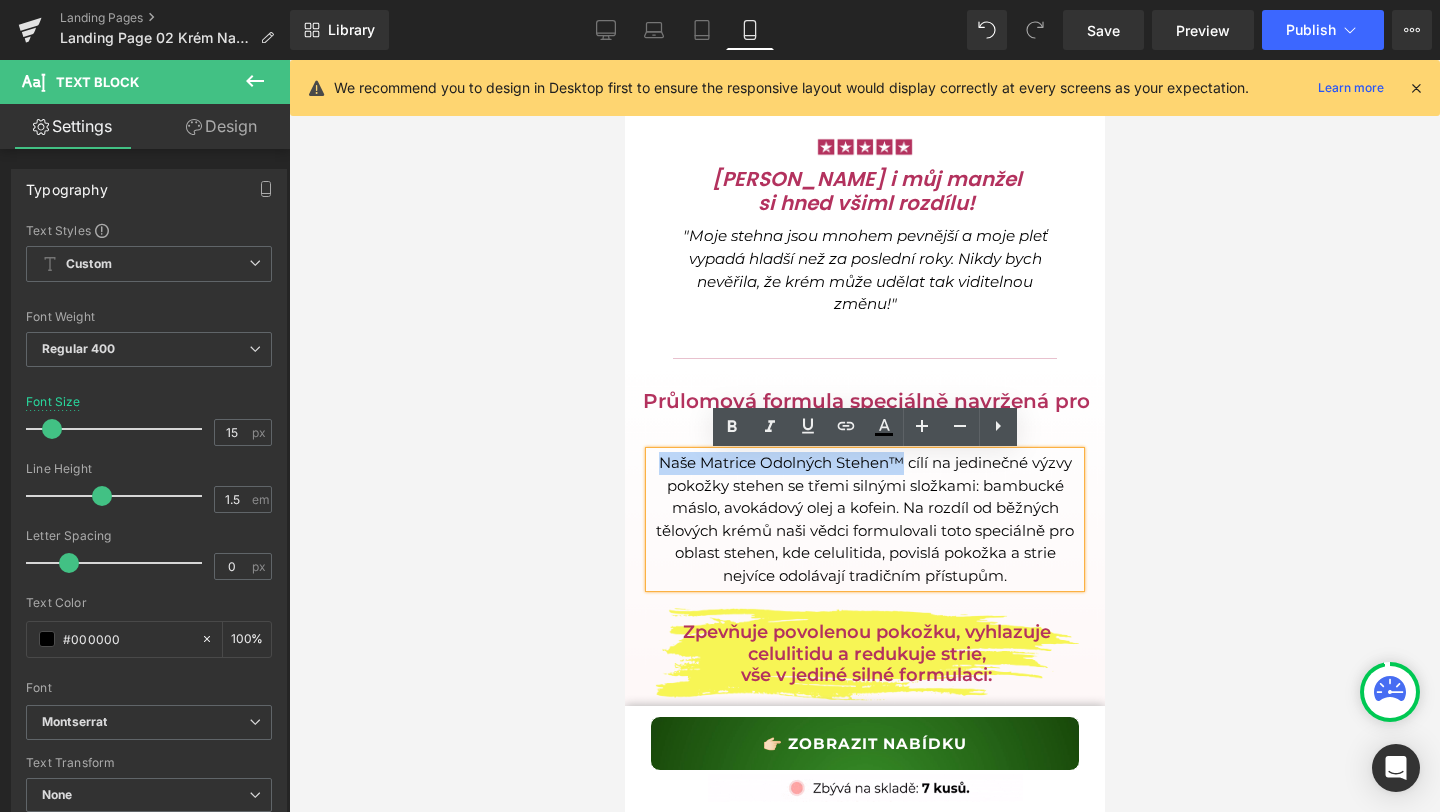 click on "Naše Matrice Odolných Stehen™ cílí na jedinečné výzvy pokožky stehen se třemi silnými složkami: bambucké máslo, avokádový olej a kofein. Na rozdíl od běžných tělových krémů naši vědci formulovali toto speciálně pro oblast stehen, kde celulitida, povislá pokožka a strie nejvíce odolávají tradičním přístupům." at bounding box center [864, 519] 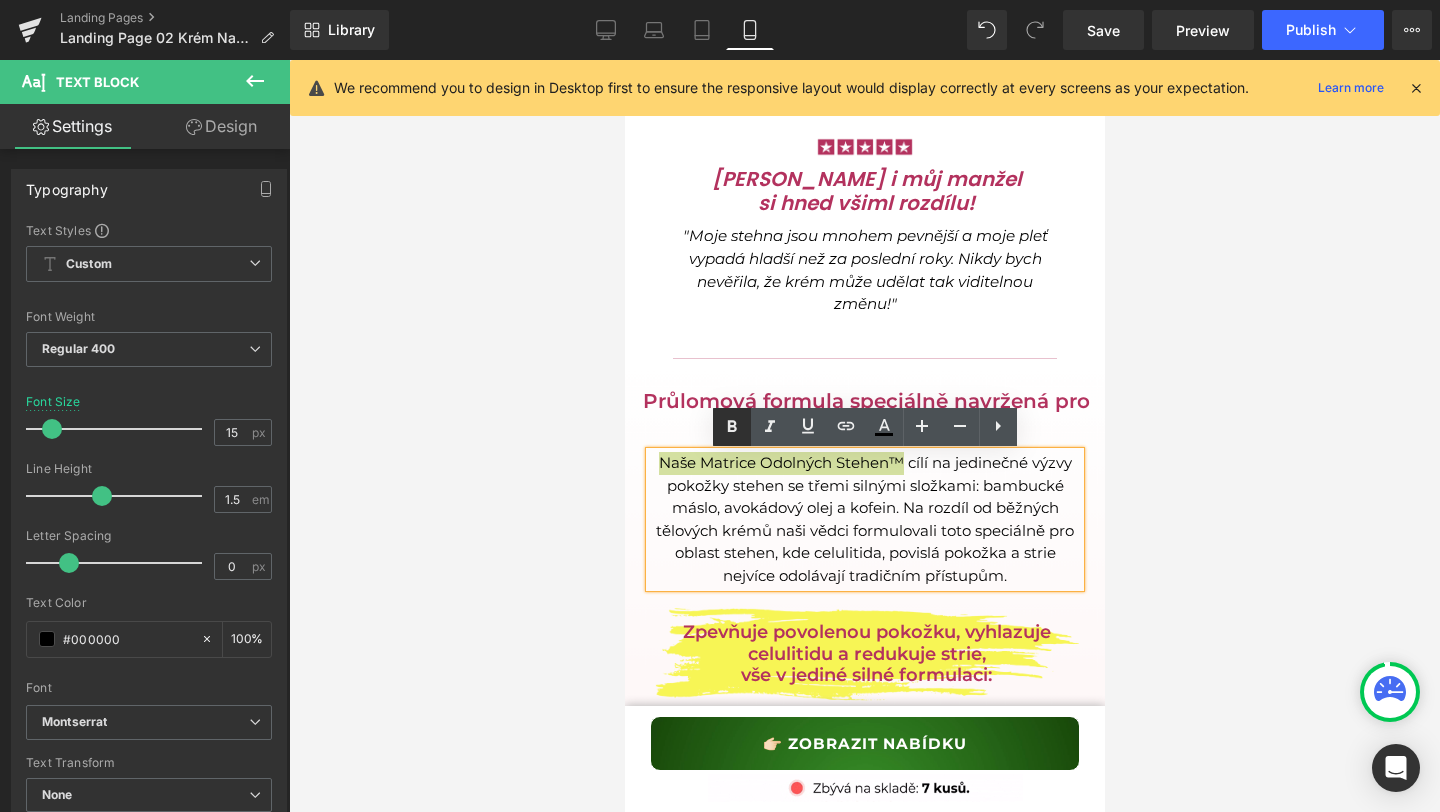 click 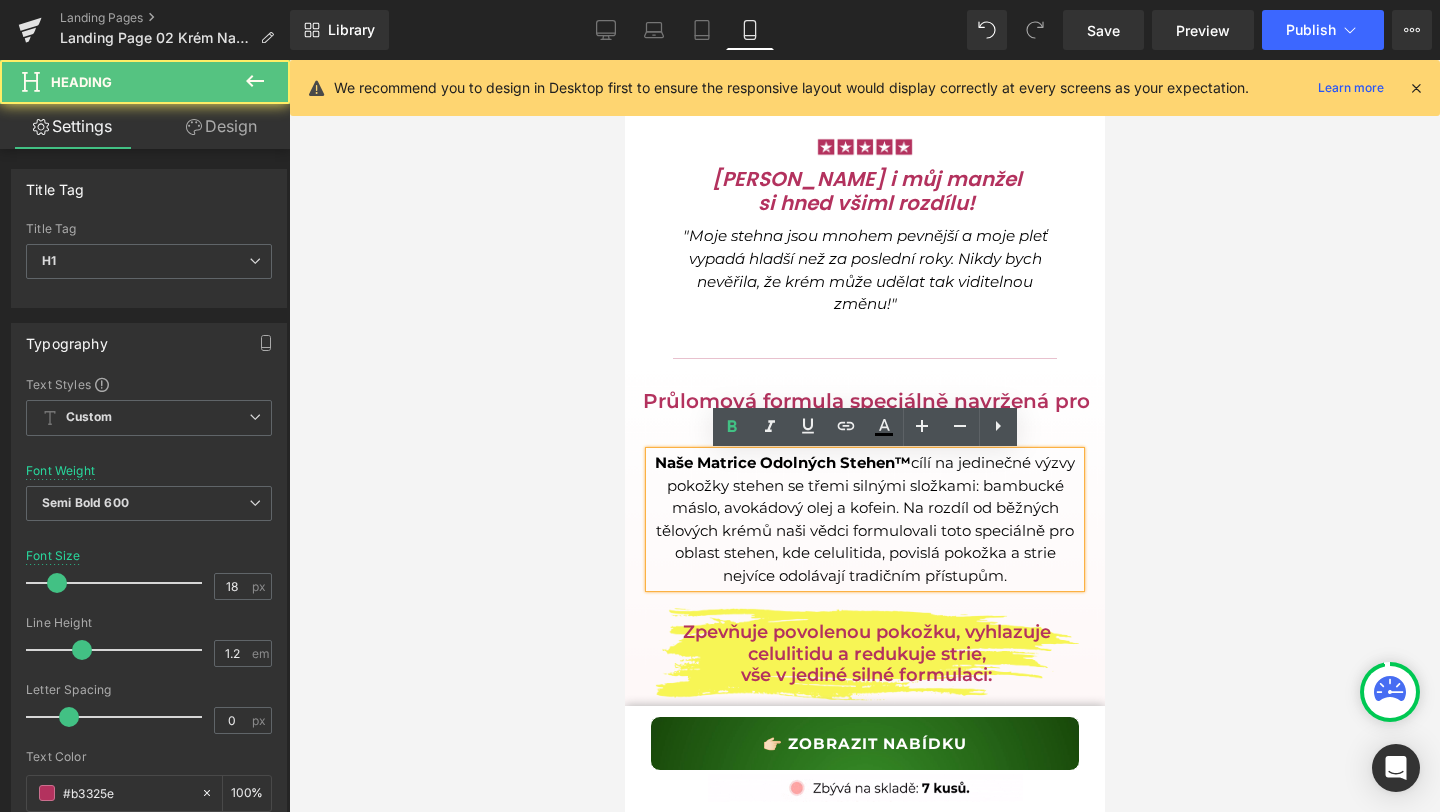 click on "Zpevňuje povolenou pokožku, vyhlazuje celulitidu a redukuje strie," at bounding box center (865, 643) 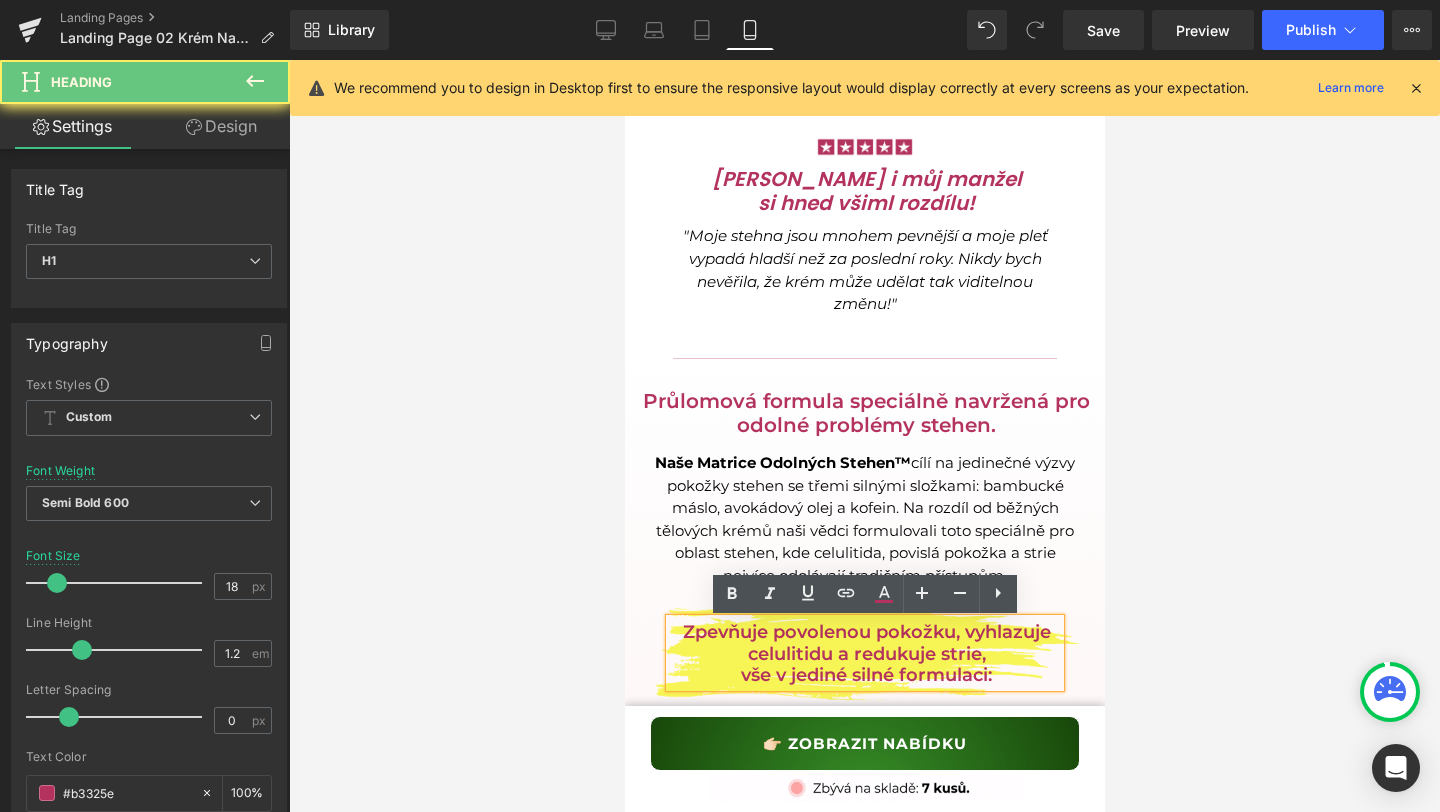 click on "Zpevňuje povolenou pokožku, vyhlazuje celulitidu a redukuje strie," at bounding box center (865, 643) 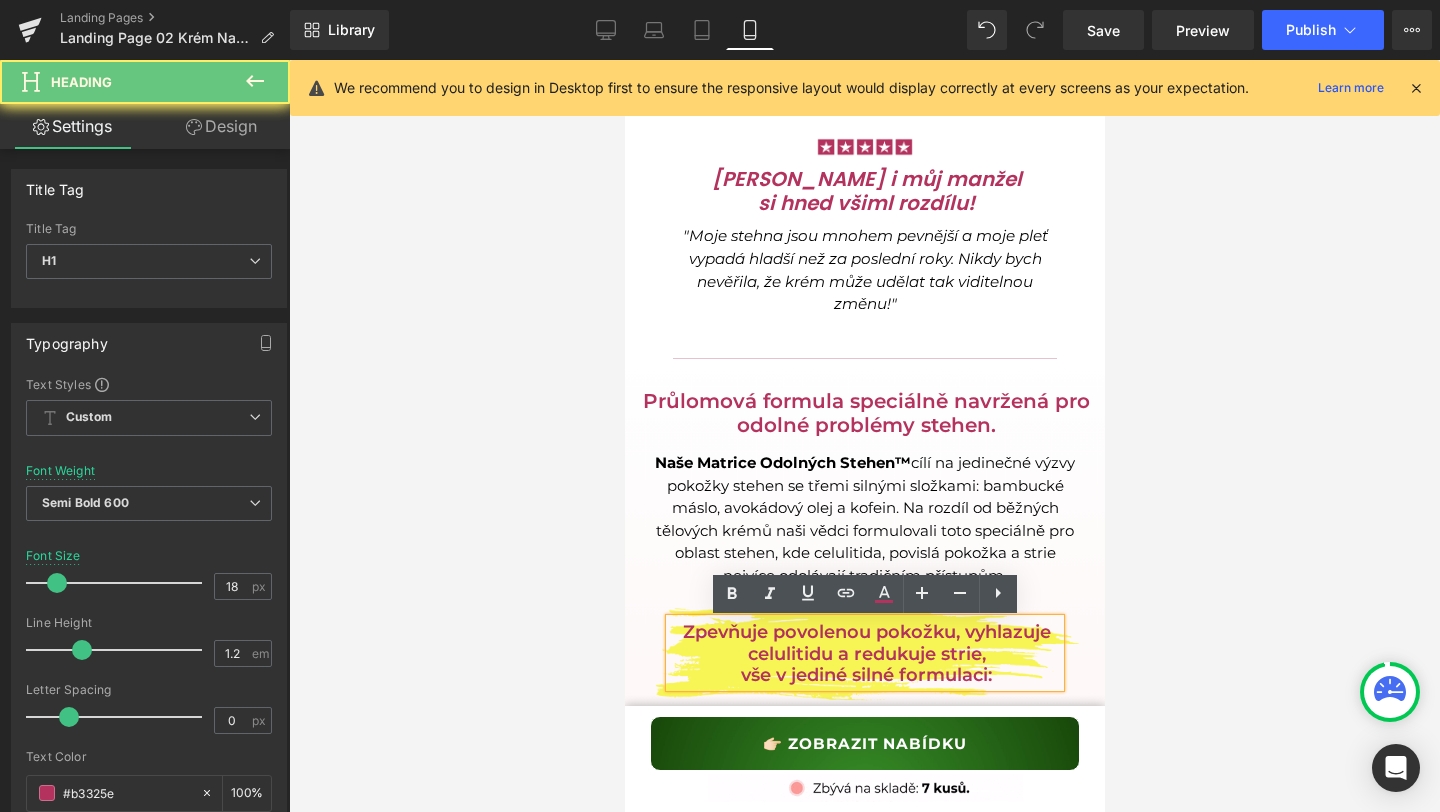 click on "Zpevňuje povolenou pokožku, vyhlazuje celulitidu a redukuje strie," at bounding box center [865, 643] 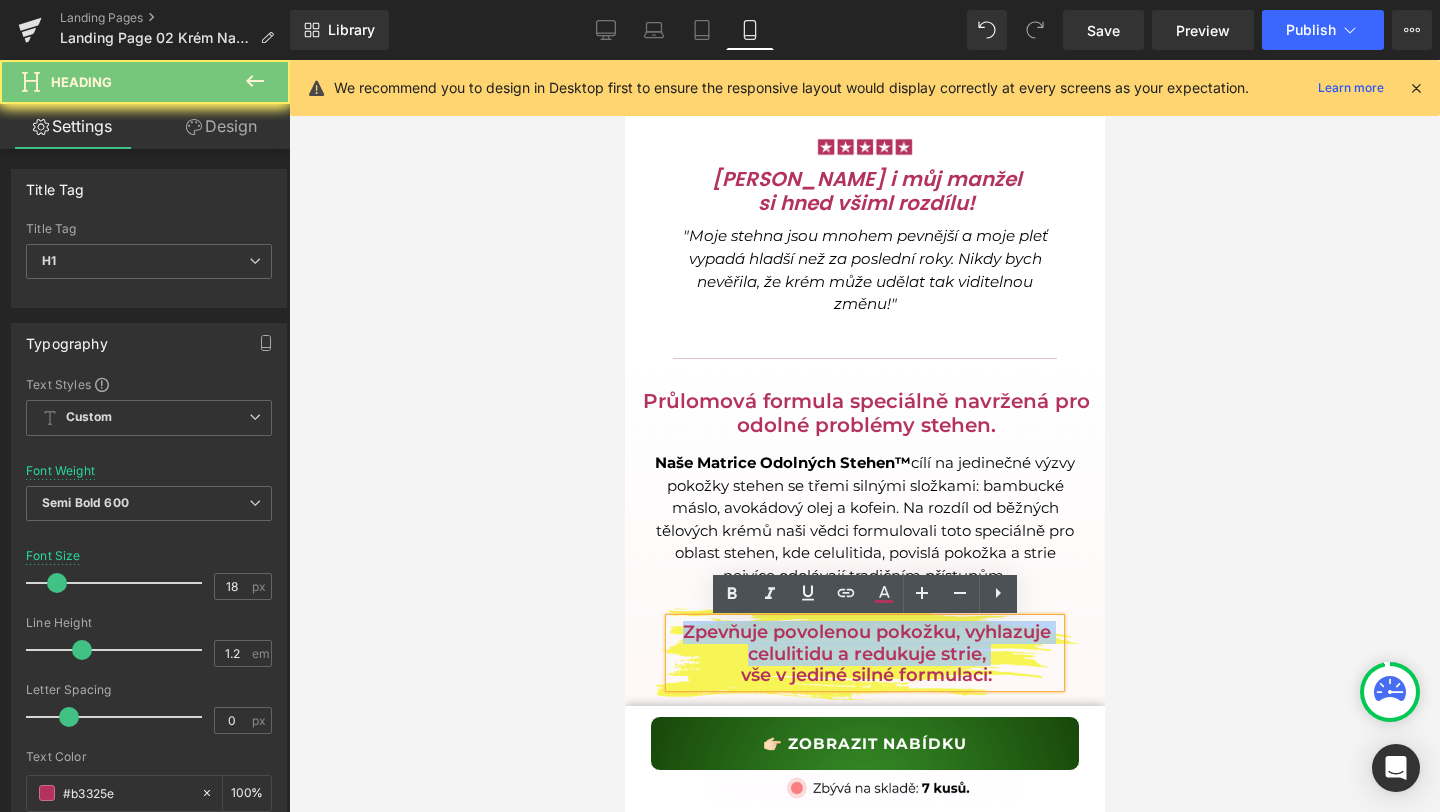 click on "Zpevňuje povolenou pokožku, vyhlazuje celulitidu a redukuje strie," at bounding box center [865, 643] 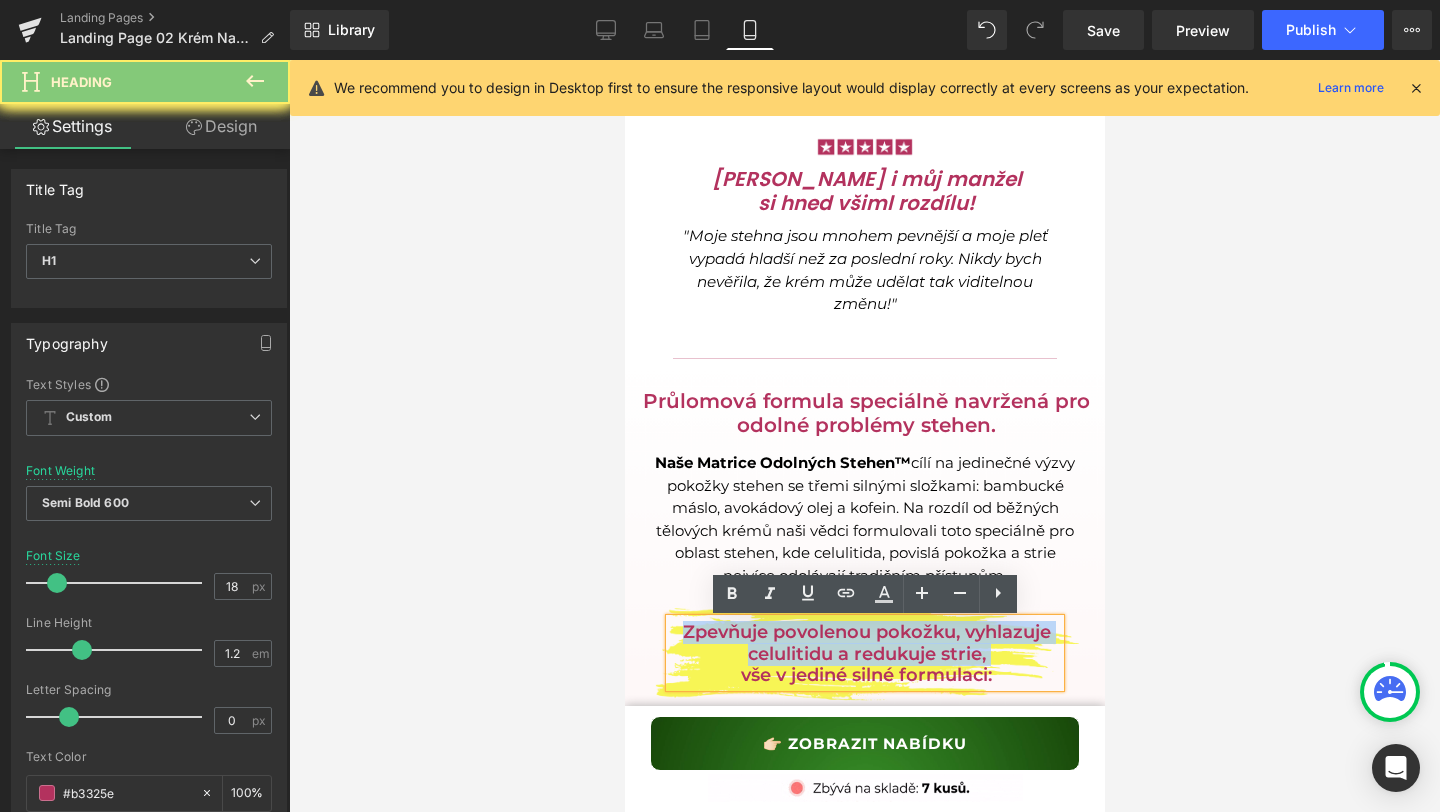 paste 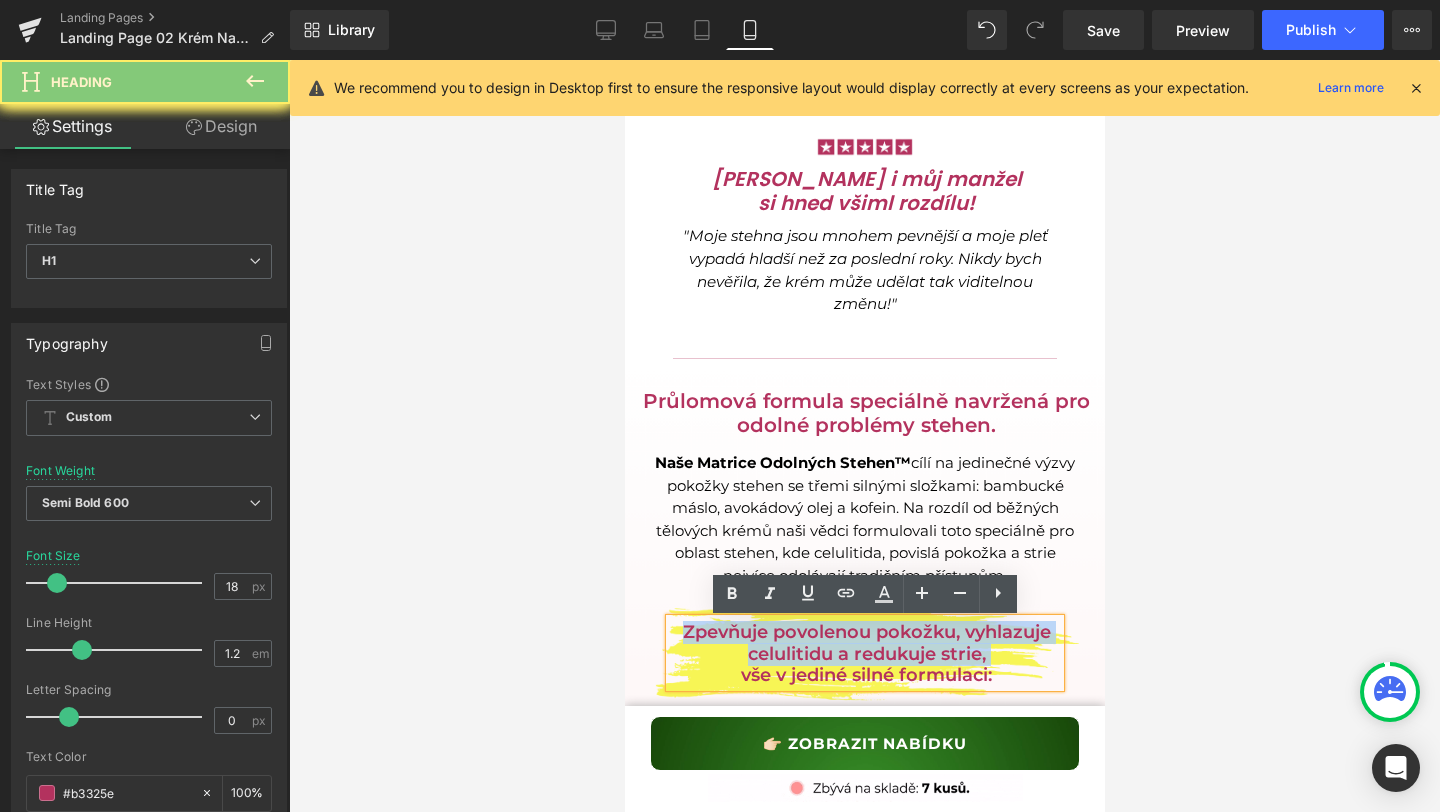 type 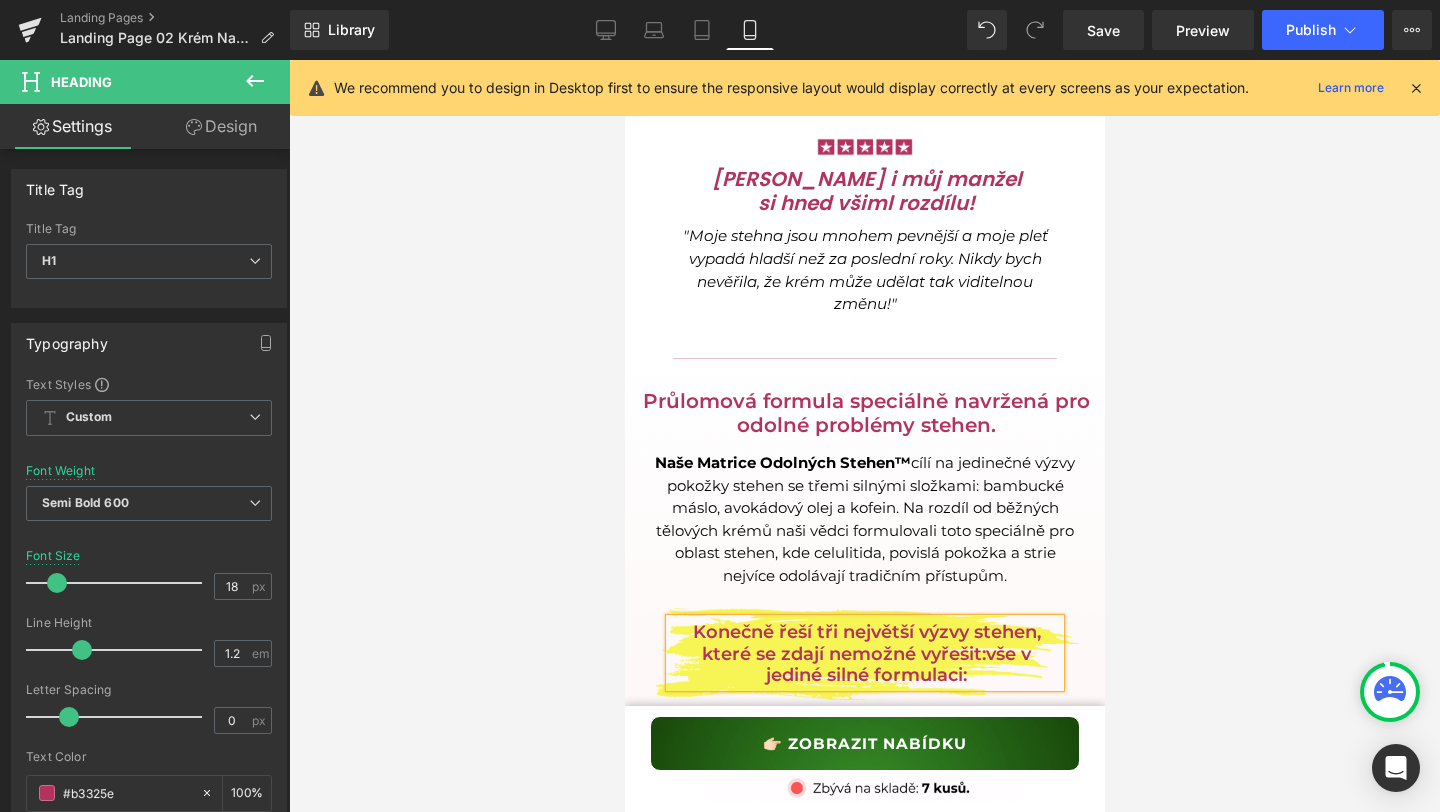 click on "Konečně řeší tři největší výzvy stehen, které se zdají nemožné vyřešit:vše v jediné silné formulaci:" at bounding box center (865, 654) 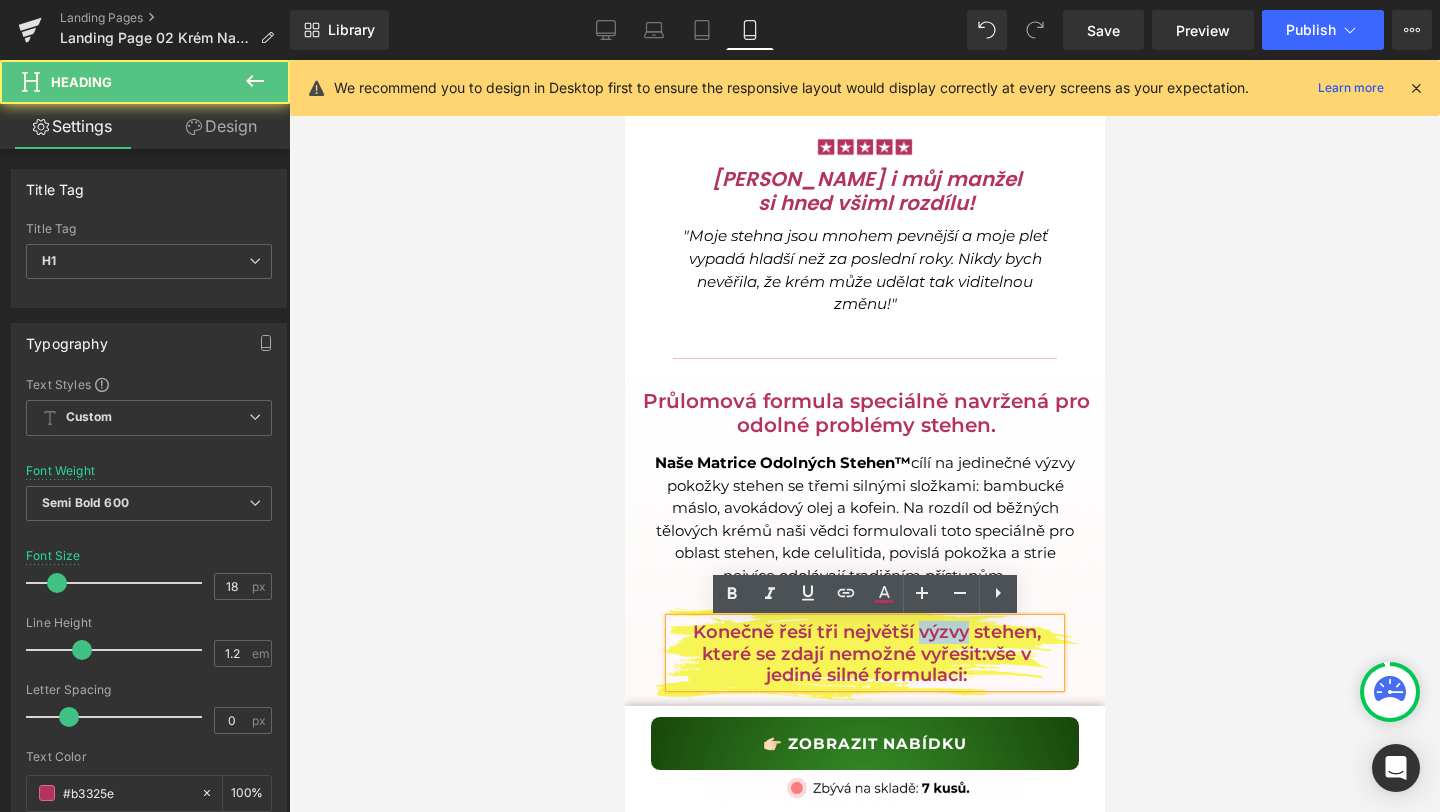 click on "Konečně řeší tři největší výzvy stehen, které se zdají nemožné vyřešit:vše v jediné silné formulaci:" at bounding box center [865, 654] 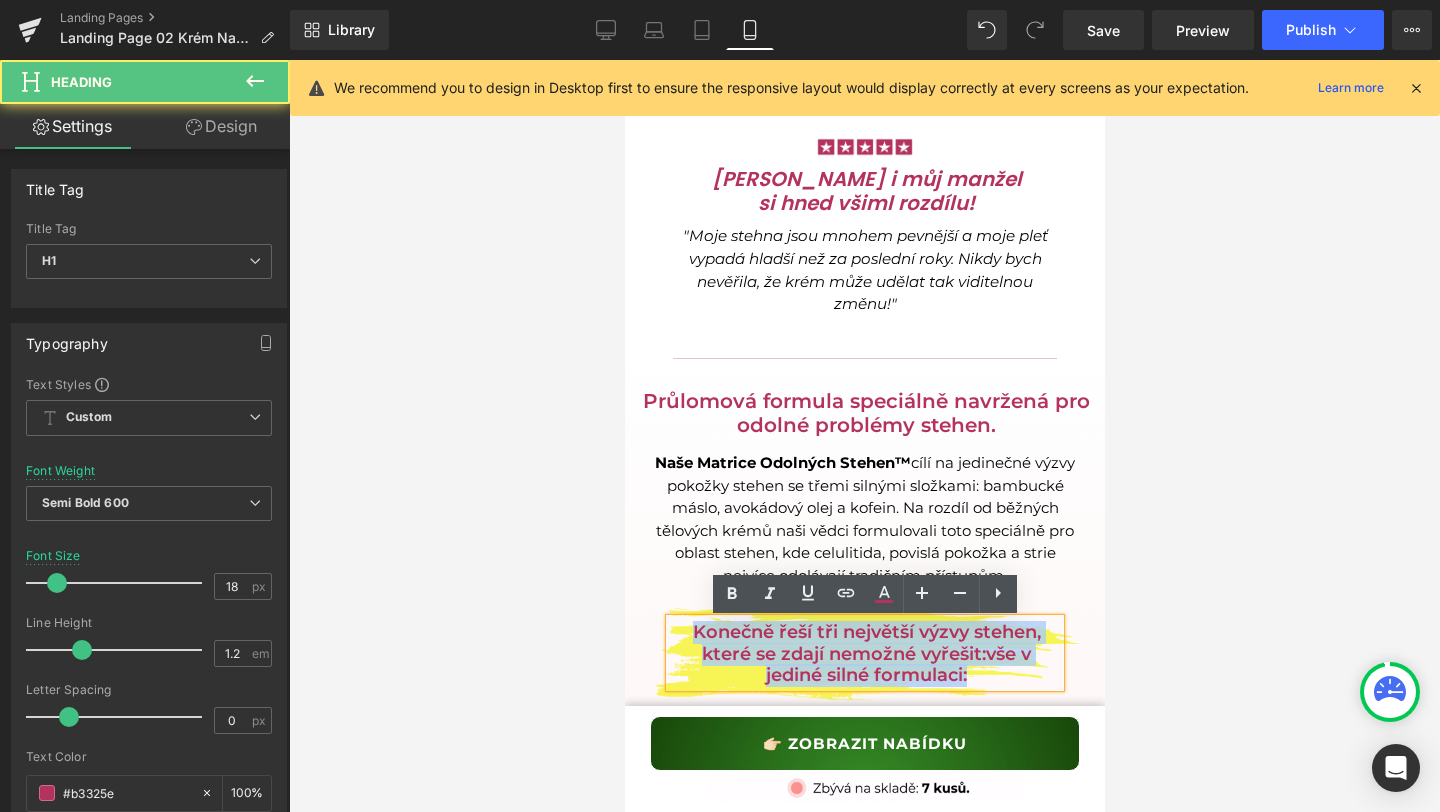click on "Konečně řeší tři největší výzvy stehen, které se zdají nemožné vyřešit:vše v jediné silné formulaci:" at bounding box center [865, 654] 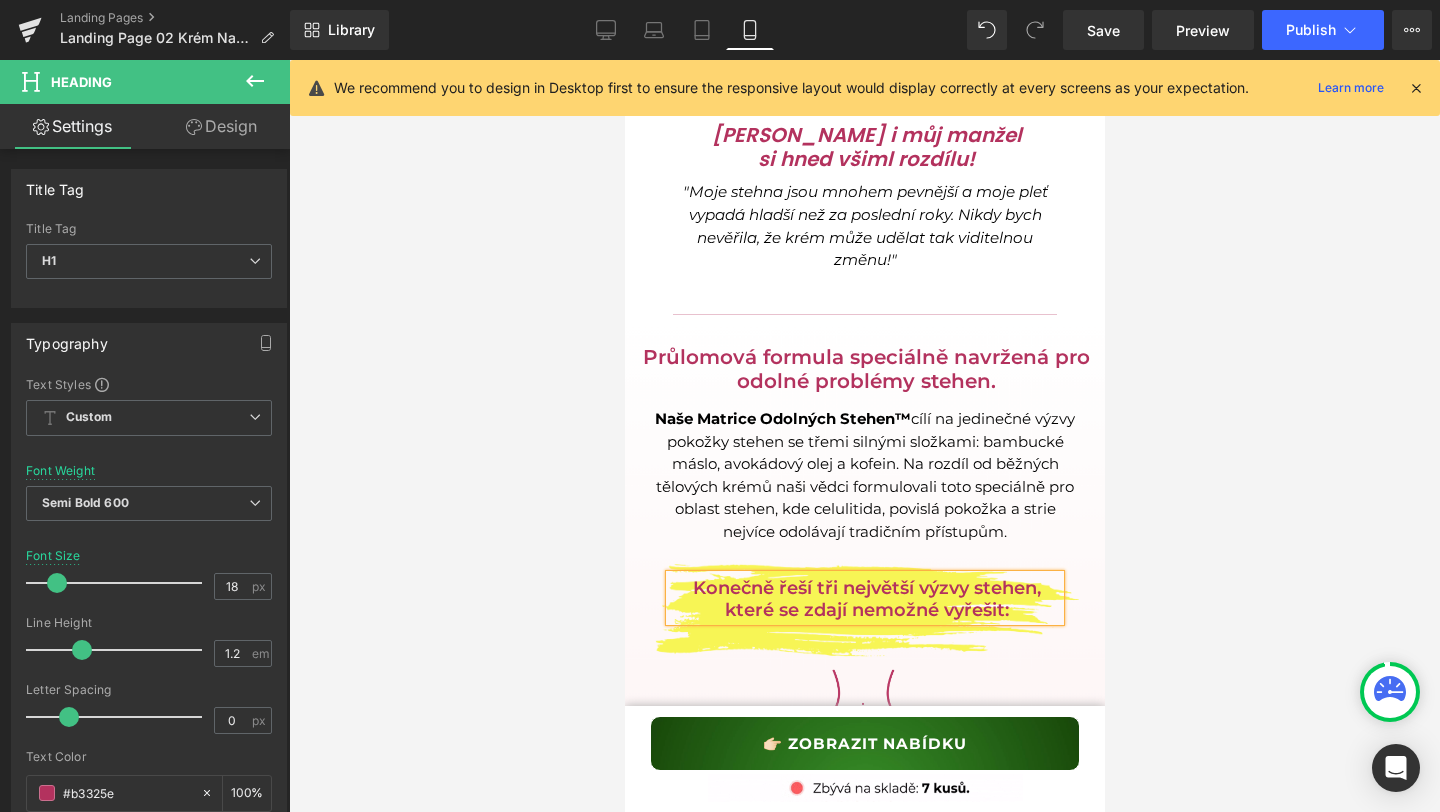 scroll, scrollTop: 2703, scrollLeft: 0, axis: vertical 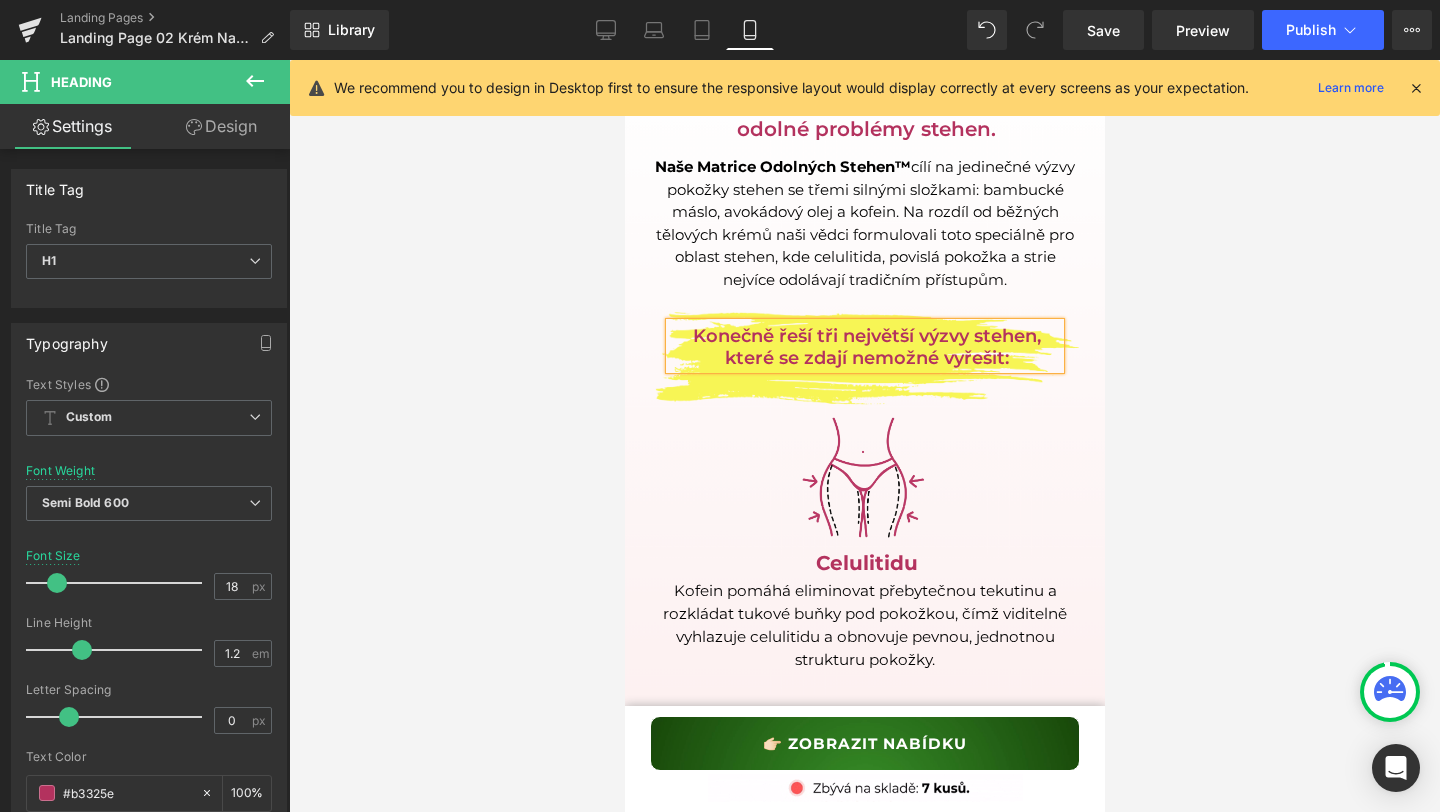 click at bounding box center [864, 479] 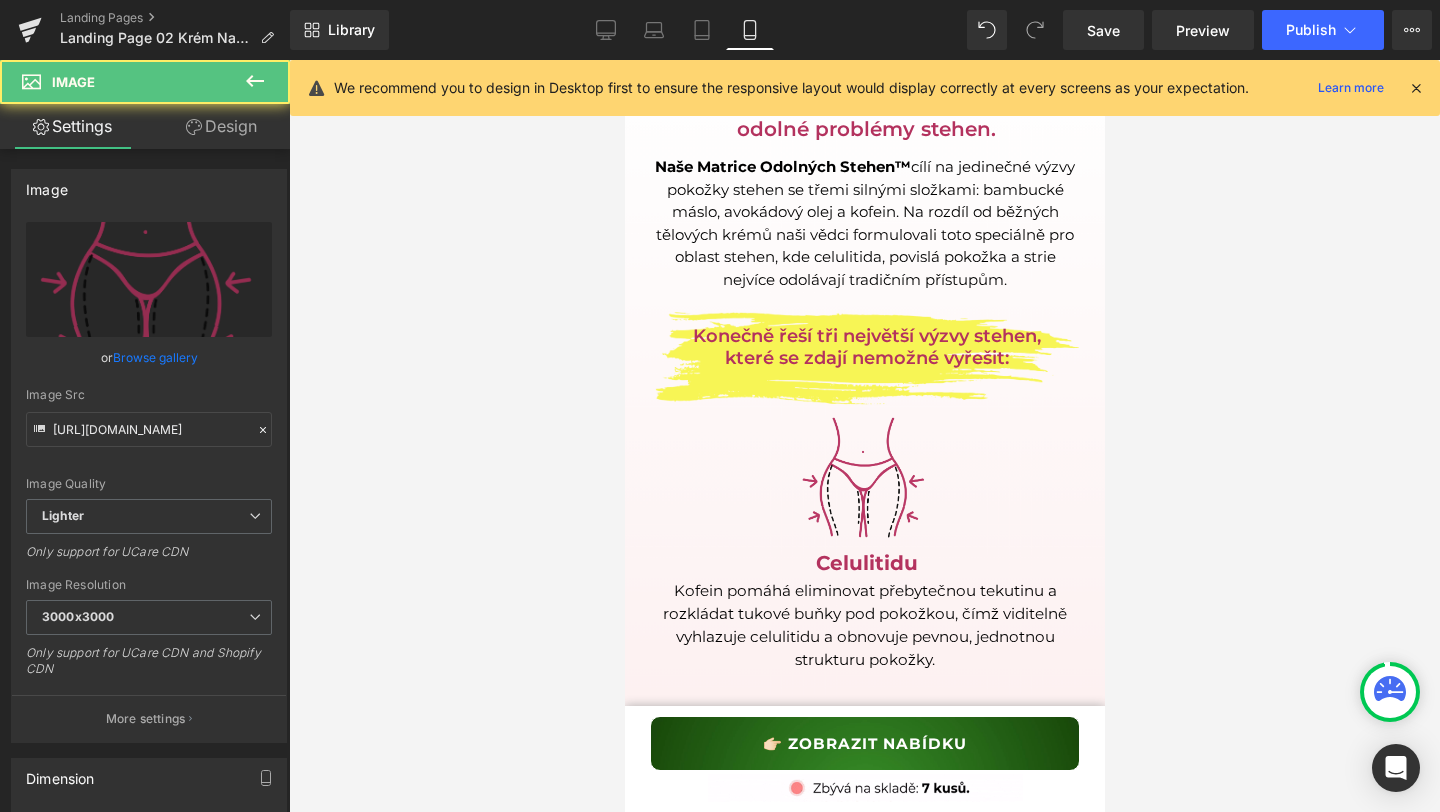 click on "Konečně řeší tři největší výzvy stehen, které se zdají nemožné vyřešit:" at bounding box center (865, 347) 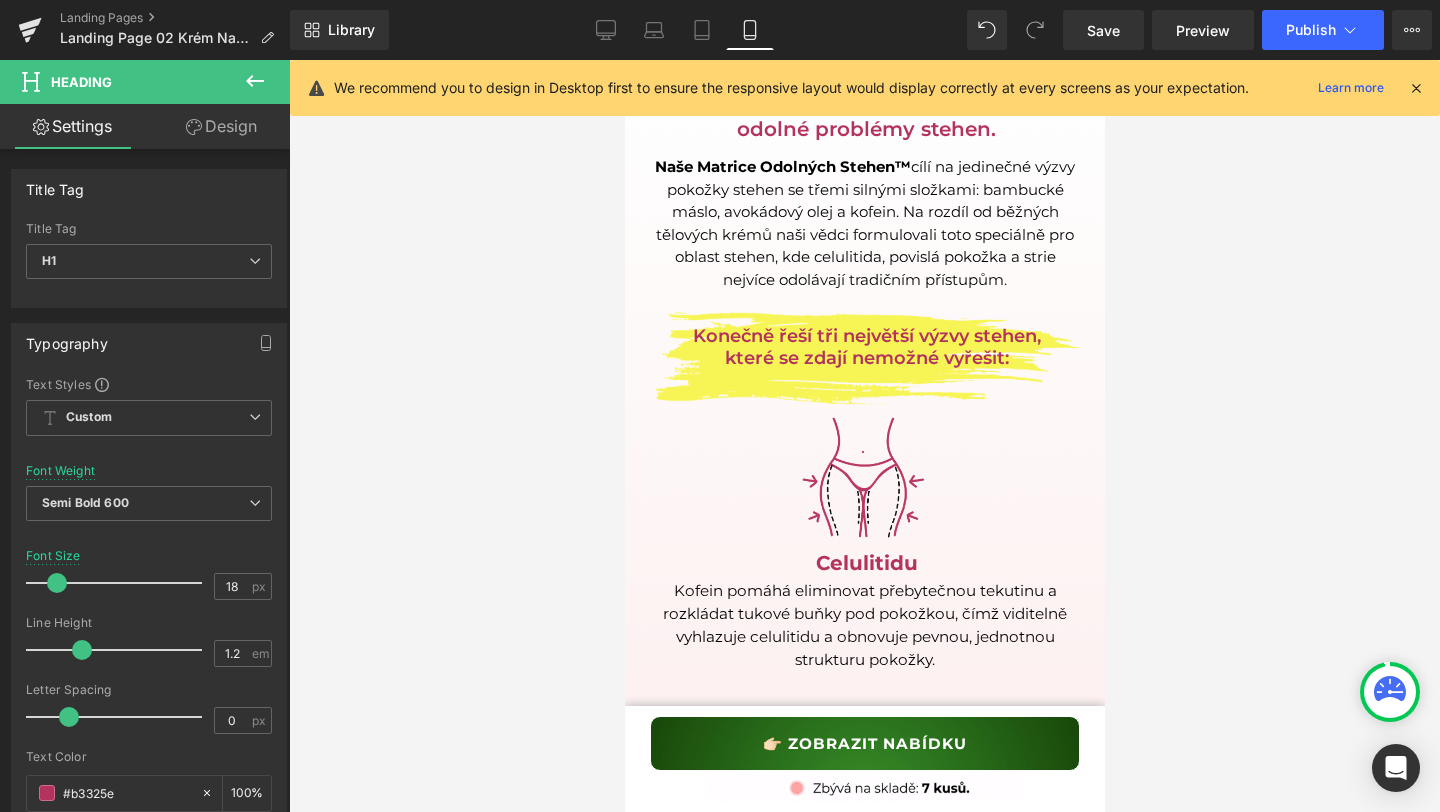 click on "Design" at bounding box center [221, 126] 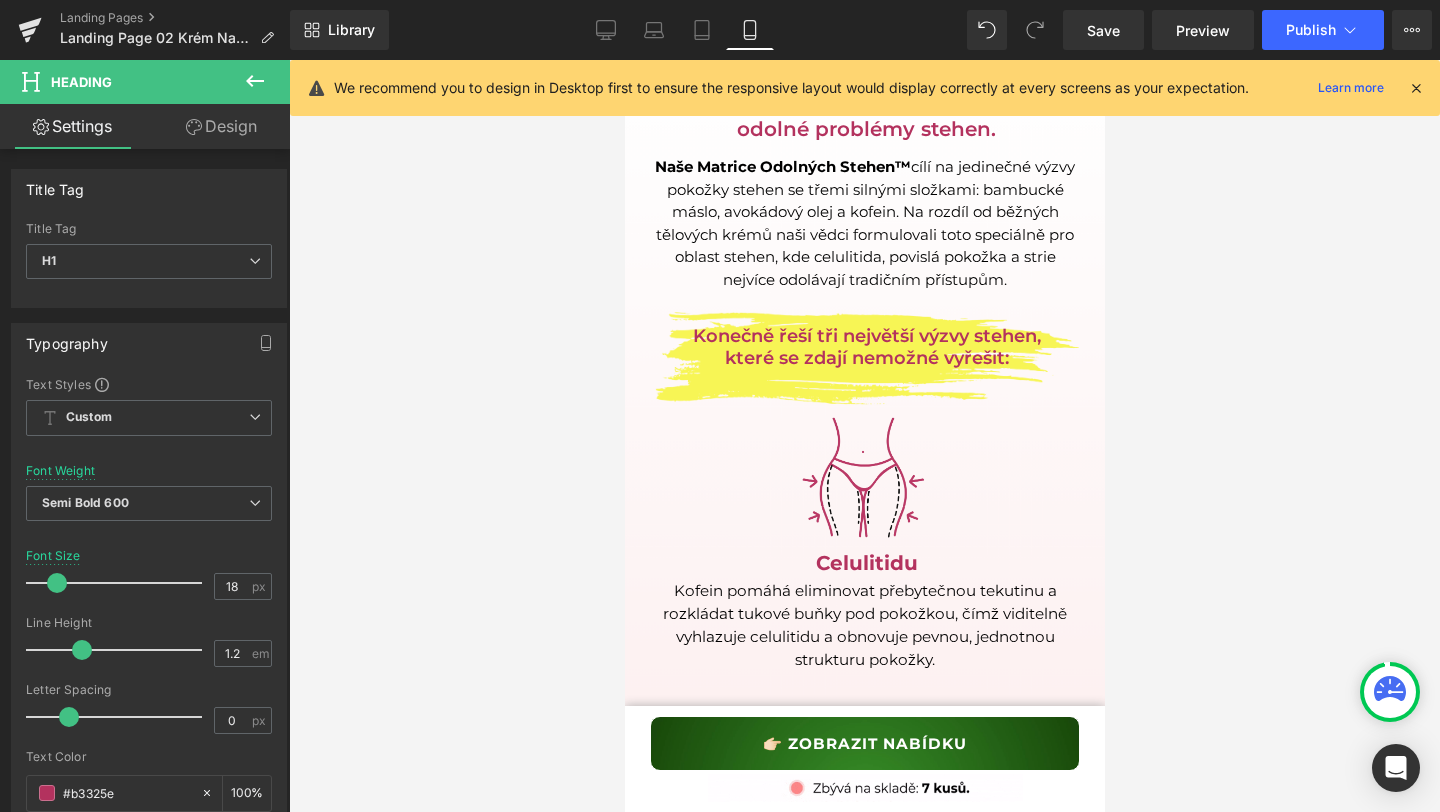 drag, startPoint x: 90, startPoint y: 253, endPoint x: 206, endPoint y: 301, distance: 125.53884 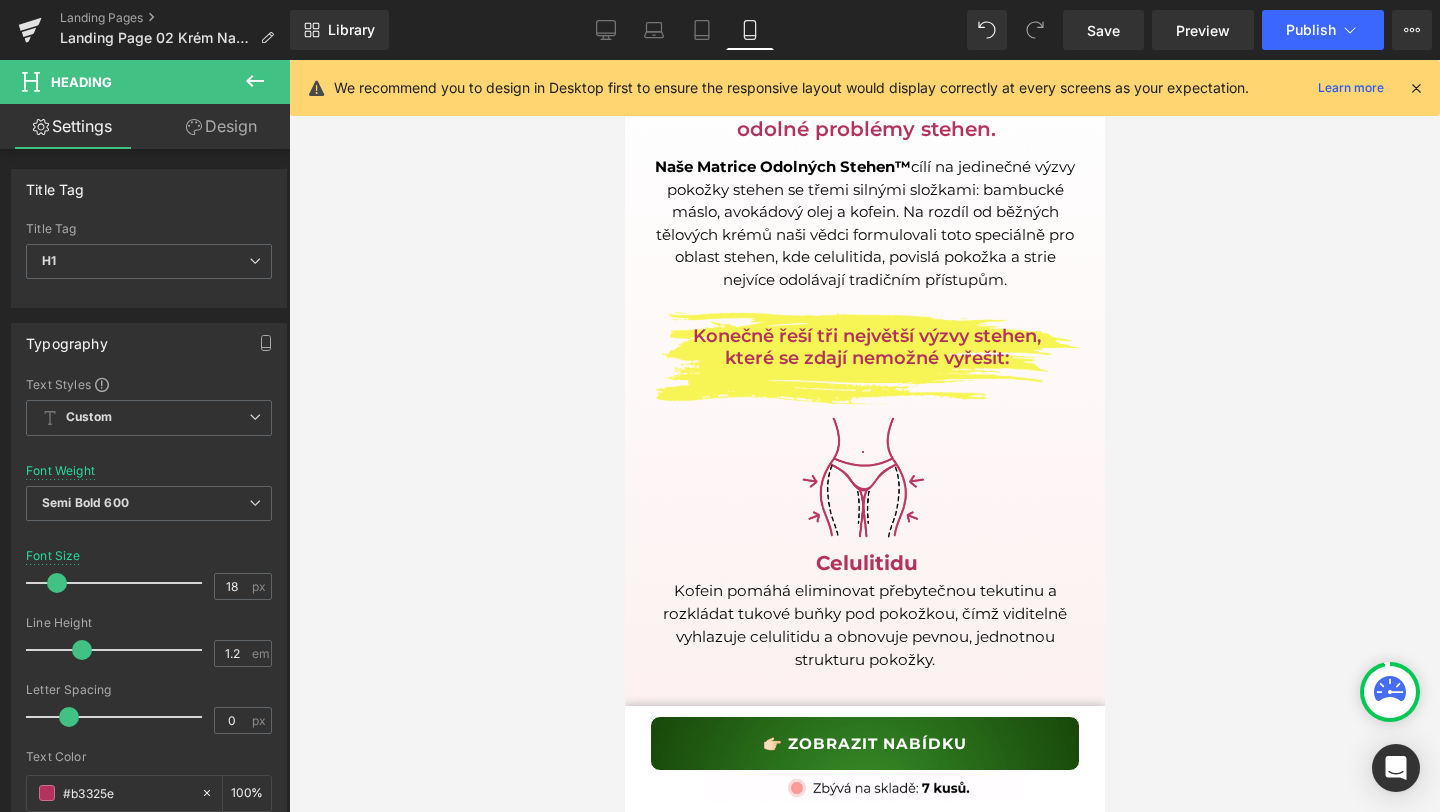 click on "Spacing" at bounding box center (0, 0) 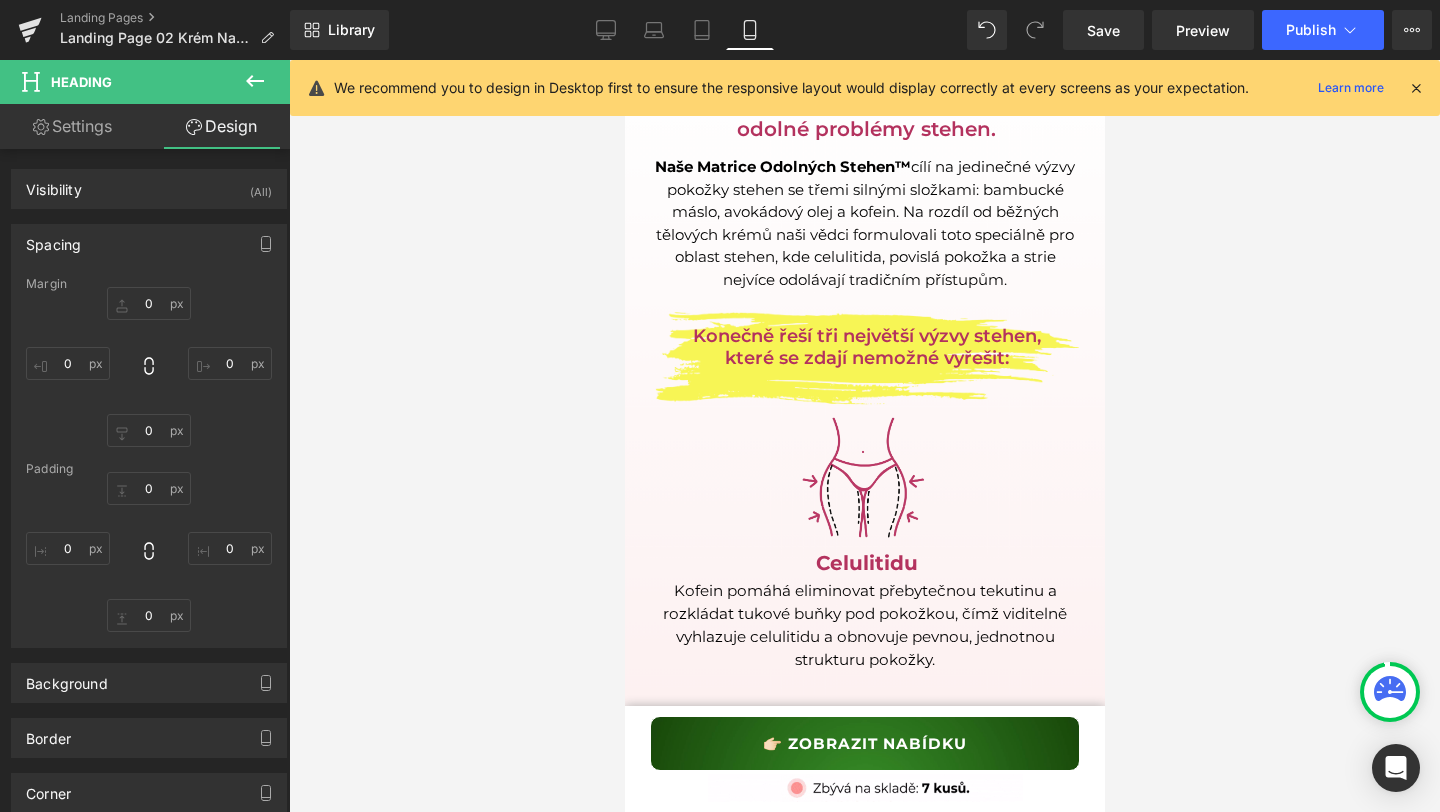 type on "-100" 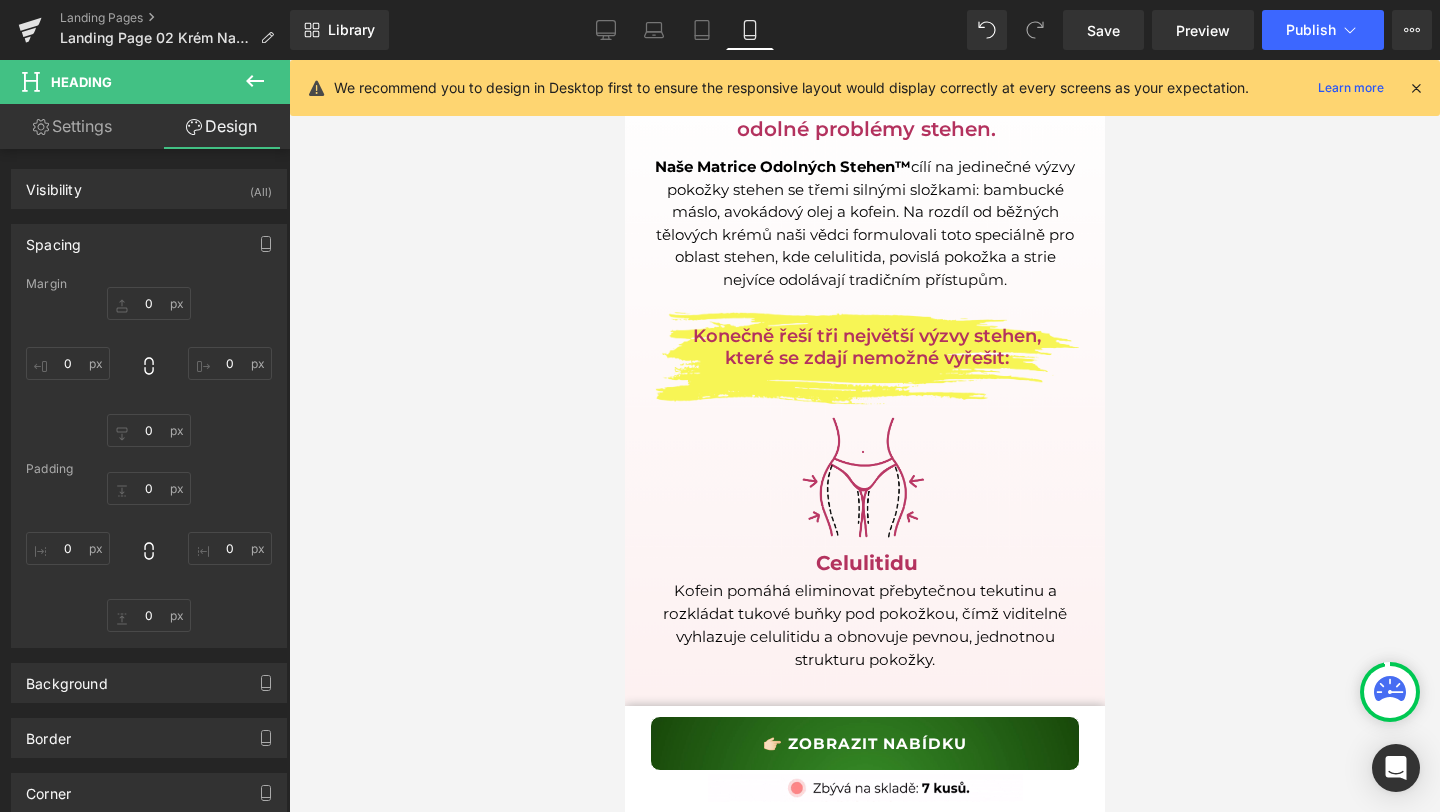 type on "30" 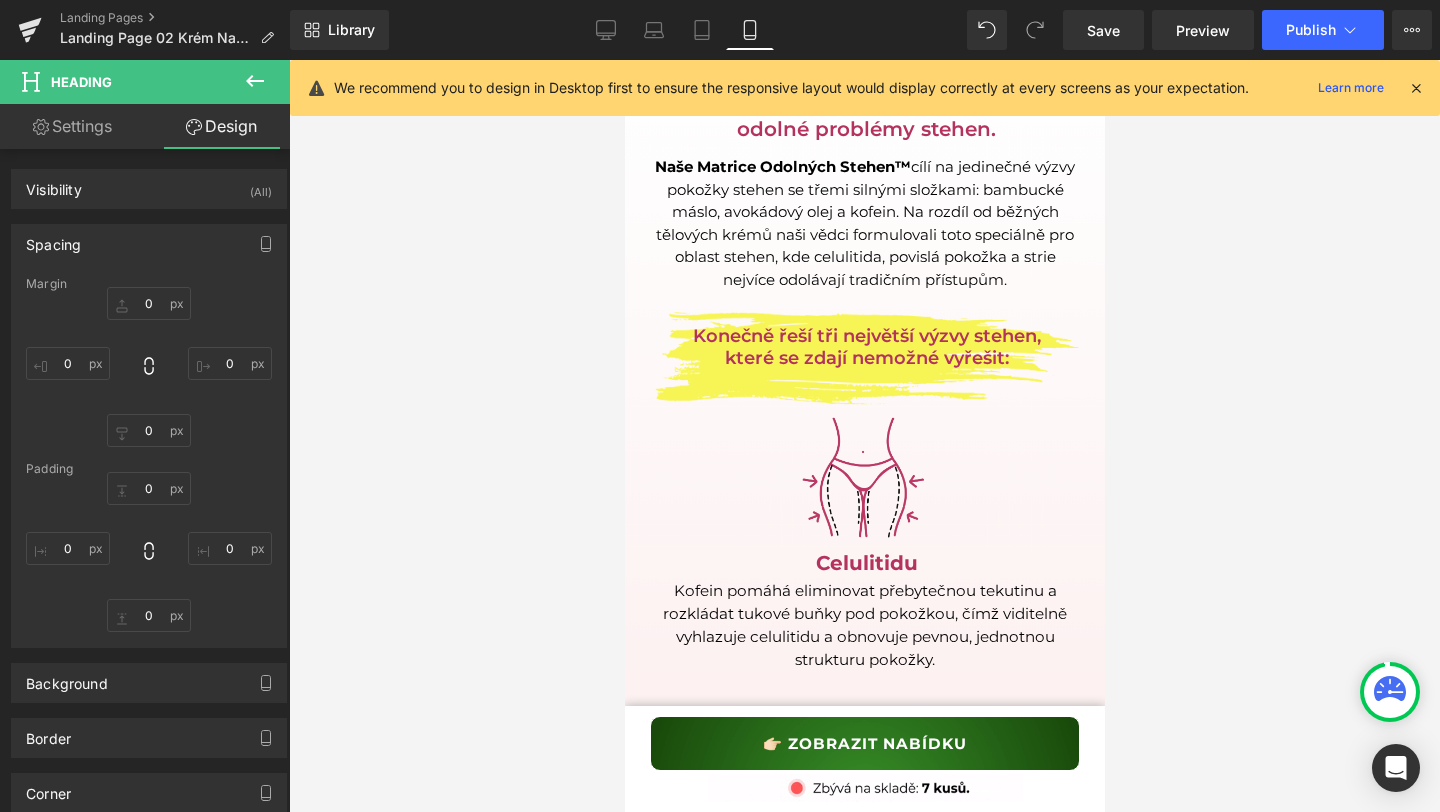 type on "0" 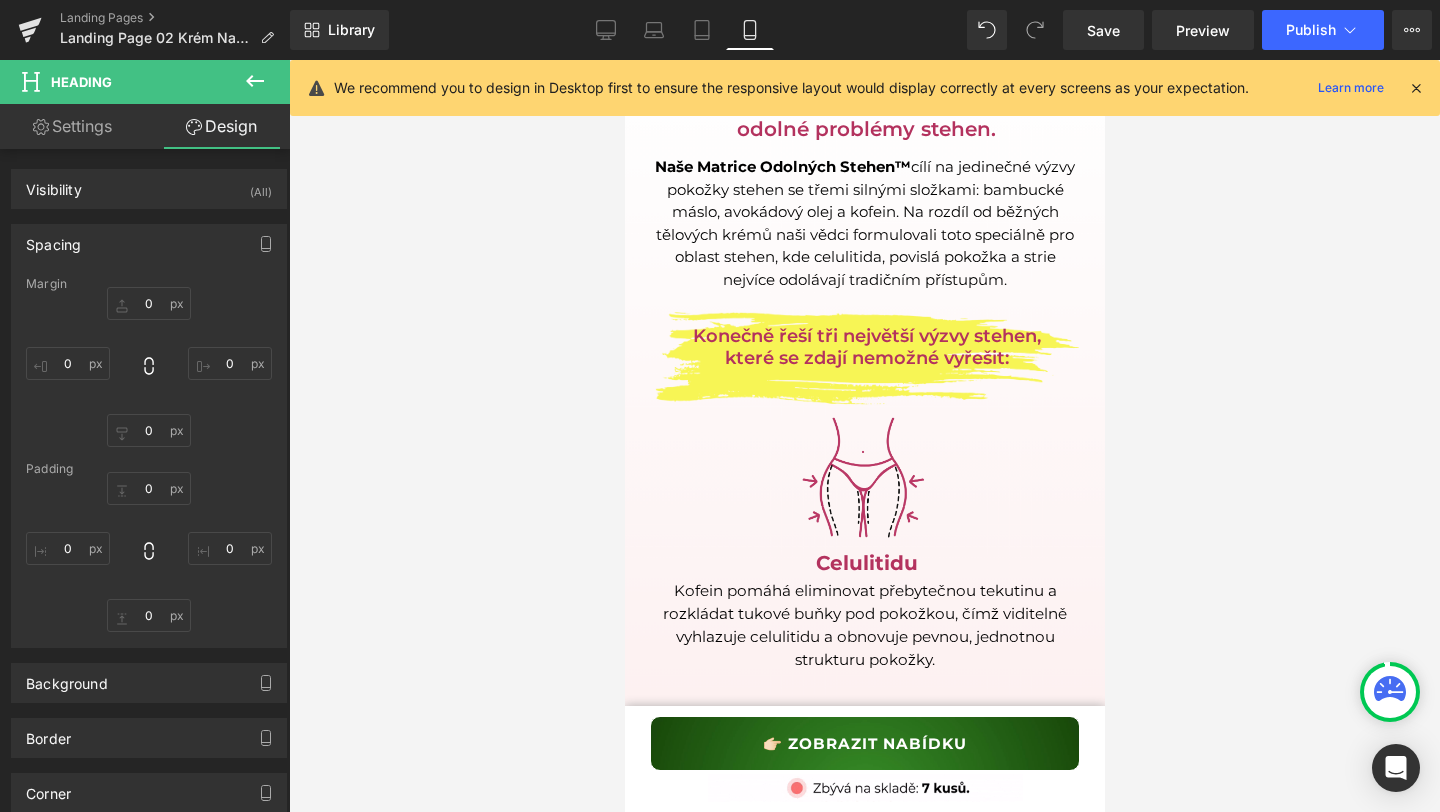 type on "30" 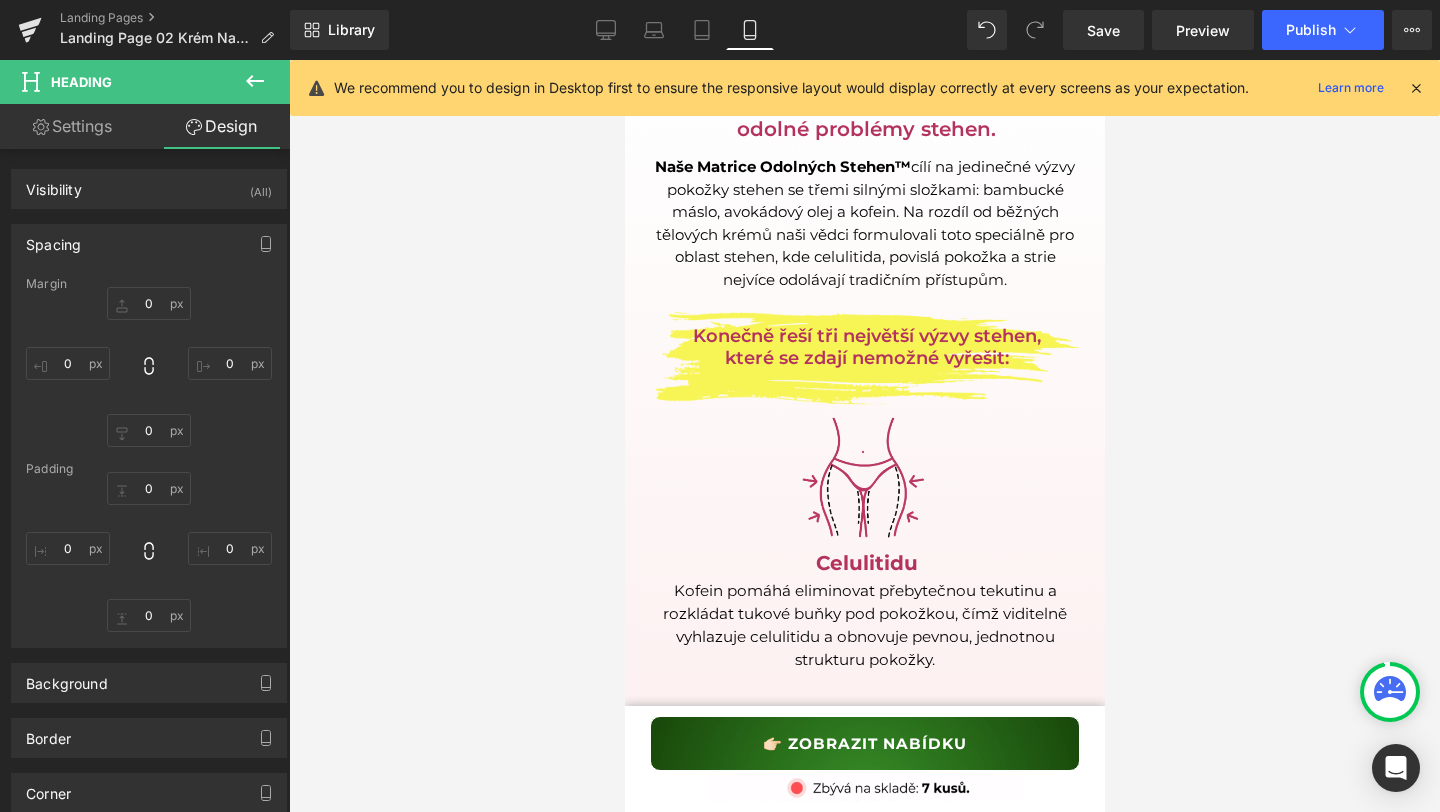 type on "3" 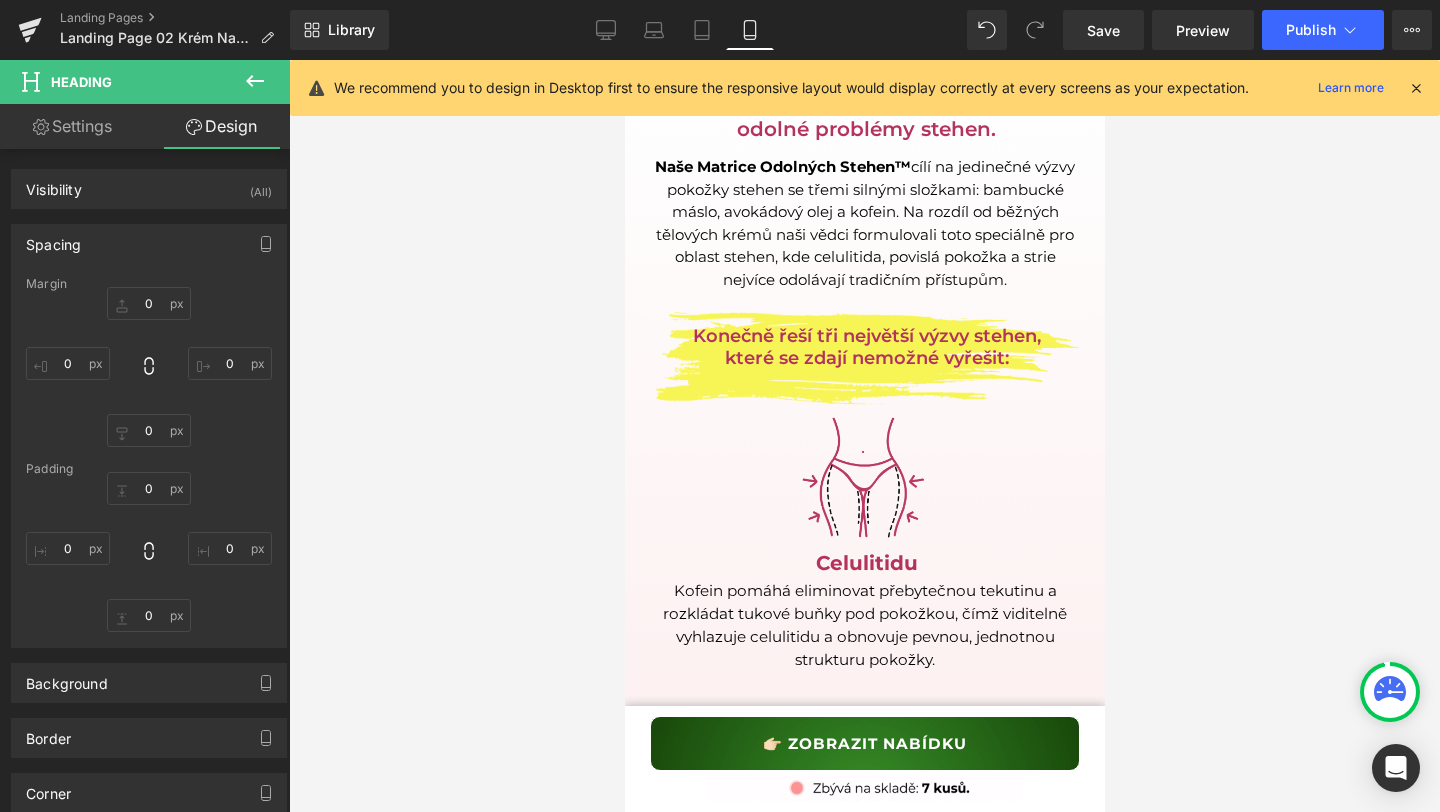 type on "0" 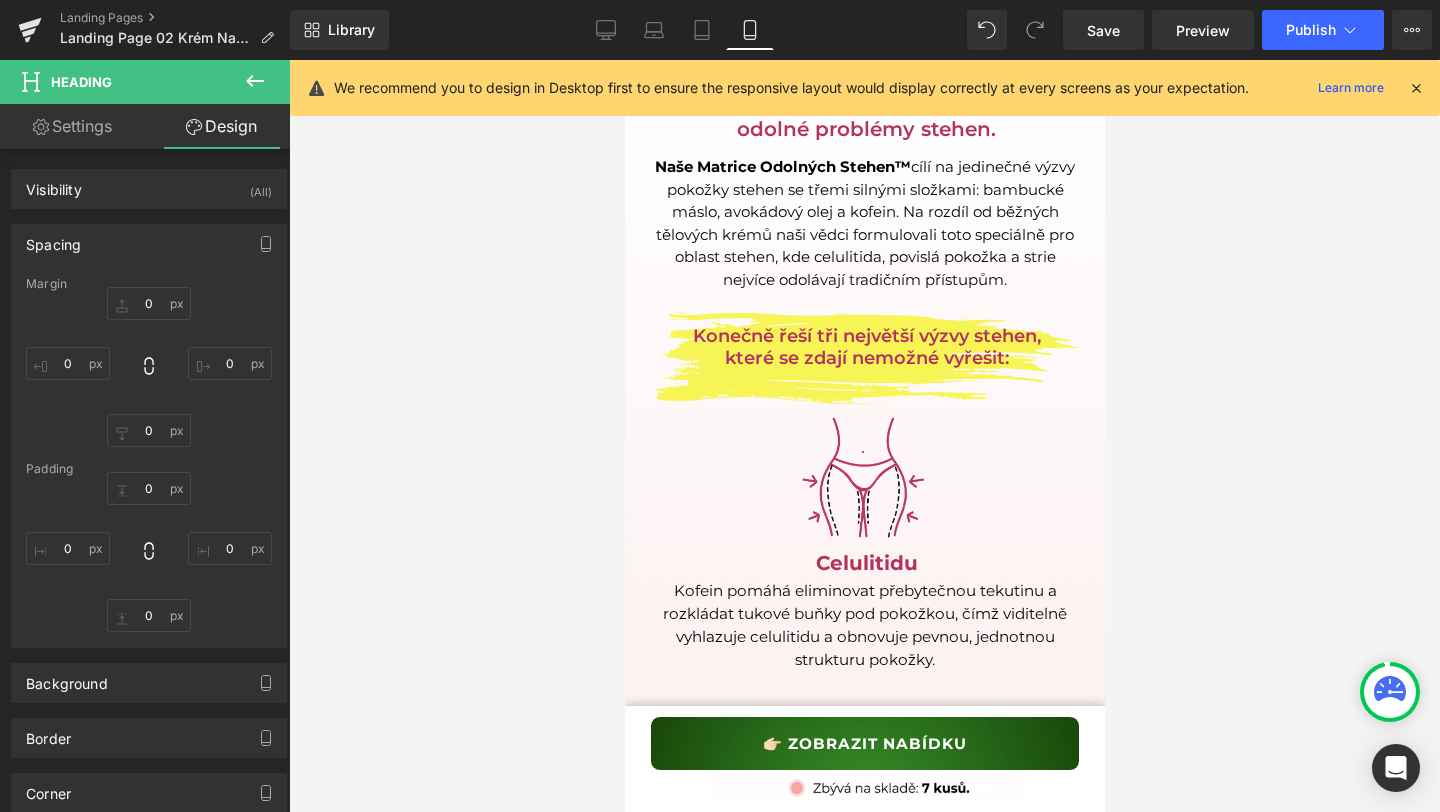 type on "0" 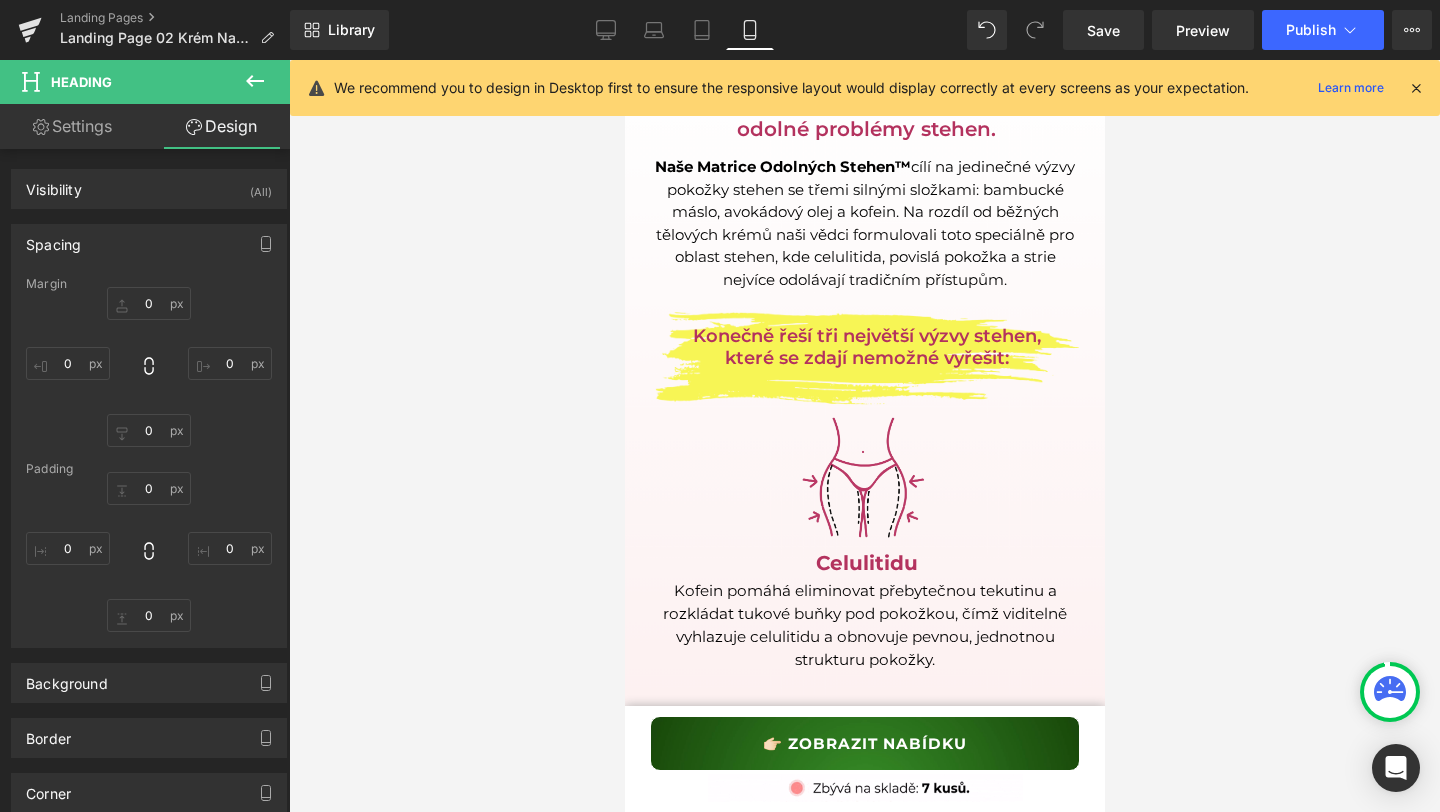 type on "3" 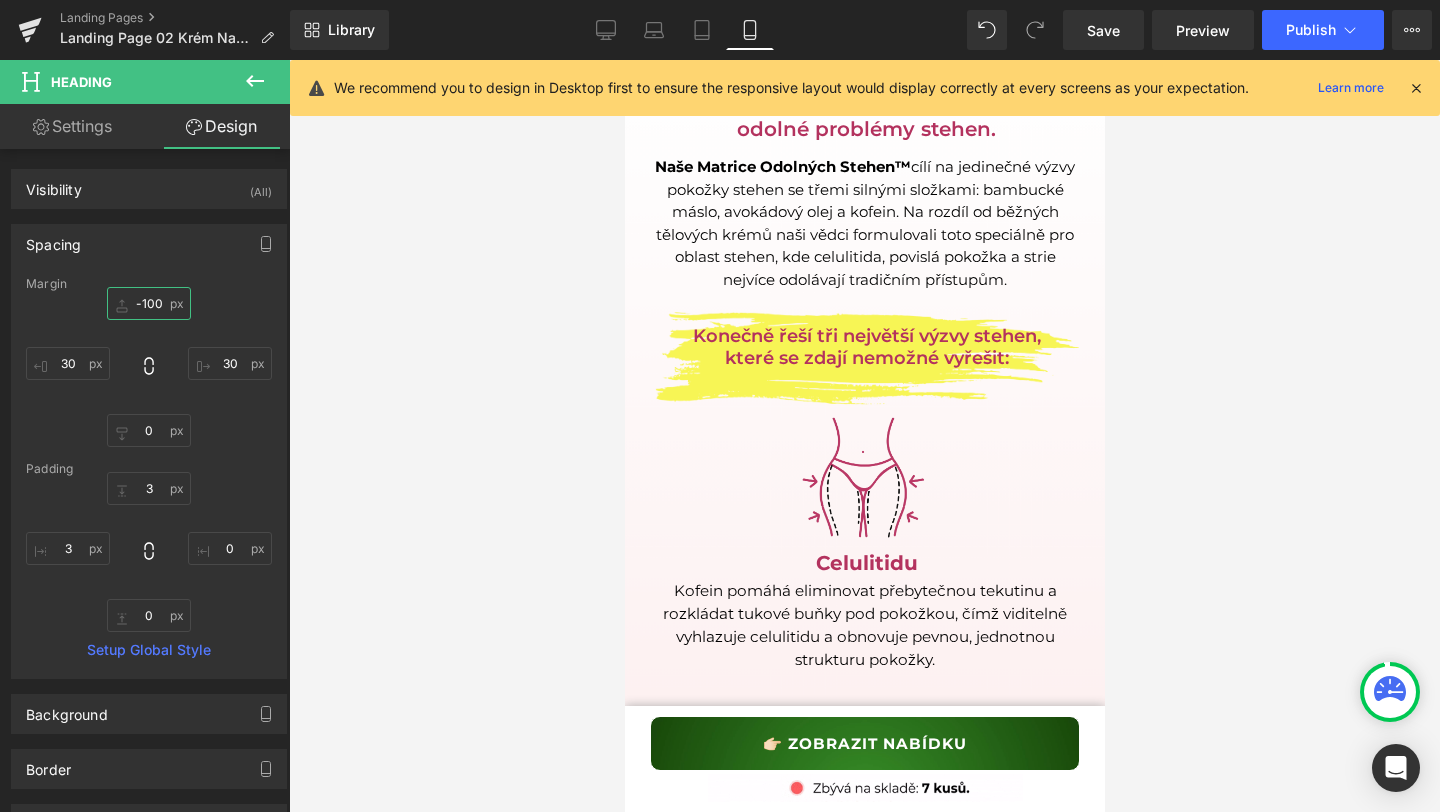 click on "-100" at bounding box center (149, 303) 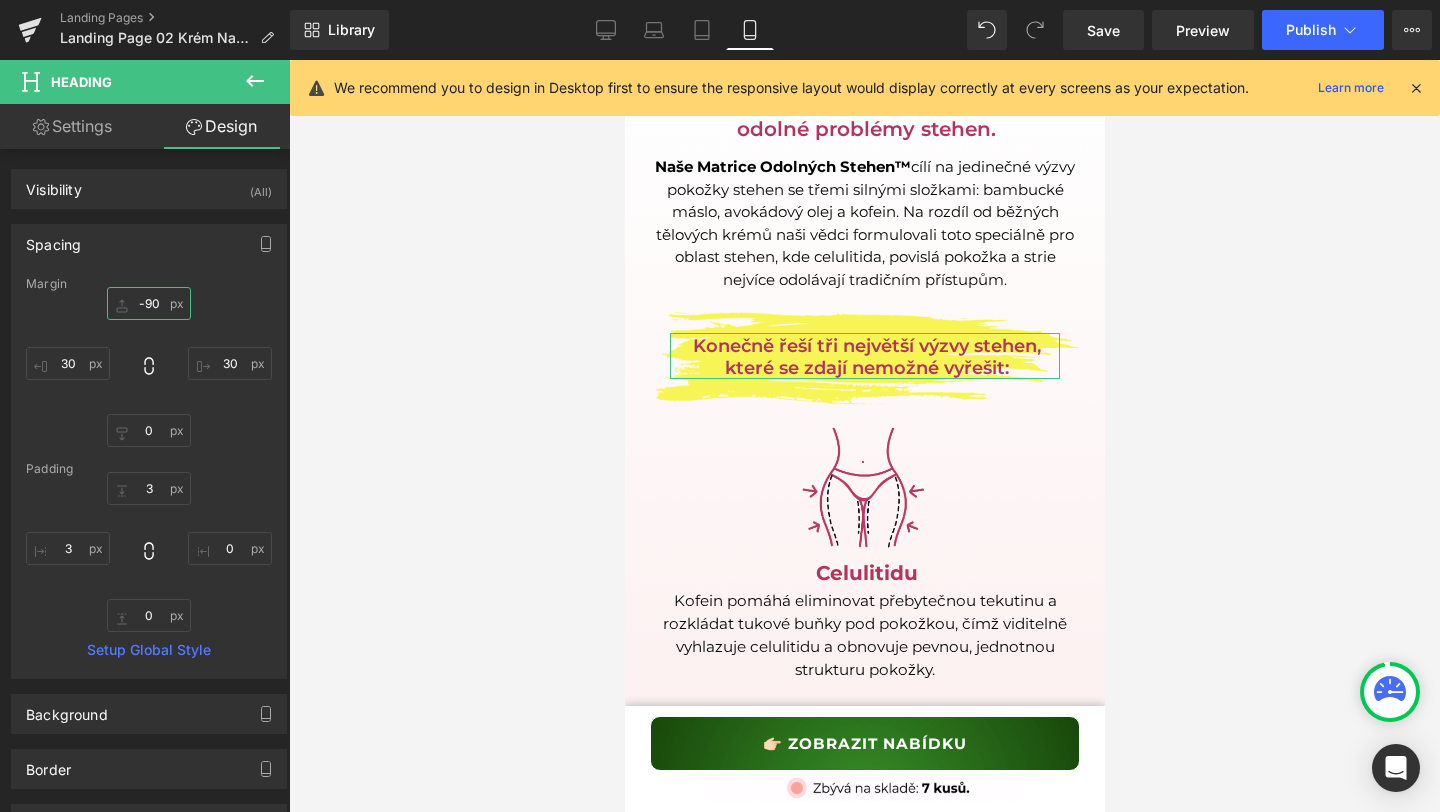 type on "-90" 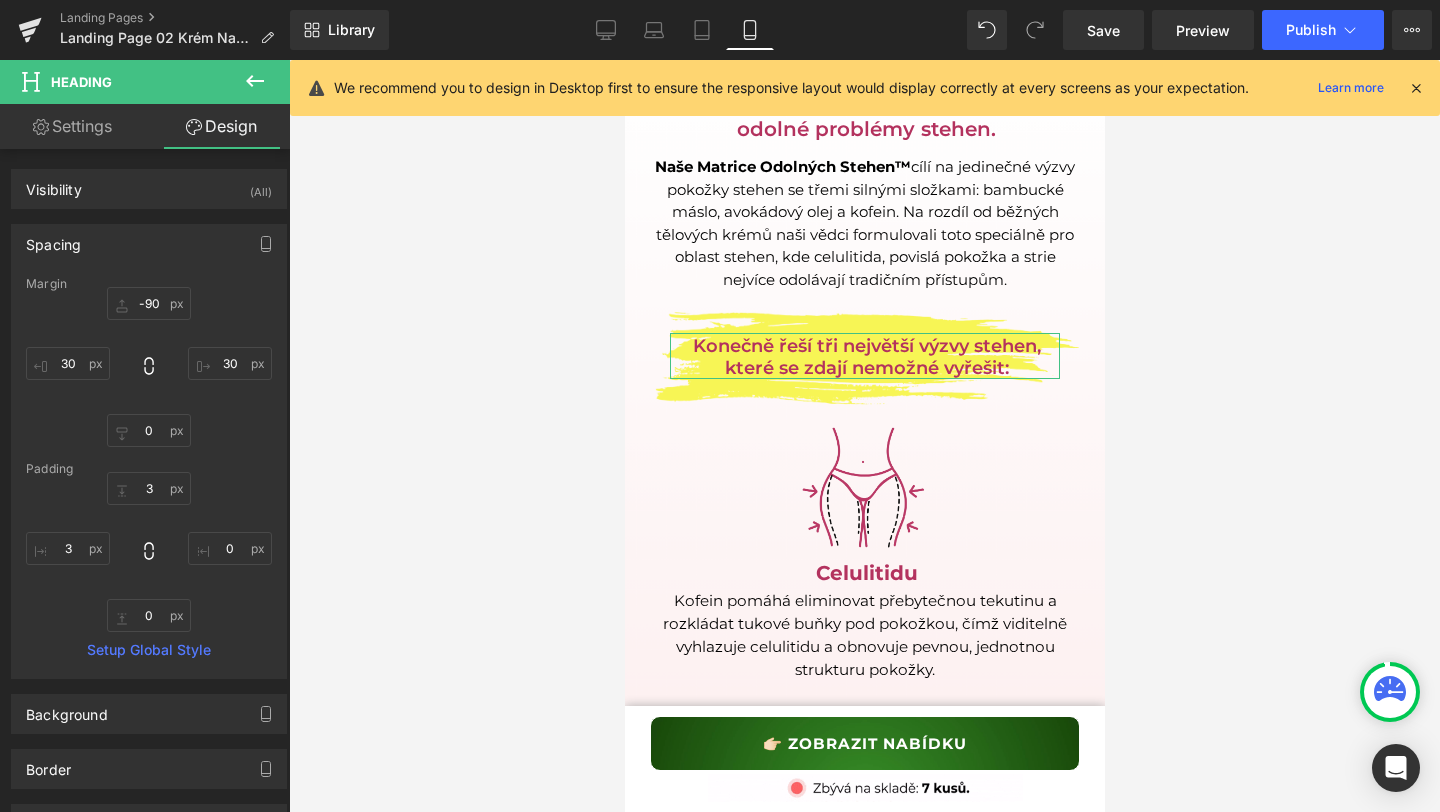 click on "Settings" at bounding box center [72, 126] 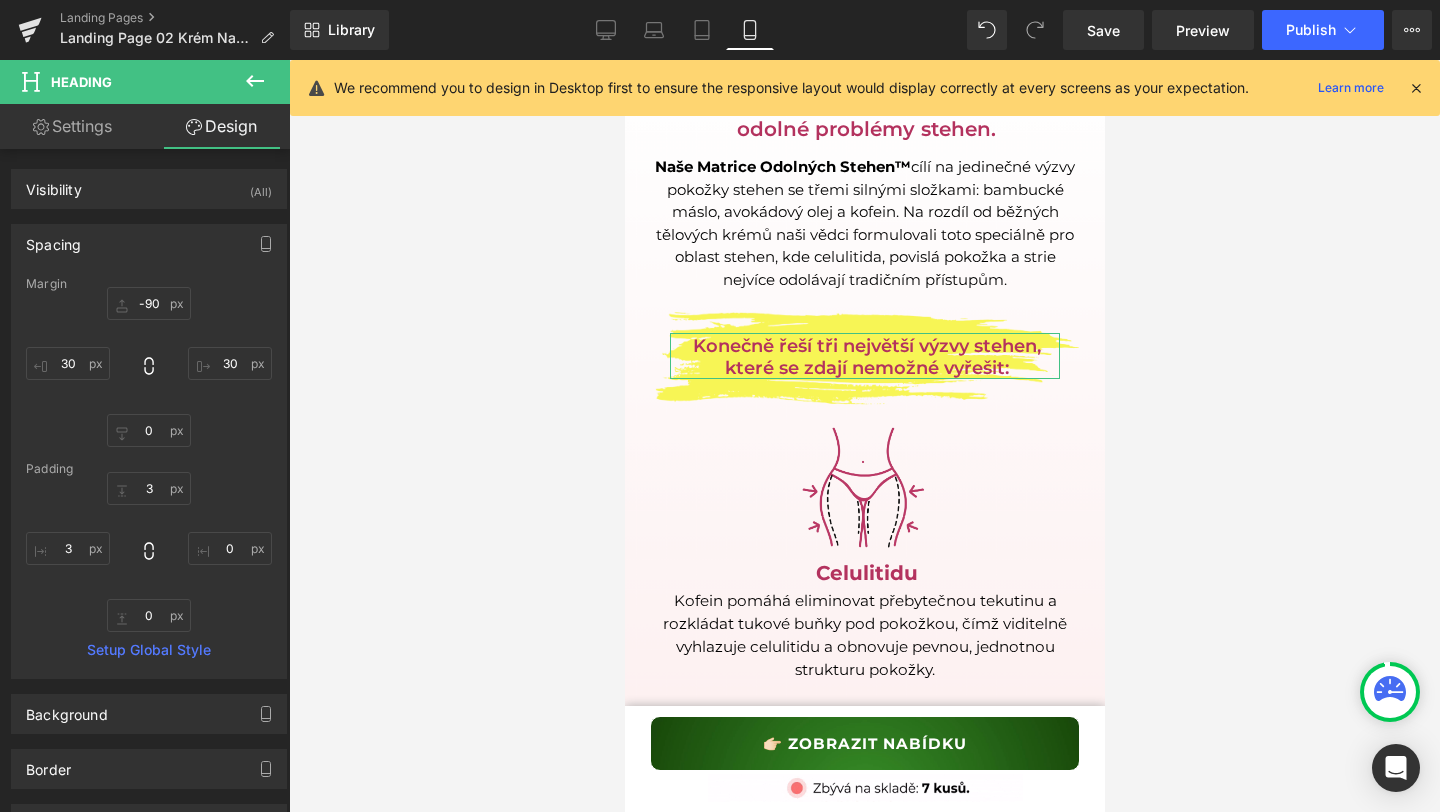 type on "100" 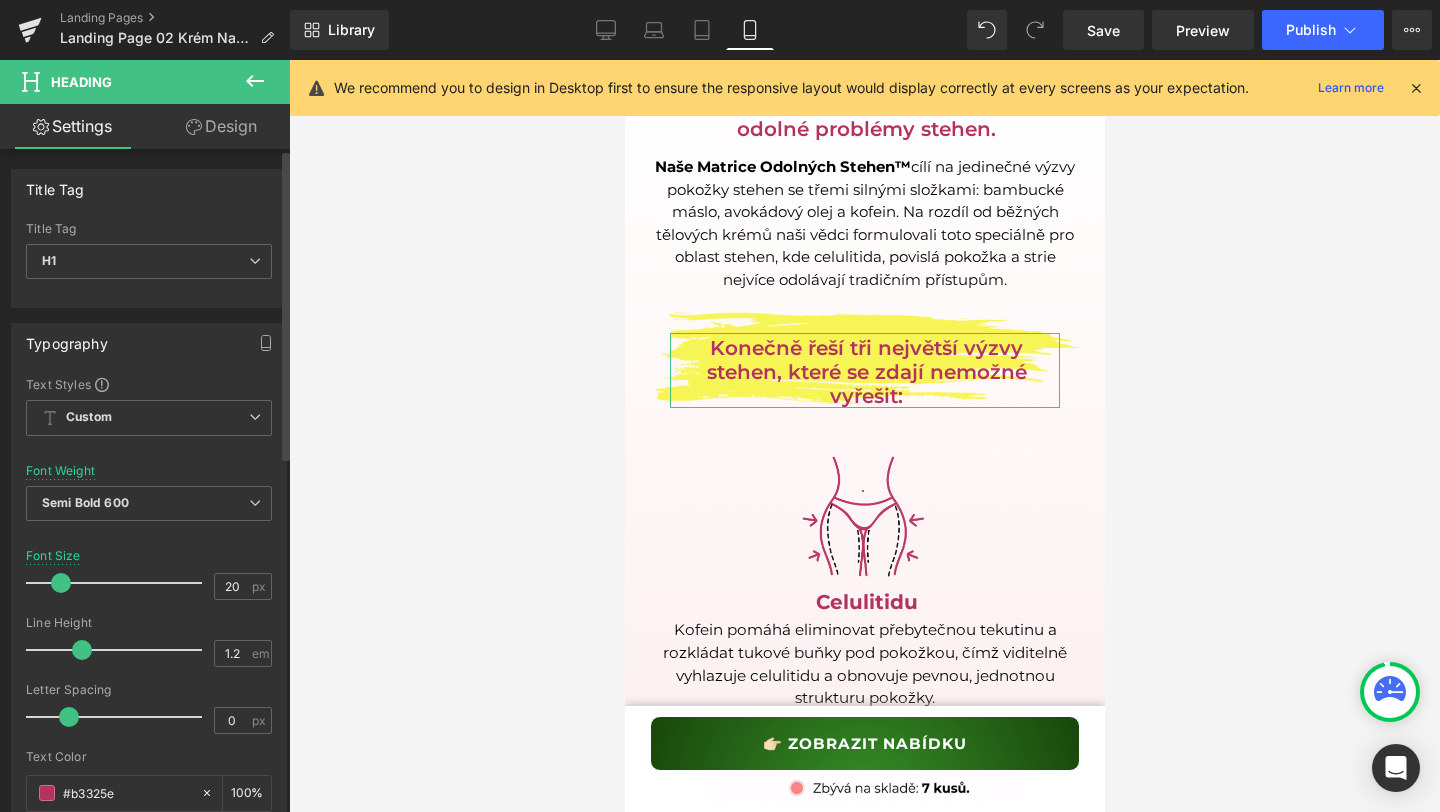 type on "21" 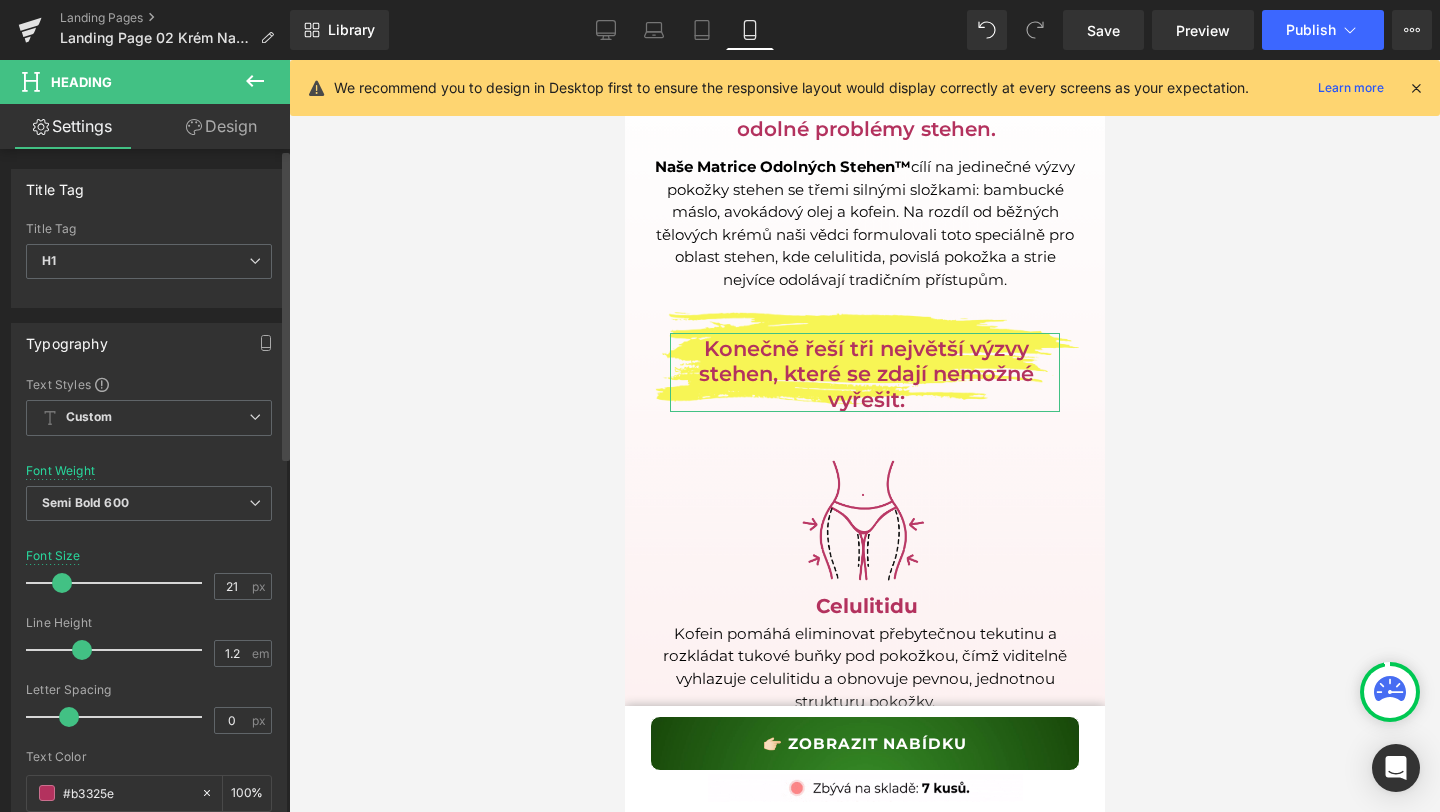 click at bounding box center [62, 583] 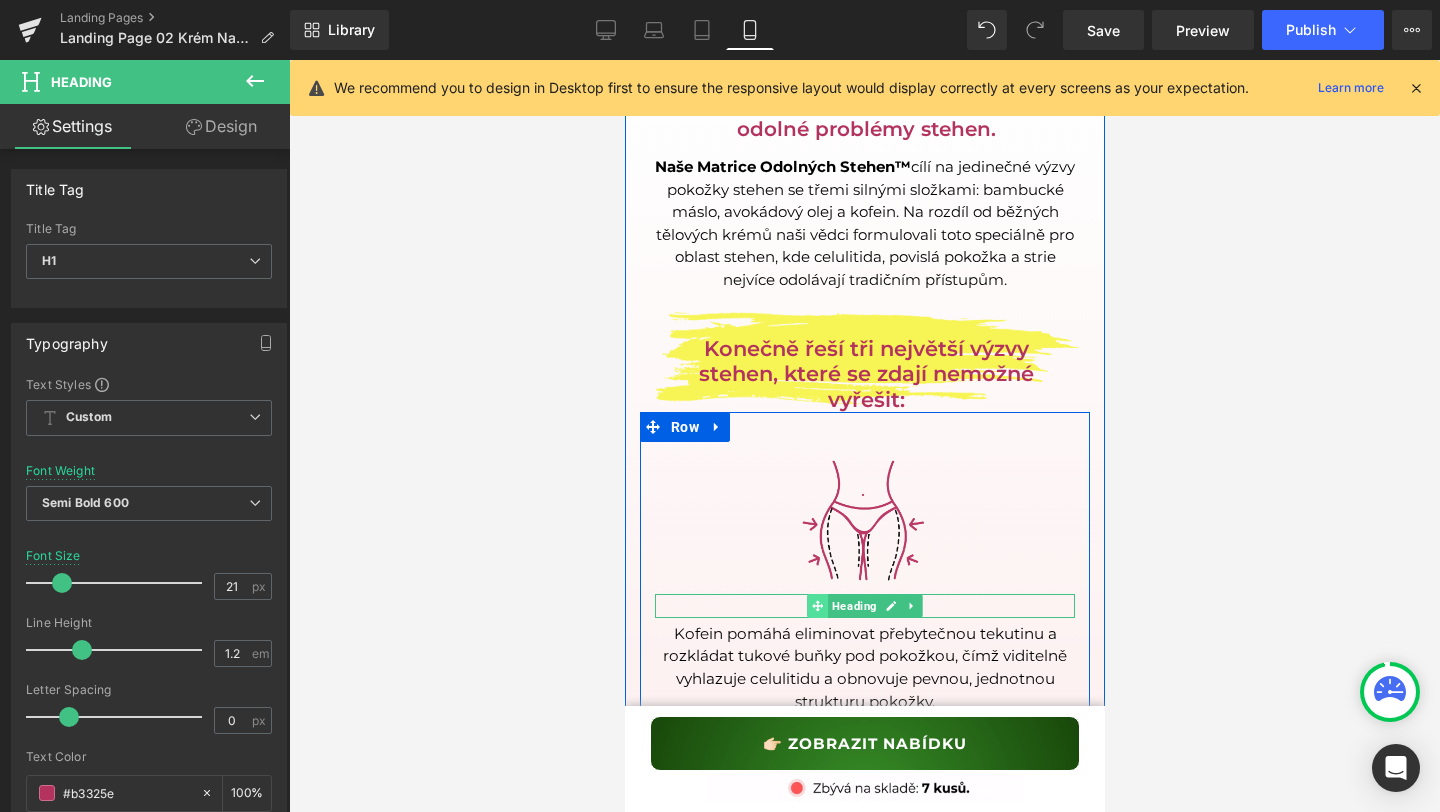 click at bounding box center [816, 606] 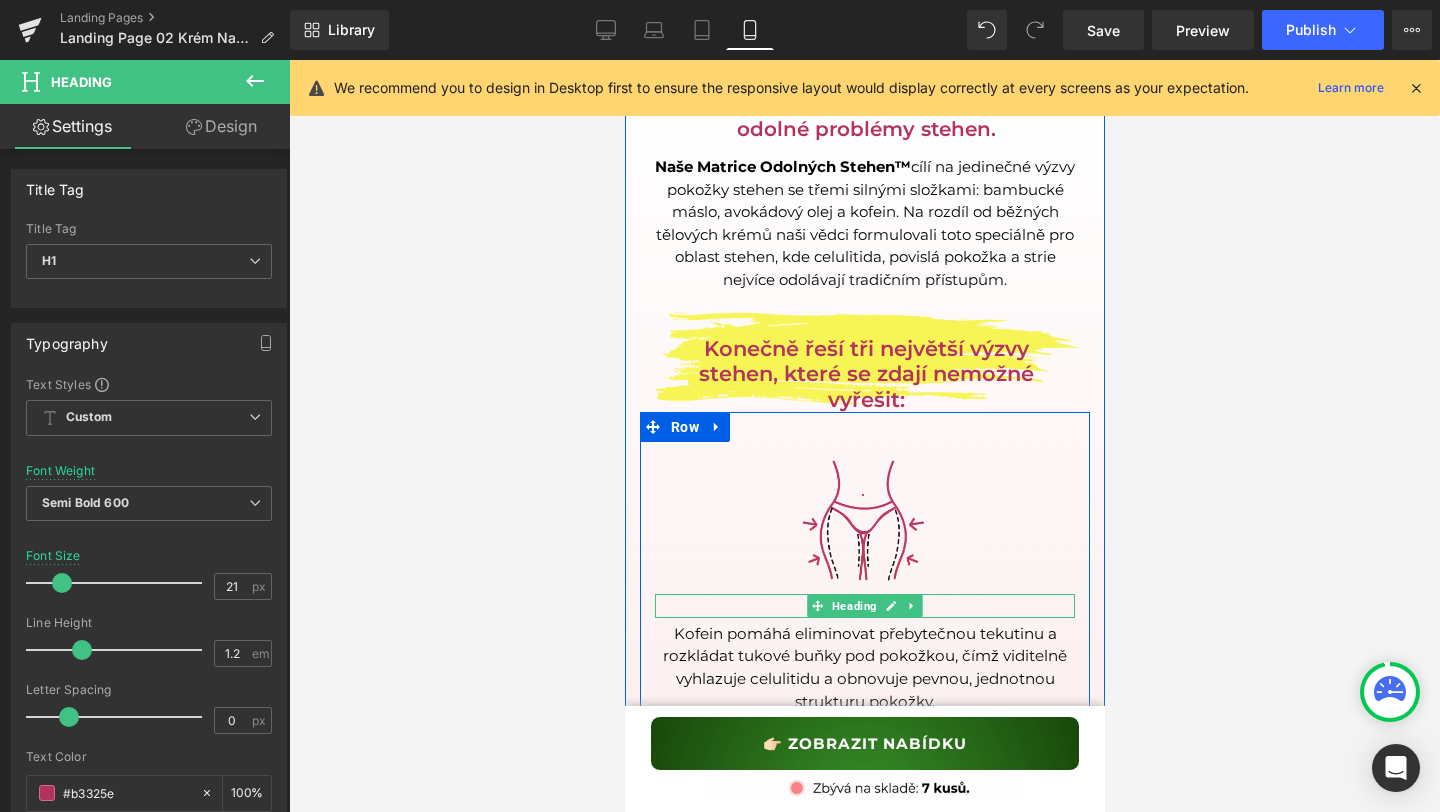 click on "Celulitidu" at bounding box center (865, 606) 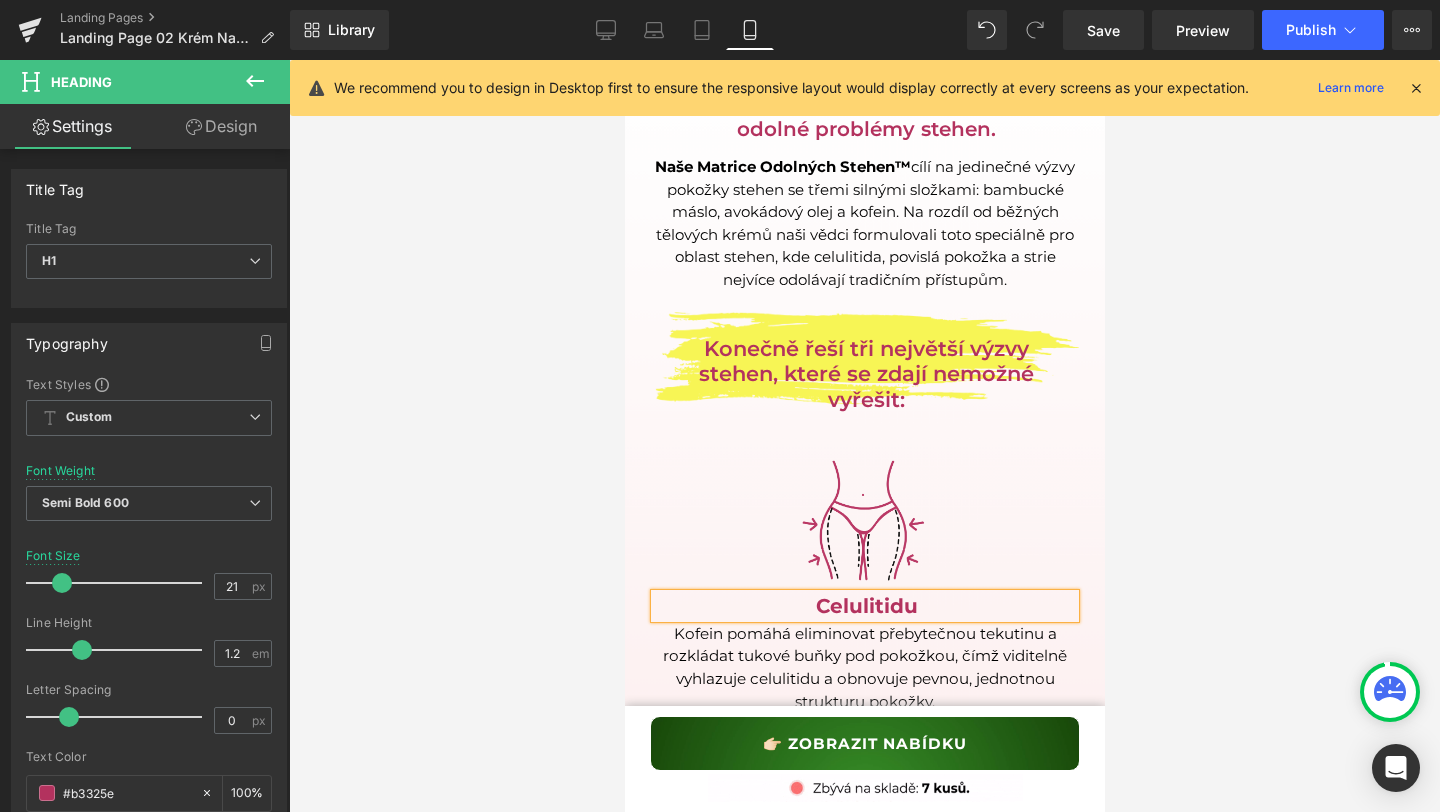 click on "Celulitidu" at bounding box center (865, 606) 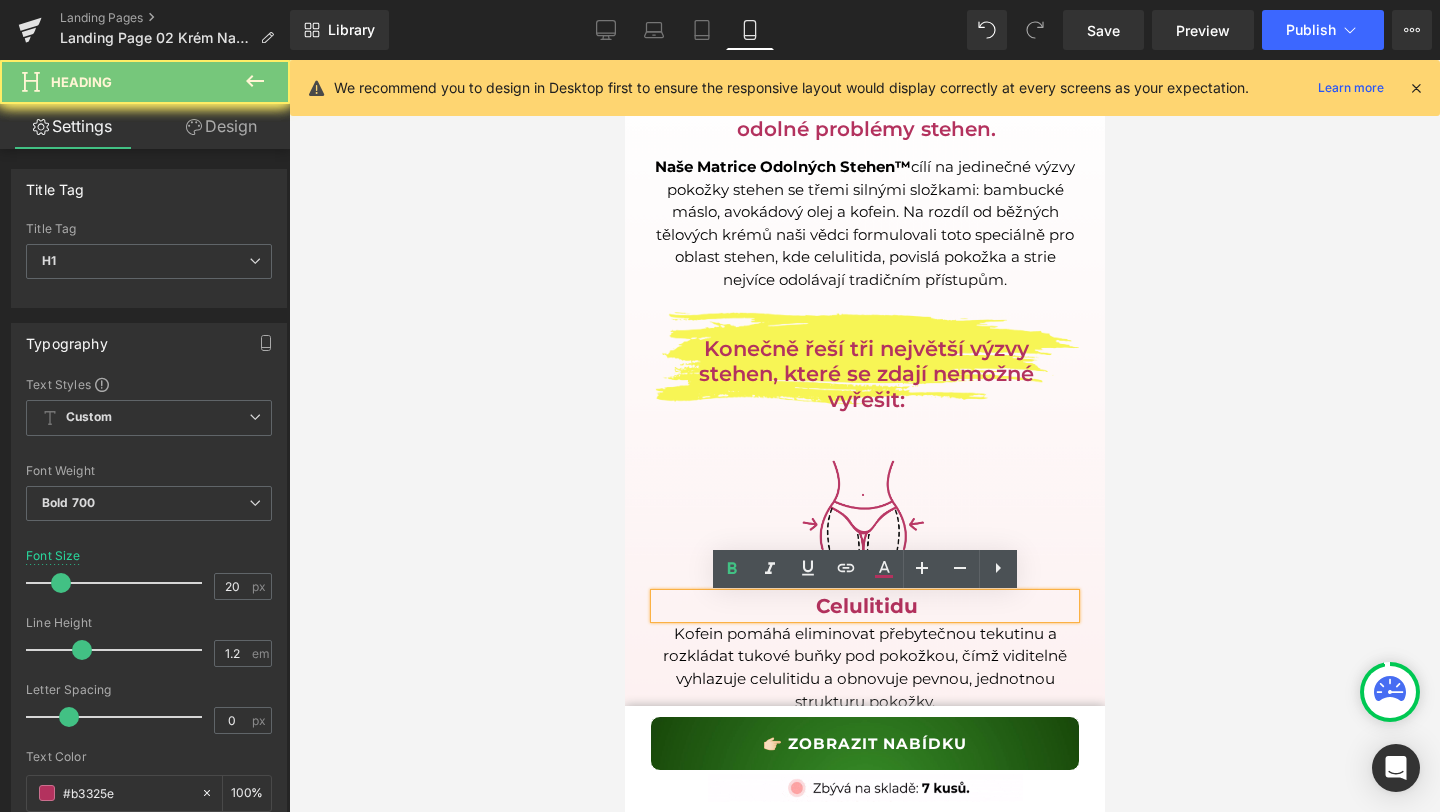 click on "Celulitidu" at bounding box center [865, 606] 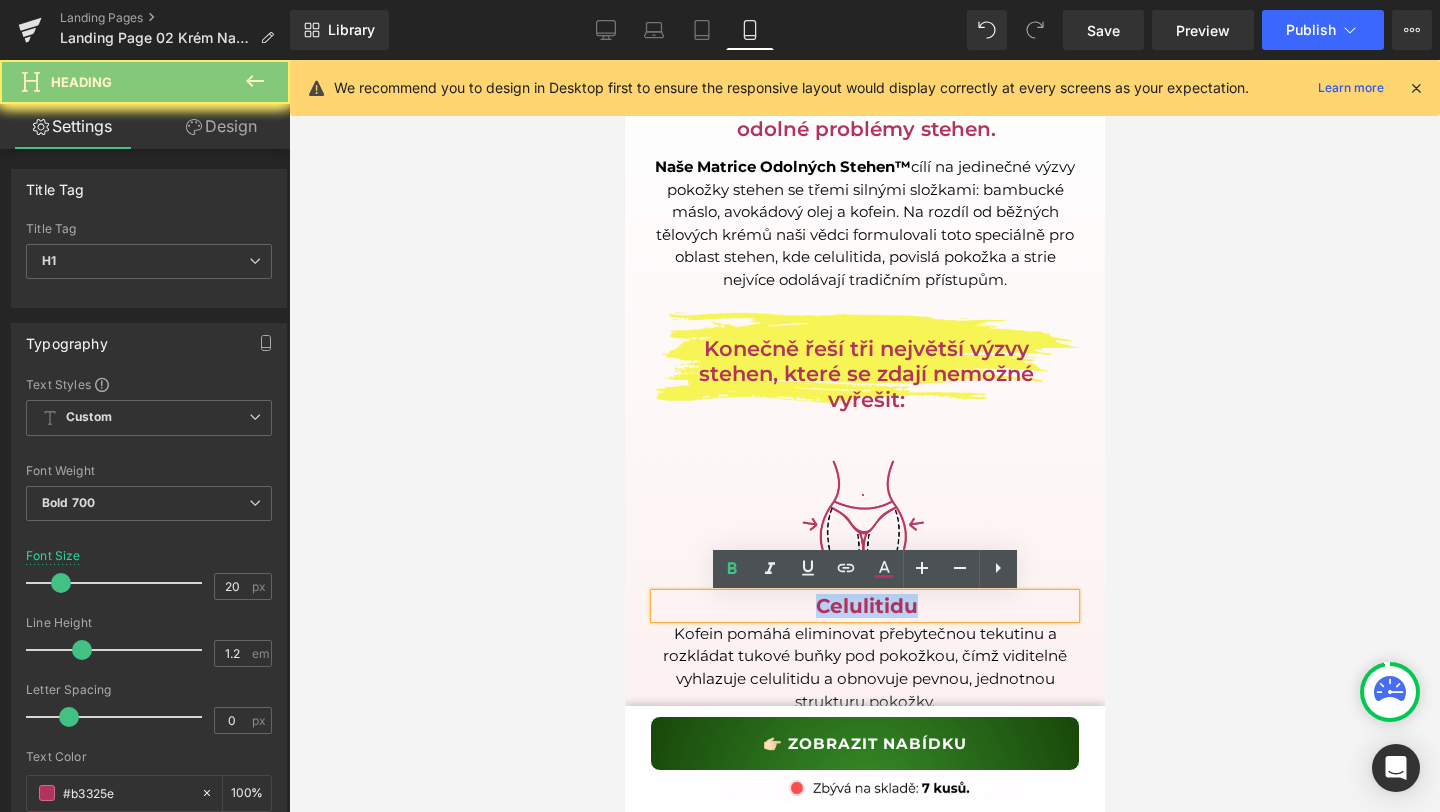 type 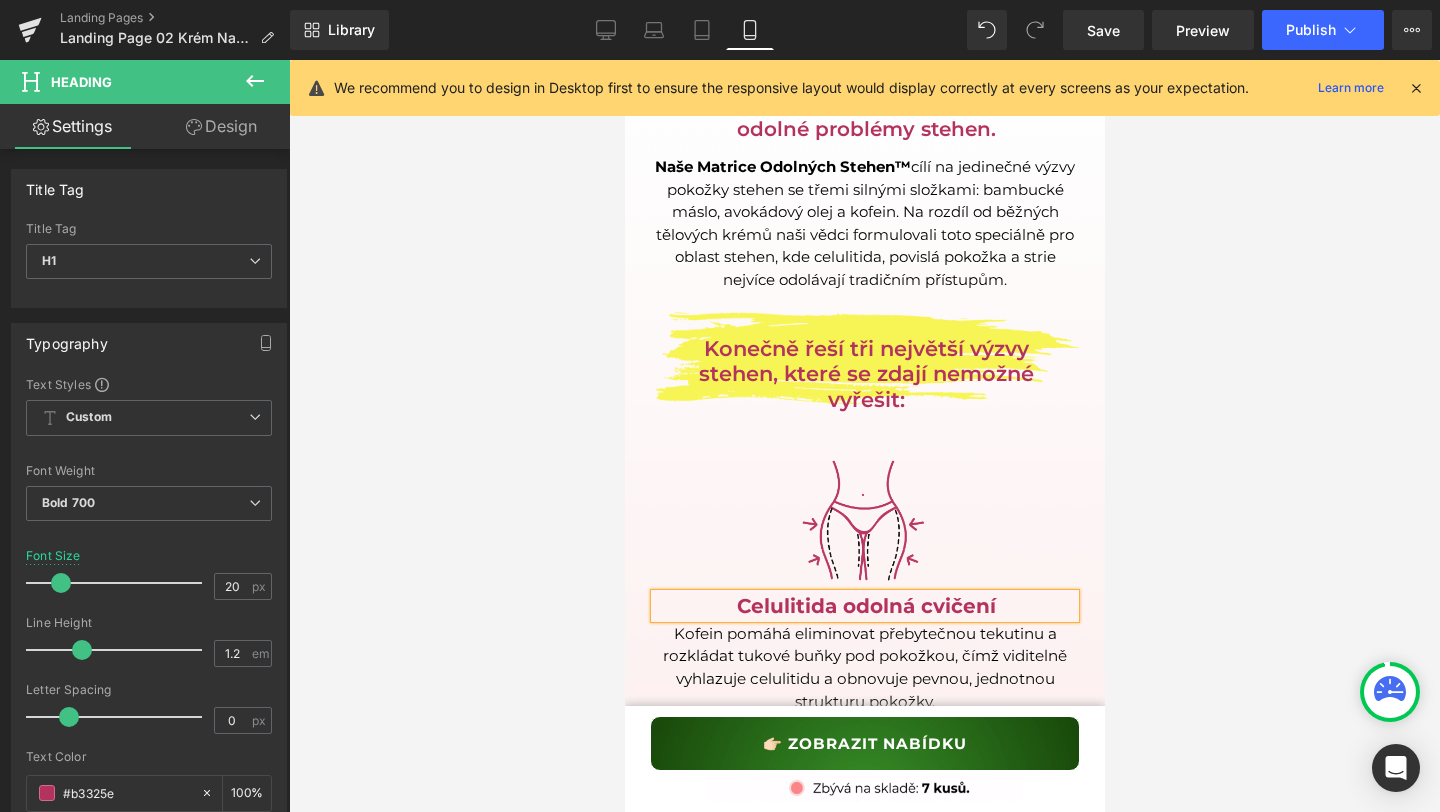 click on "Kofein pomáhá eliminovat přebytečnou tekutinu a rozkládat tukové buňky pod pokožkou, čímž viditelně vyhlazuje celulitidu a obnovuje pevnou, jednotnou strukturu pokožky." at bounding box center (864, 668) 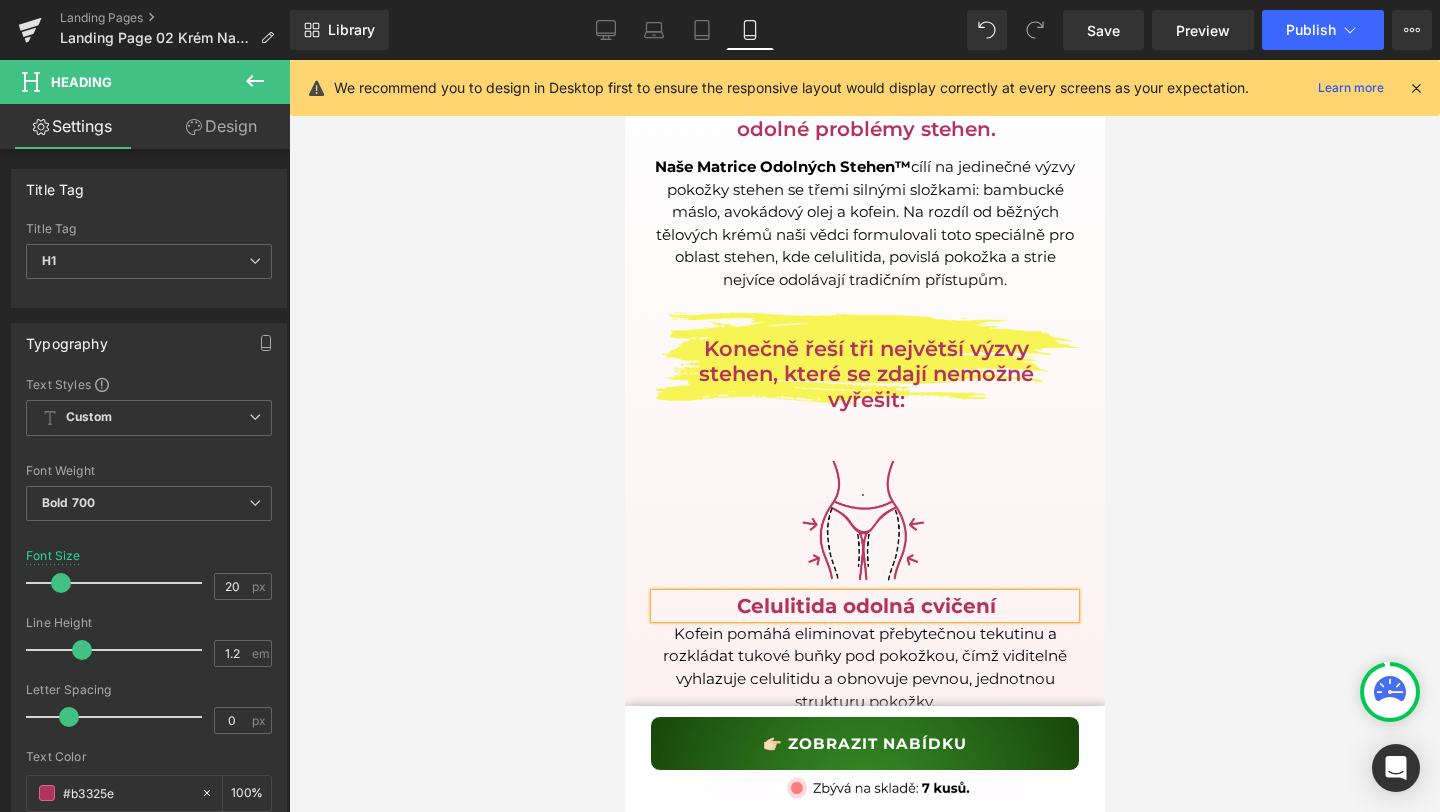 click on "Kofein pomáhá eliminovat přebytečnou tekutinu a rozkládat tukové buňky pod pokožkou, čímž viditelně vyhlazuje celulitidu a obnovuje pevnou, jednotnou strukturu pokožky." at bounding box center (864, 668) 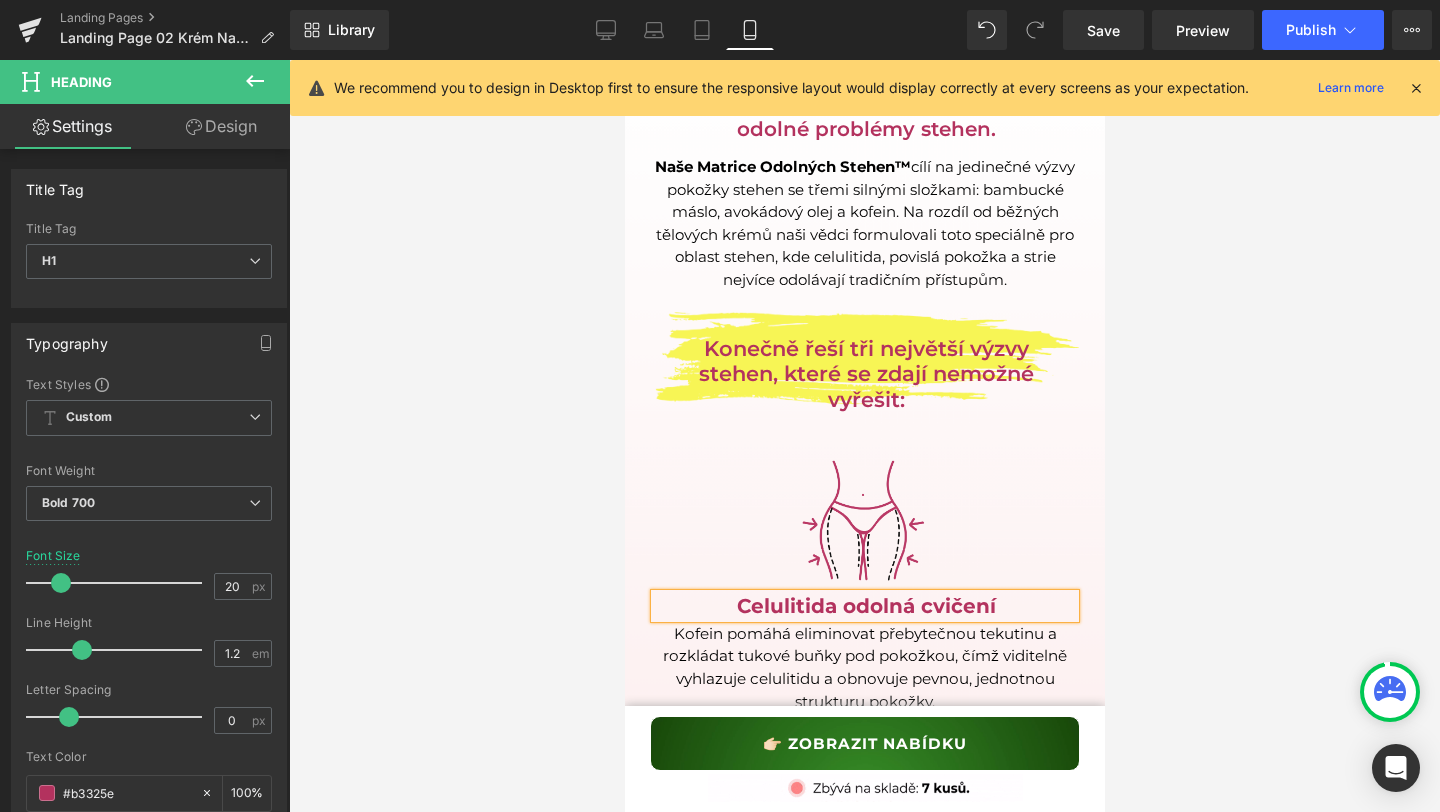 click on "Kofein pomáhá eliminovat přebytečnou tekutinu a rozkládat tukové buňky pod pokožkou, čímž viditelně vyhlazuje celulitidu a obnovuje pevnou, jednotnou strukturu pokožky." at bounding box center (864, 668) 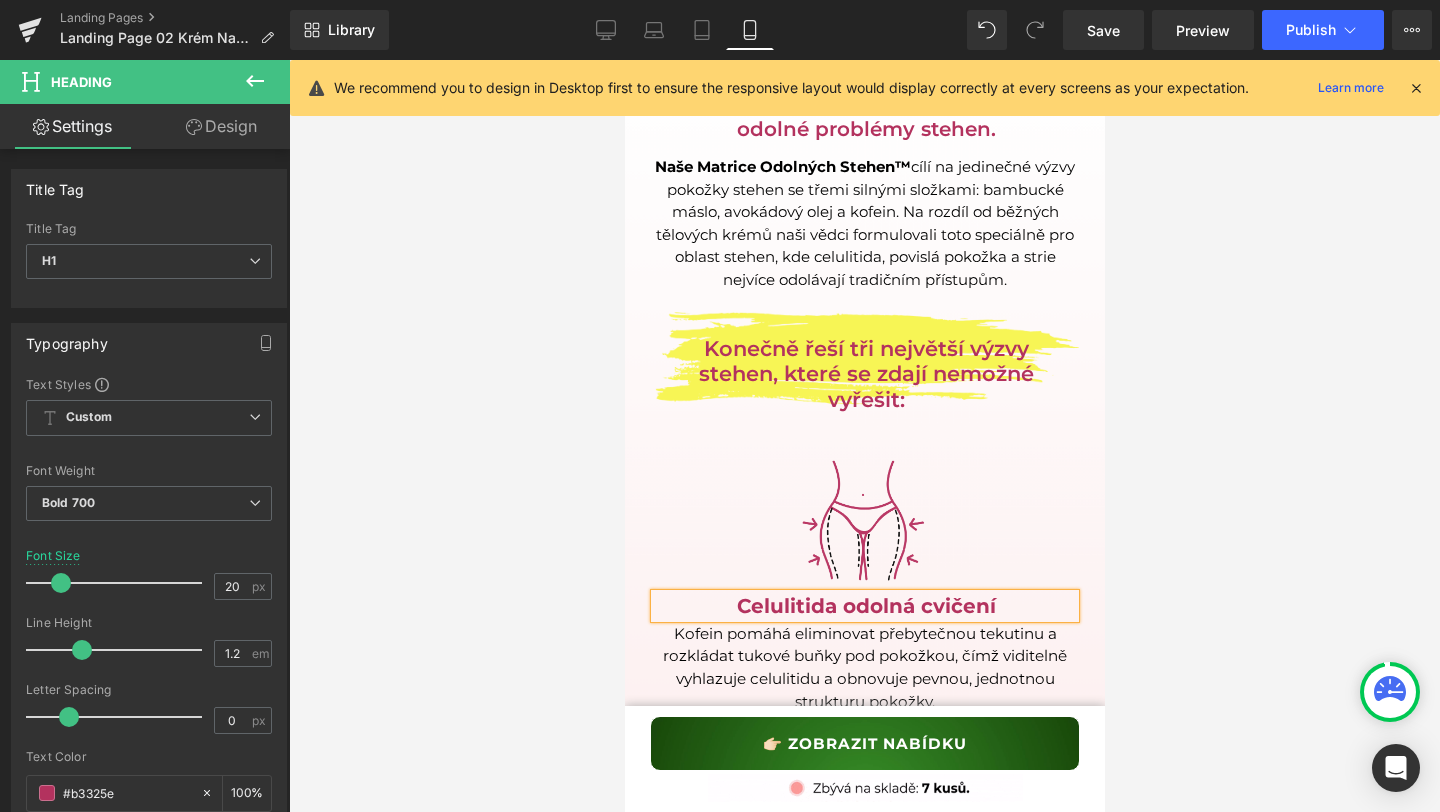 click on "Kofein pomáhá eliminovat přebytečnou tekutinu a rozkládat tukové buňky pod pokožkou, čímž viditelně vyhlazuje celulitidu a obnovuje pevnou, jednotnou strukturu pokožky." at bounding box center (864, 668) 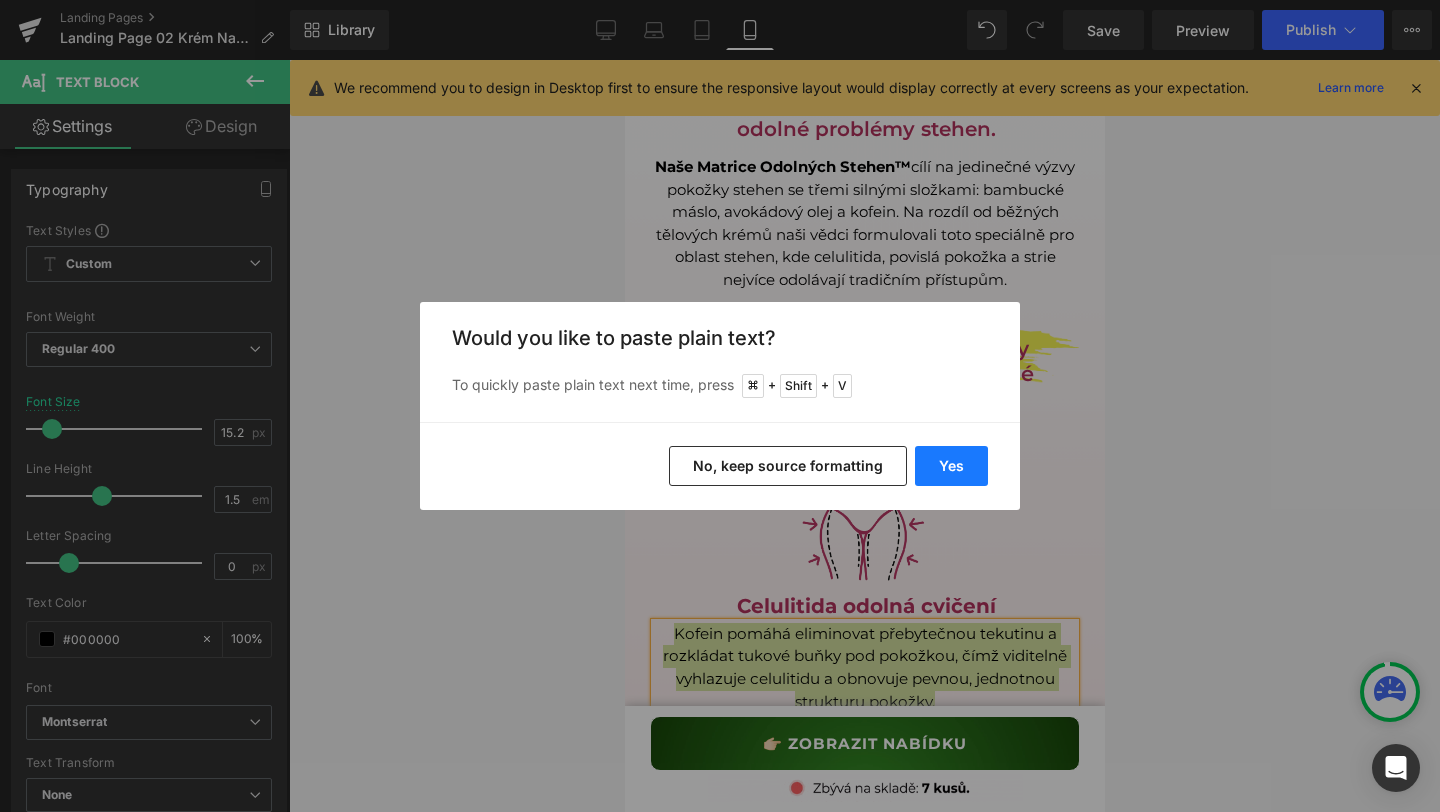 click on "Yes" at bounding box center [951, 466] 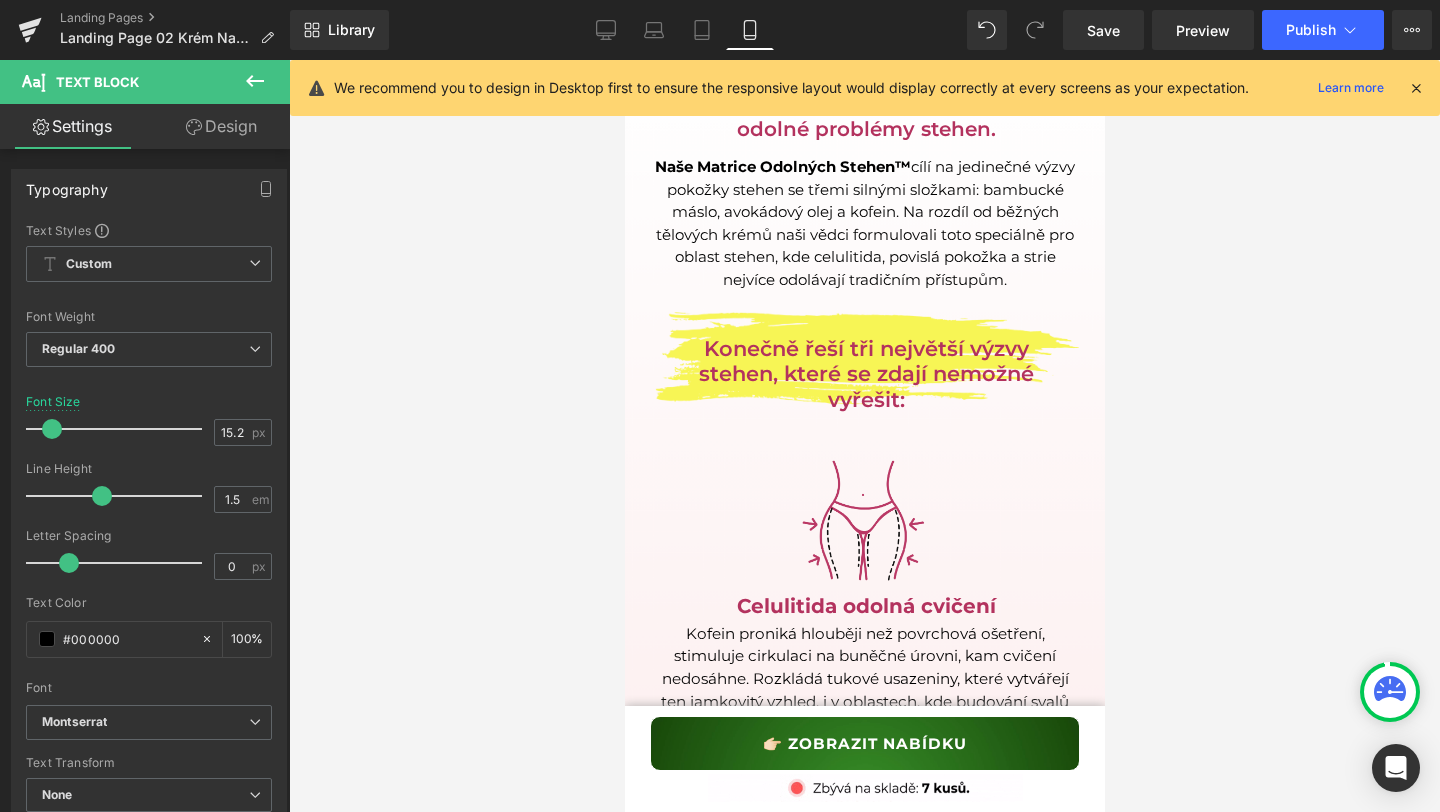 type 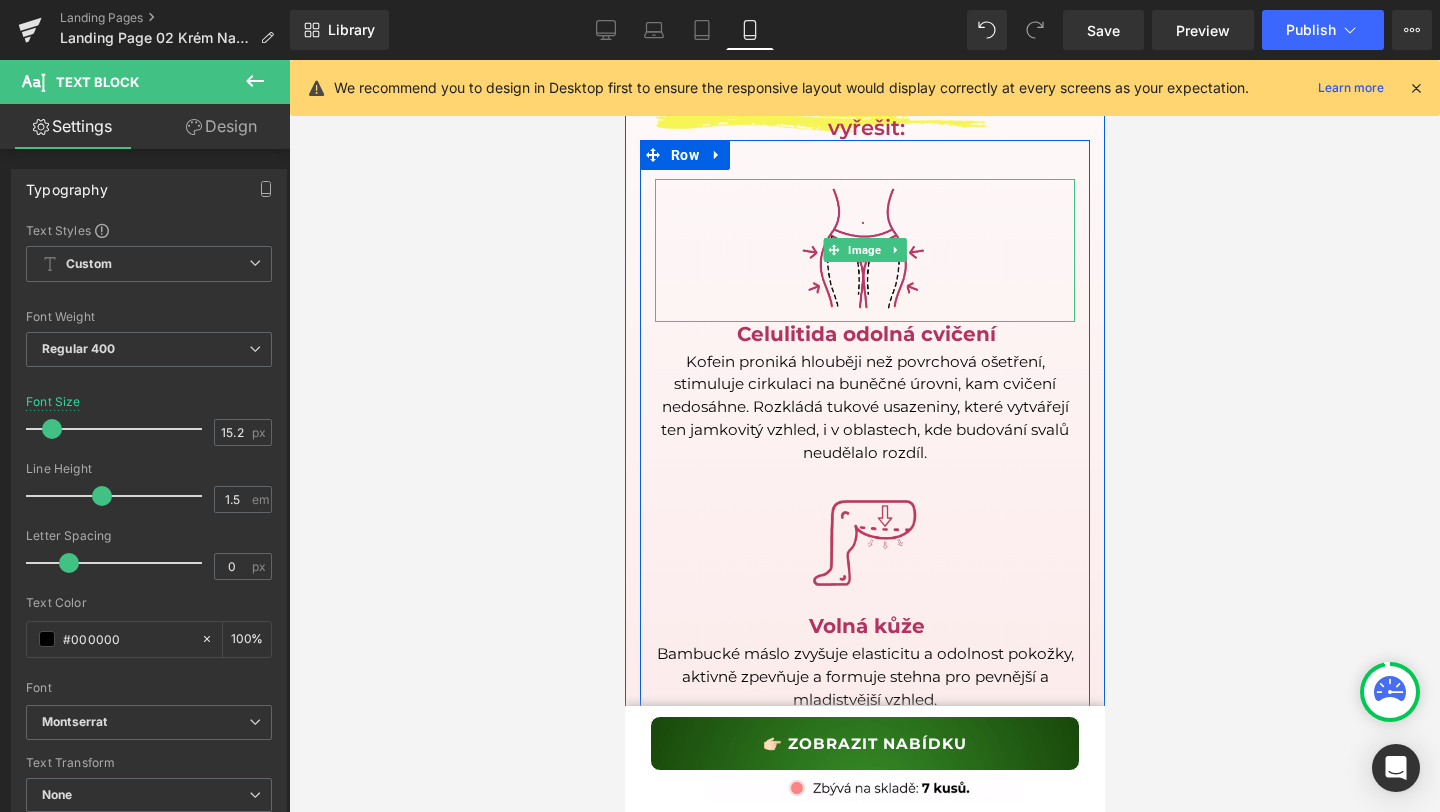 scroll, scrollTop: 2995, scrollLeft: 0, axis: vertical 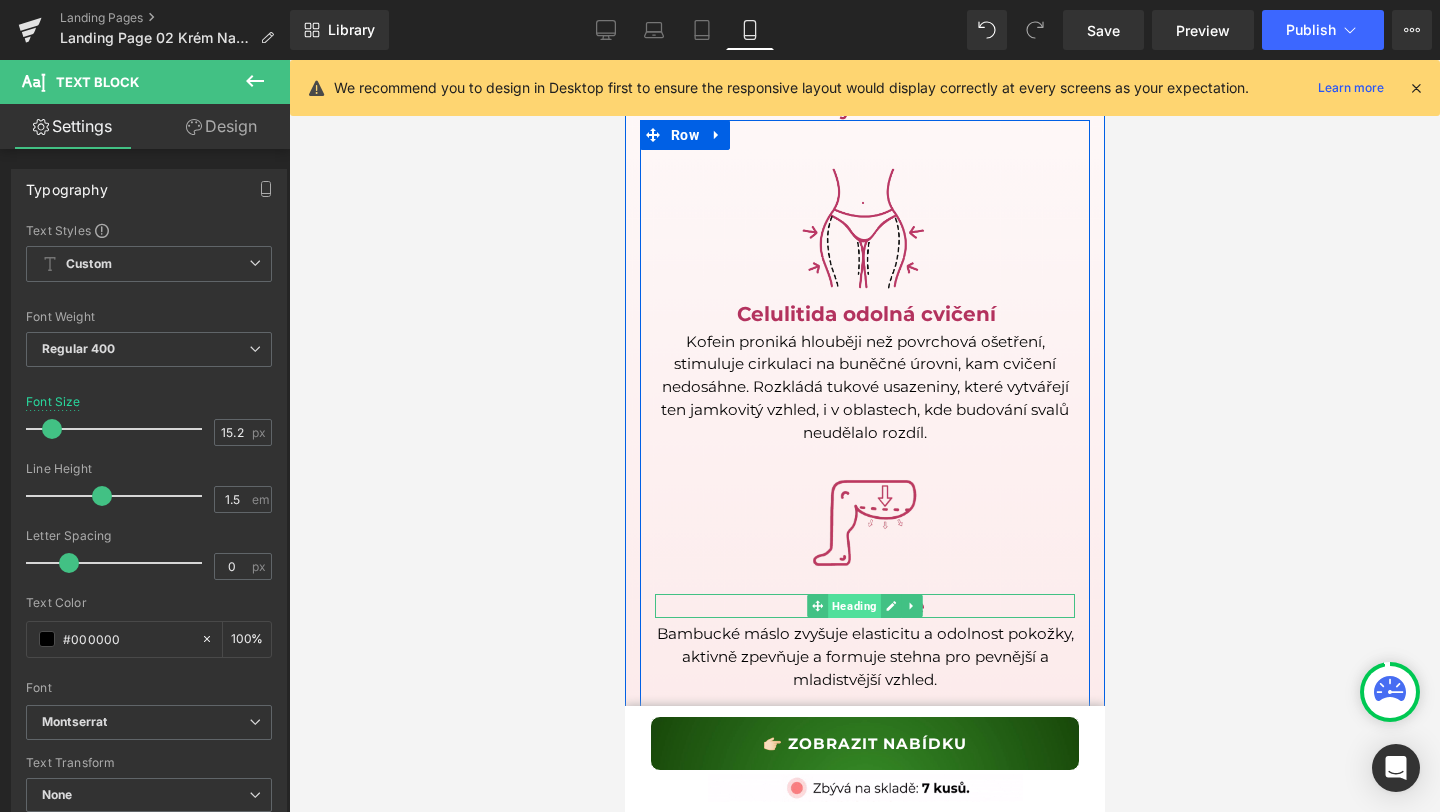 click on "Heading" at bounding box center [853, 606] 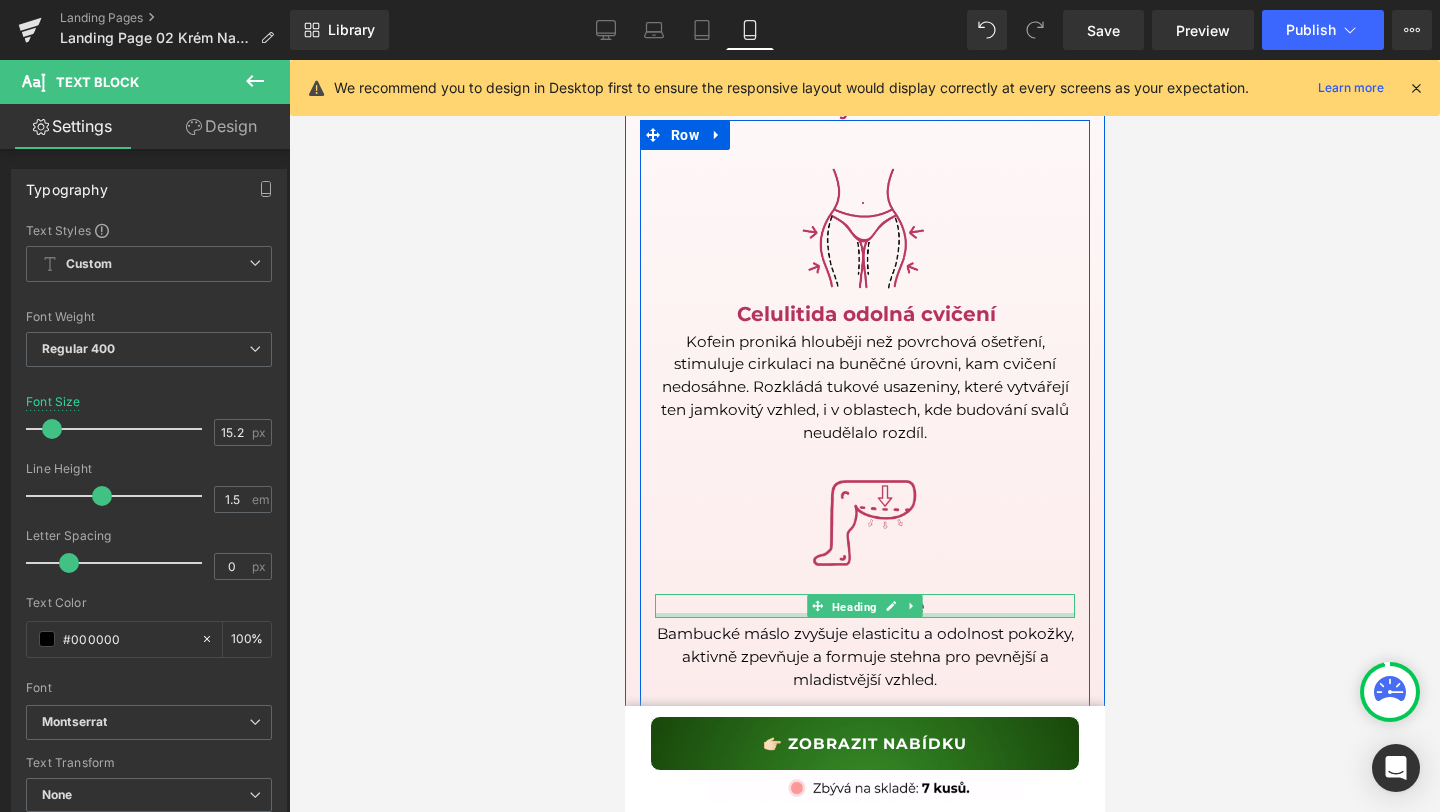 click at bounding box center [864, 615] 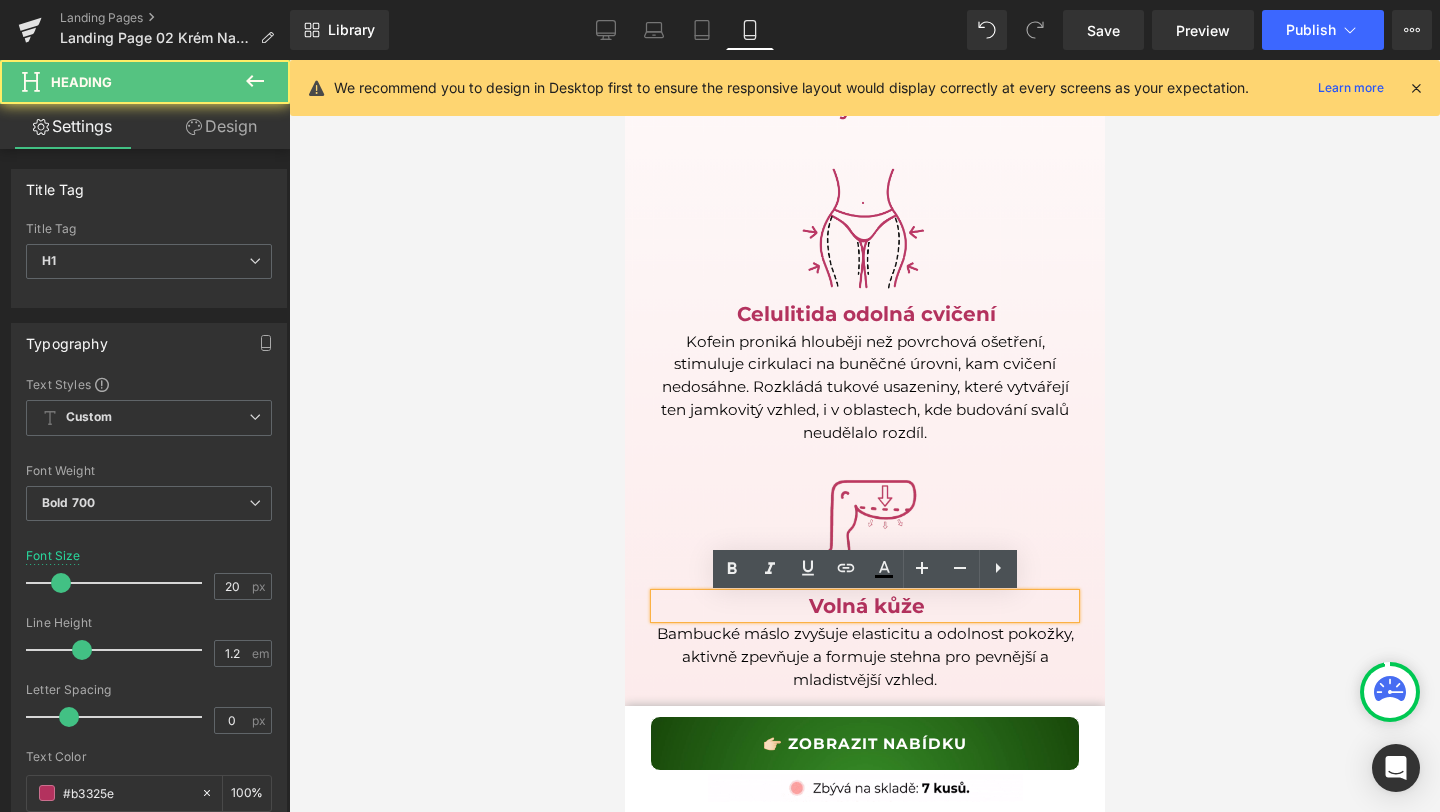 click on "Volná kůže" at bounding box center (865, 606) 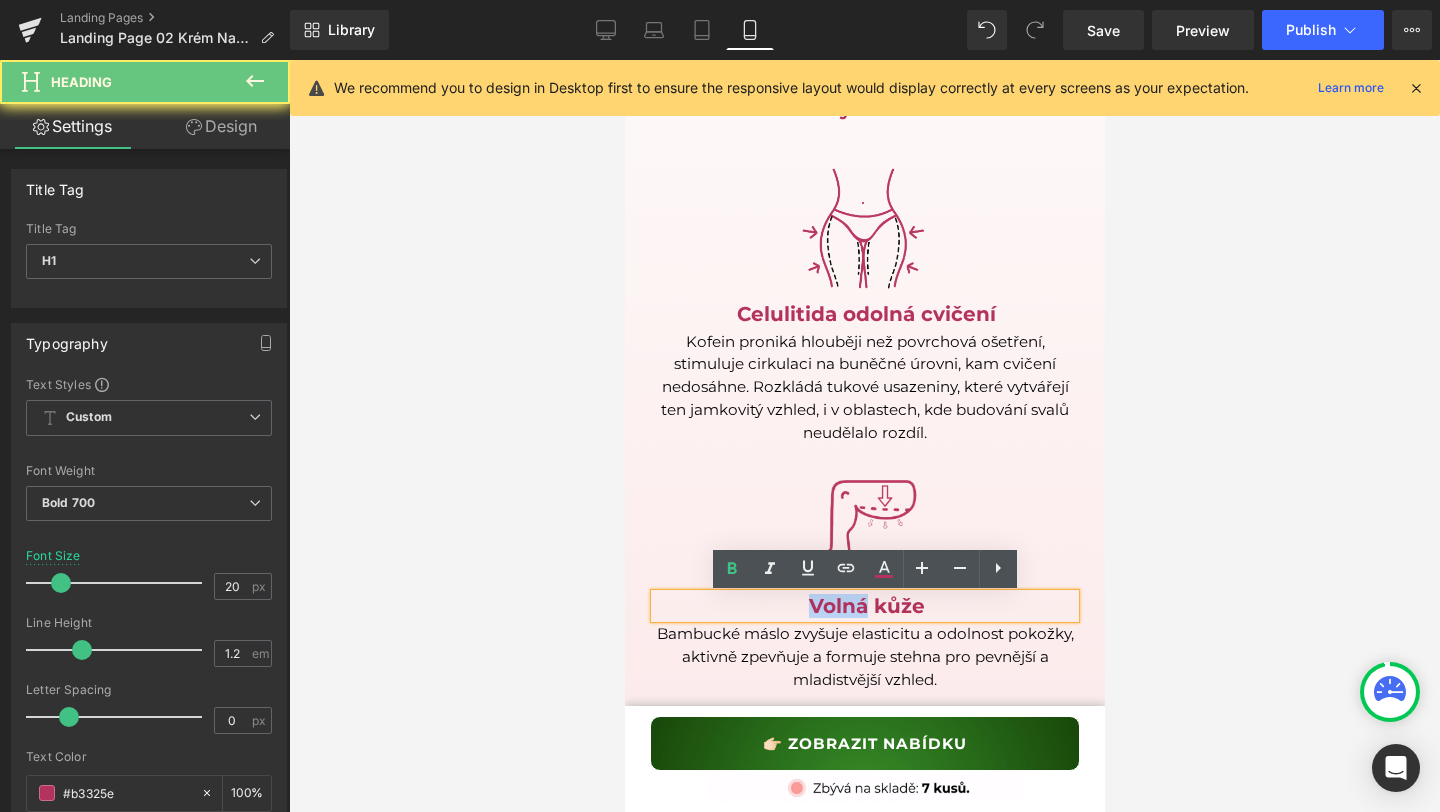 click on "Volná kůže" at bounding box center [865, 606] 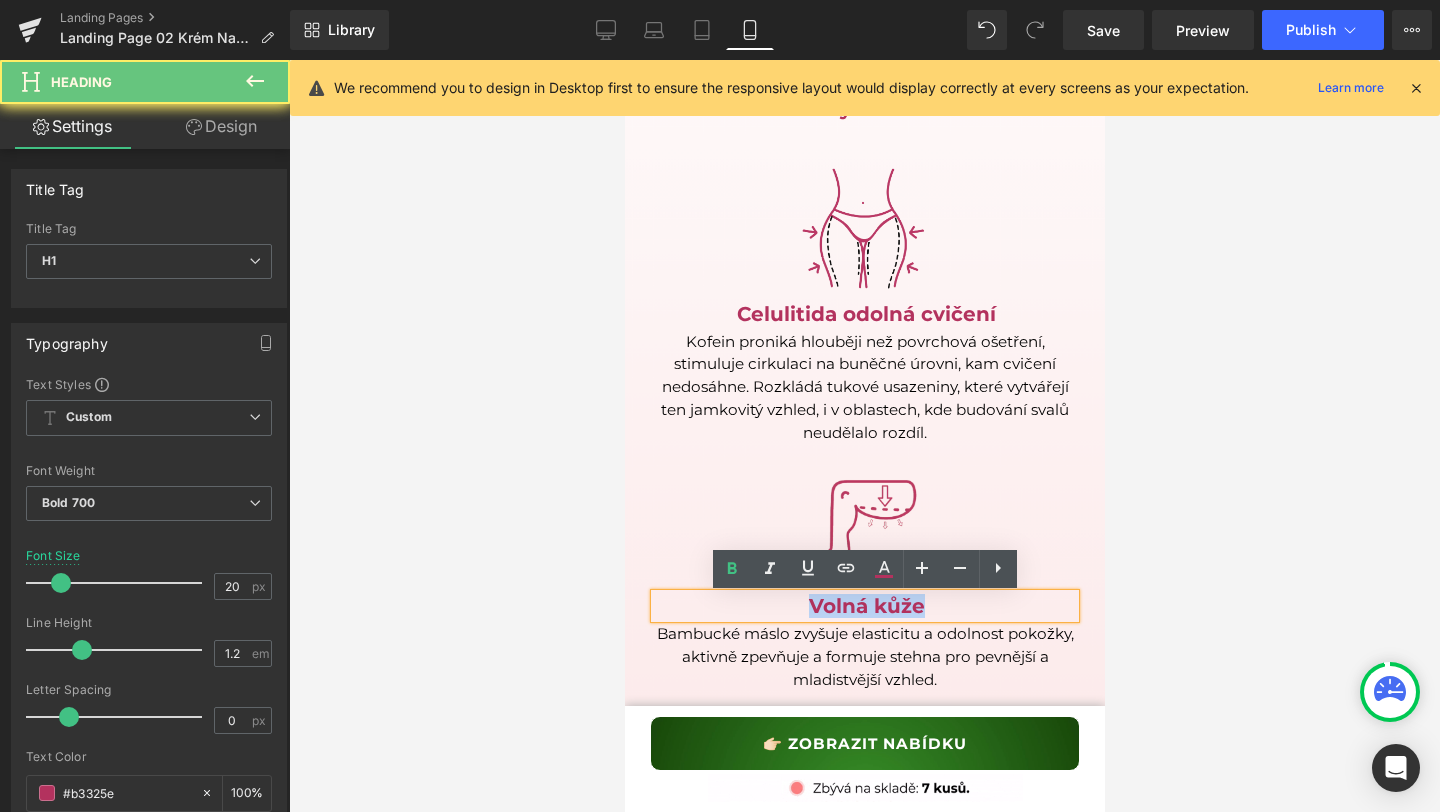 paste 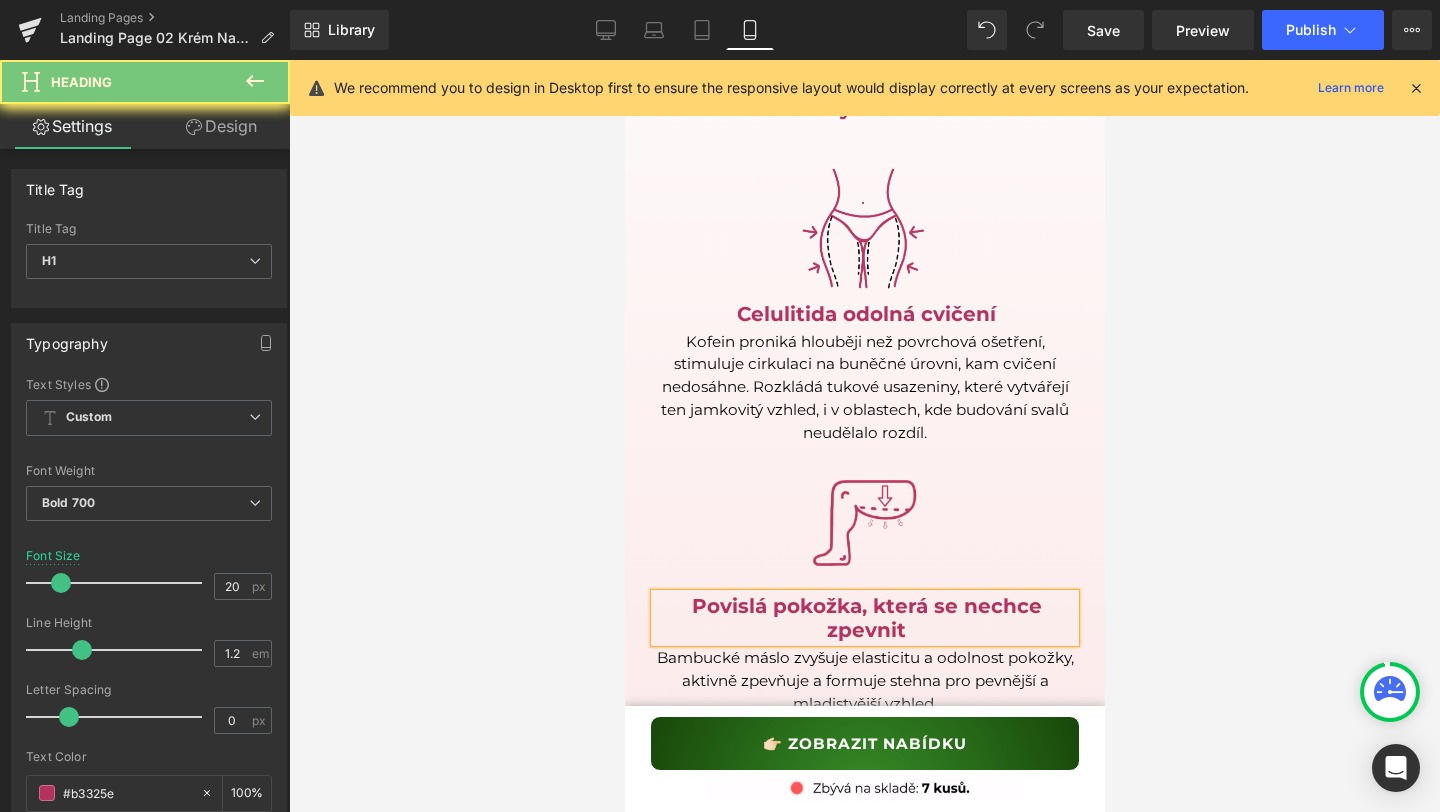 type 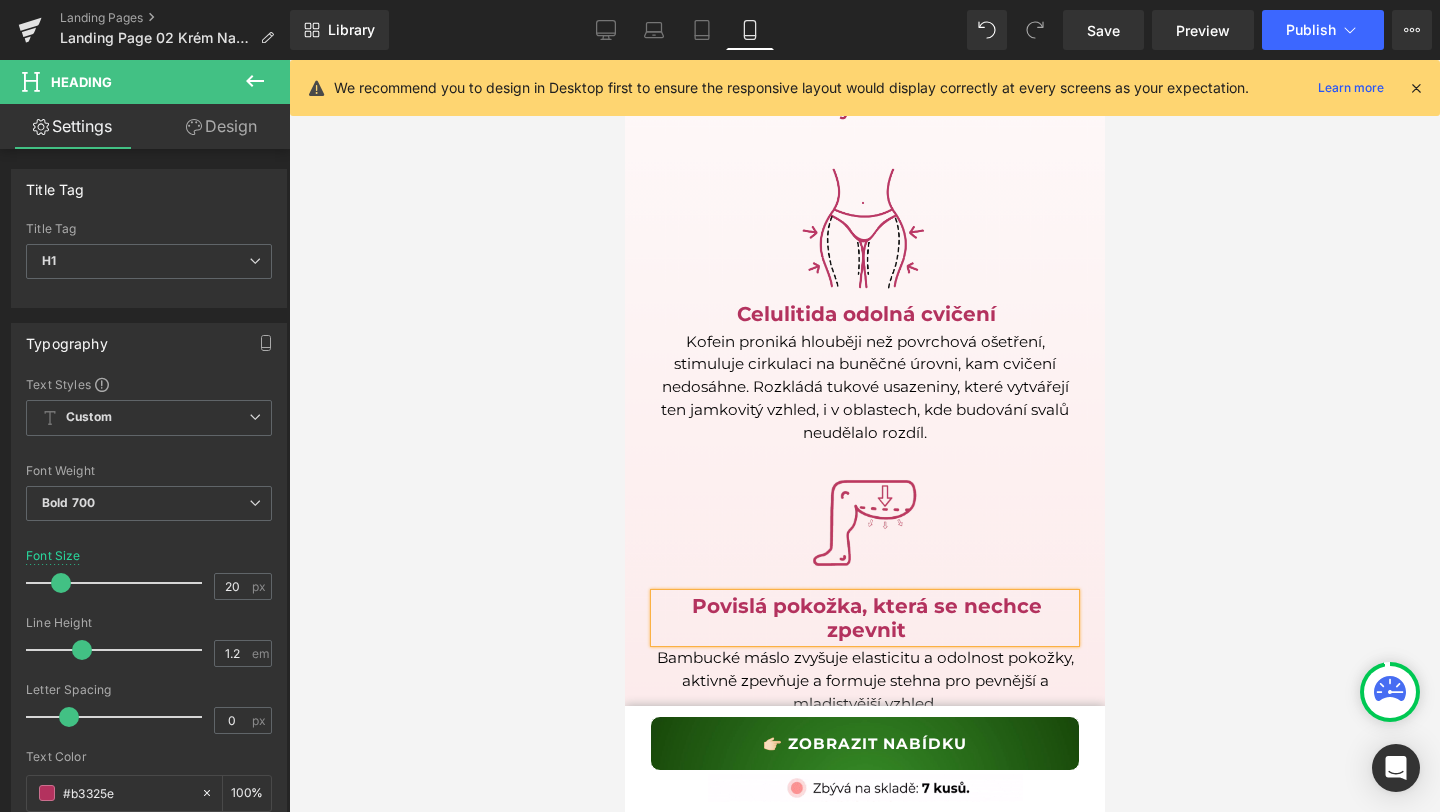click on "Bambucké máslo zvyšuje elasticitu a odolnost pokožky, aktivně zpevňuje a formuje stehna pro pevnější a mladistvější vzhled." at bounding box center [864, 681] 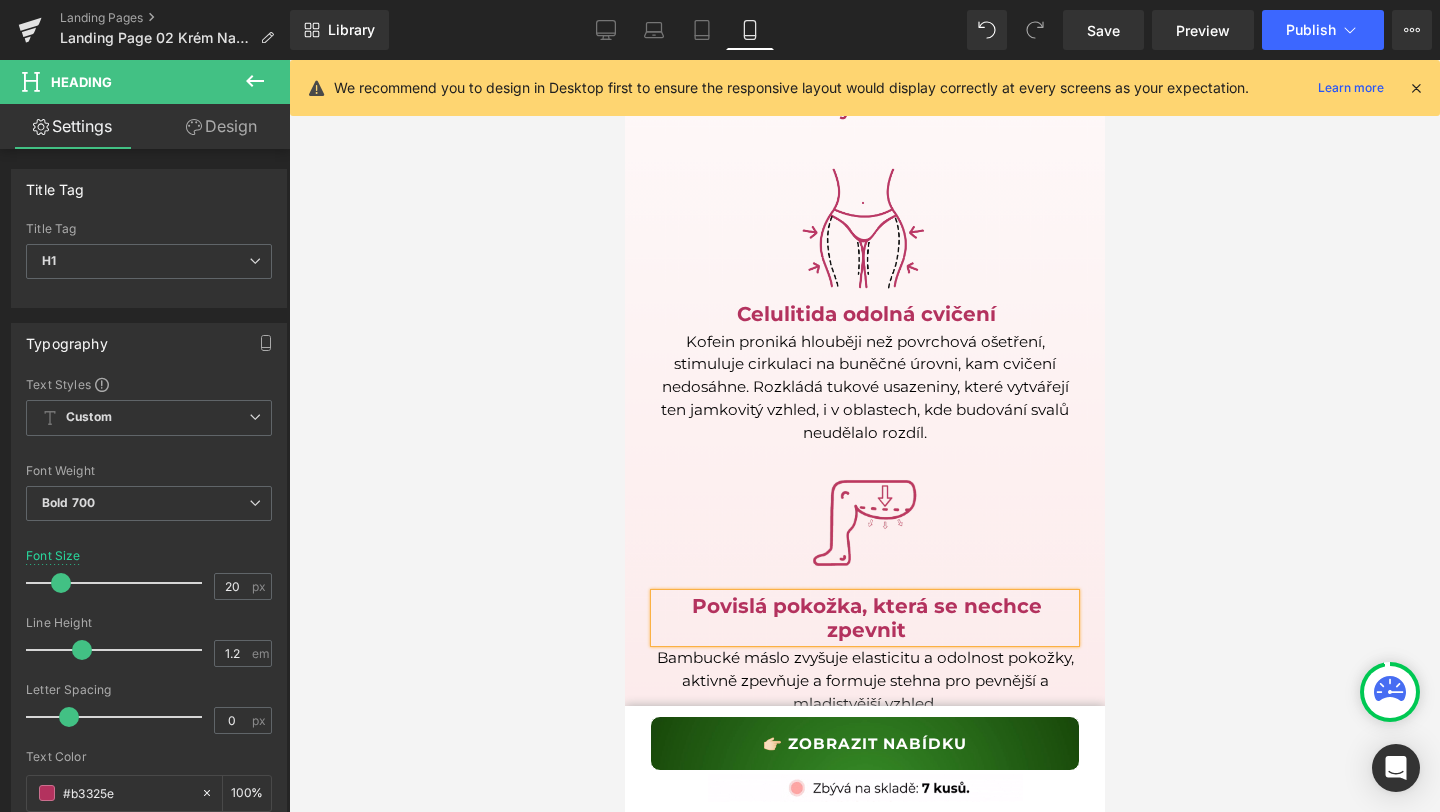 click on "Bambucké máslo zvyšuje elasticitu a odolnost pokožky, aktivně zpevňuje a formuje stehna pro pevnější a mladistvější vzhled." at bounding box center (864, 681) 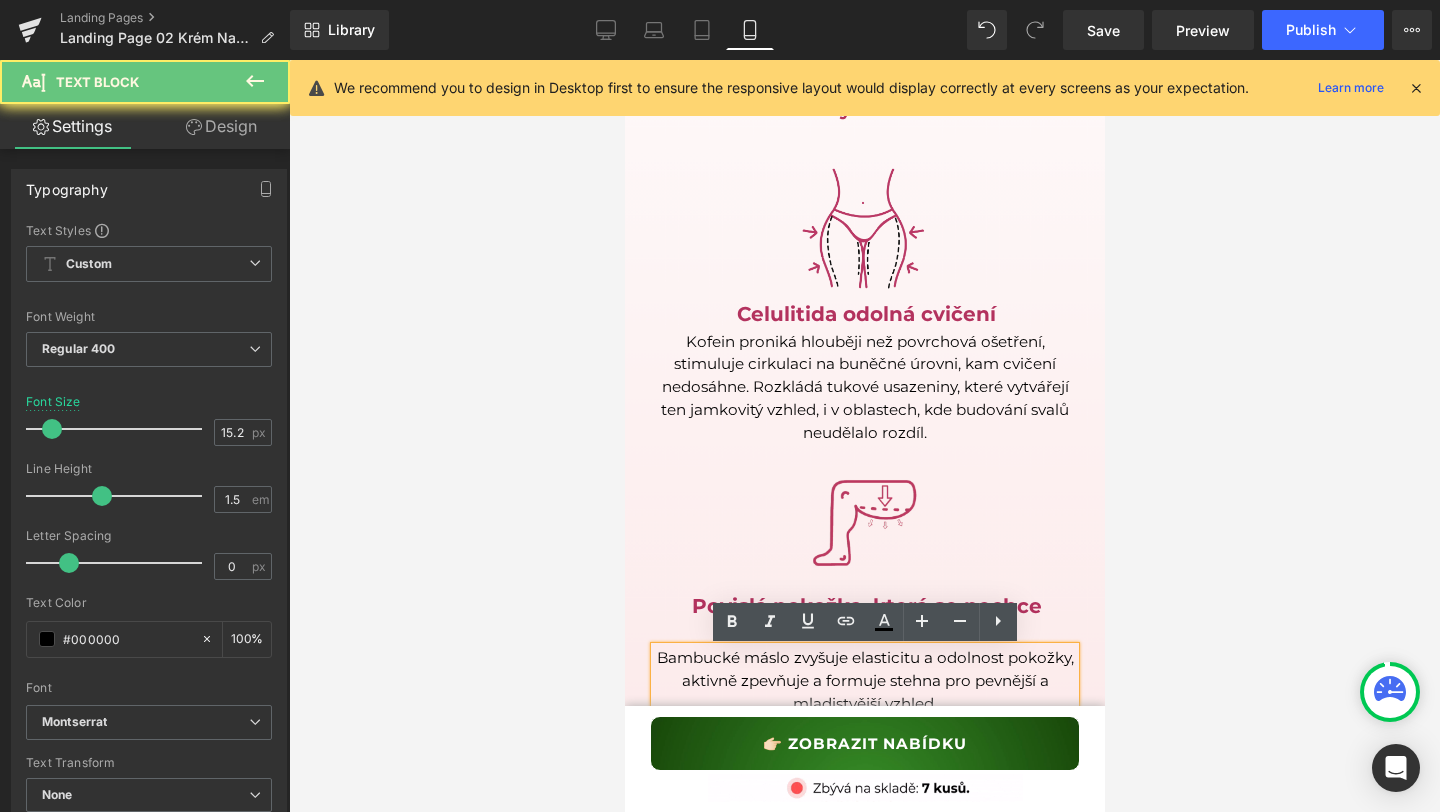 click on "Bambucké máslo zvyšuje elasticitu a odolnost pokožky, aktivně zpevňuje a formuje stehna pro pevnější a mladistvější vzhled." at bounding box center [864, 681] 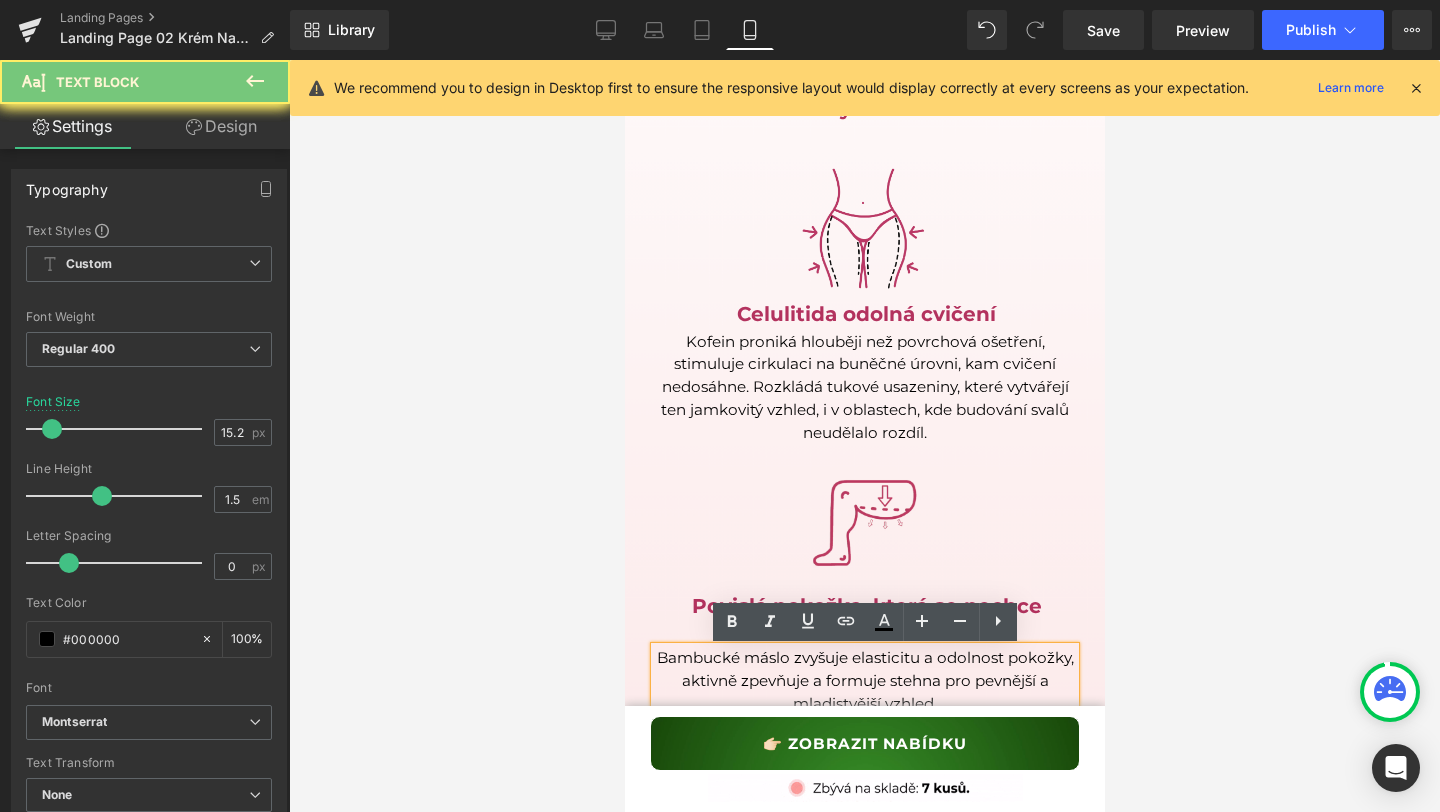 click on "Bambucké máslo zvyšuje elasticitu a odolnost pokožky, aktivně zpevňuje a formuje stehna pro pevnější a mladistvější vzhled." at bounding box center (864, 681) 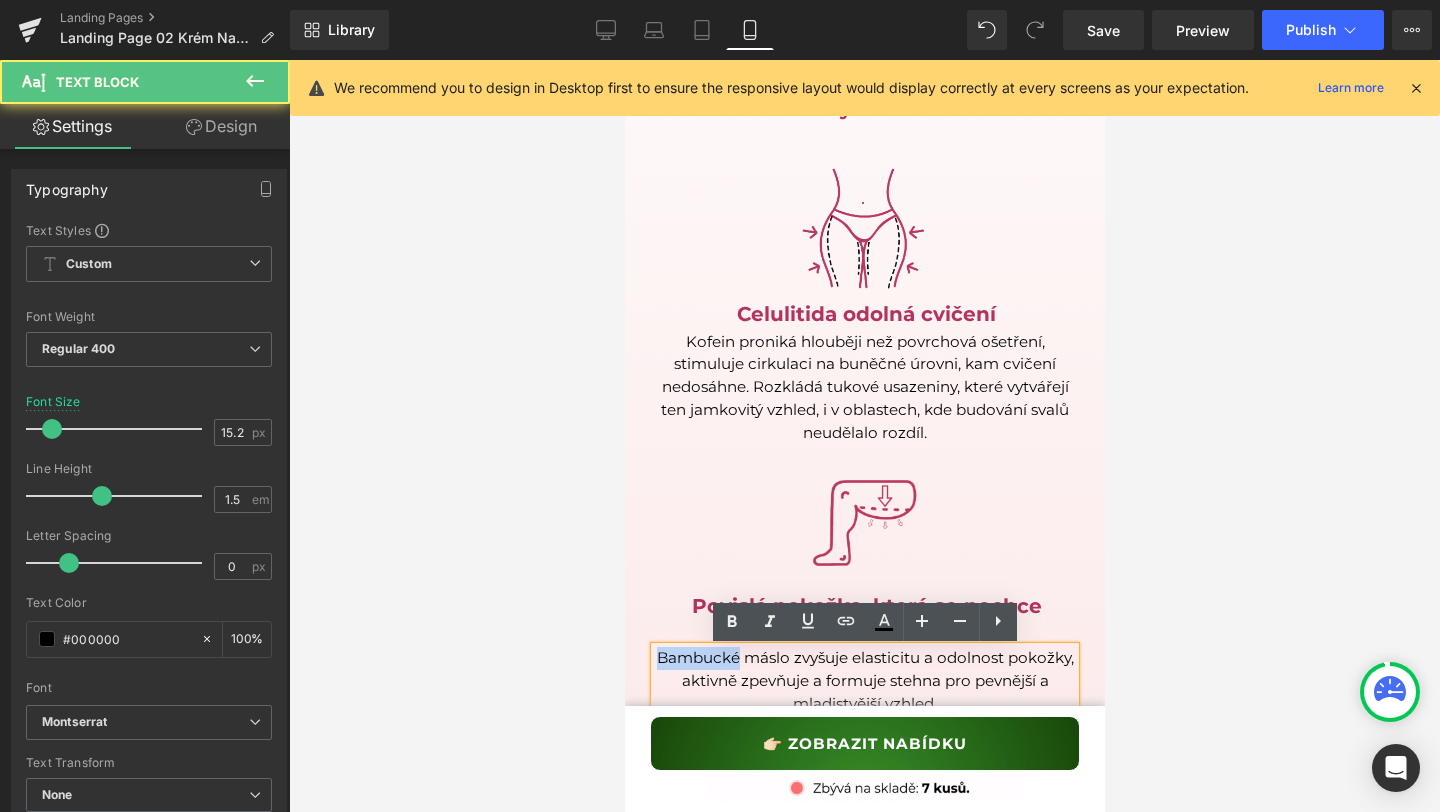click on "Bambucké máslo zvyšuje elasticitu a odolnost pokožky, aktivně zpevňuje a formuje stehna pro pevnější a mladistvější vzhled." at bounding box center [864, 681] 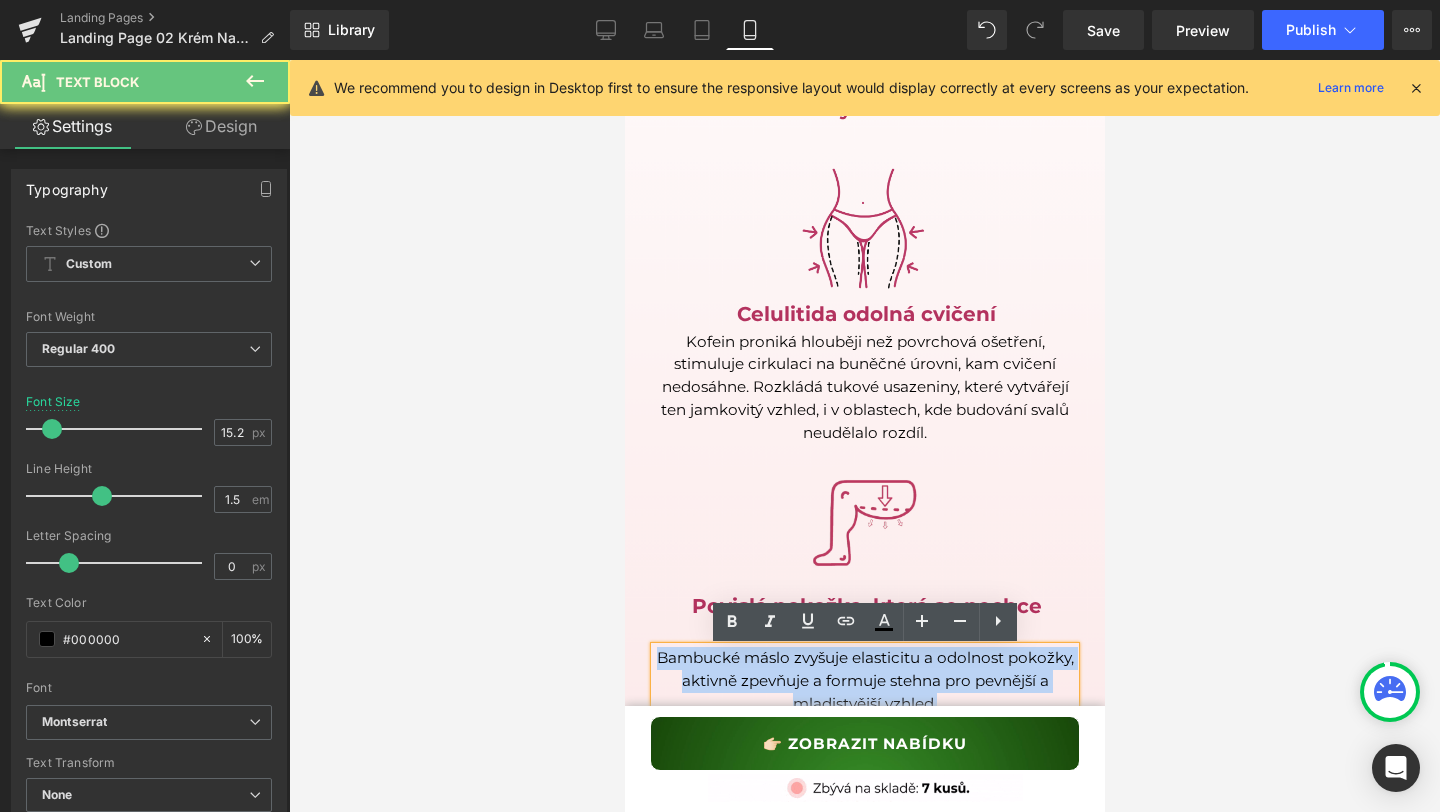 click on "Bambucké máslo zvyšuje elasticitu a odolnost pokožky, aktivně zpevňuje a formuje stehna pro pevnější a mladistvější vzhled." at bounding box center (864, 681) 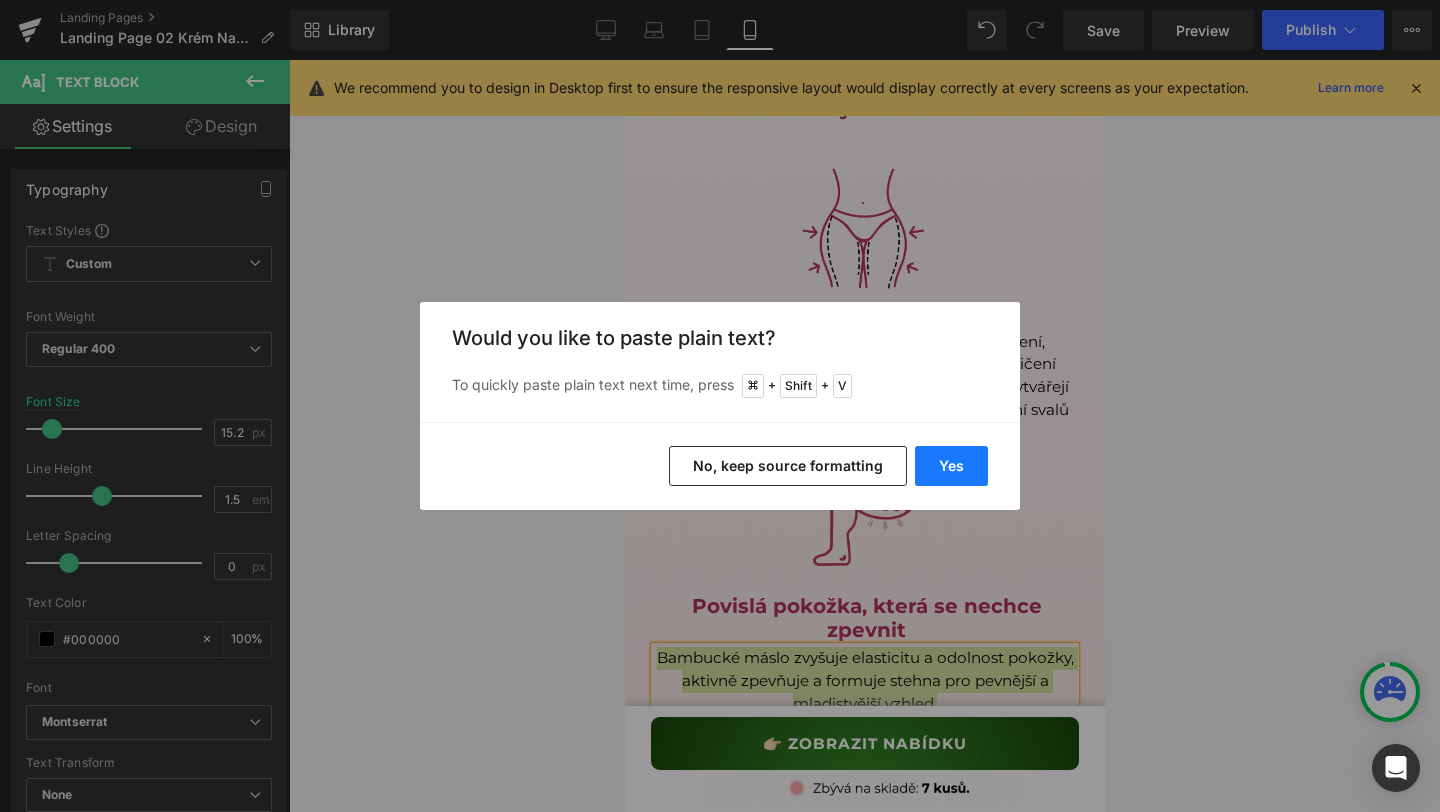 click on "Yes" at bounding box center [951, 466] 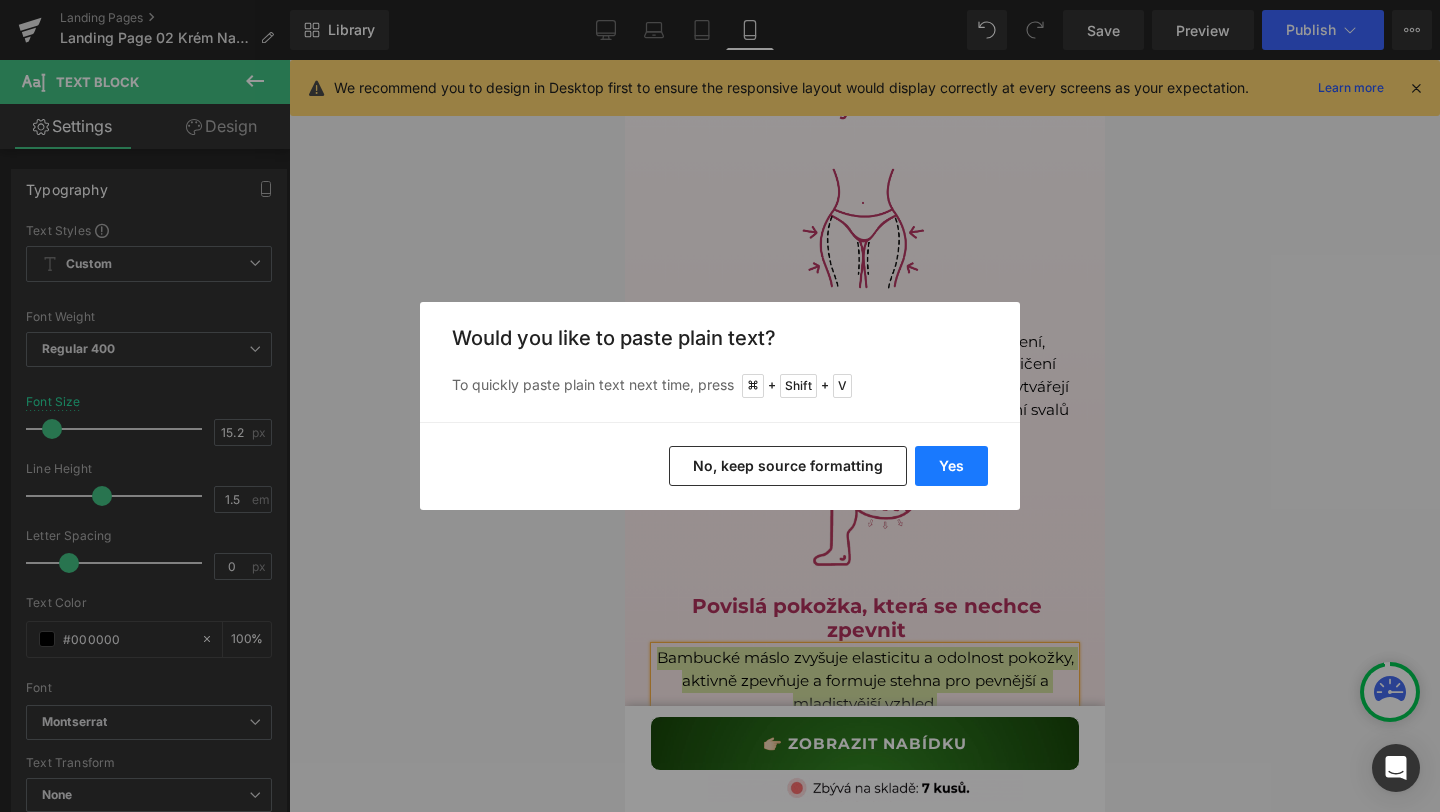 type 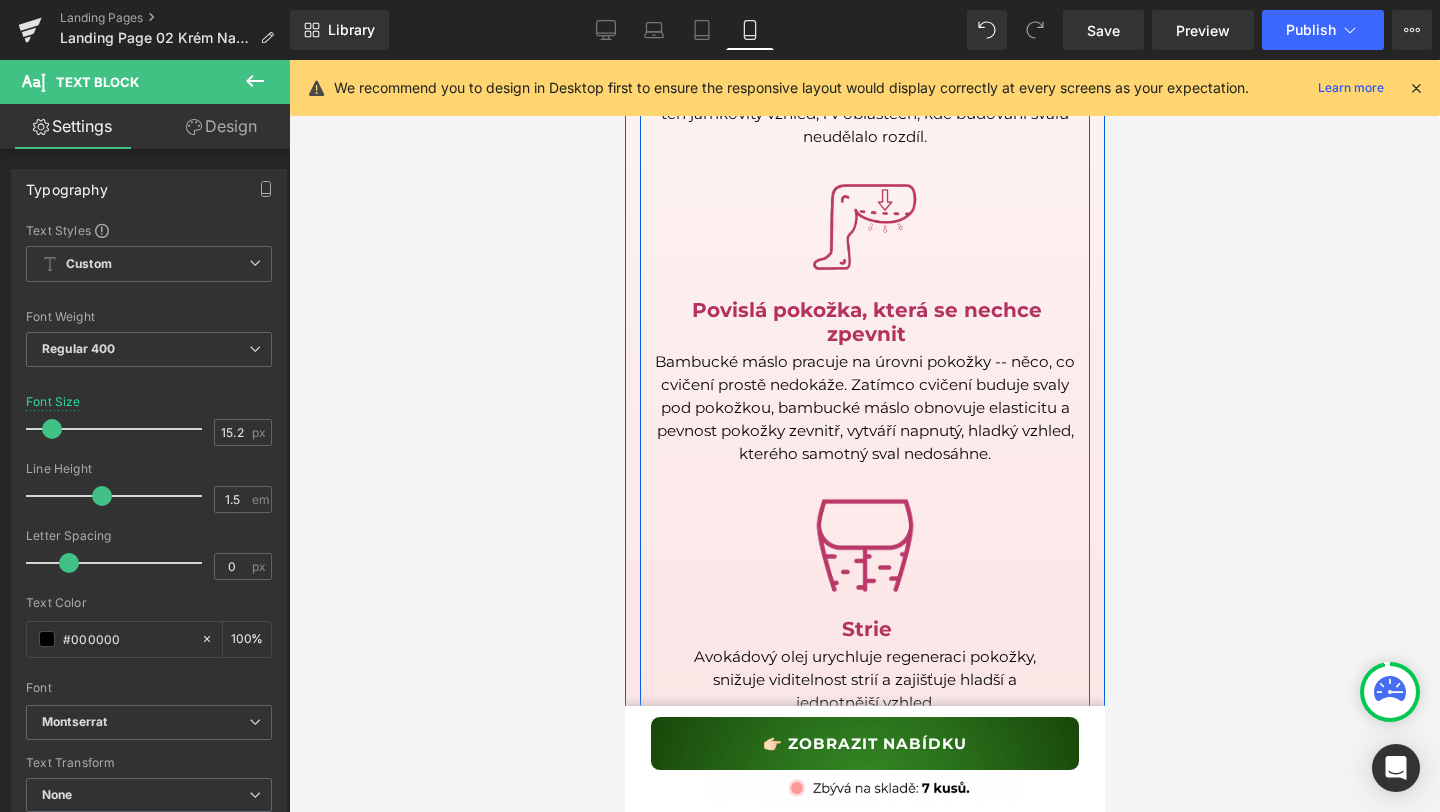 scroll, scrollTop: 3397, scrollLeft: 0, axis: vertical 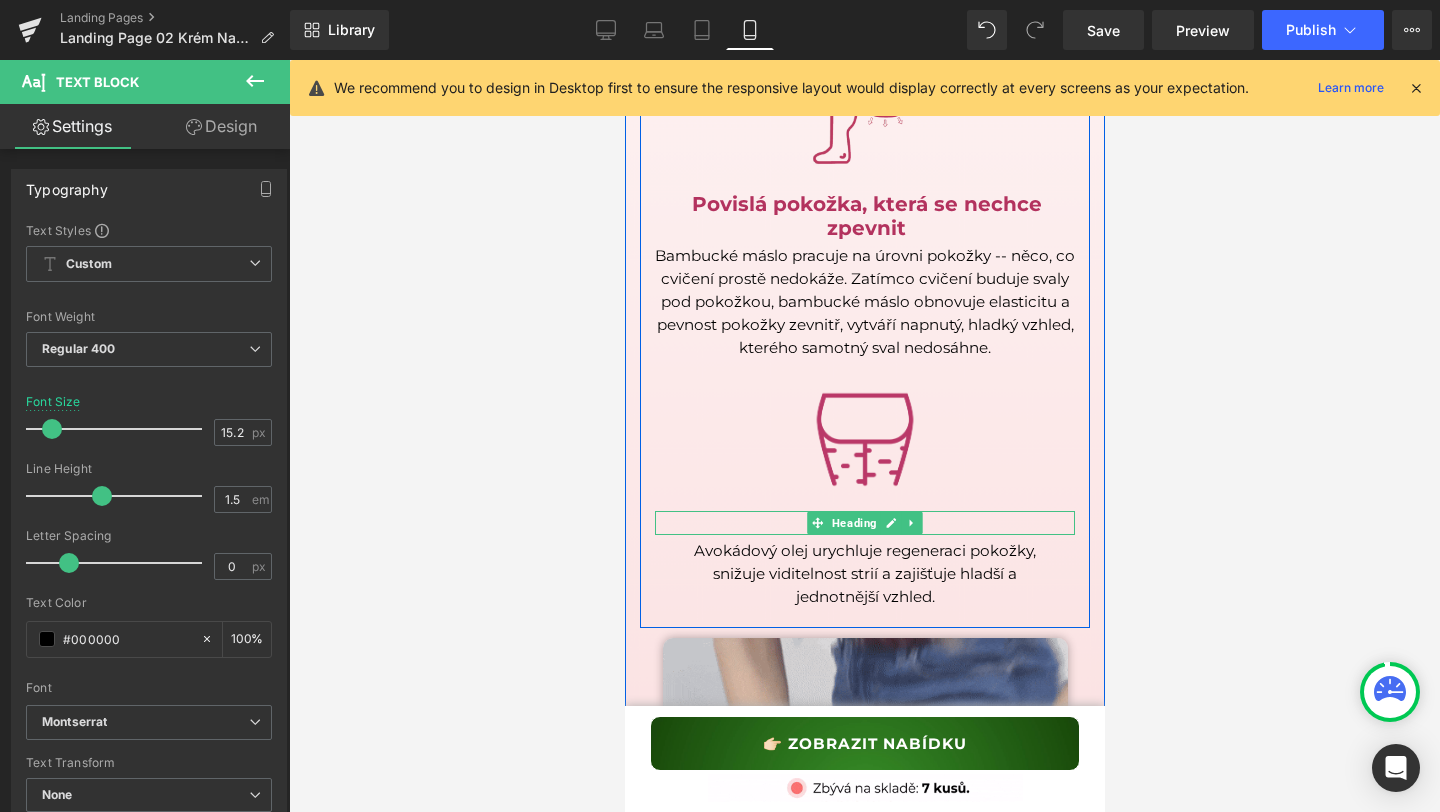 click on "Strie" at bounding box center (865, 523) 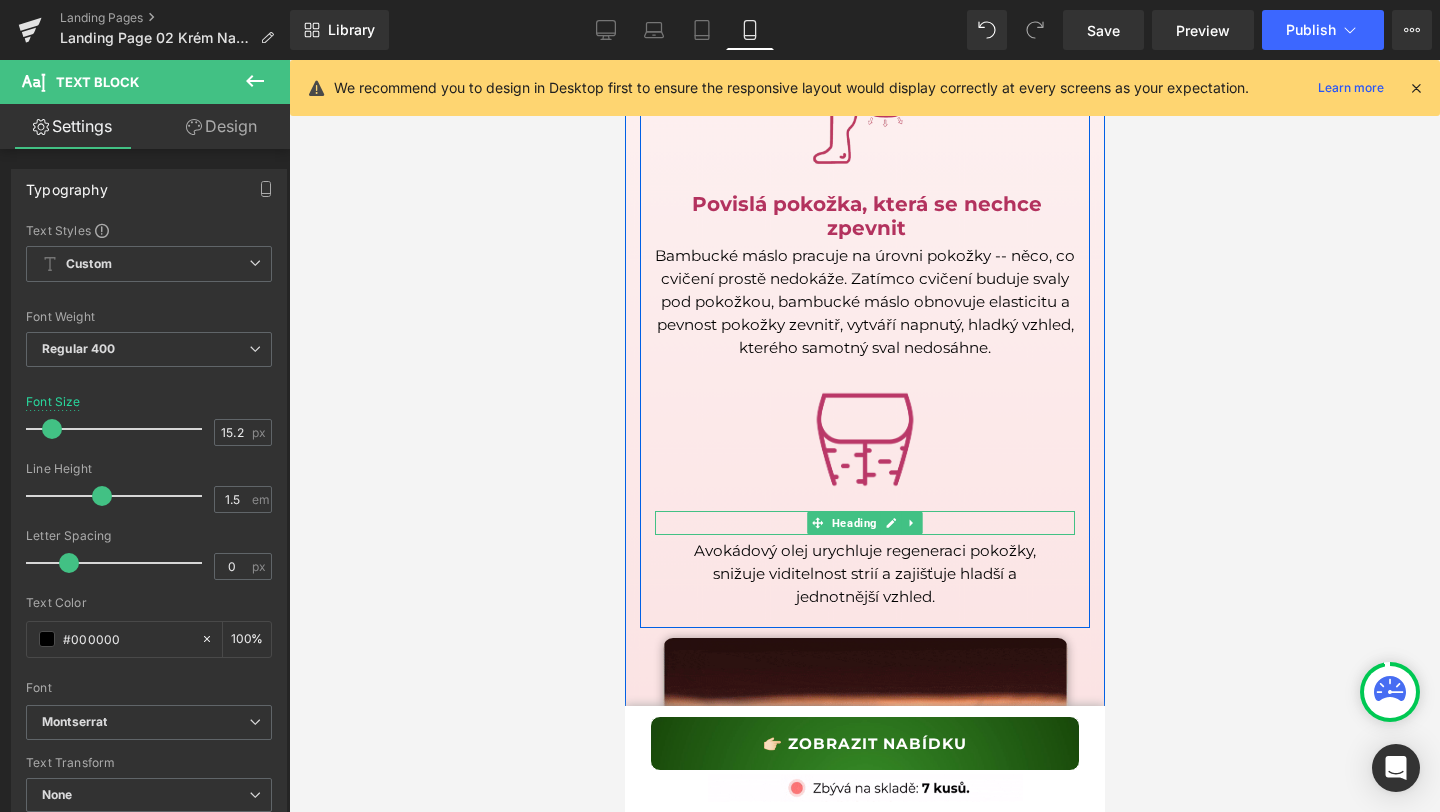 click on "Strie" at bounding box center [865, 523] 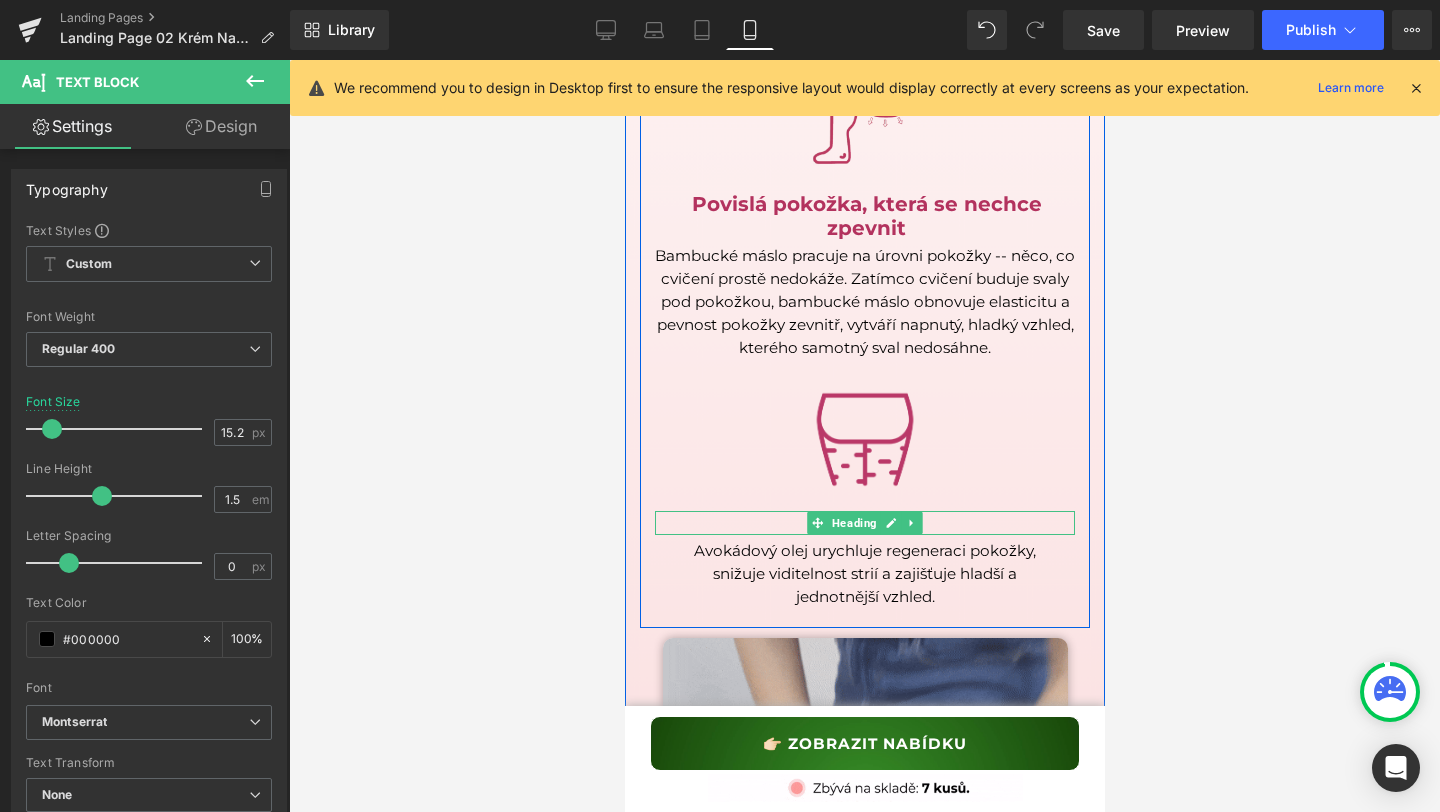 click on "Strie" at bounding box center (865, 523) 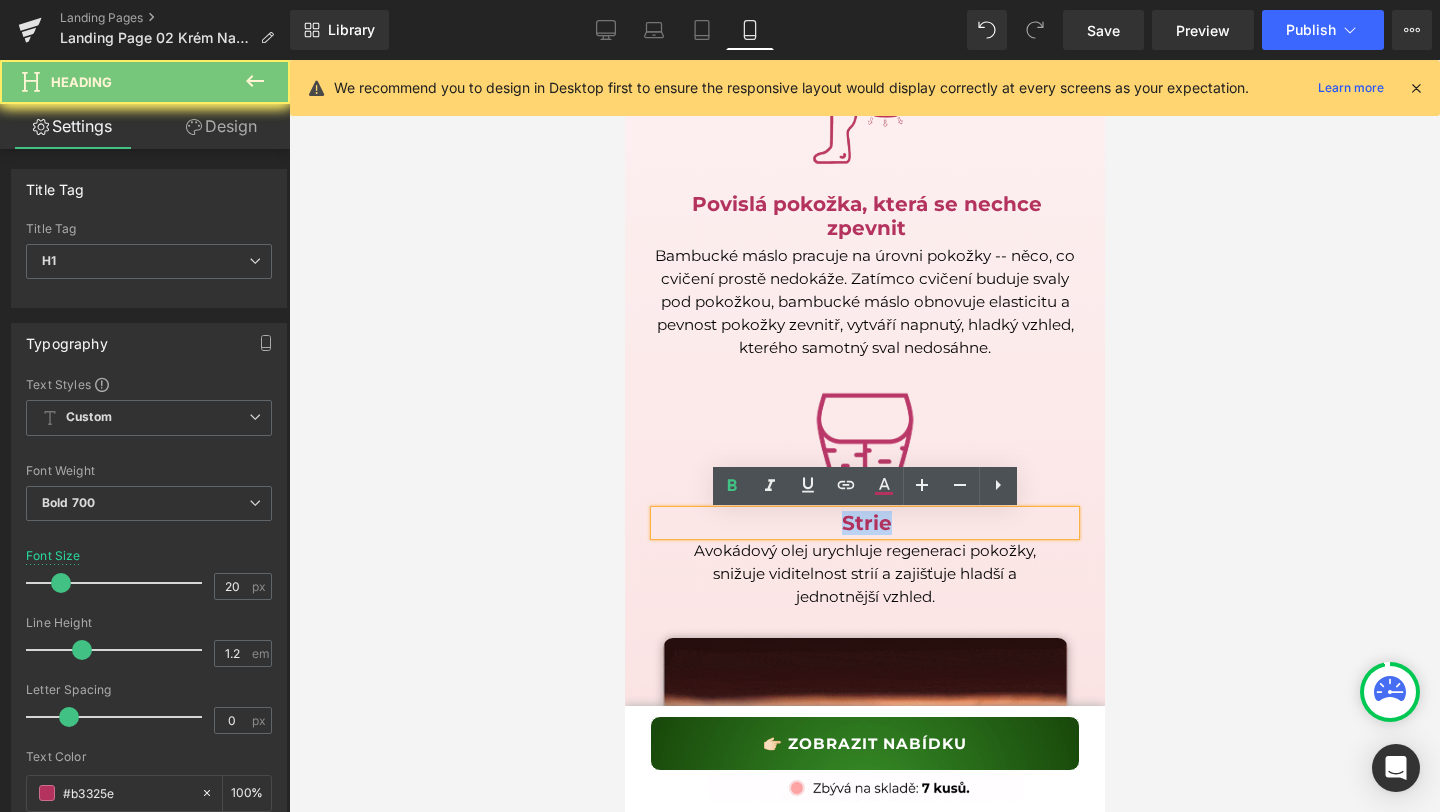paste 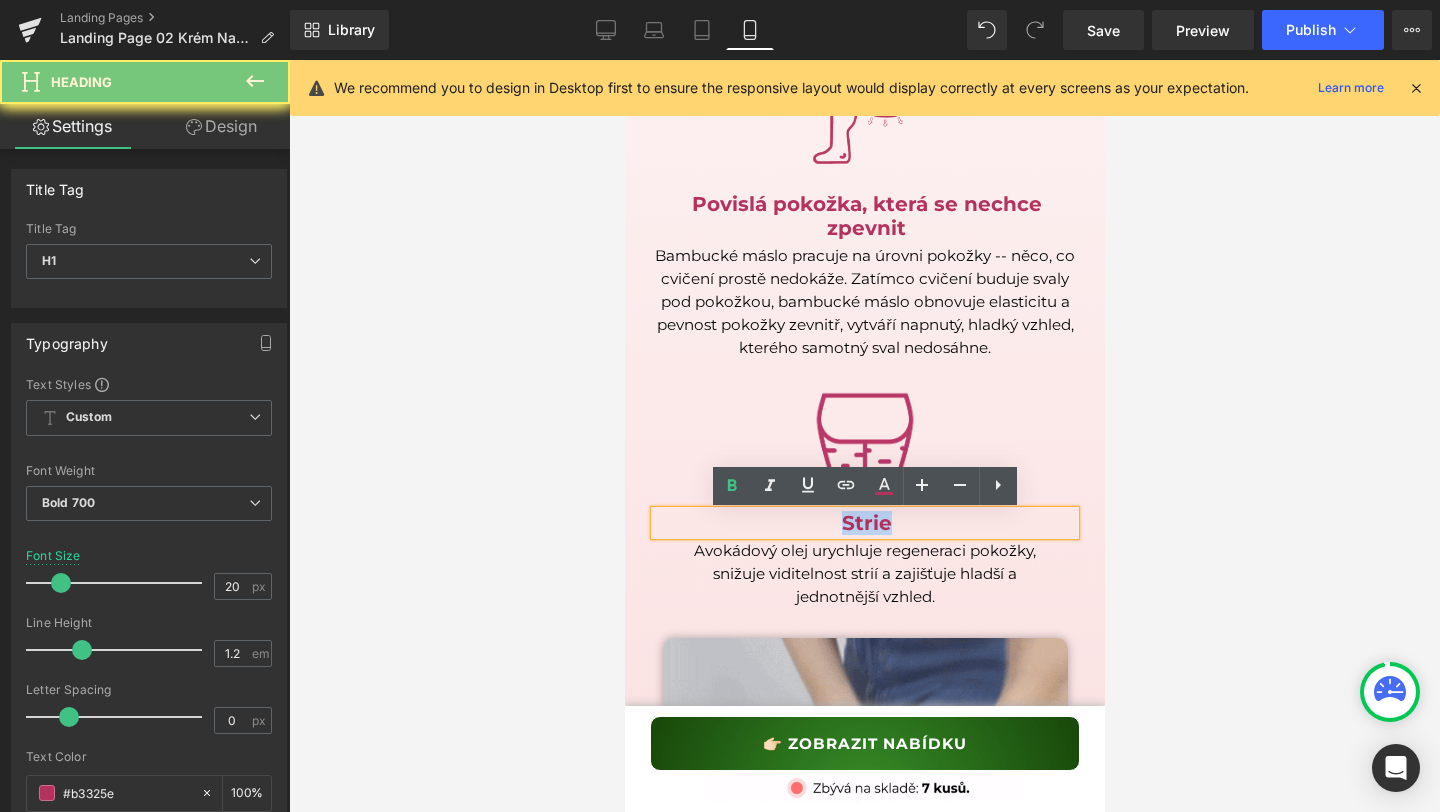 type 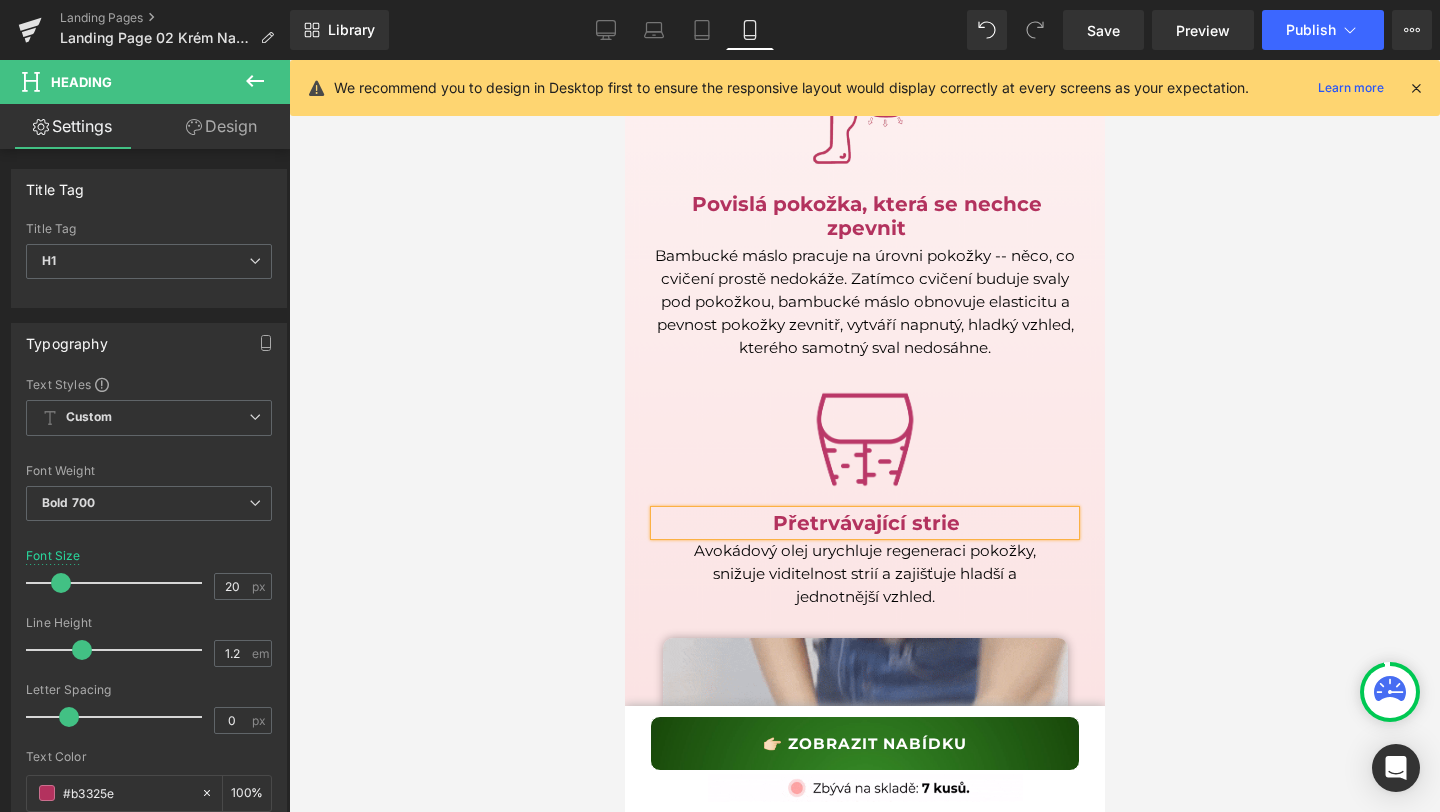 click on "Avokádový olej urychluje regeneraci pokožky, snižuje viditelnost strií a zajišťuje hladší a jednotnější vzhled." at bounding box center (864, 574) 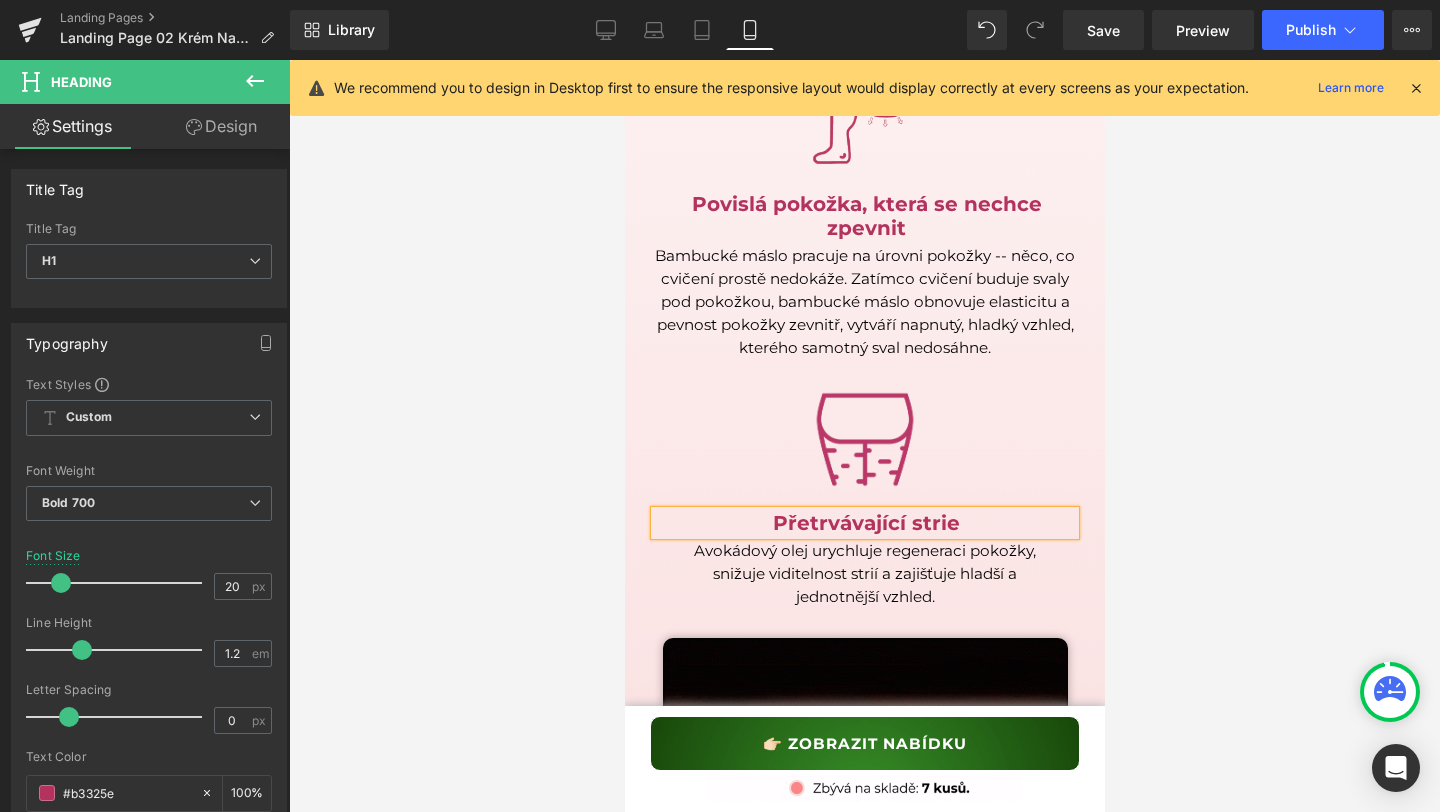 click on "Avokádový olej urychluje regeneraci pokožky, snižuje viditelnost strií a zajišťuje hladší a jednotnější vzhled." at bounding box center [864, 574] 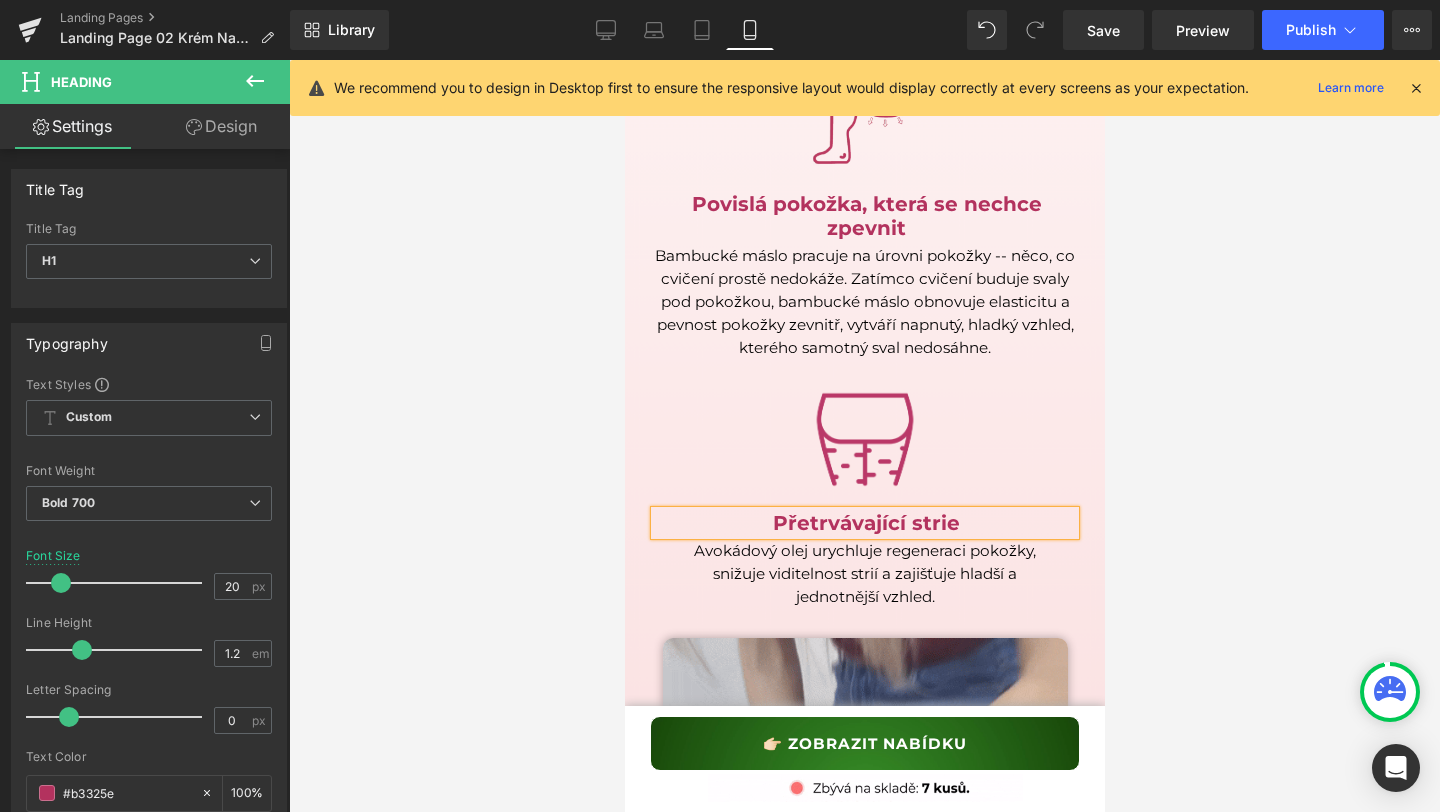 click on "Avokádový olej urychluje regeneraci pokožky, snižuje viditelnost strií a zajišťuje hladší a jednotnější vzhled." at bounding box center (864, 574) 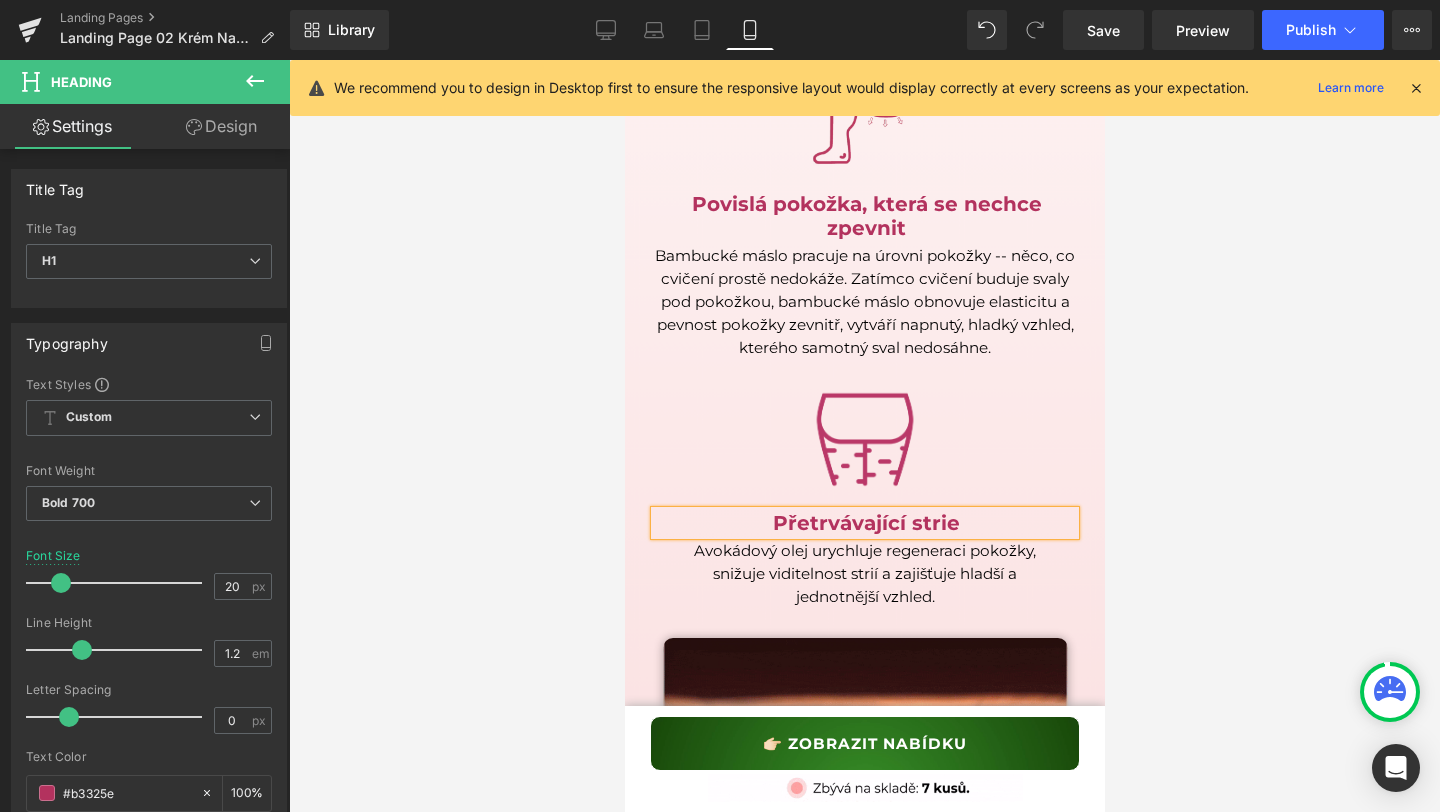 click on "Avokádový olej urychluje regeneraci pokožky, snižuje viditelnost strií a zajišťuje hladší a jednotnější vzhled." at bounding box center [864, 574] 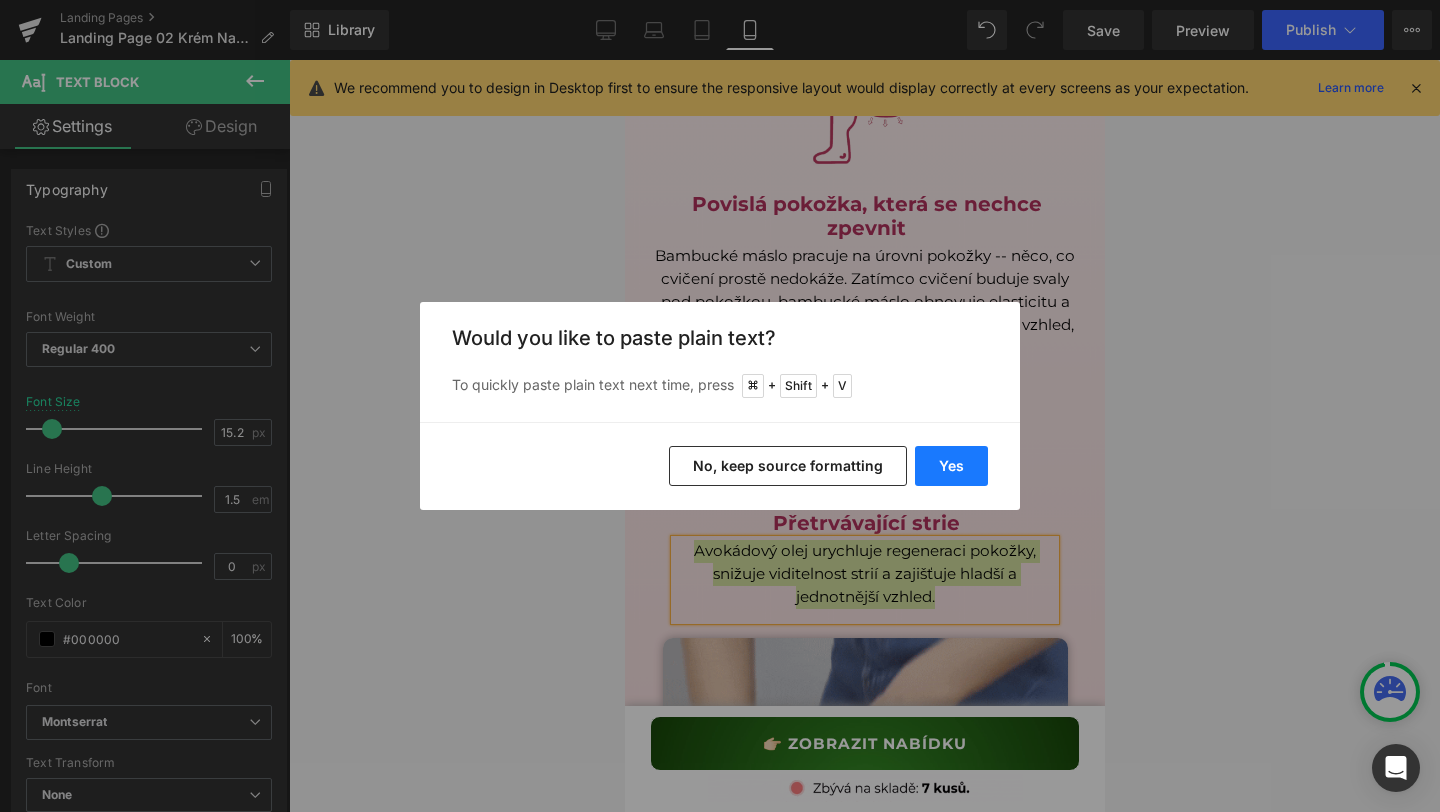 click on "Yes" at bounding box center (951, 466) 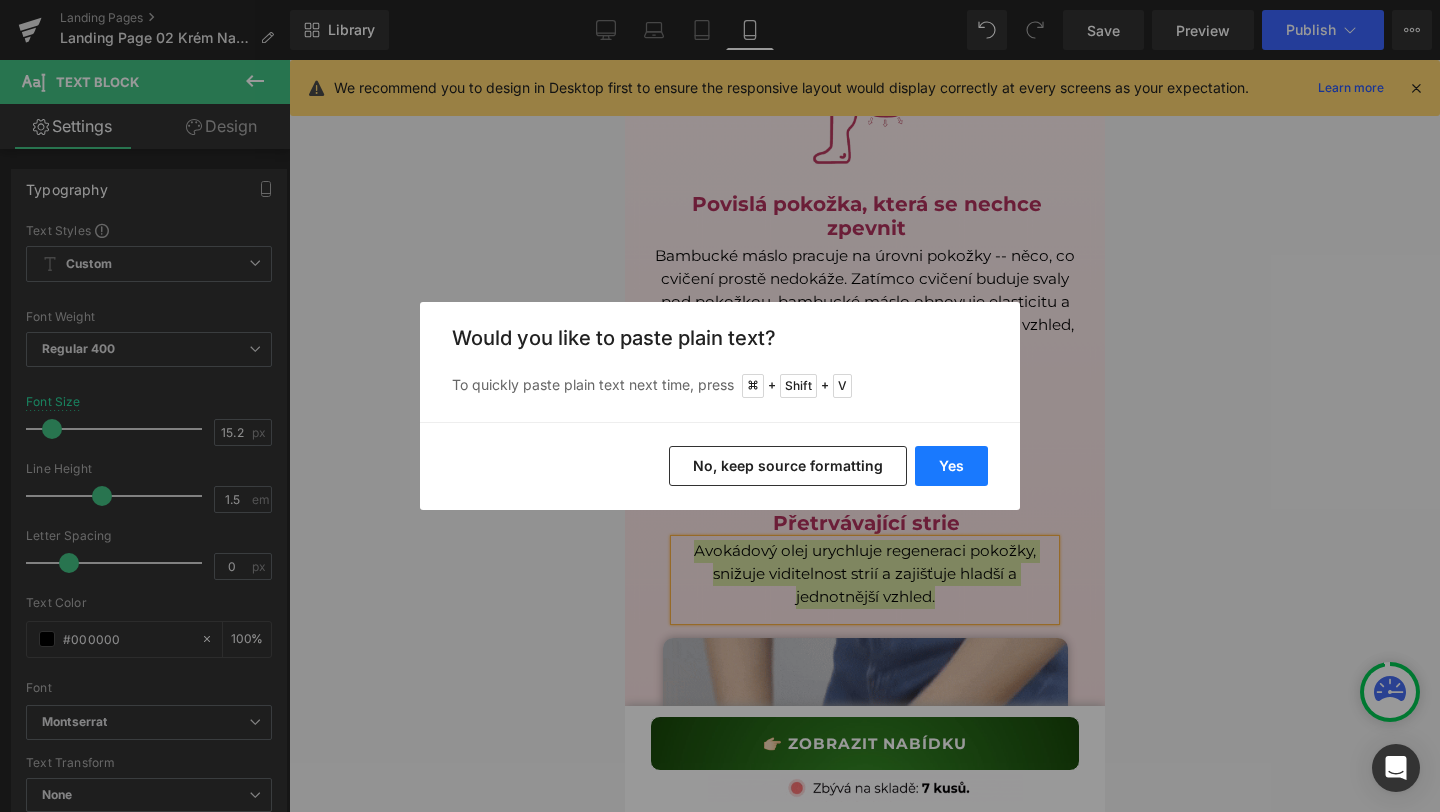 type 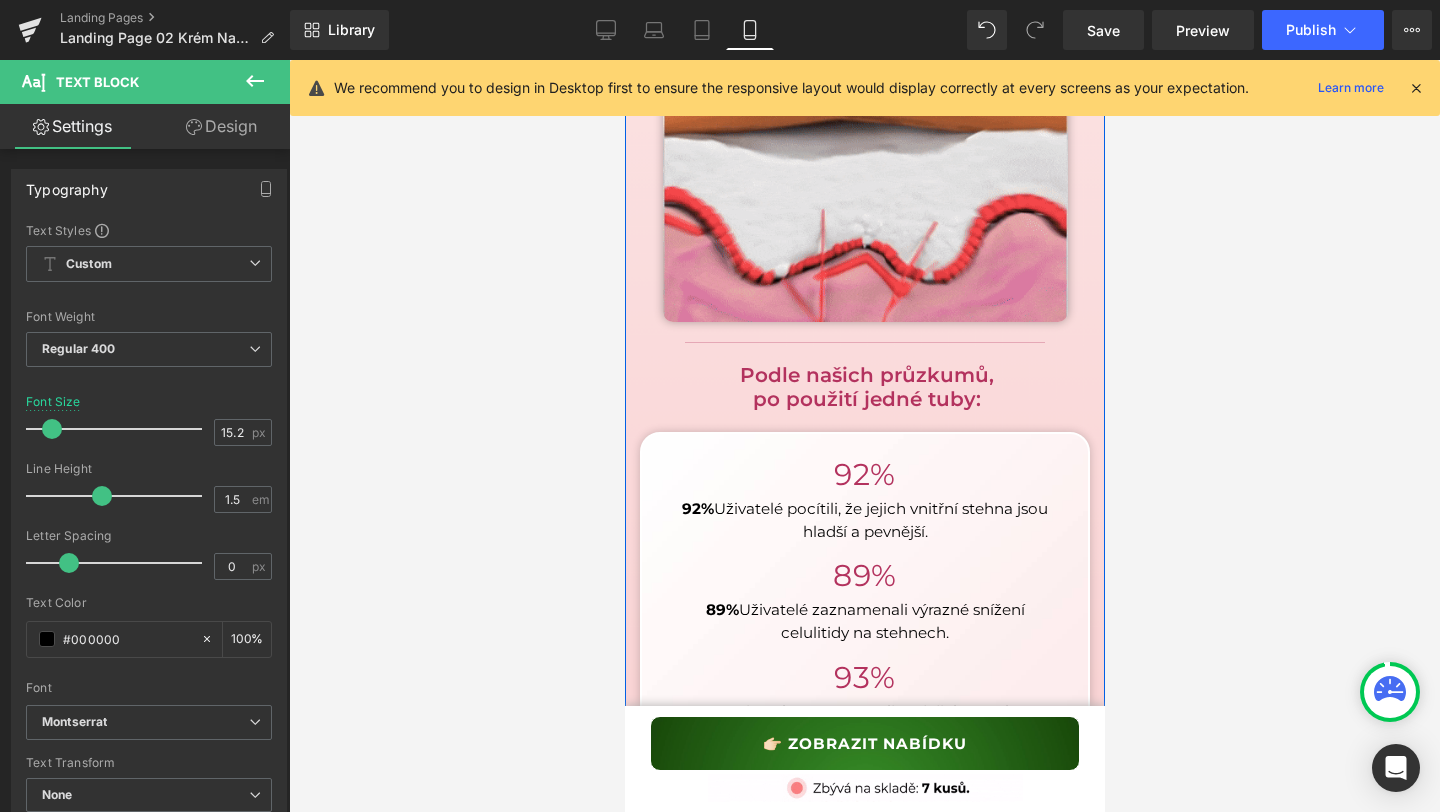 scroll, scrollTop: 4164, scrollLeft: 0, axis: vertical 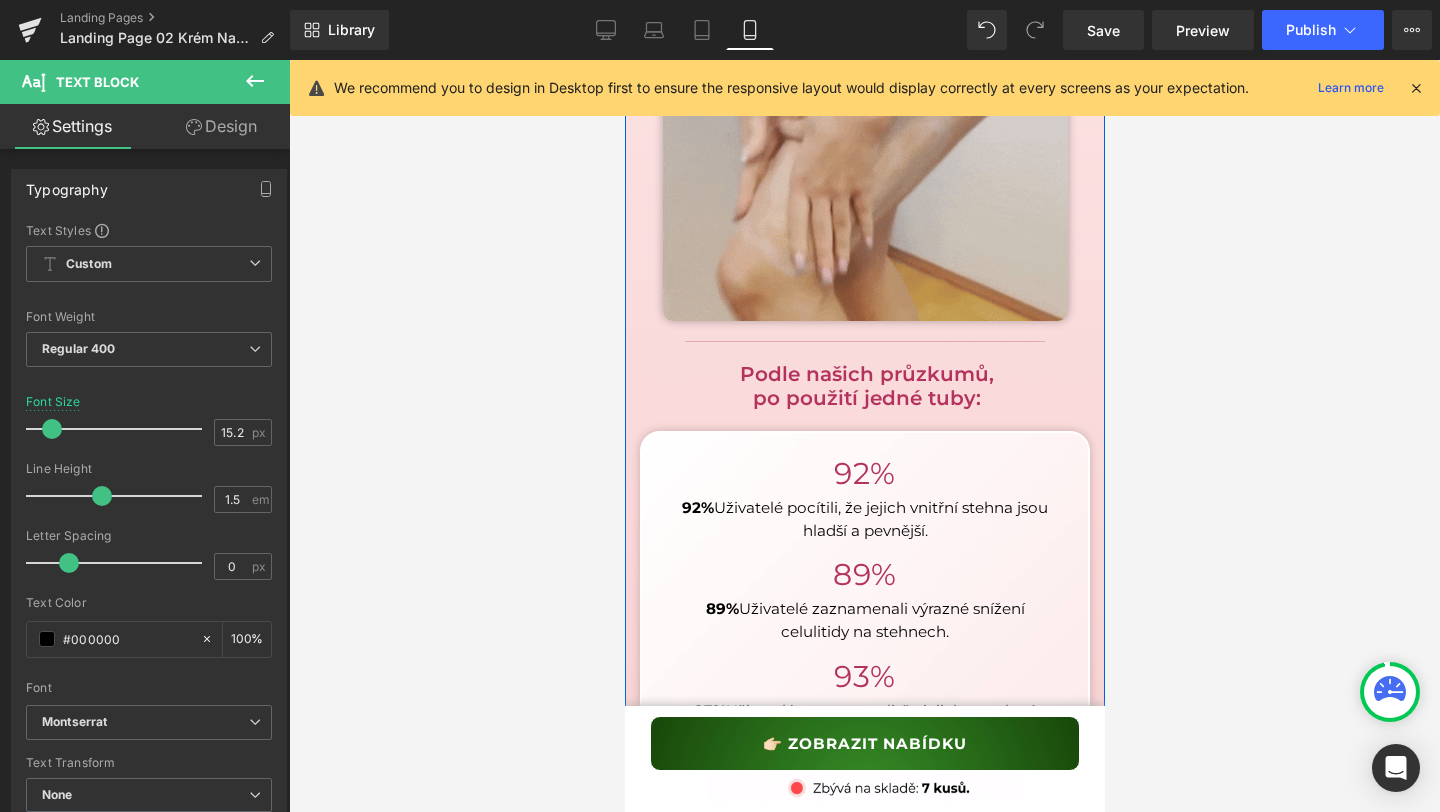 click on "po použití jedné tuby:" at bounding box center [865, 398] 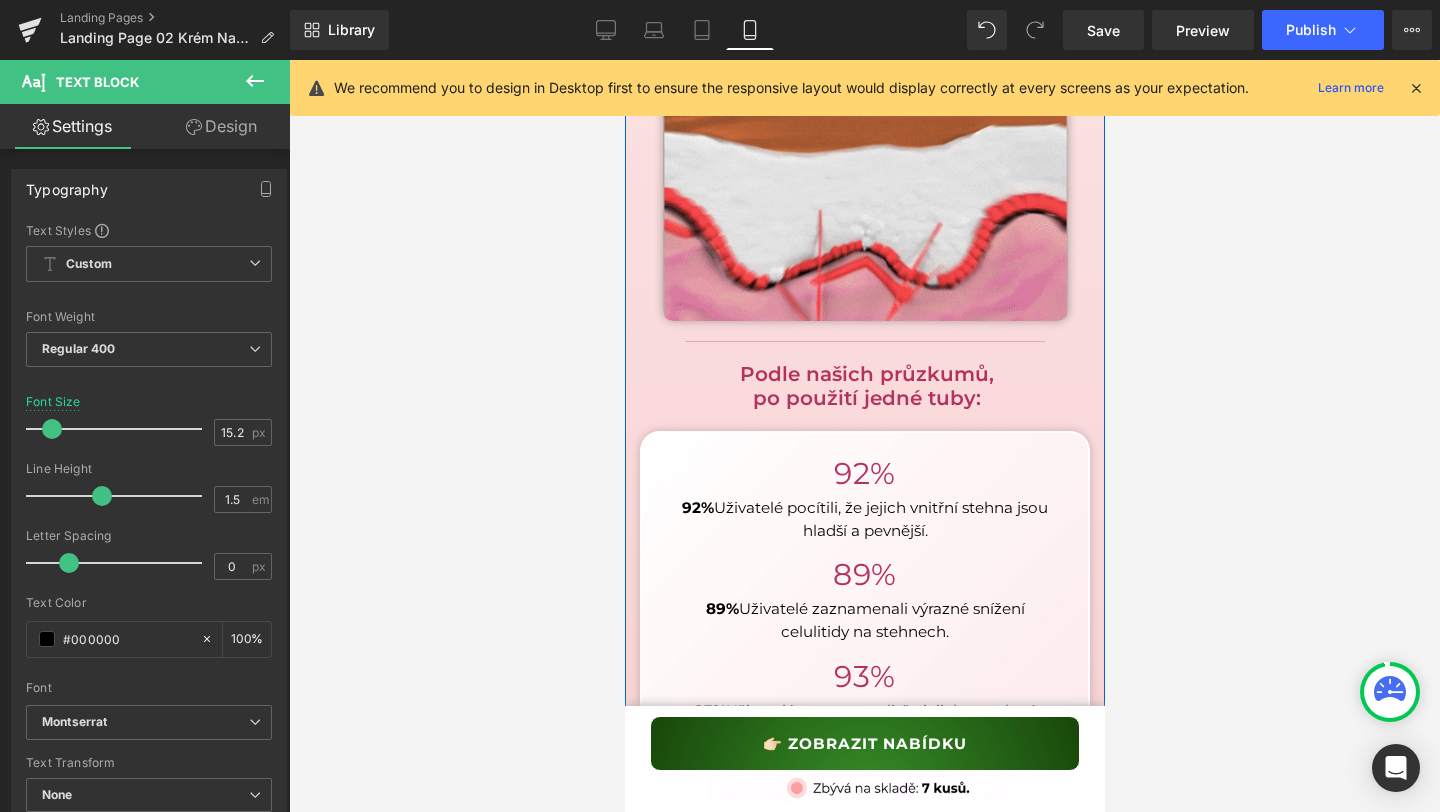 click on "po použití jedné tuby:" at bounding box center [865, 398] 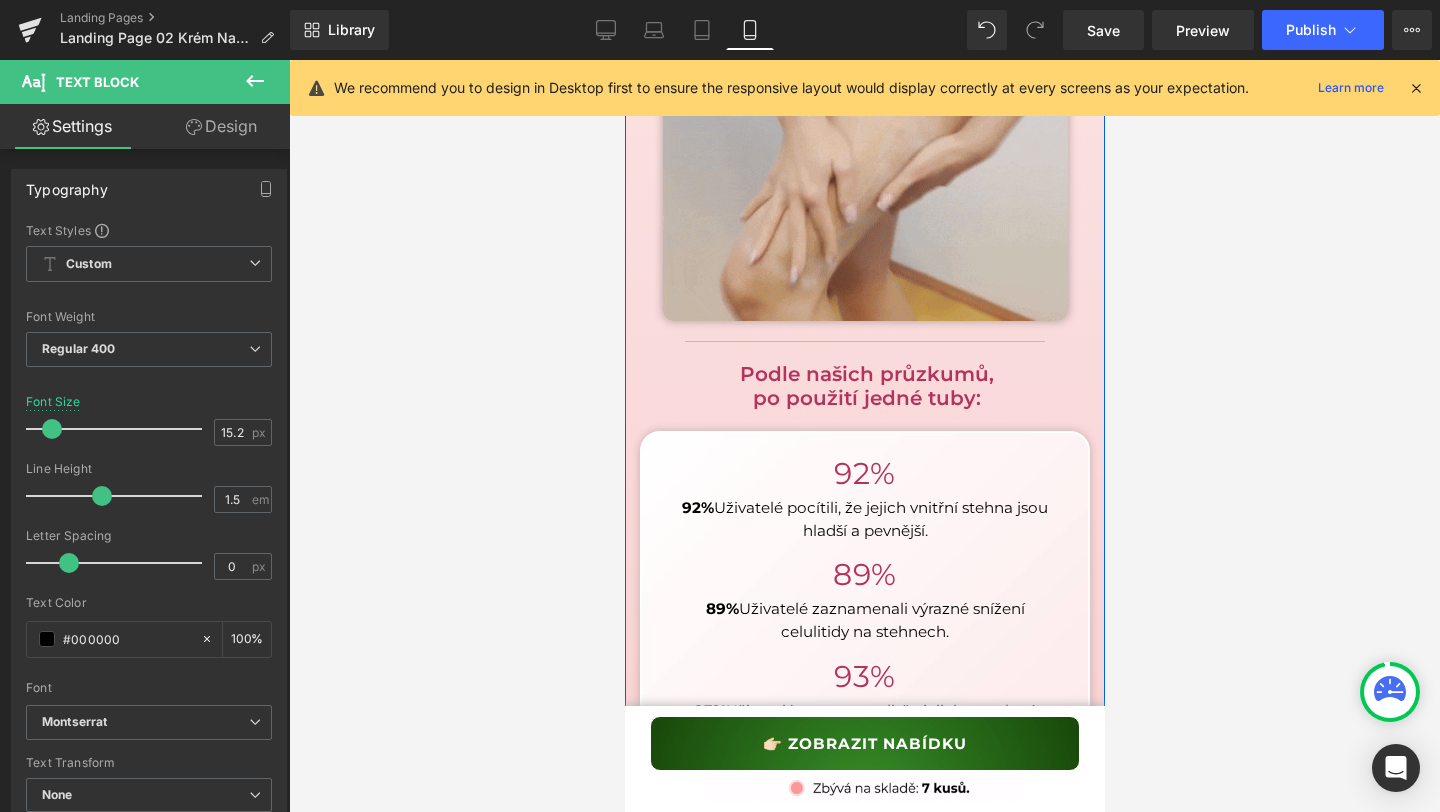 click on "po použití jedné tuby:" at bounding box center [865, 398] 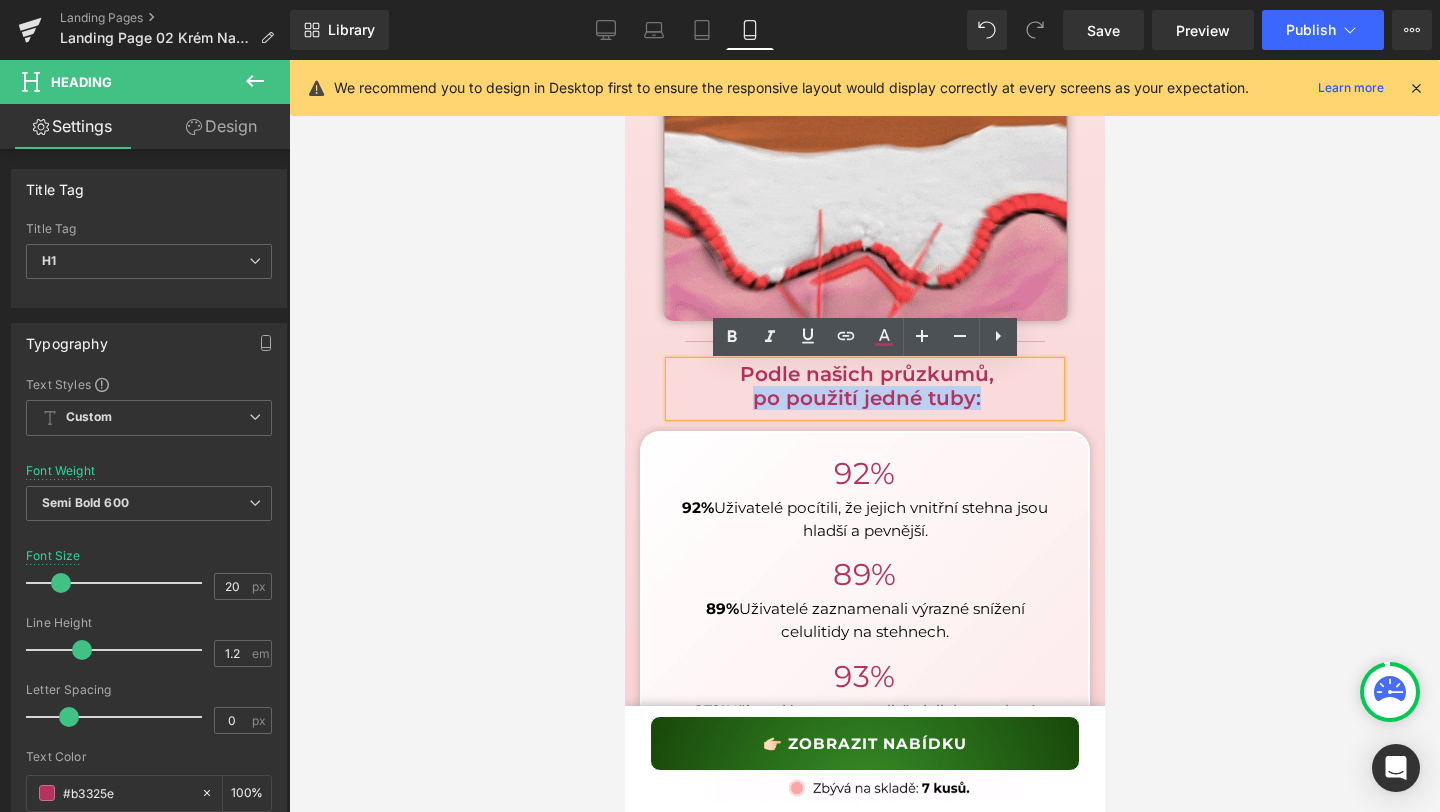 click on "po použití jedné tuby:" at bounding box center [865, 398] 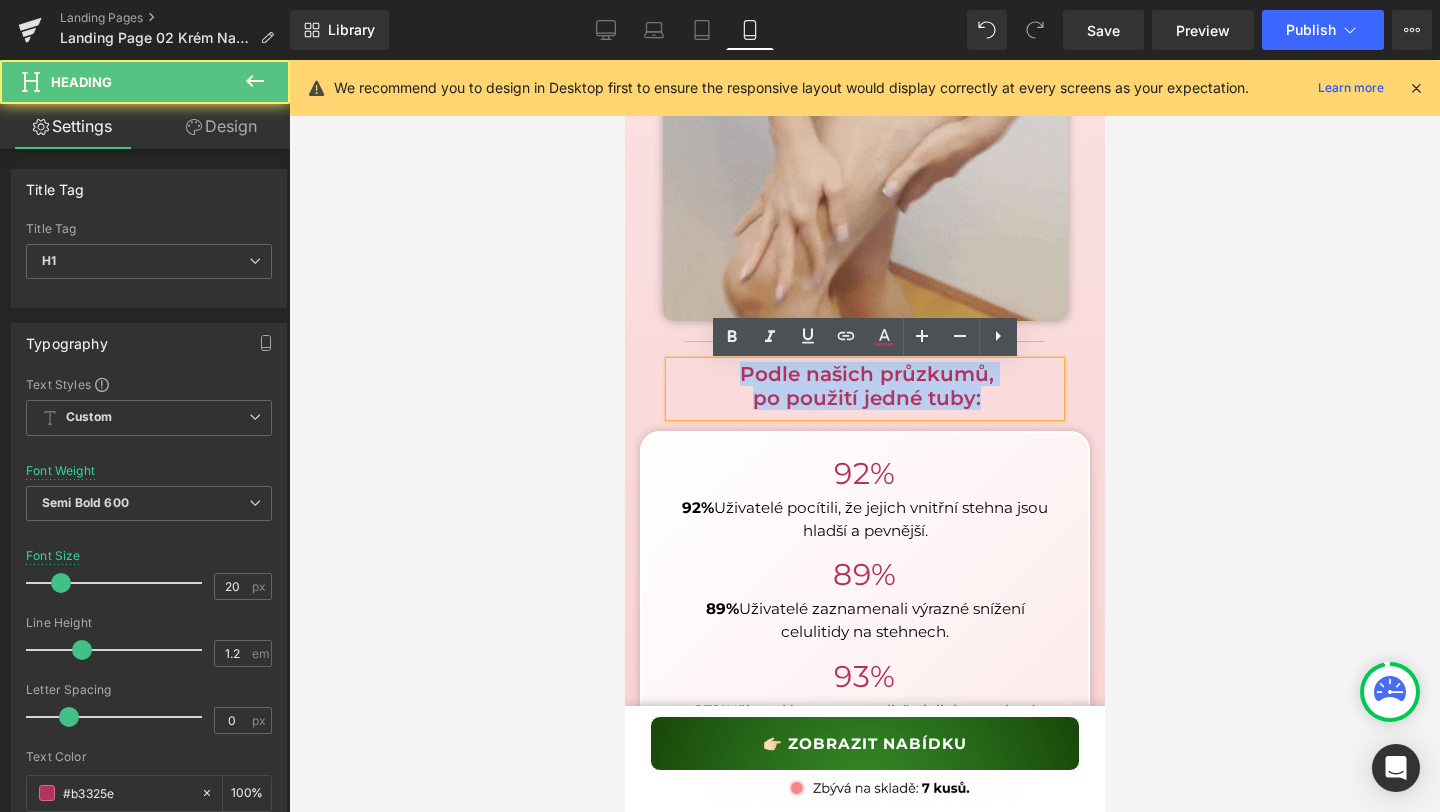 drag, startPoint x: 733, startPoint y: 370, endPoint x: 1036, endPoint y: 411, distance: 305.76135 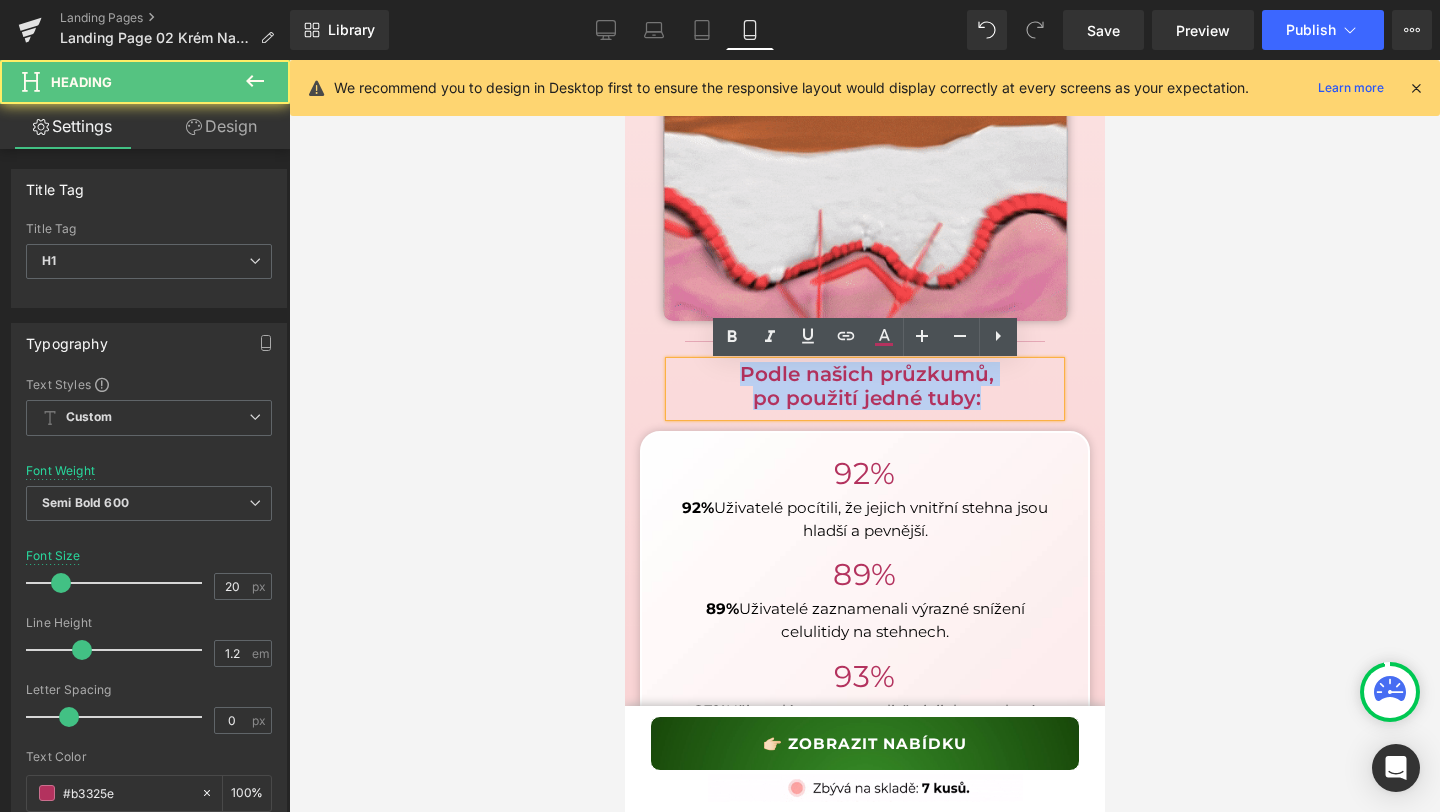 click on "Podle našich průzkumů,  po použití jedné tuby:" at bounding box center (864, 389) 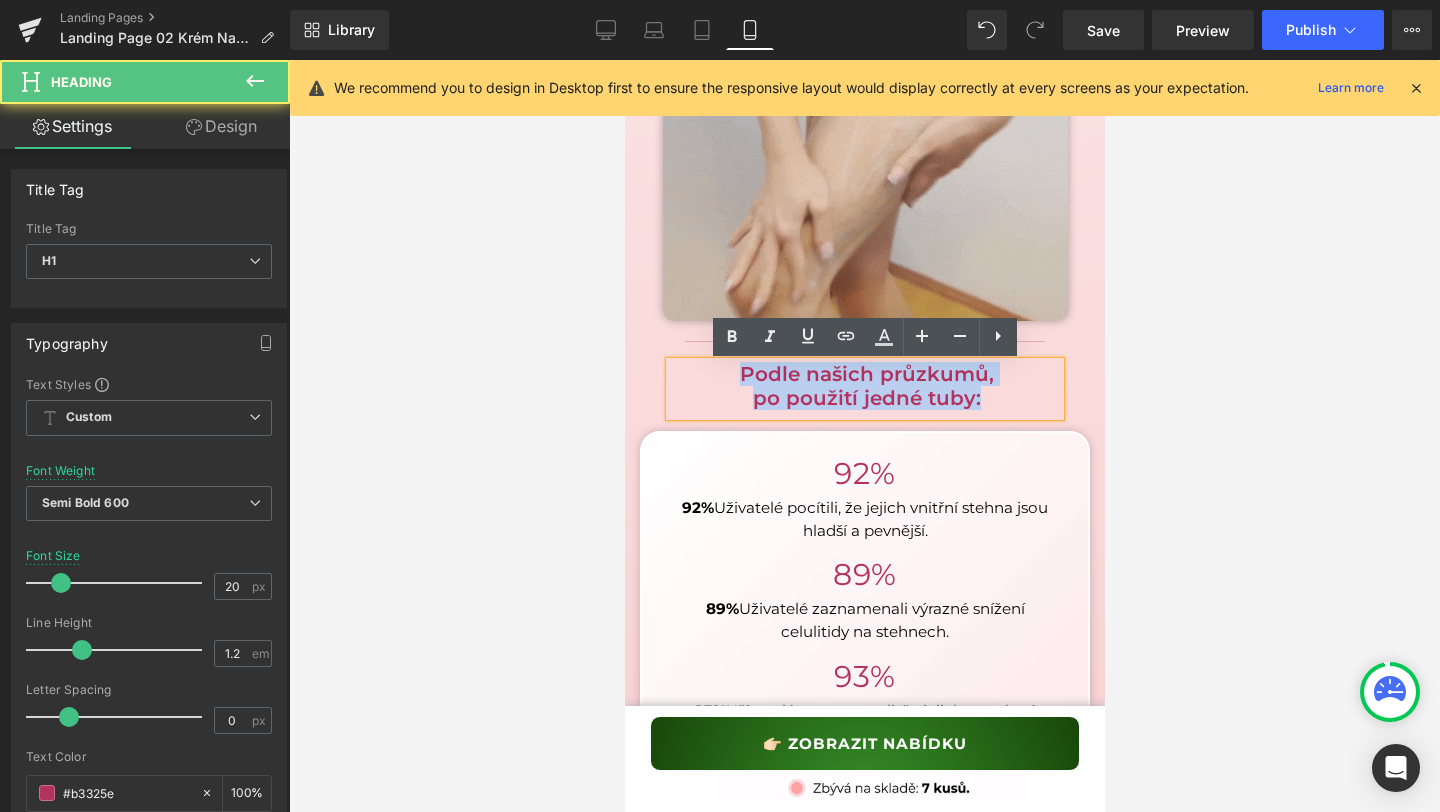 paste 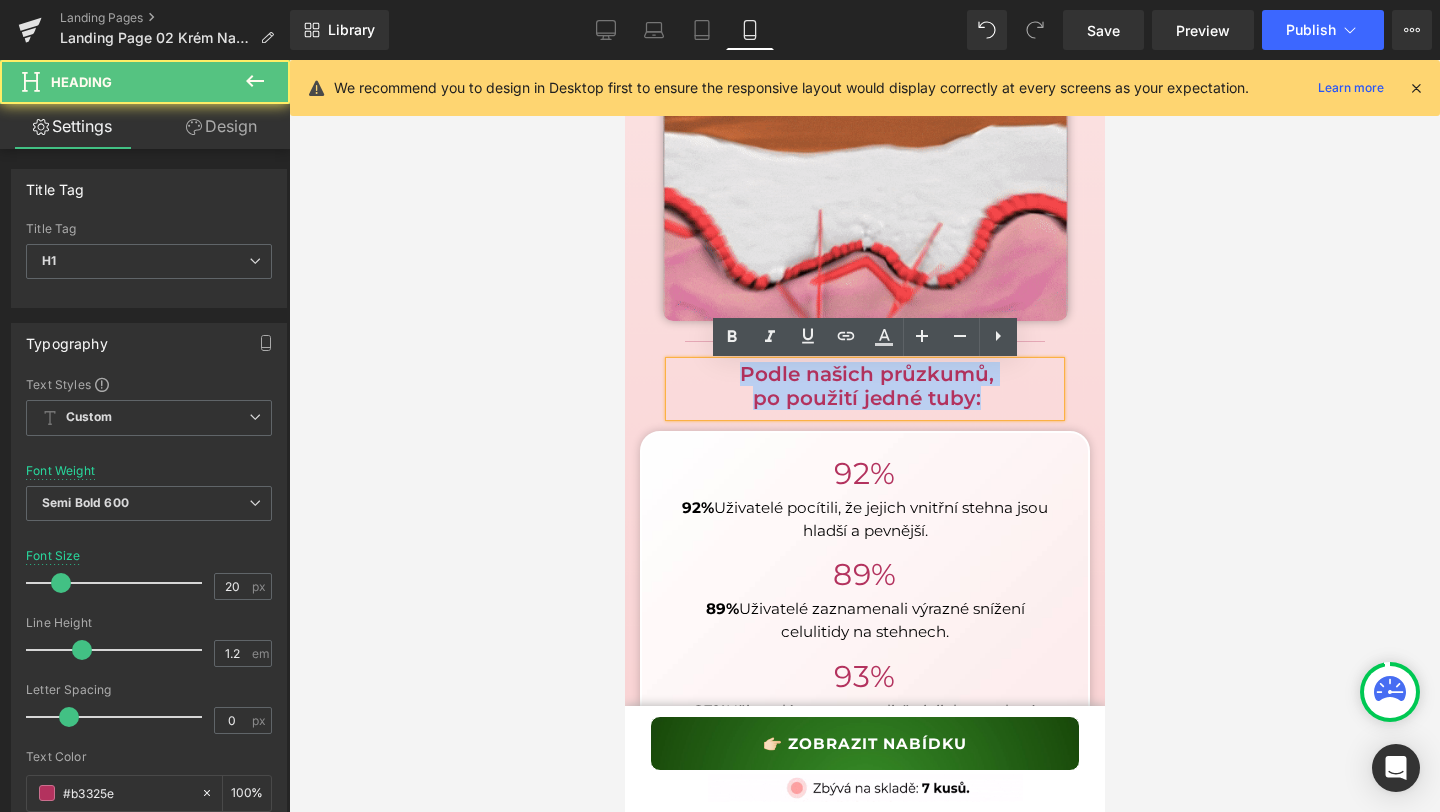type 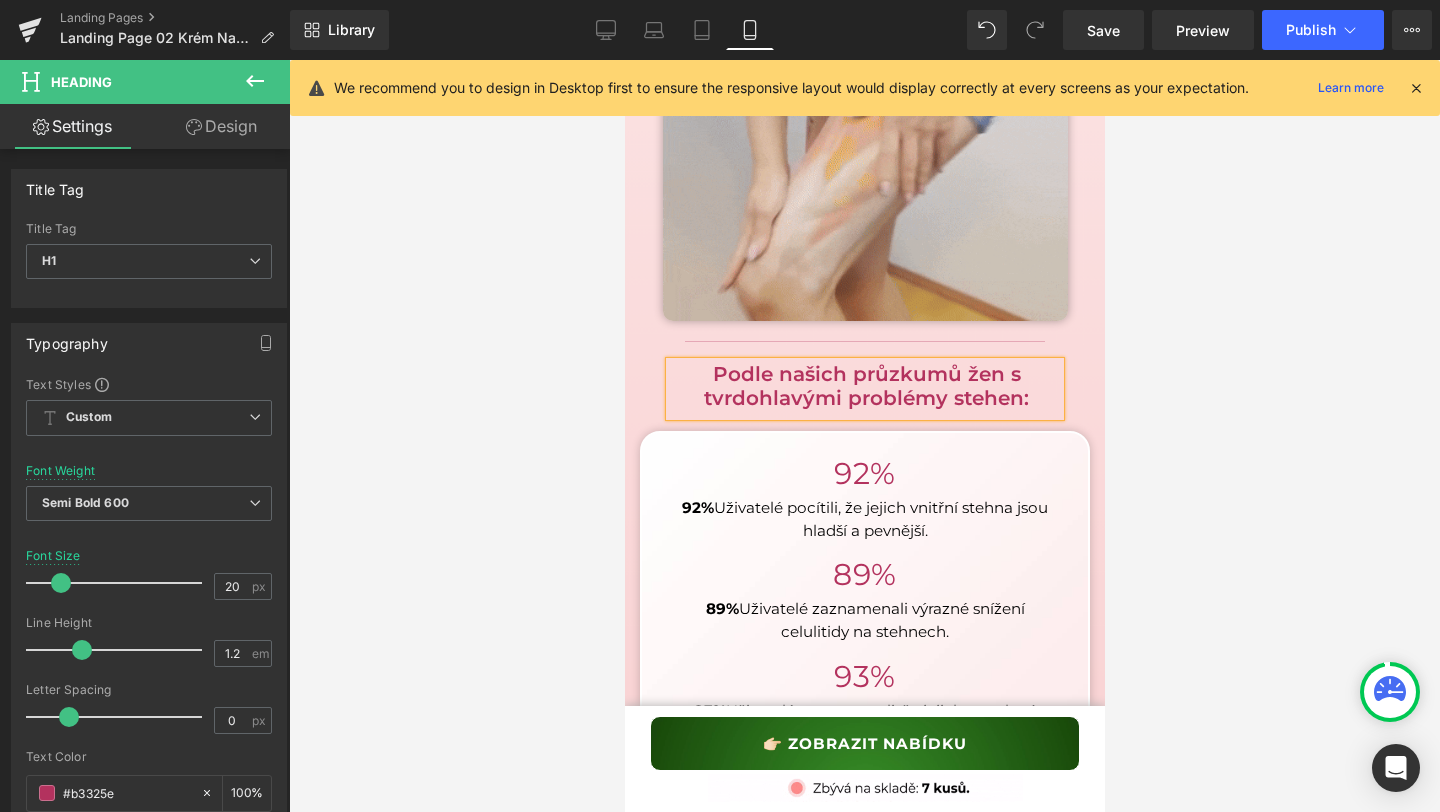 click on "92%  Uživatelé pocítili, že jejich vnitřní stehna jsou hladší a pevnější. Text Block" at bounding box center [864, 520] 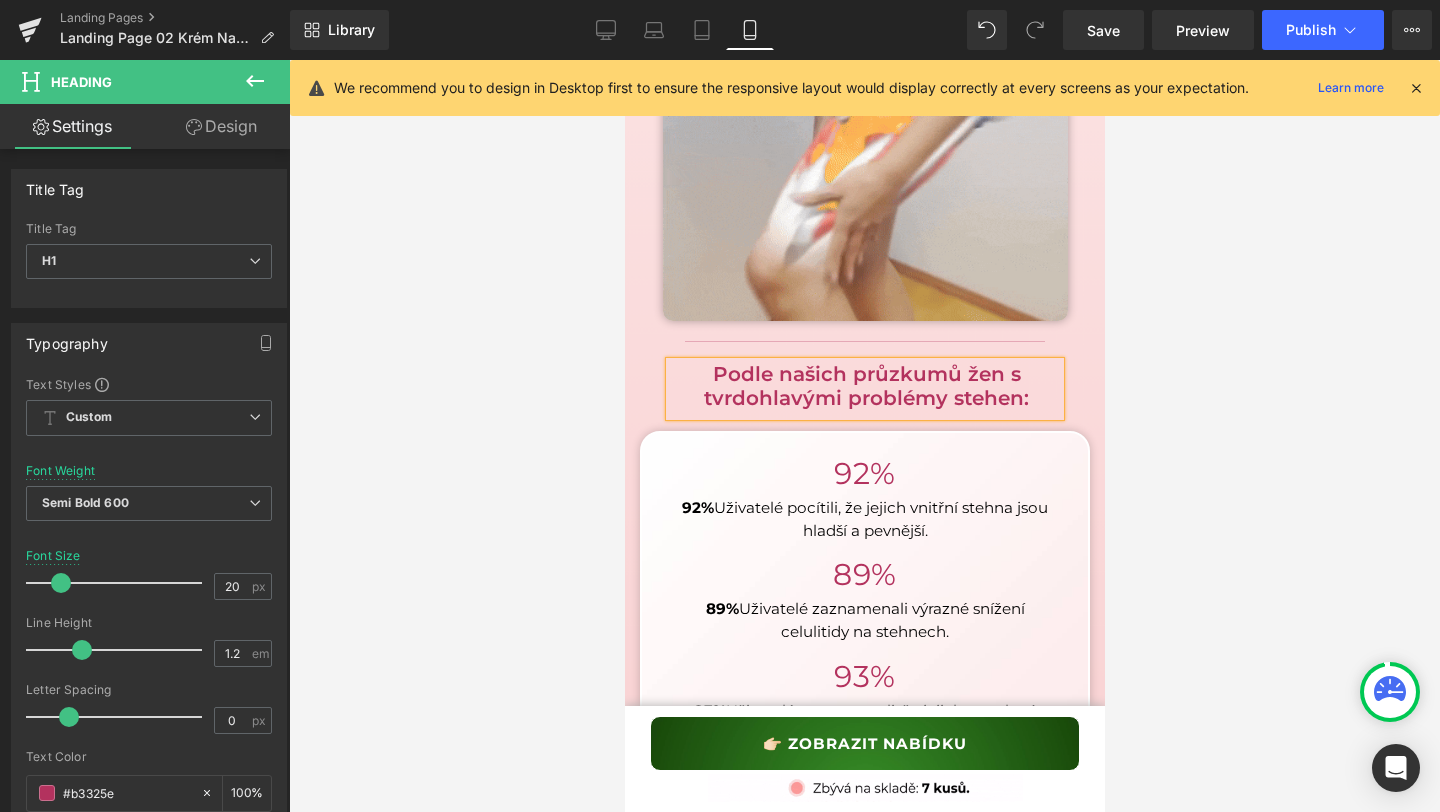 click on "92%  Uživatelé pocítili, že jejich vnitřní stehna jsou hladší a pevnější." at bounding box center (864, 520) 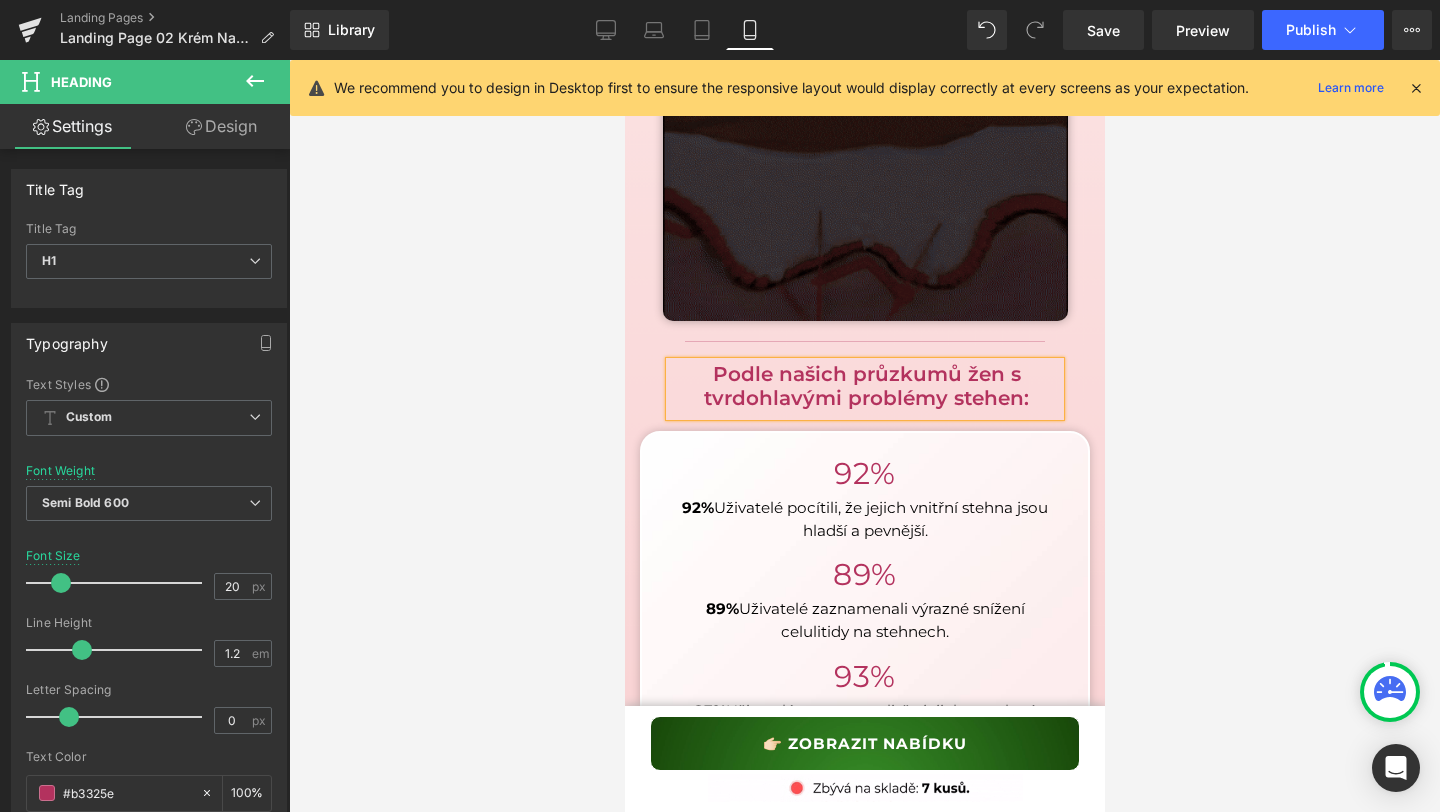 click on "92%  Uživatelé pocítili, že jejich vnitřní stehna jsou hladší a pevnější." at bounding box center (864, 520) 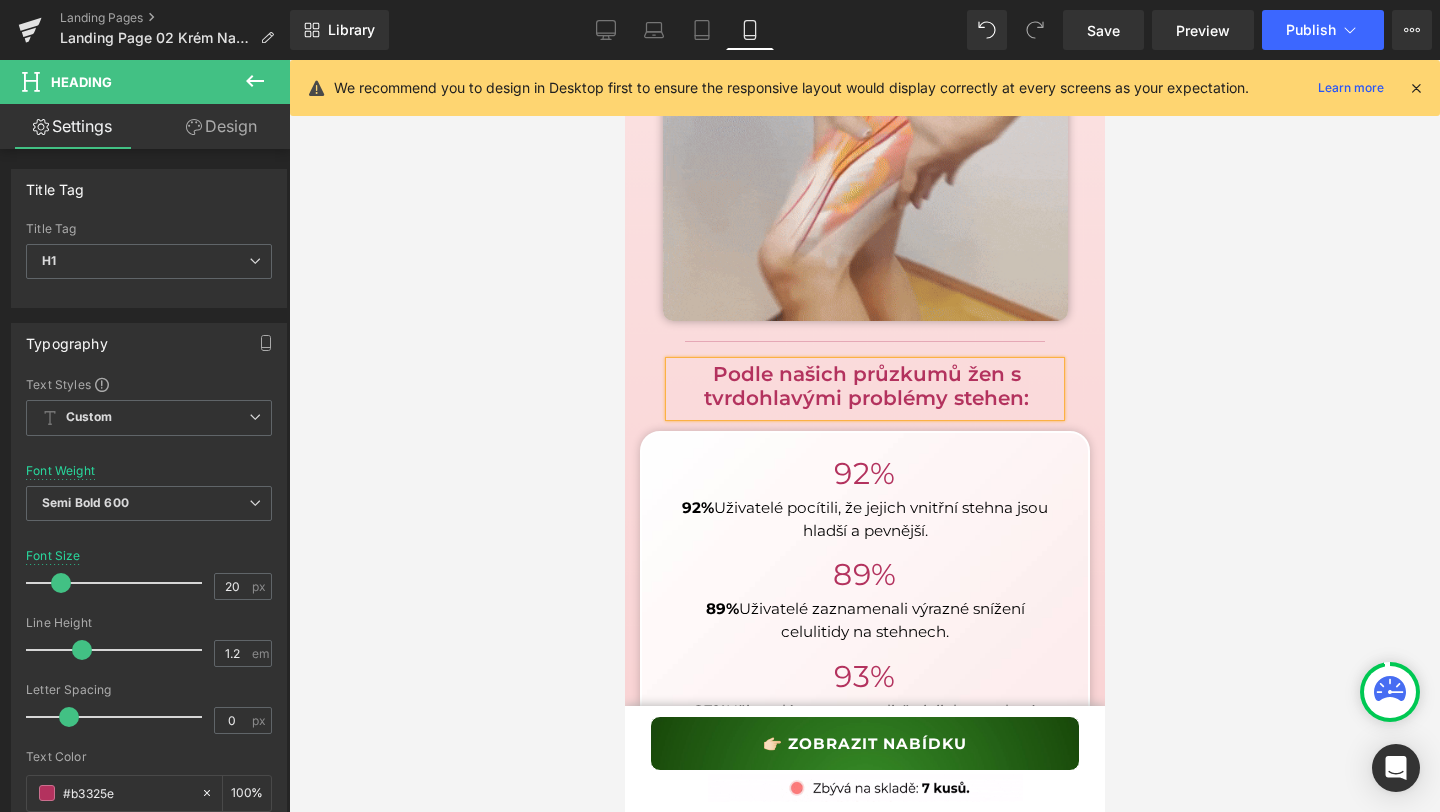 click on "92%  Uživatelé pocítili, že jejich vnitřní stehna jsou hladší a pevnější." at bounding box center [864, 520] 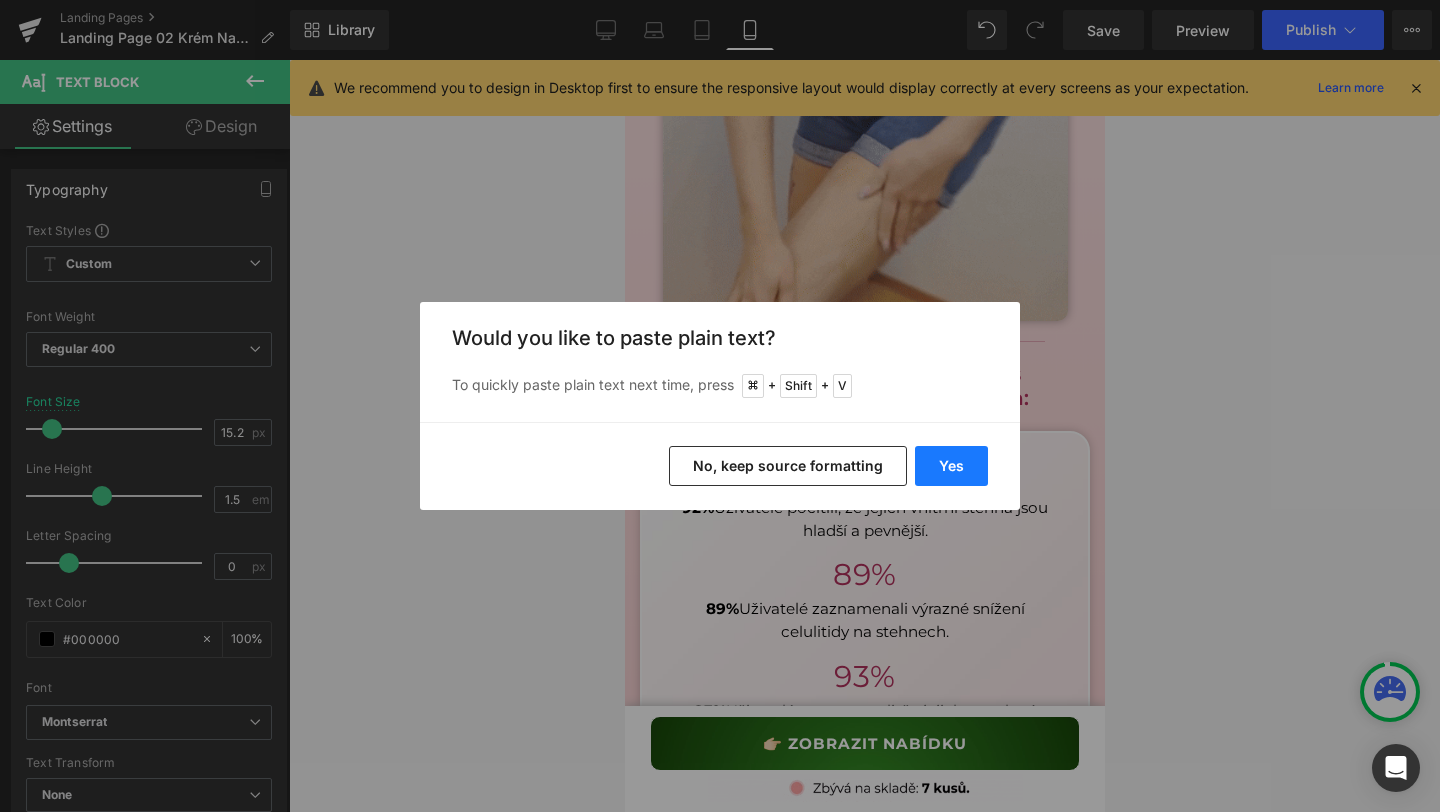 click on "Yes" at bounding box center [951, 466] 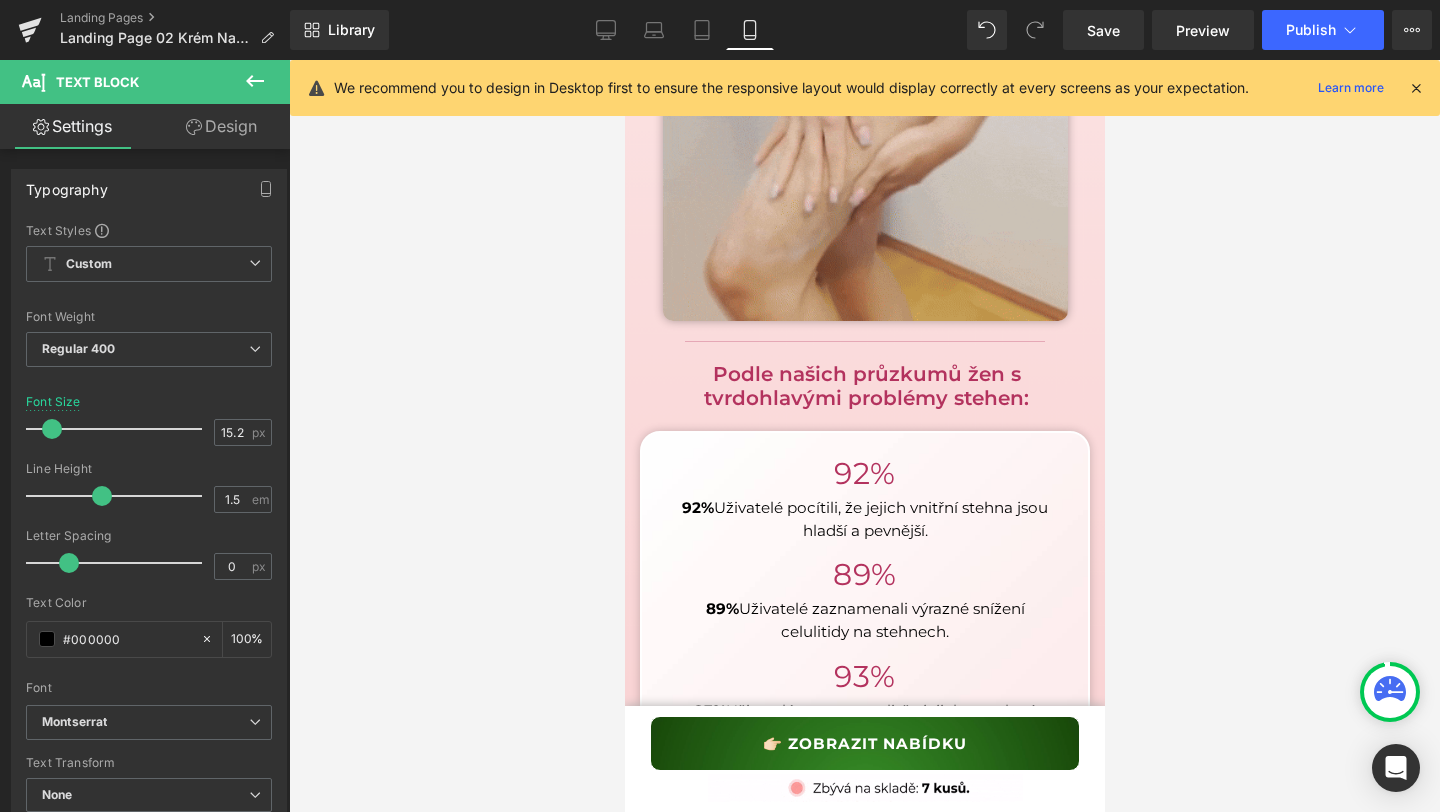 type 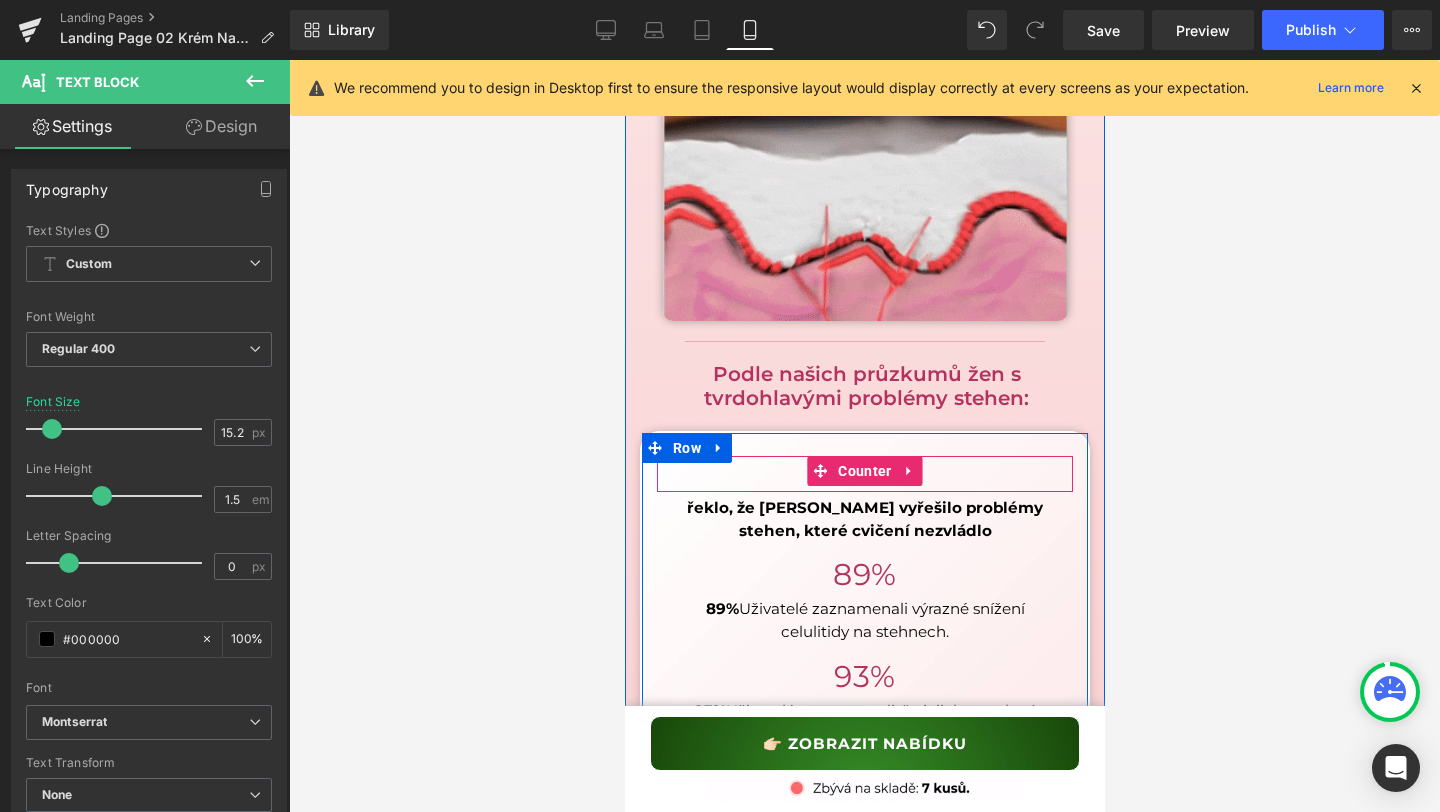 click on "92 %" at bounding box center [864, 474] 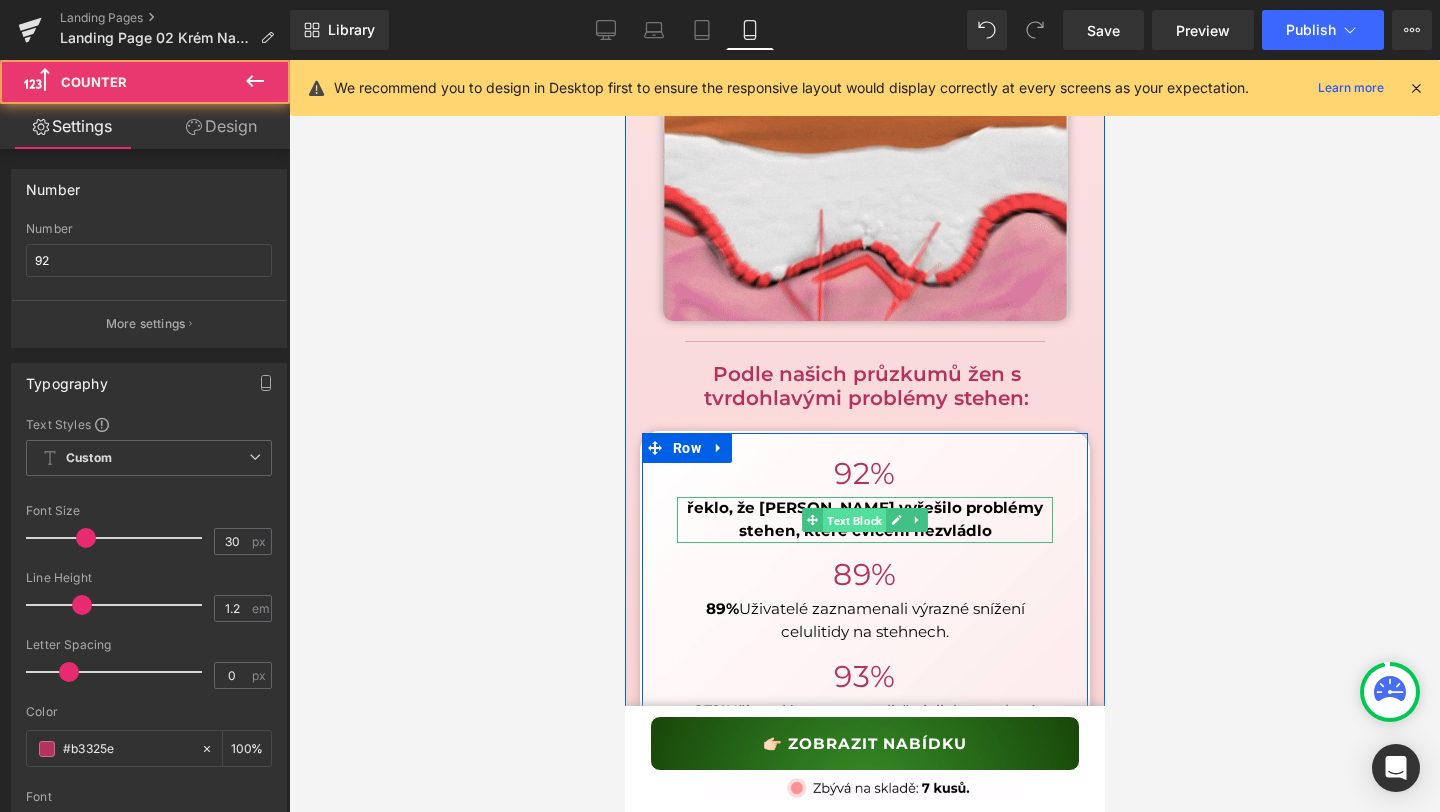 click on "Text Block" at bounding box center [853, 521] 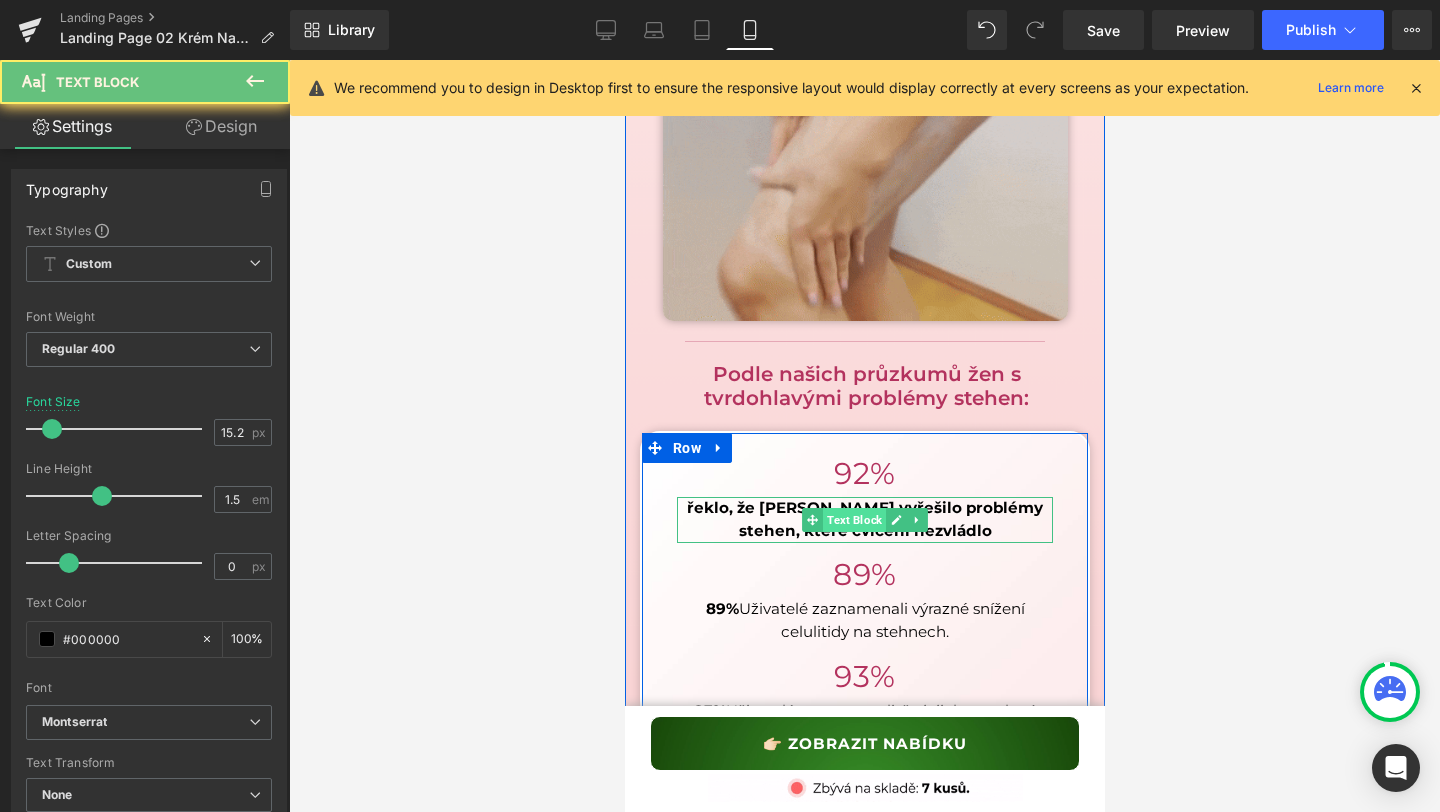 click on "Text Block" at bounding box center [843, 520] 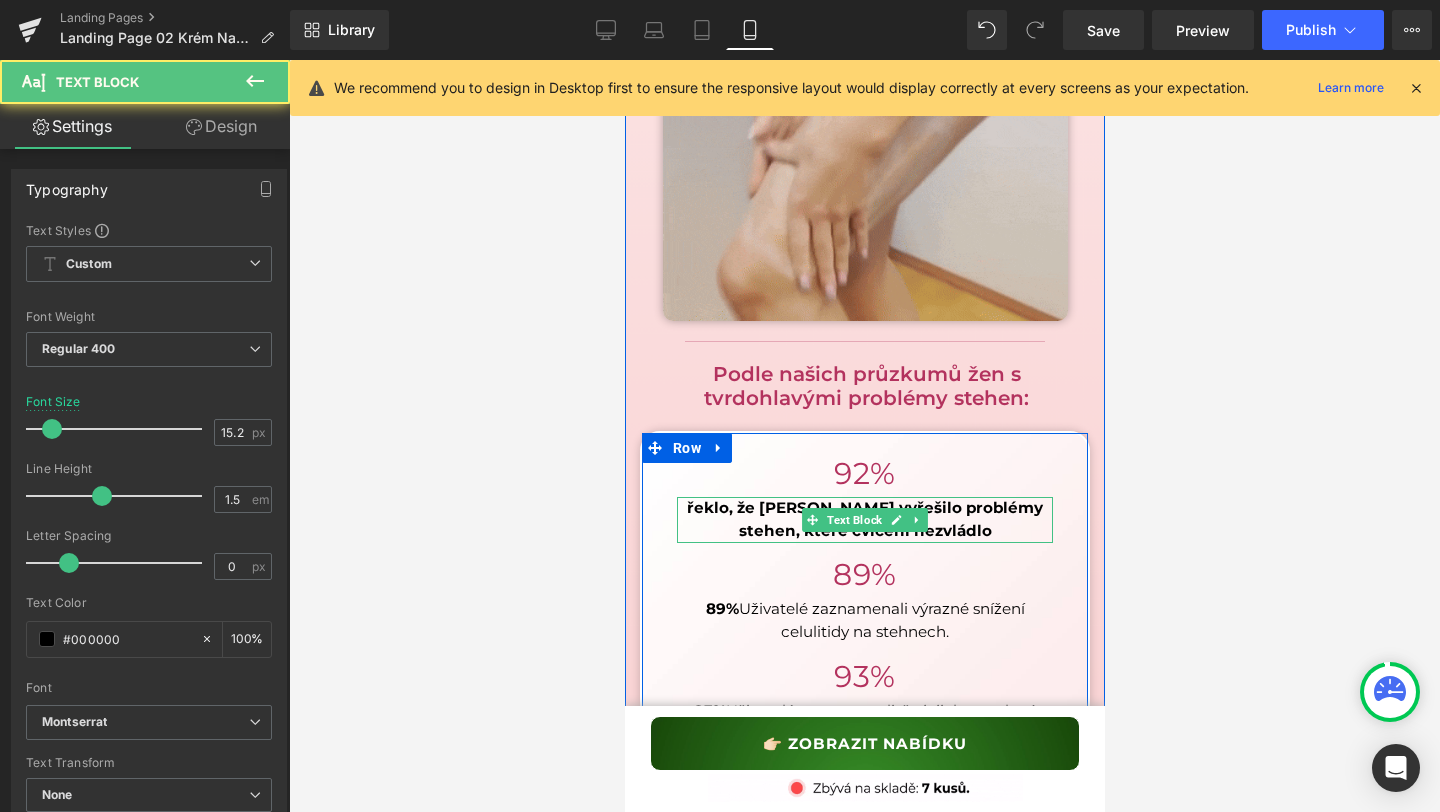 click on "řeklo, že [PERSON_NAME] vyřešilo problémy stehen, které cvičení nezvládlo" at bounding box center [864, 519] 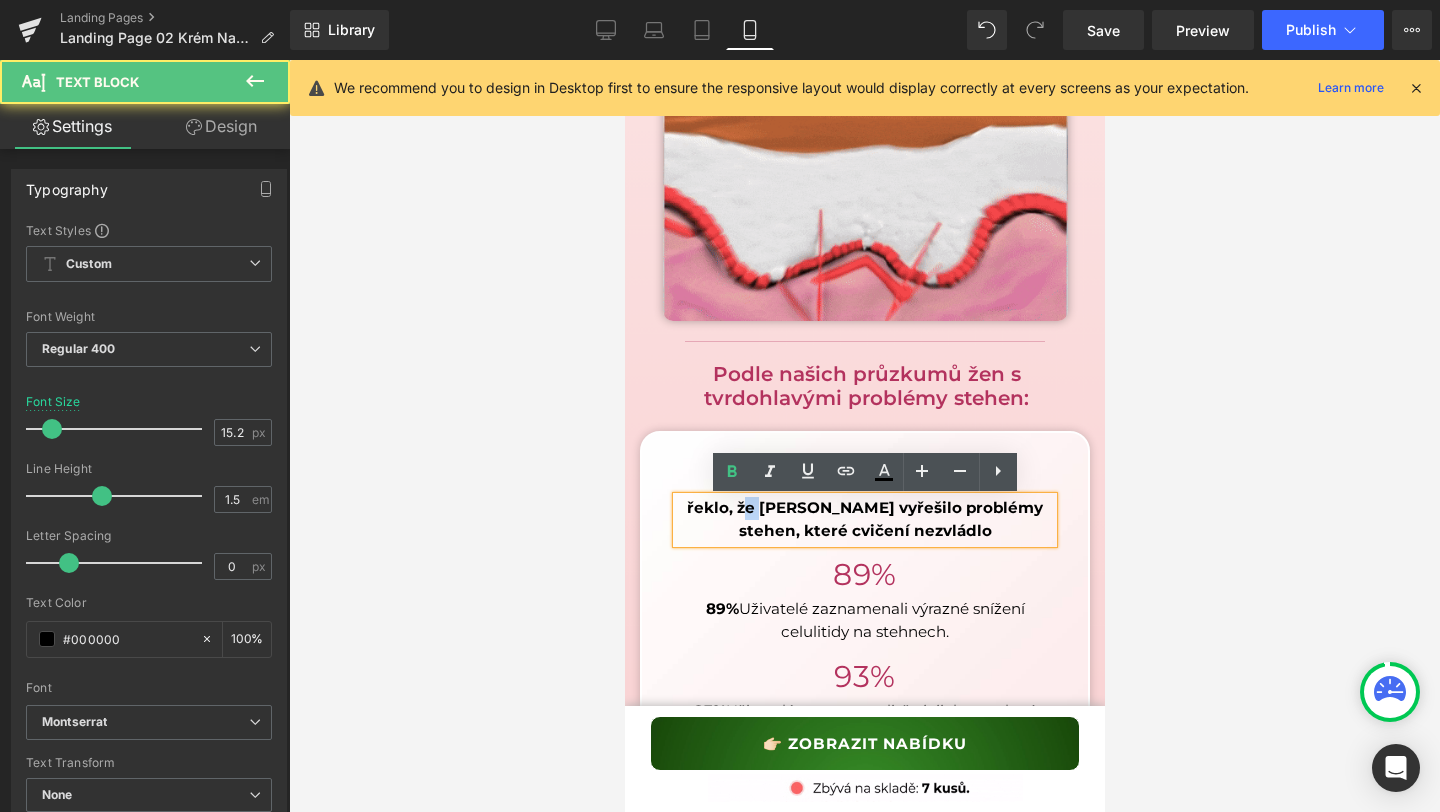 click on "řeklo, že [PERSON_NAME] vyřešilo problémy stehen, které cvičení nezvládlo" at bounding box center (864, 519) 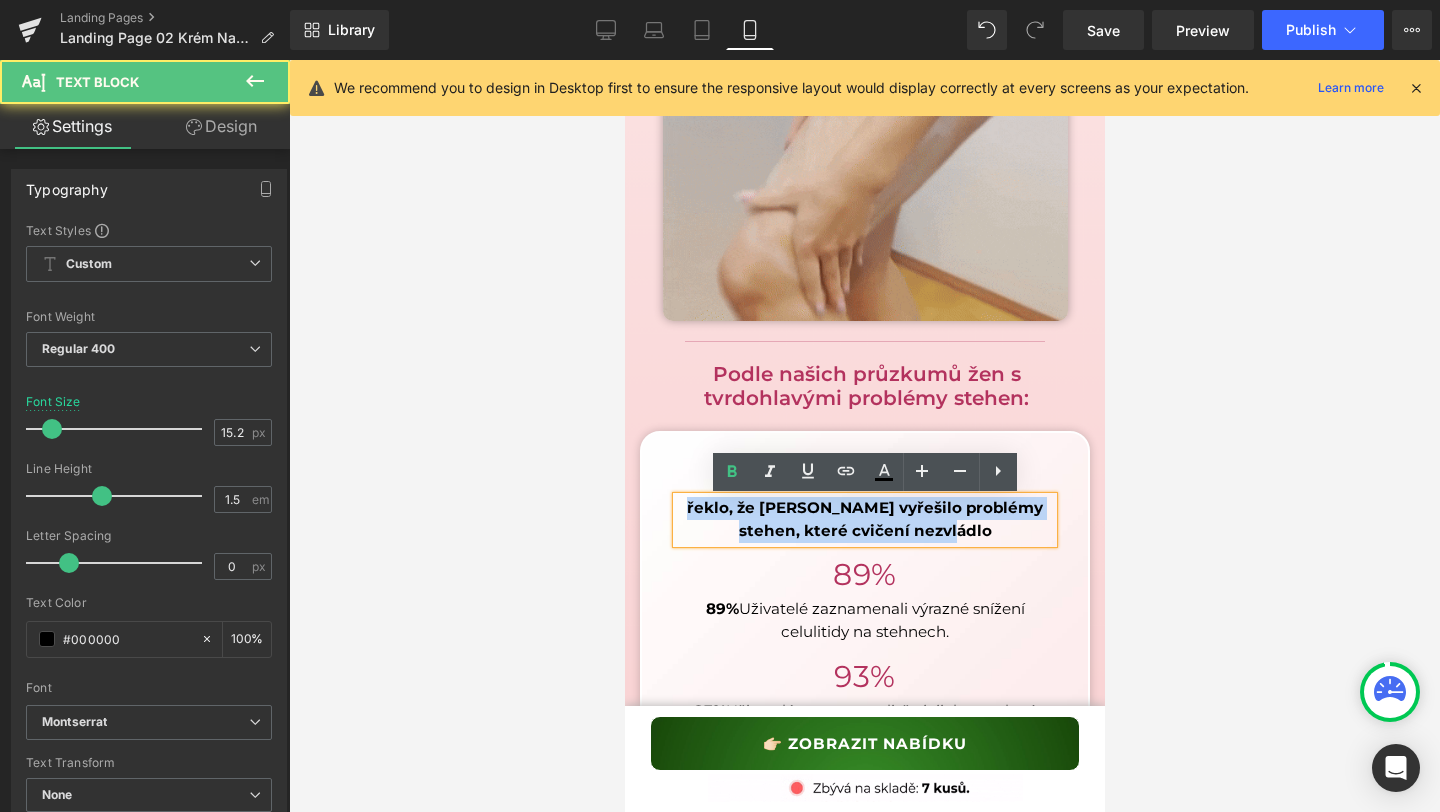 click on "řeklo, že [PERSON_NAME] vyřešilo problémy stehen, které cvičení nezvládlo" at bounding box center (864, 519) 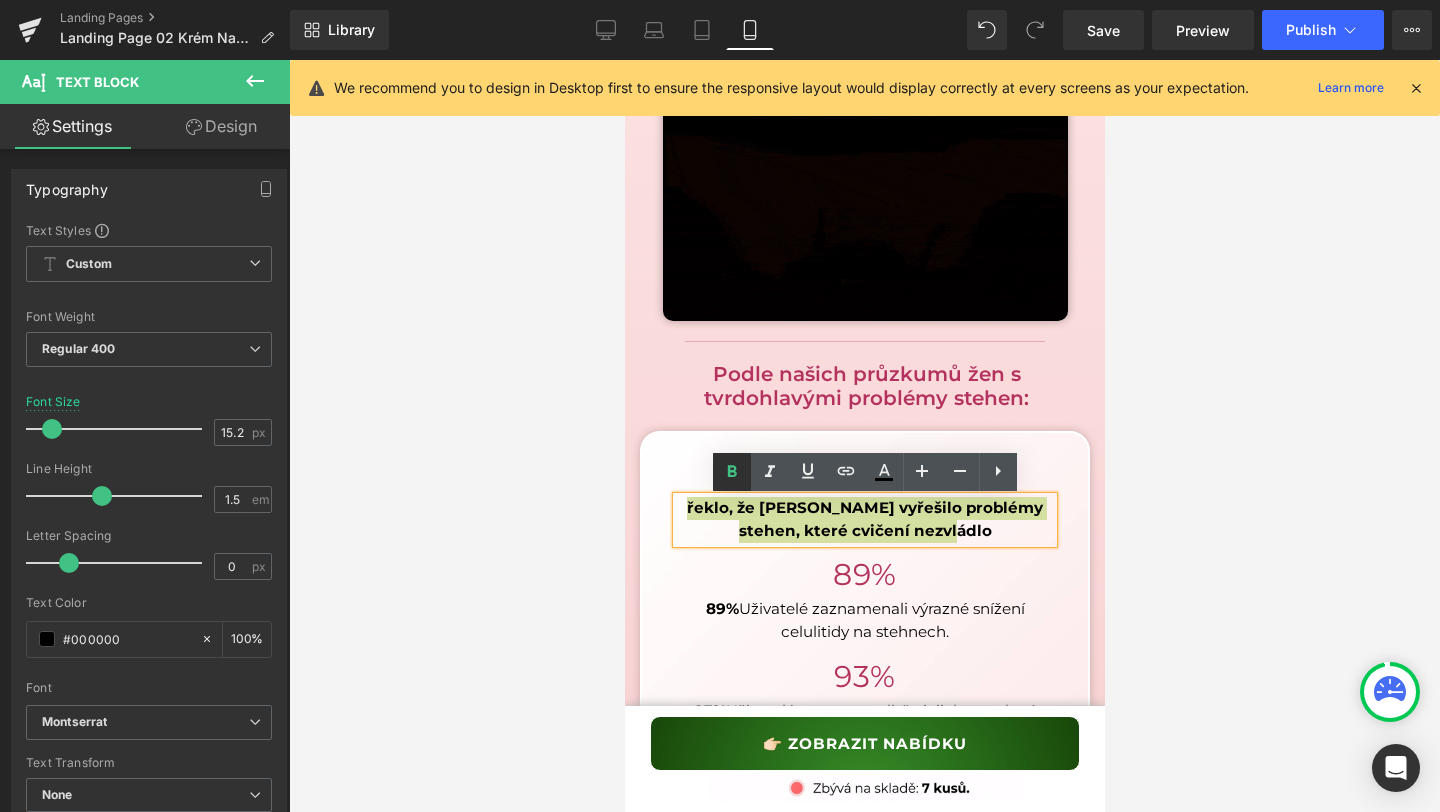 click at bounding box center [732, 472] 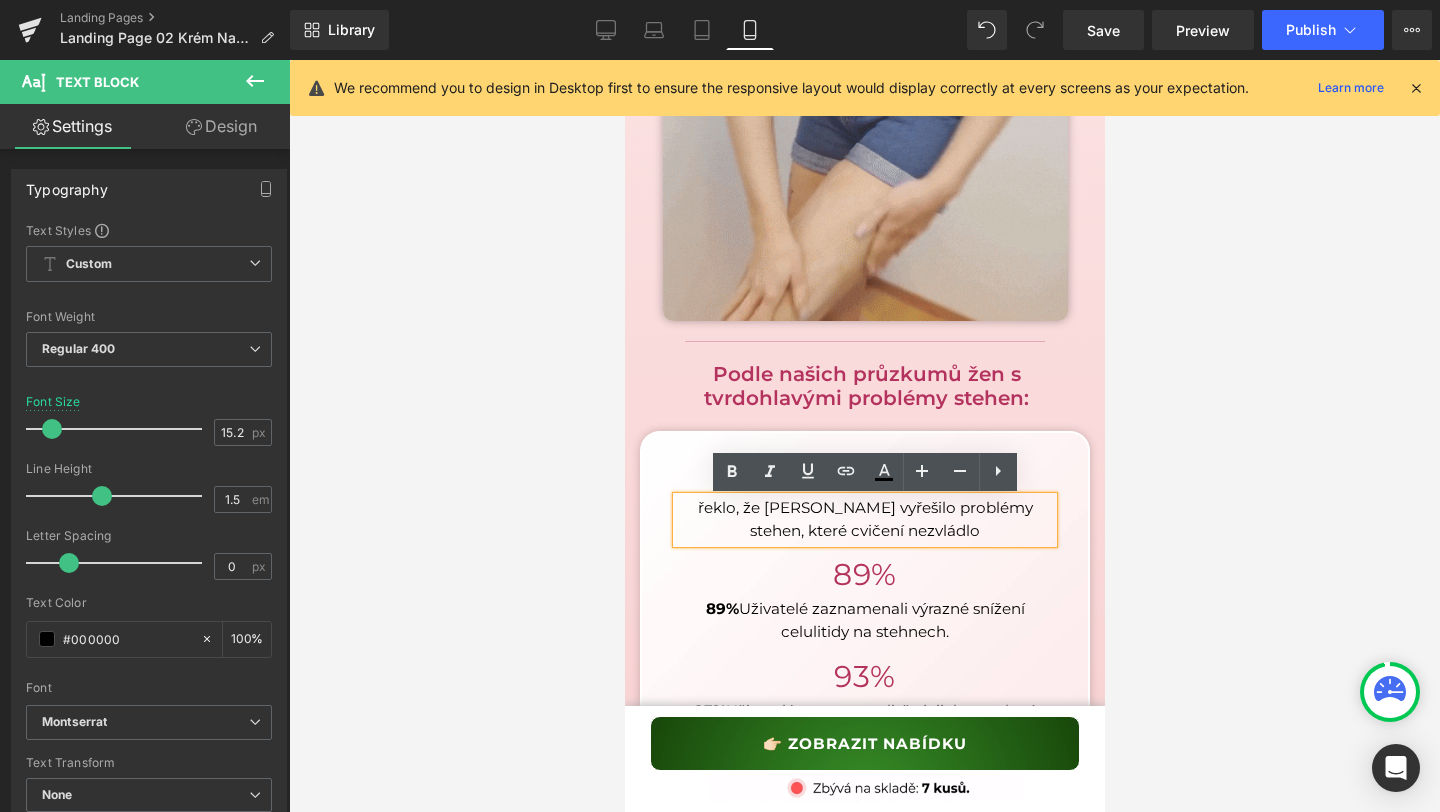 click on "89%  Uživatelé zaznamenali výrazné snížení celulitidy na stehnech." at bounding box center (864, 621) 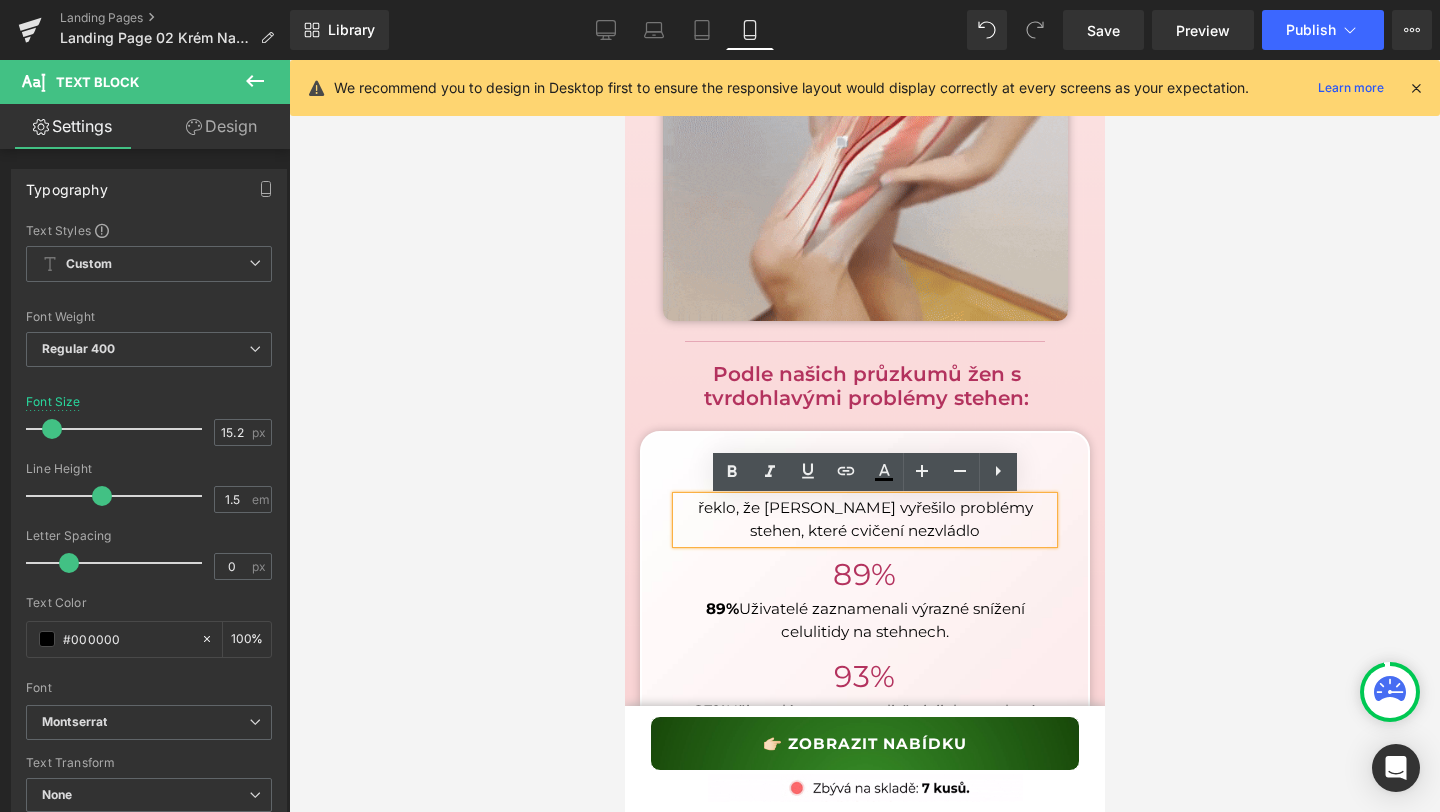 click on "89%  Uživatelé zaznamenali výrazné snížení celulitidy na stehnech." at bounding box center (864, 621) 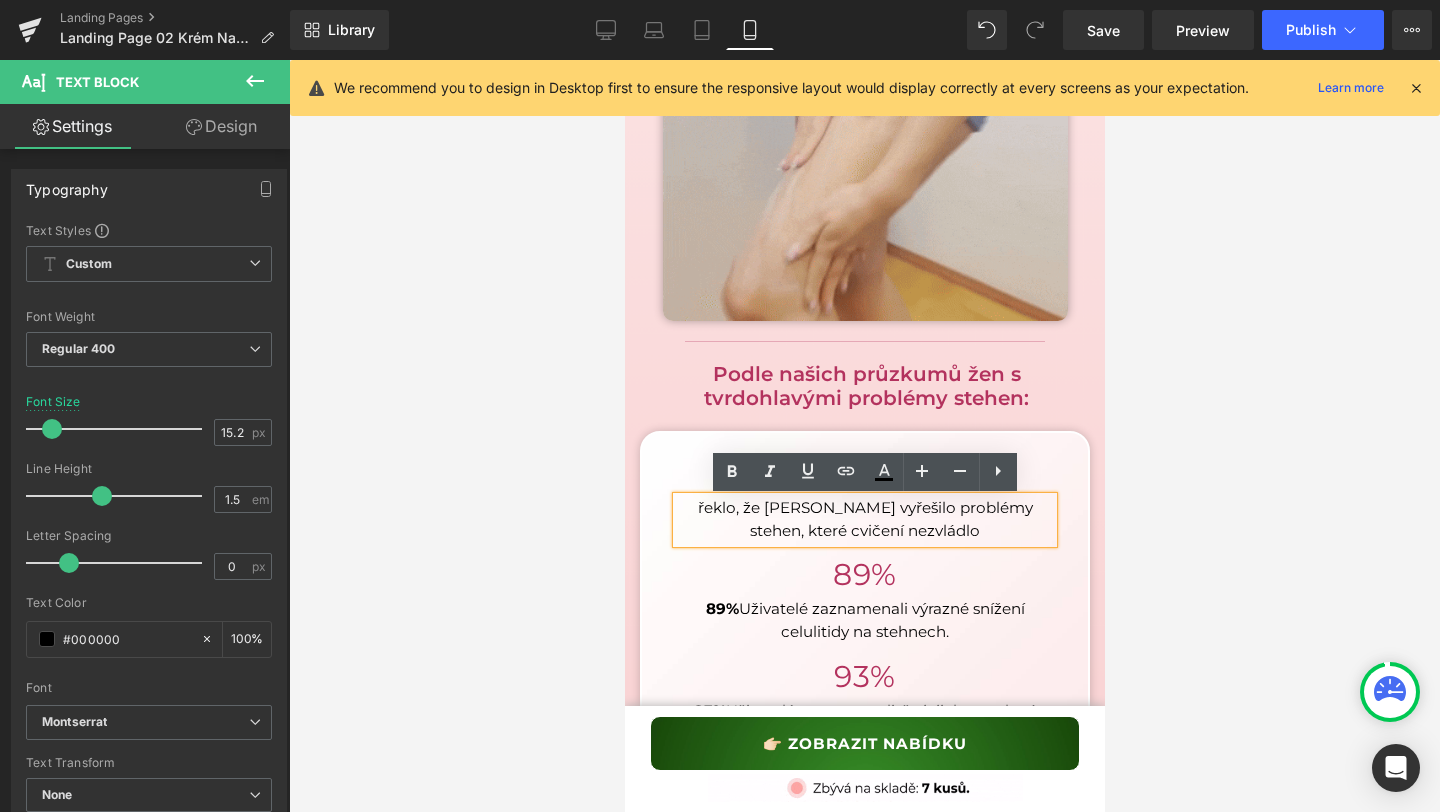 click on "89%  Uživatelé zaznamenali výrazné snížení celulitidy na stehnech." at bounding box center [864, 621] 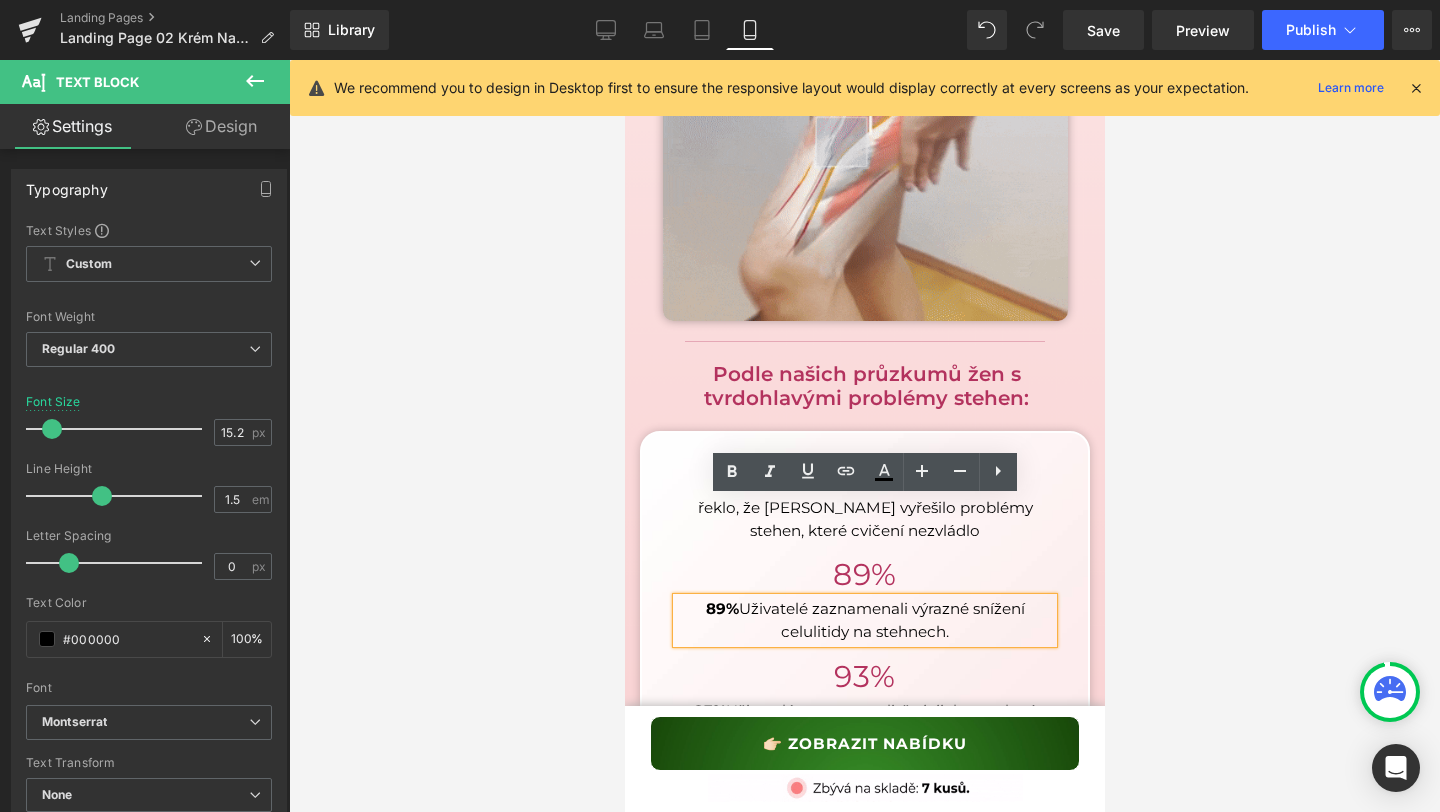 click on "89%  Uživatelé zaznamenali výrazné snížení celulitidy na stehnech." at bounding box center [864, 621] 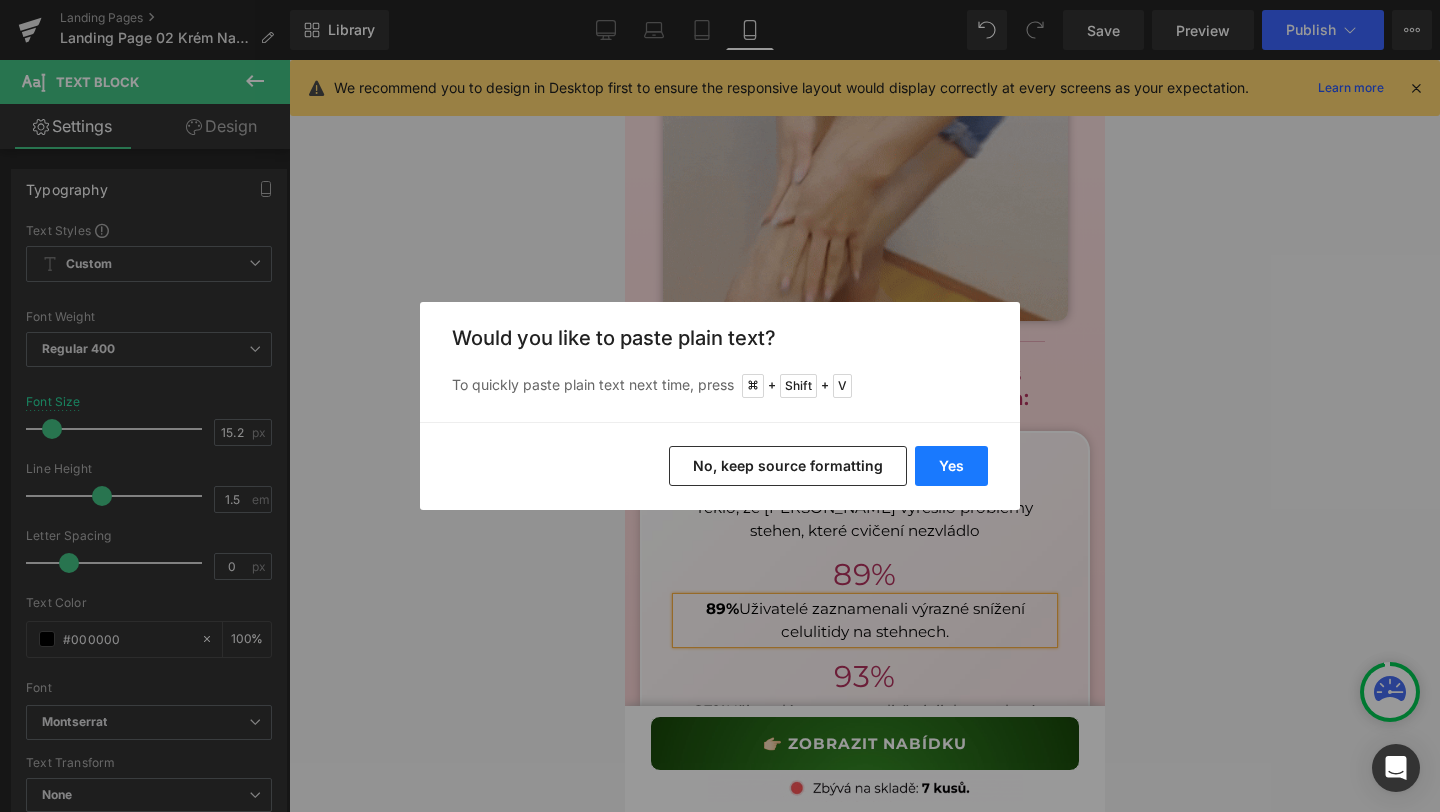click on "Yes" at bounding box center (951, 466) 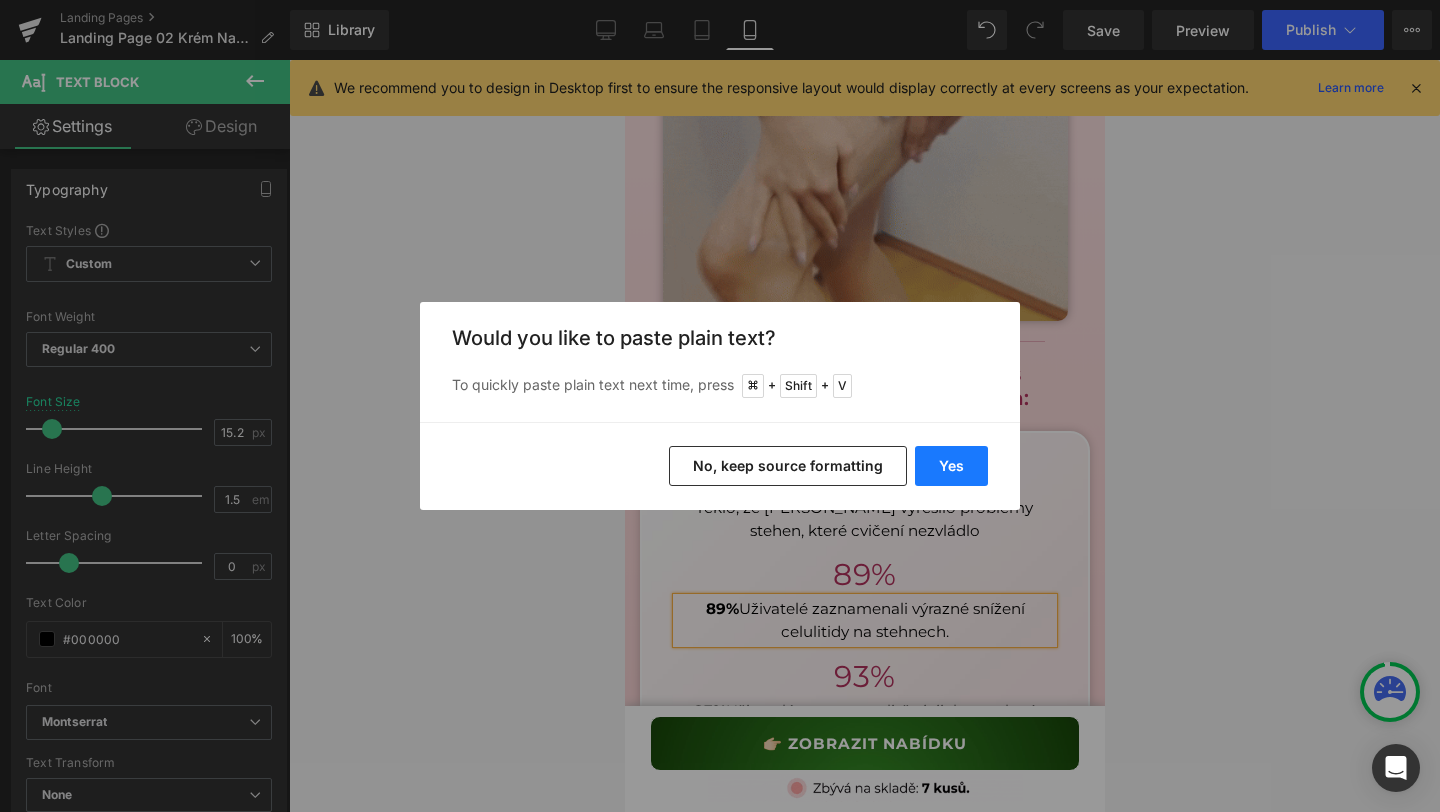 type 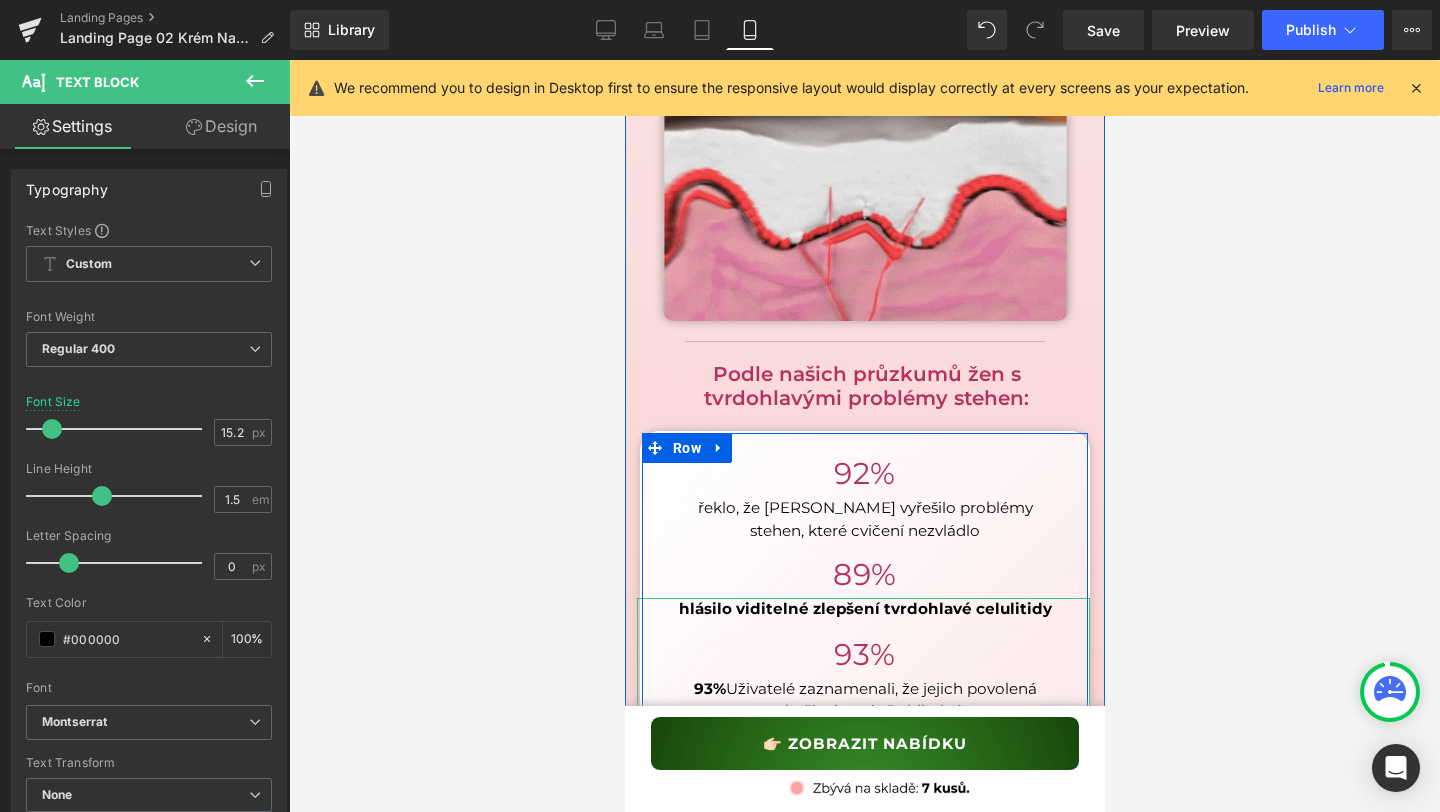 click at bounding box center (862, 824) 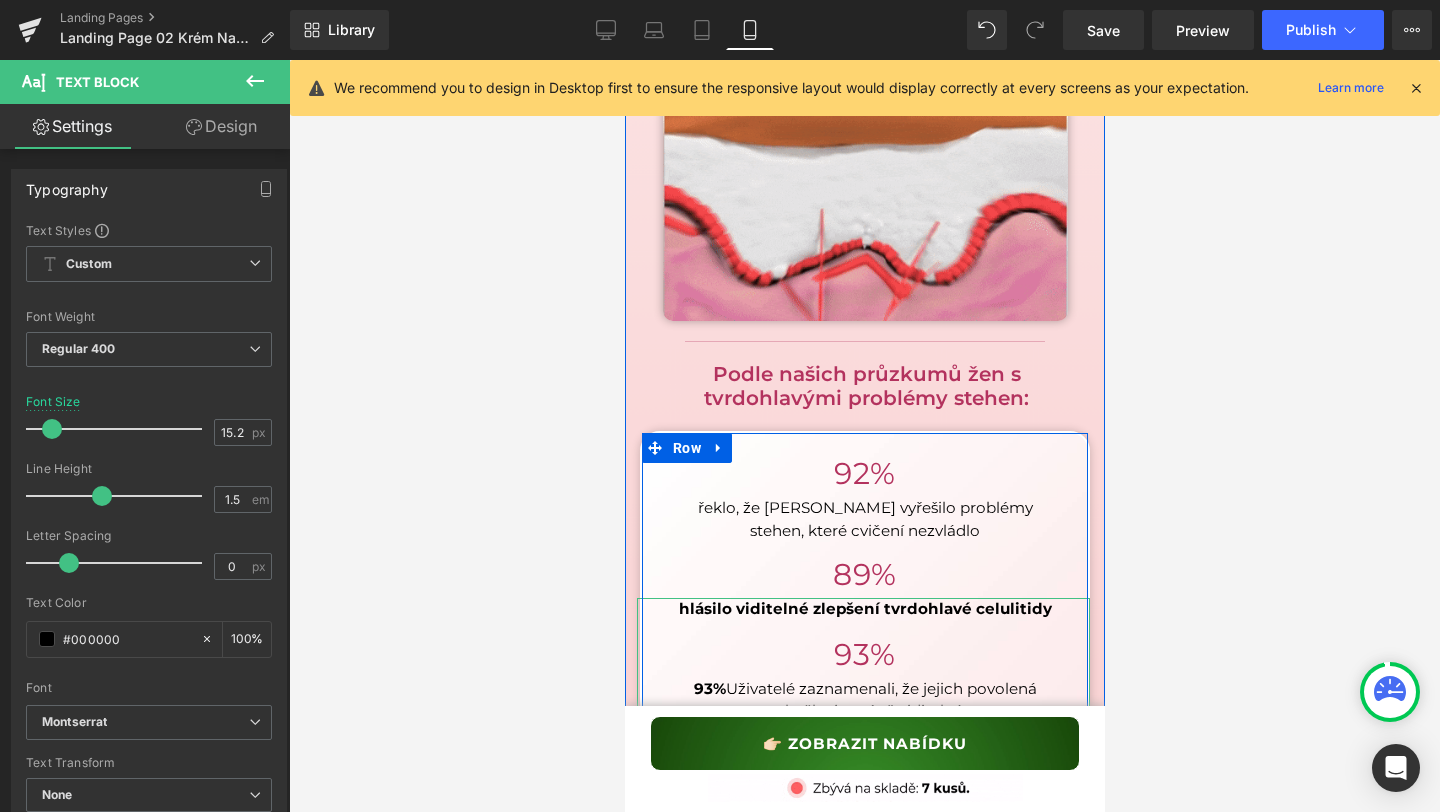click at bounding box center [862, 824] 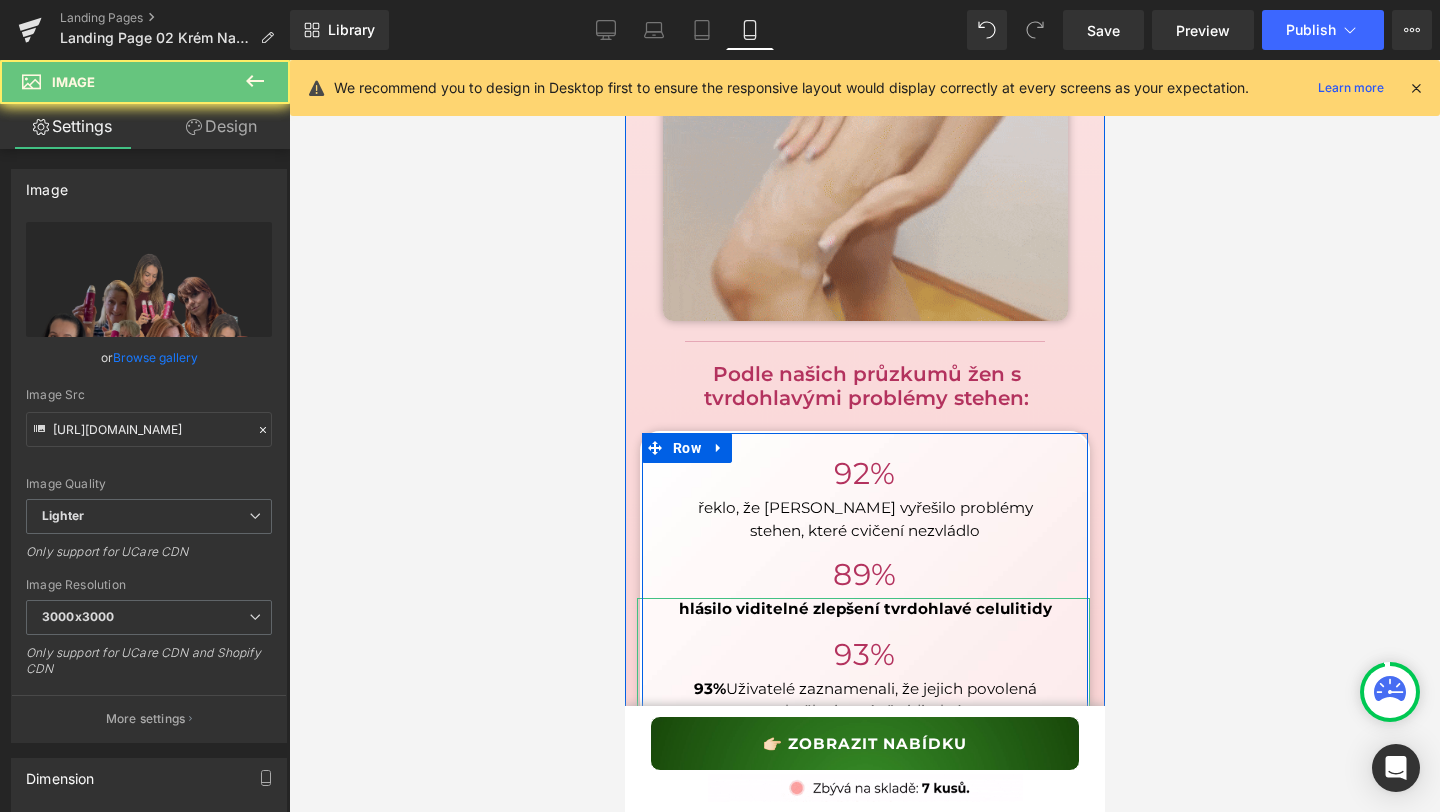 click at bounding box center (862, 824) 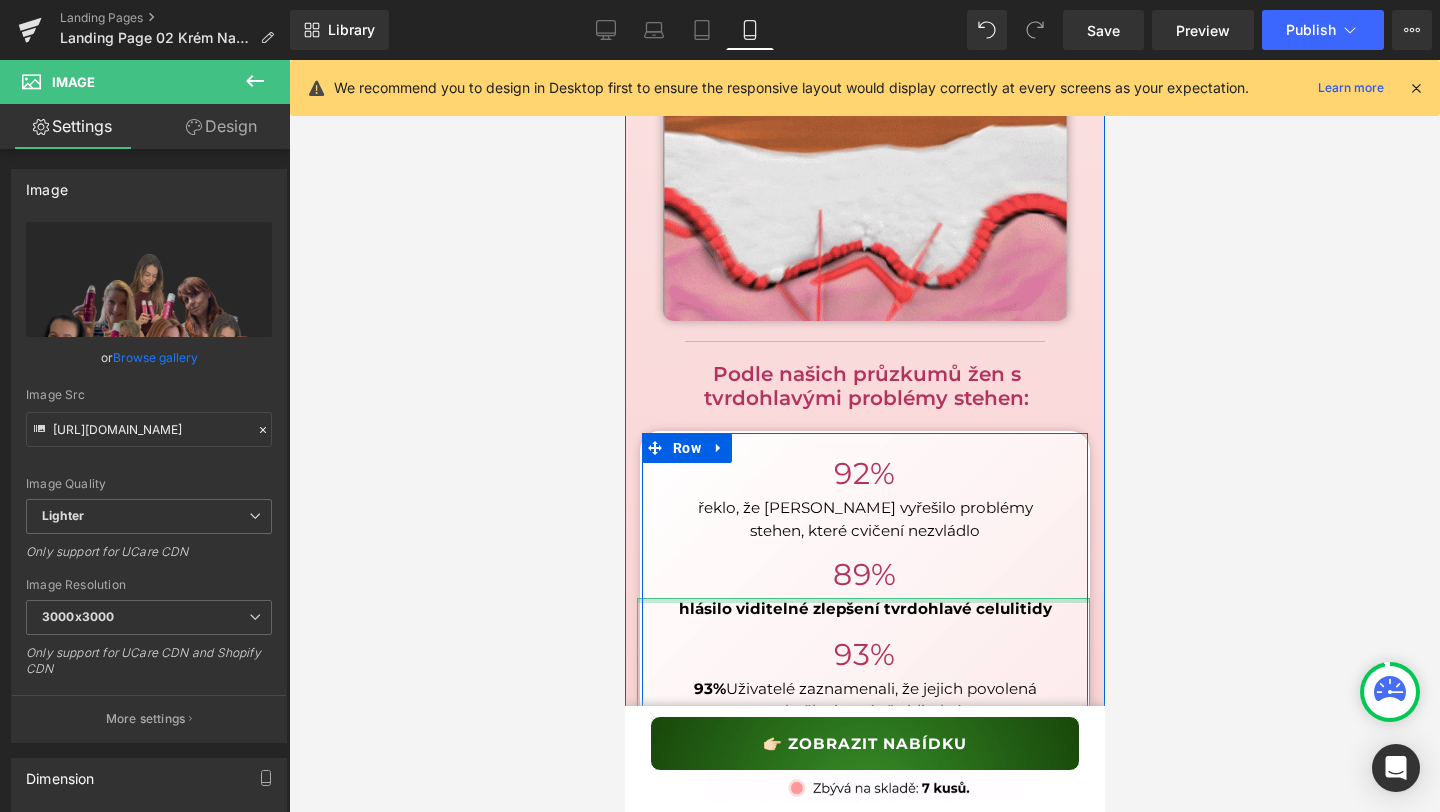 click at bounding box center (862, 600) 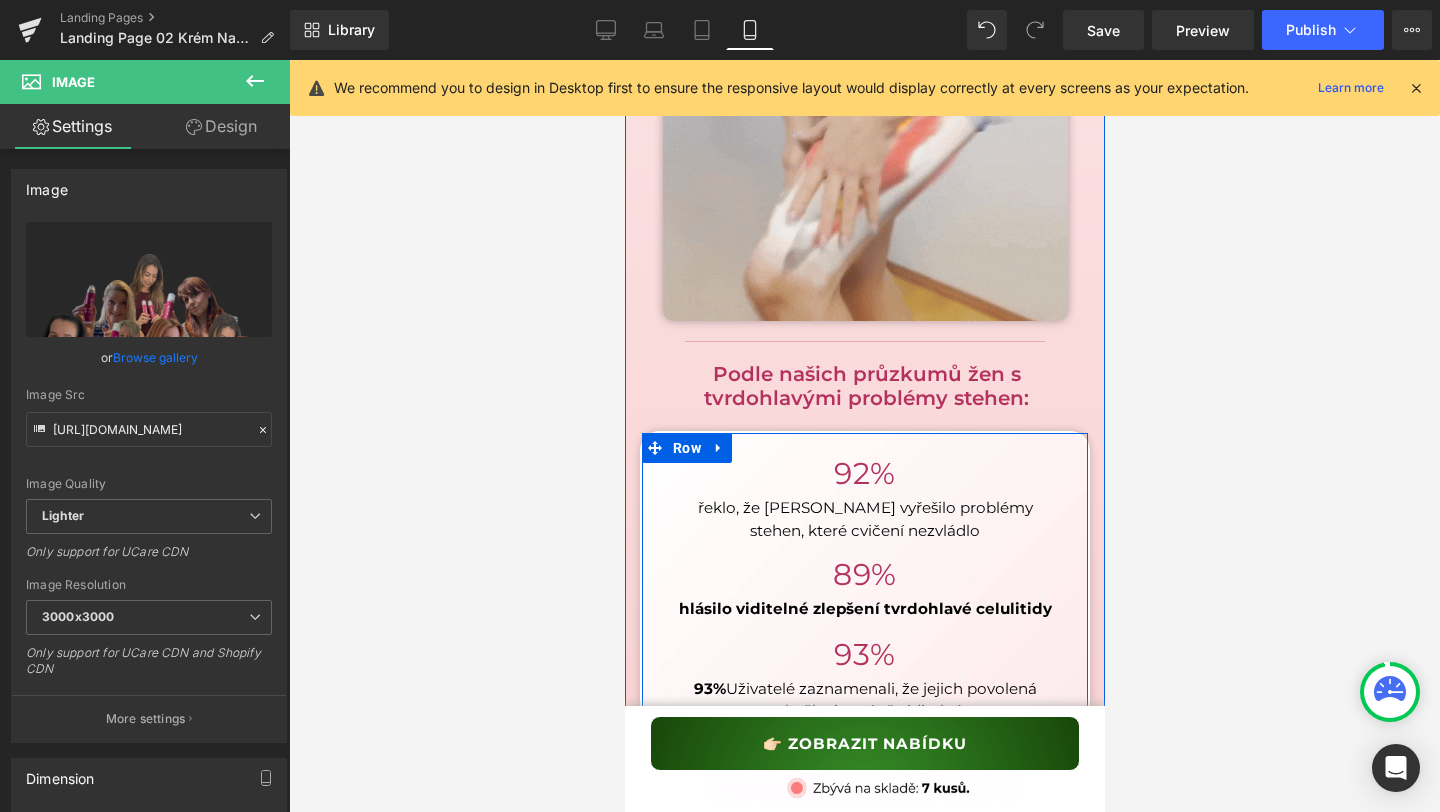 click on "89 %
Counter         hlásilo viditelné zlepšení tvrdohlavé celulitidy Text Block
93 %
Counter         Row" at bounding box center (864, 608) 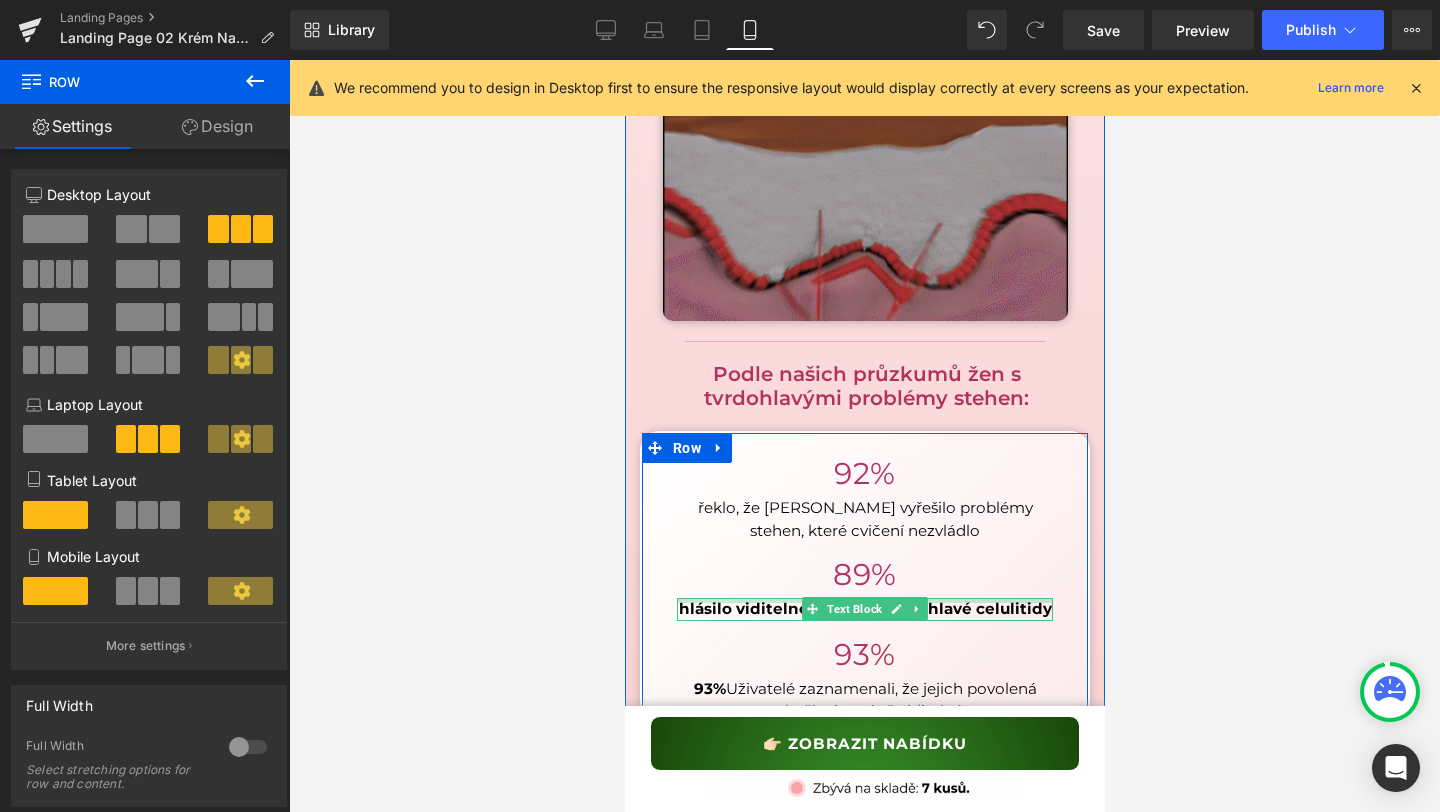 click at bounding box center [864, 600] 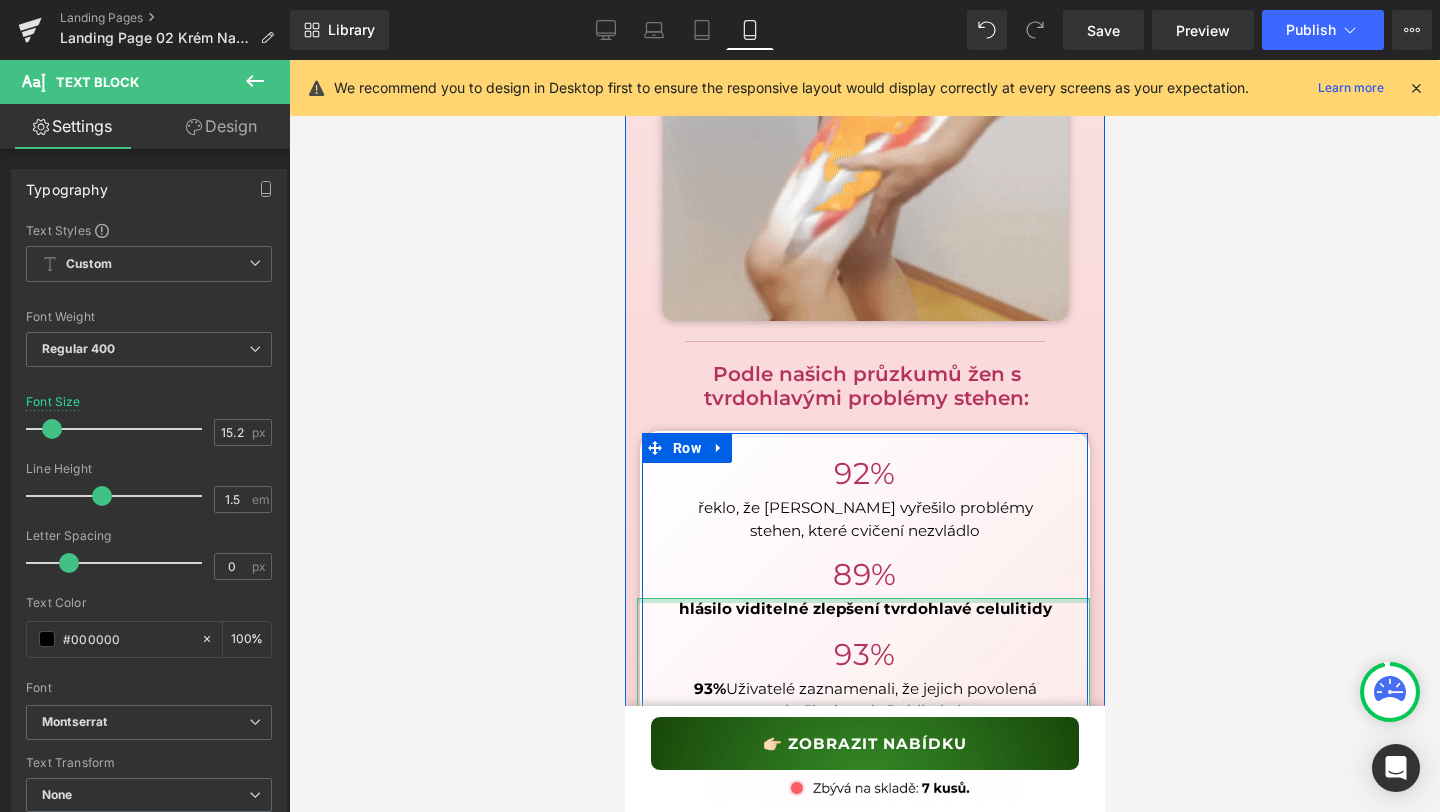 click at bounding box center (862, 600) 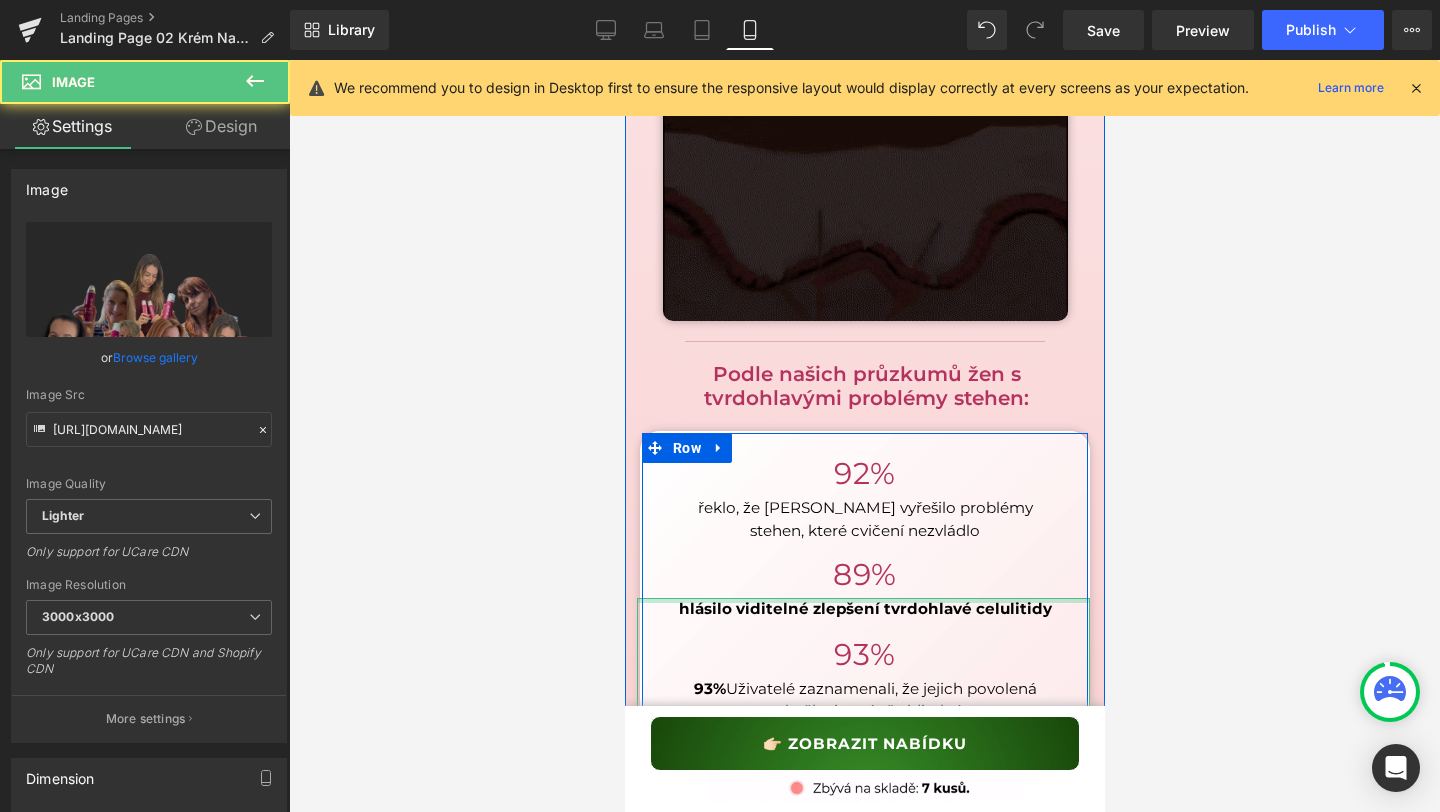 click at bounding box center [862, 600] 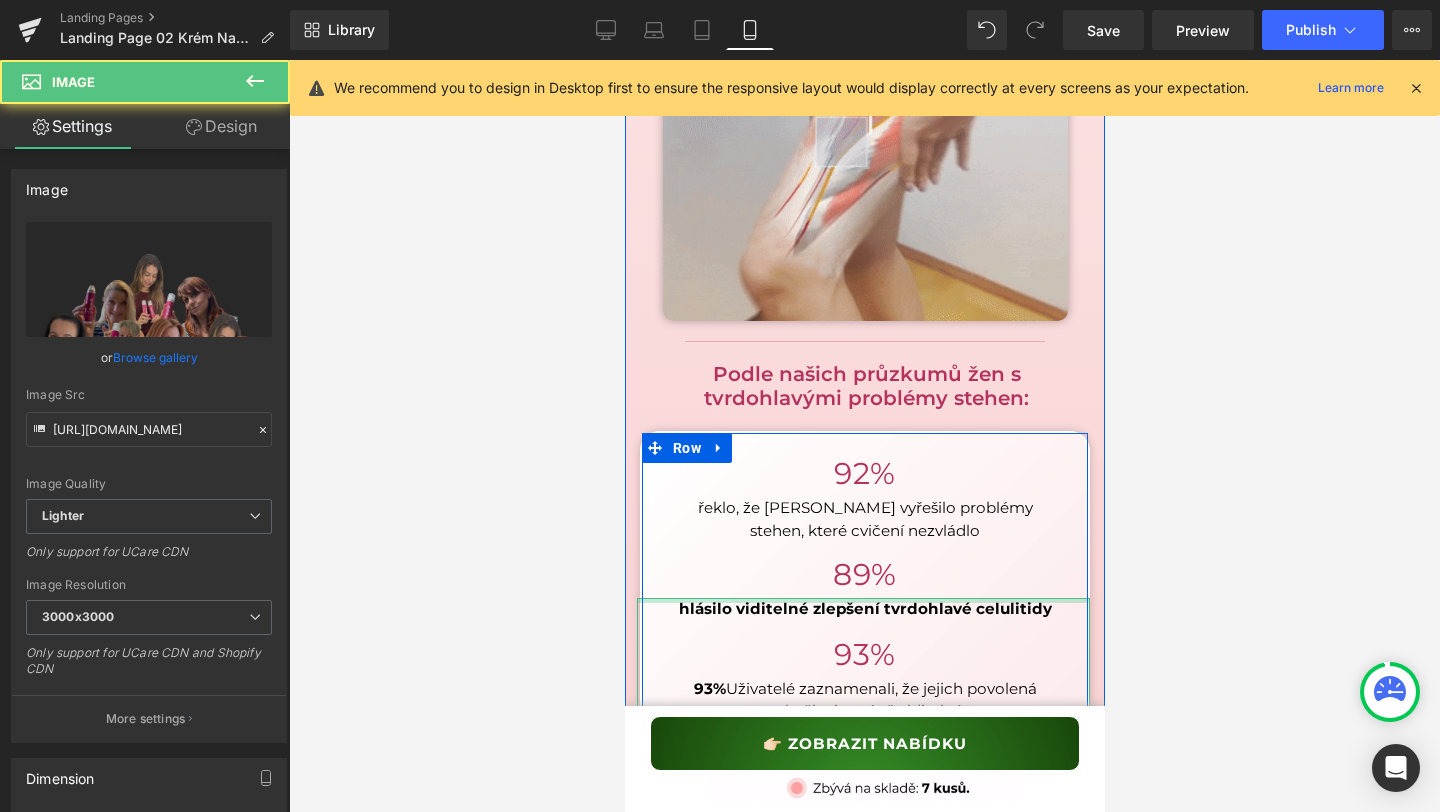 click at bounding box center (862, 600) 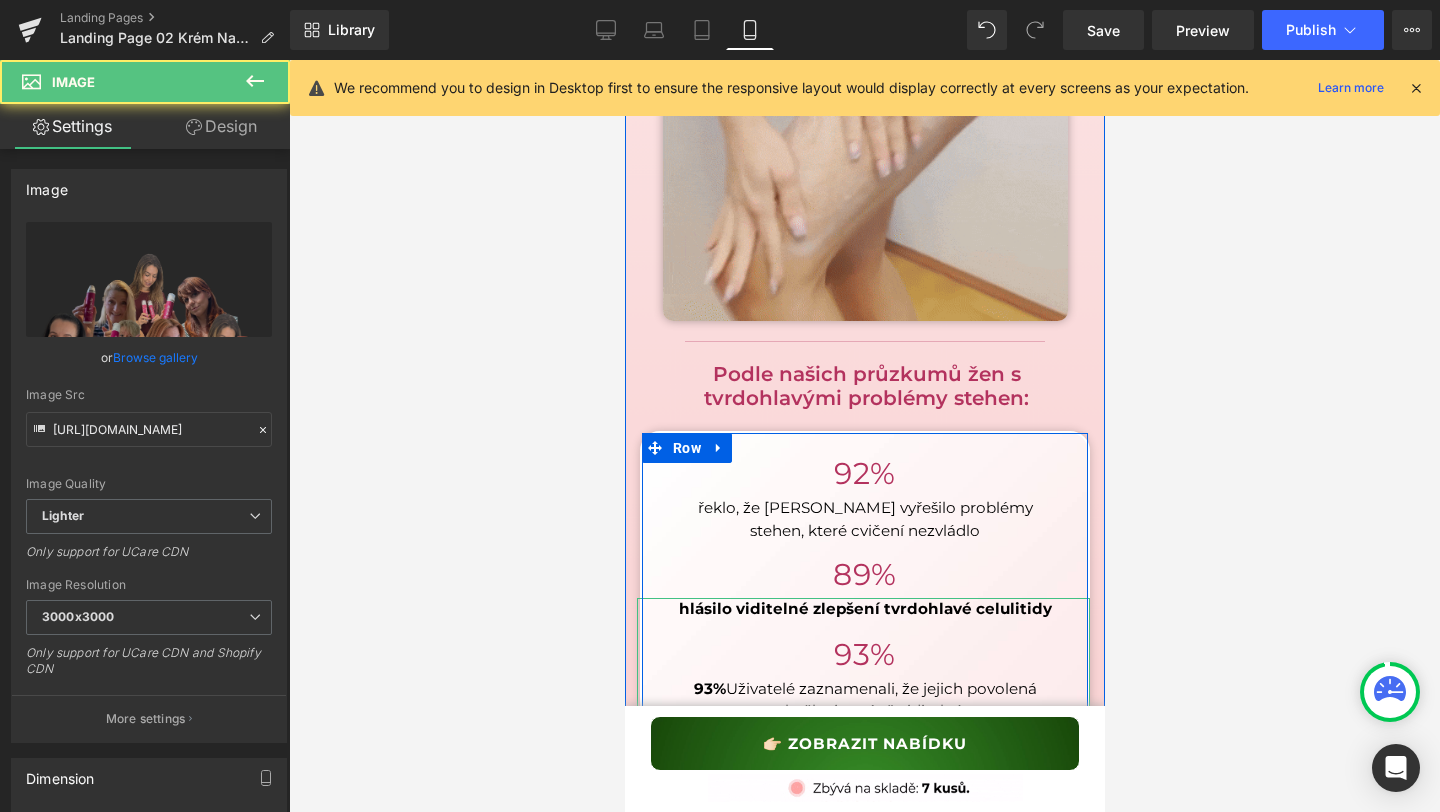 click at bounding box center [862, 824] 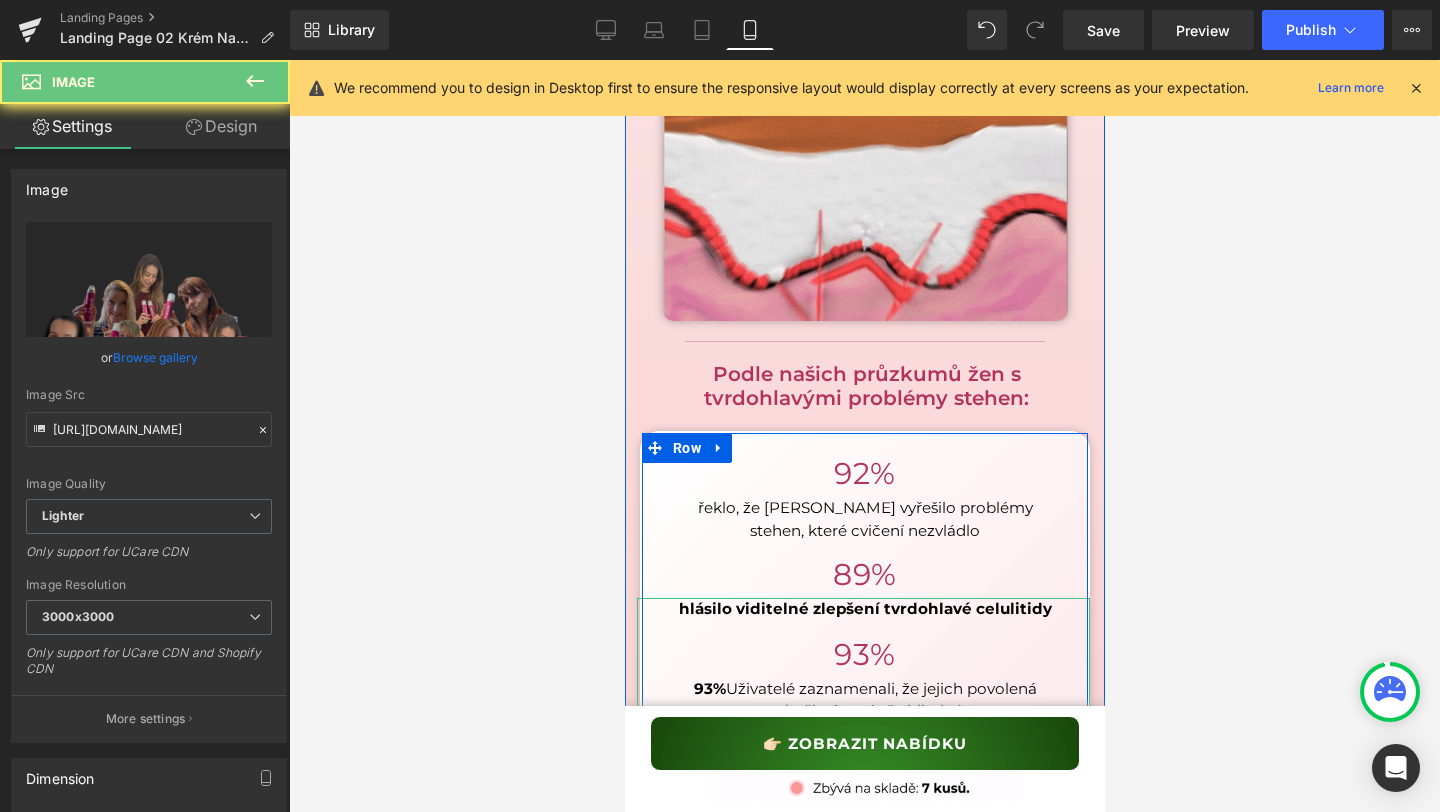 click at bounding box center [862, 824] 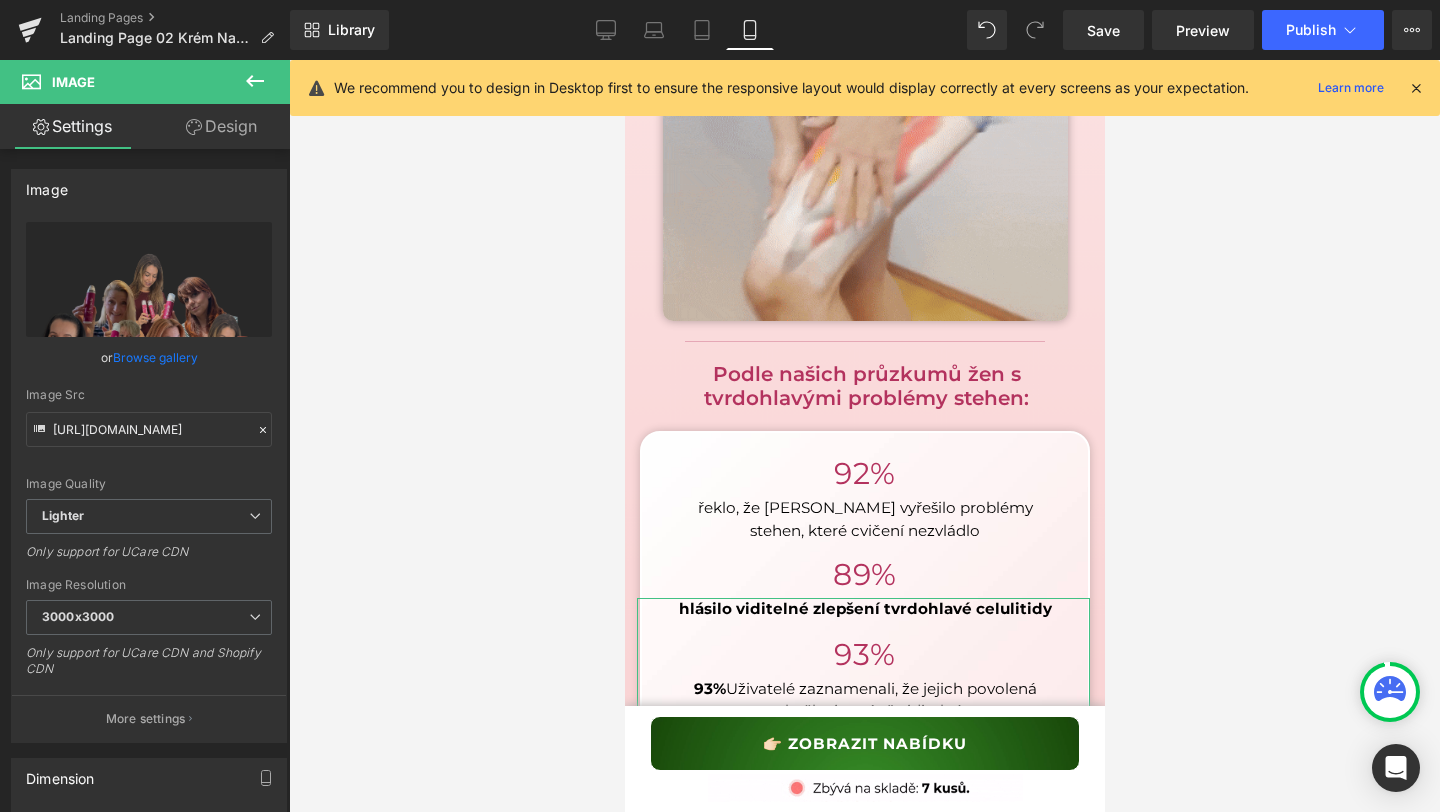click on "Design" at bounding box center [221, 126] 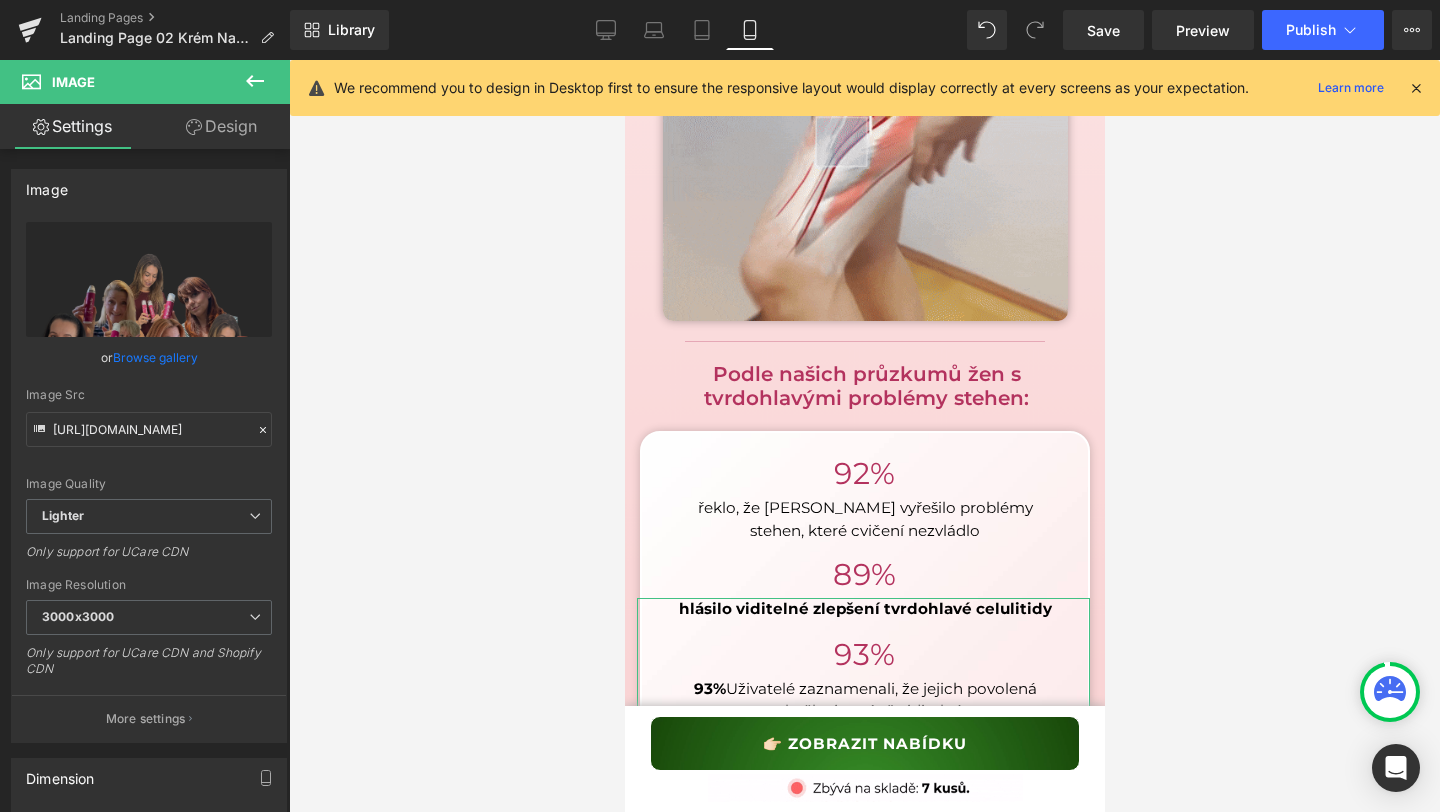 click on "Spacing" at bounding box center (0, 0) 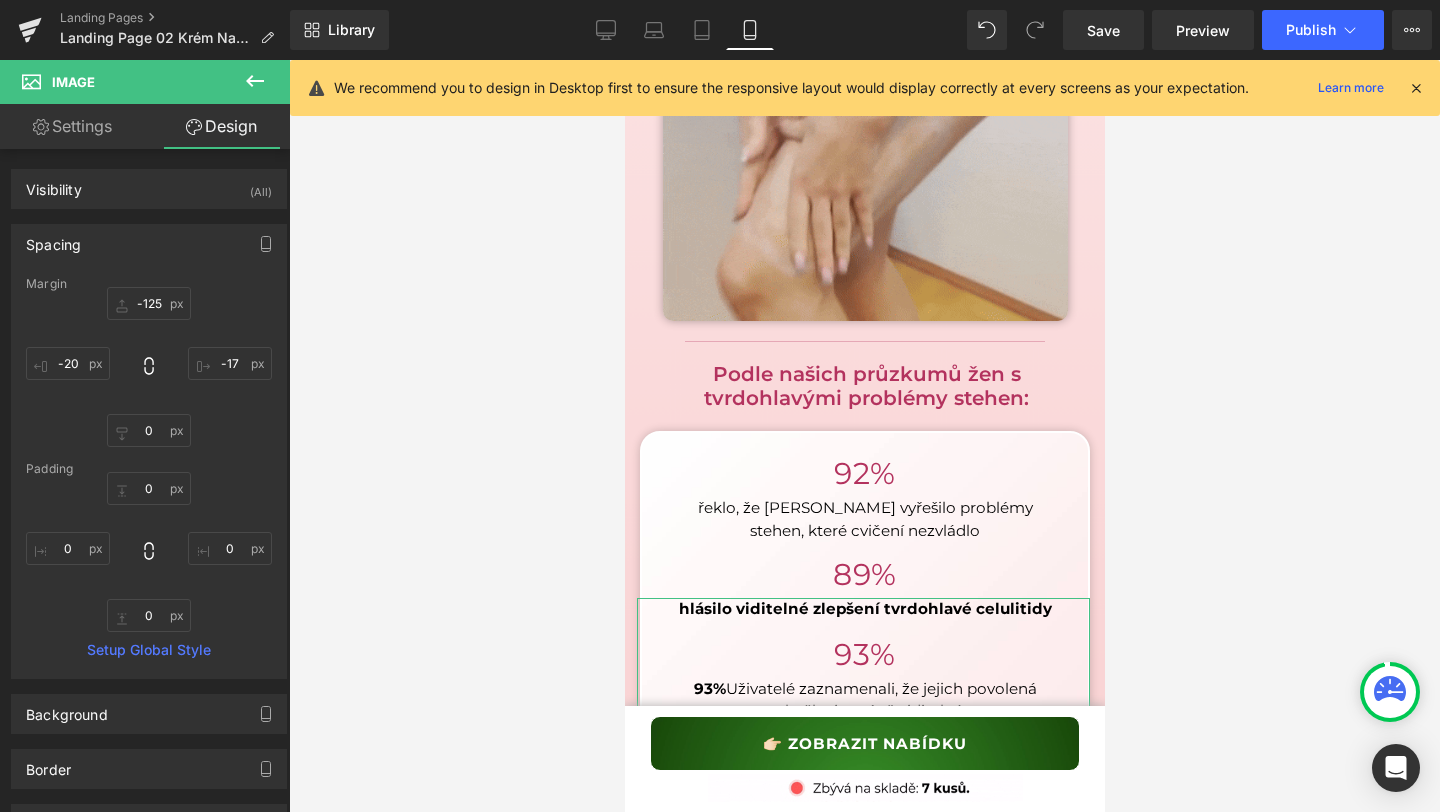 type on "-125" 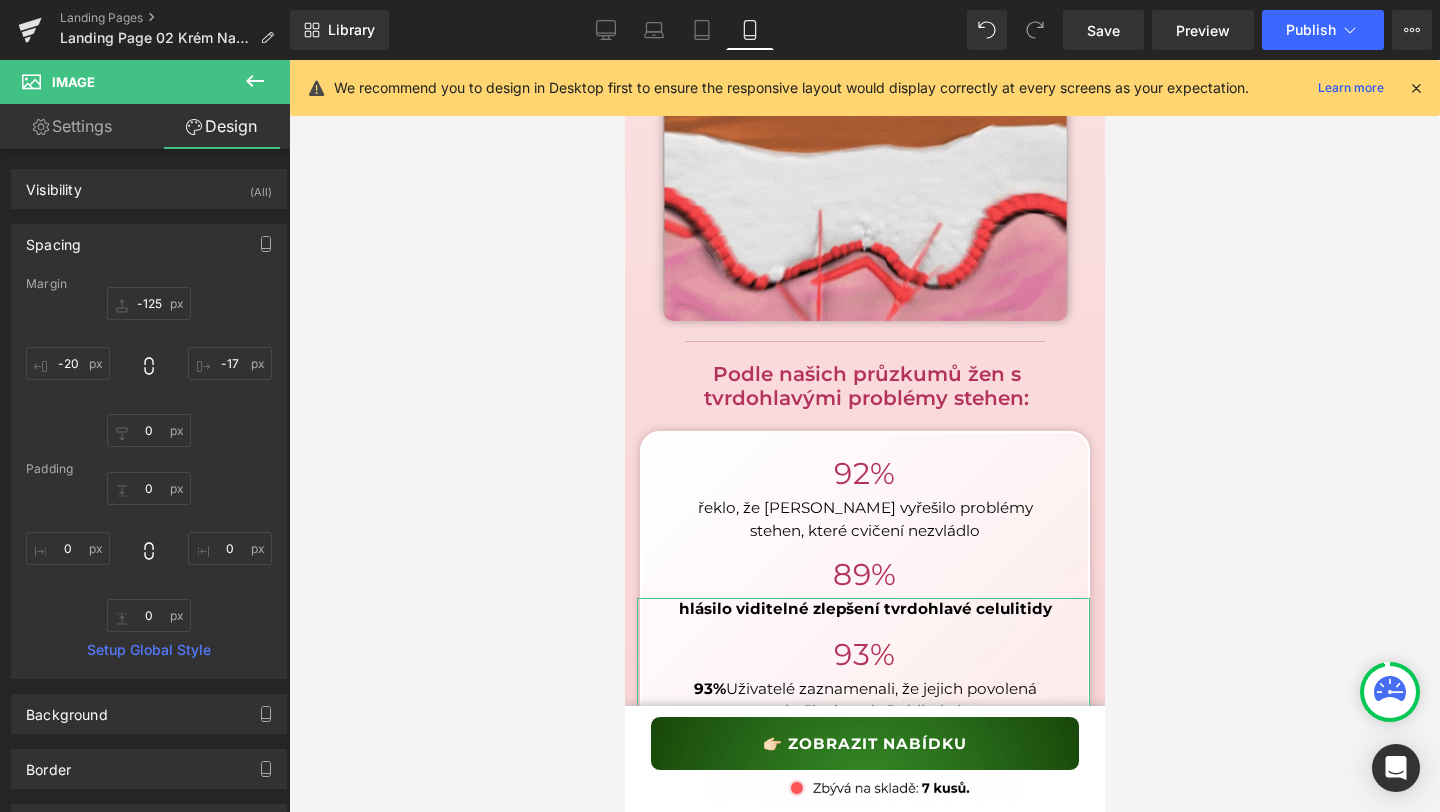 type on "-17" 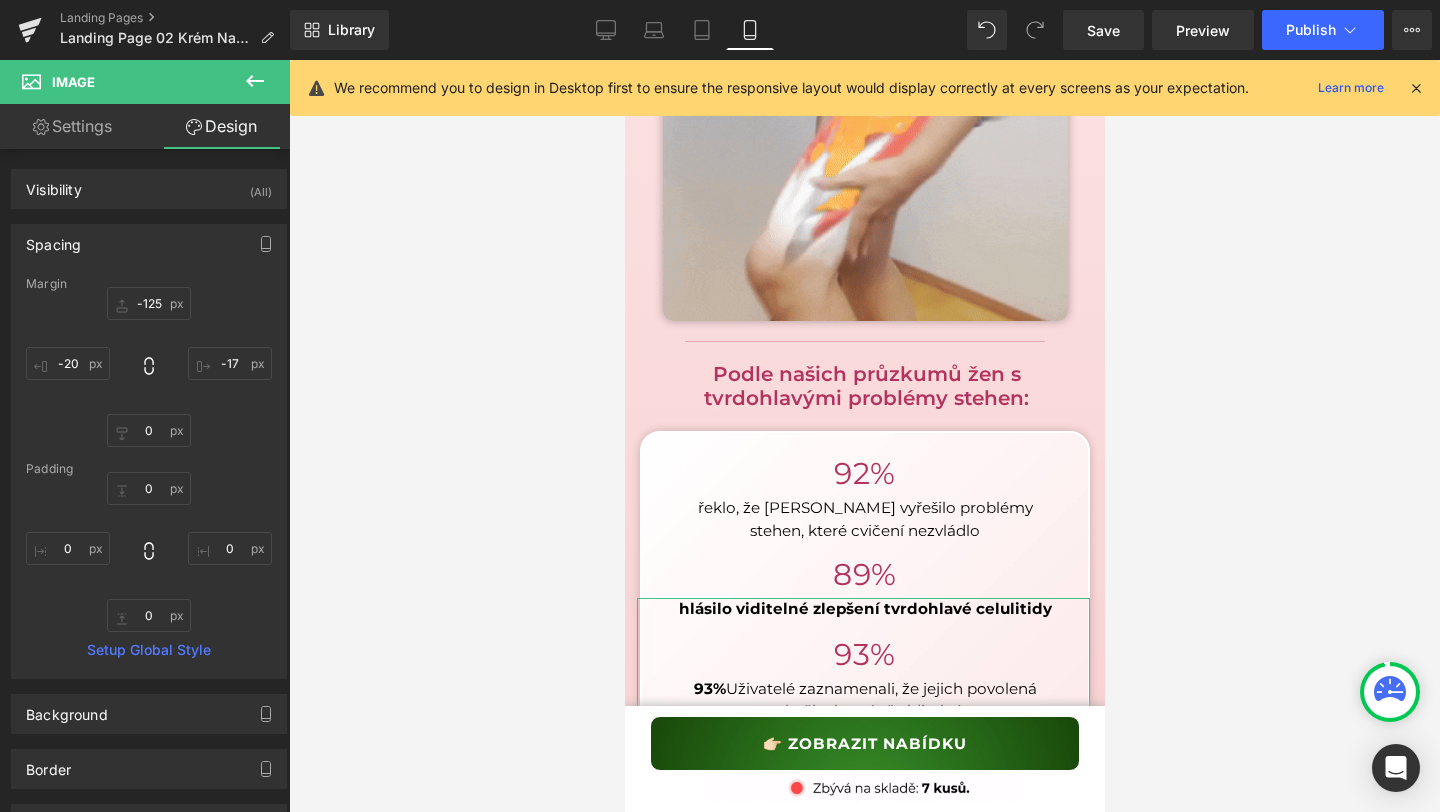 type on "0" 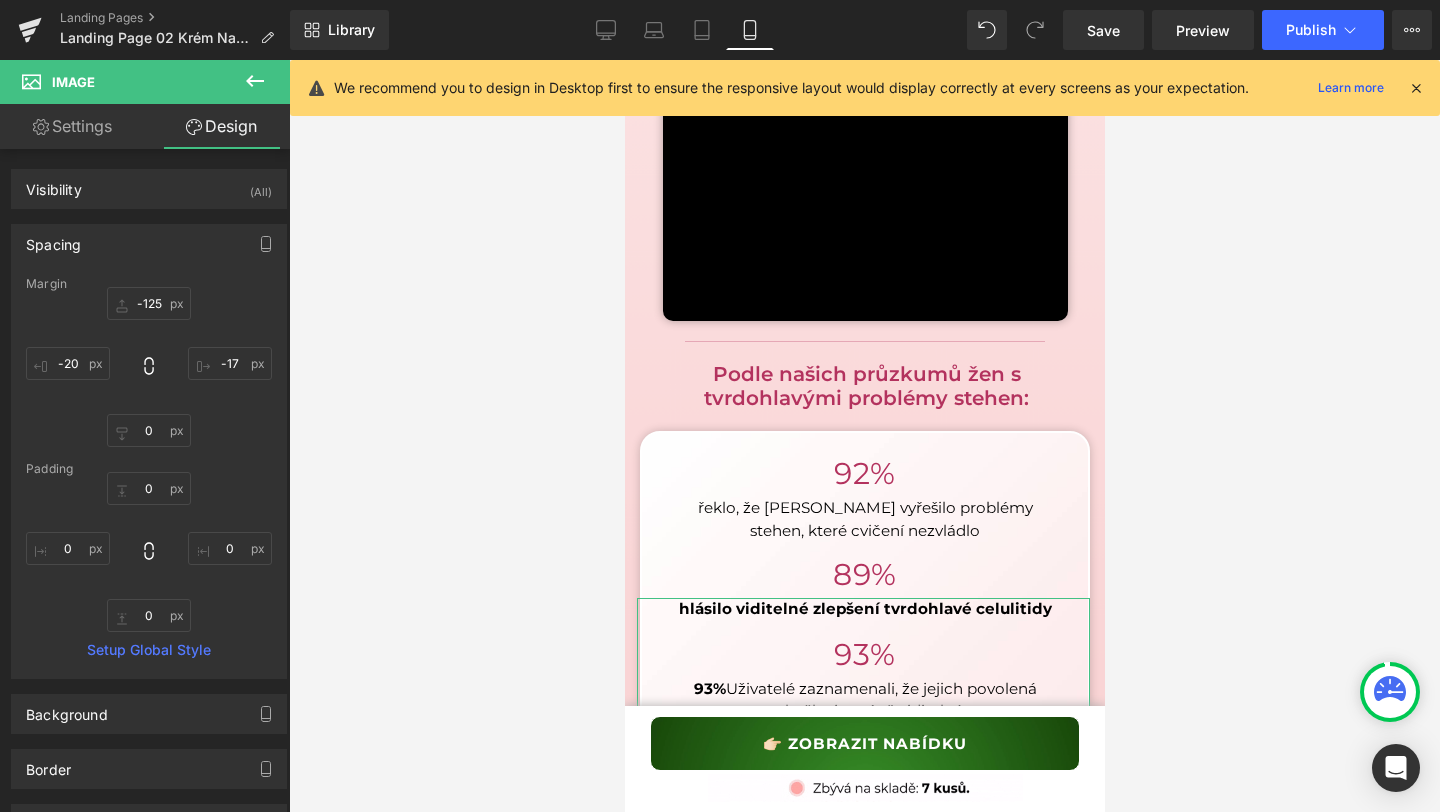type on "-20" 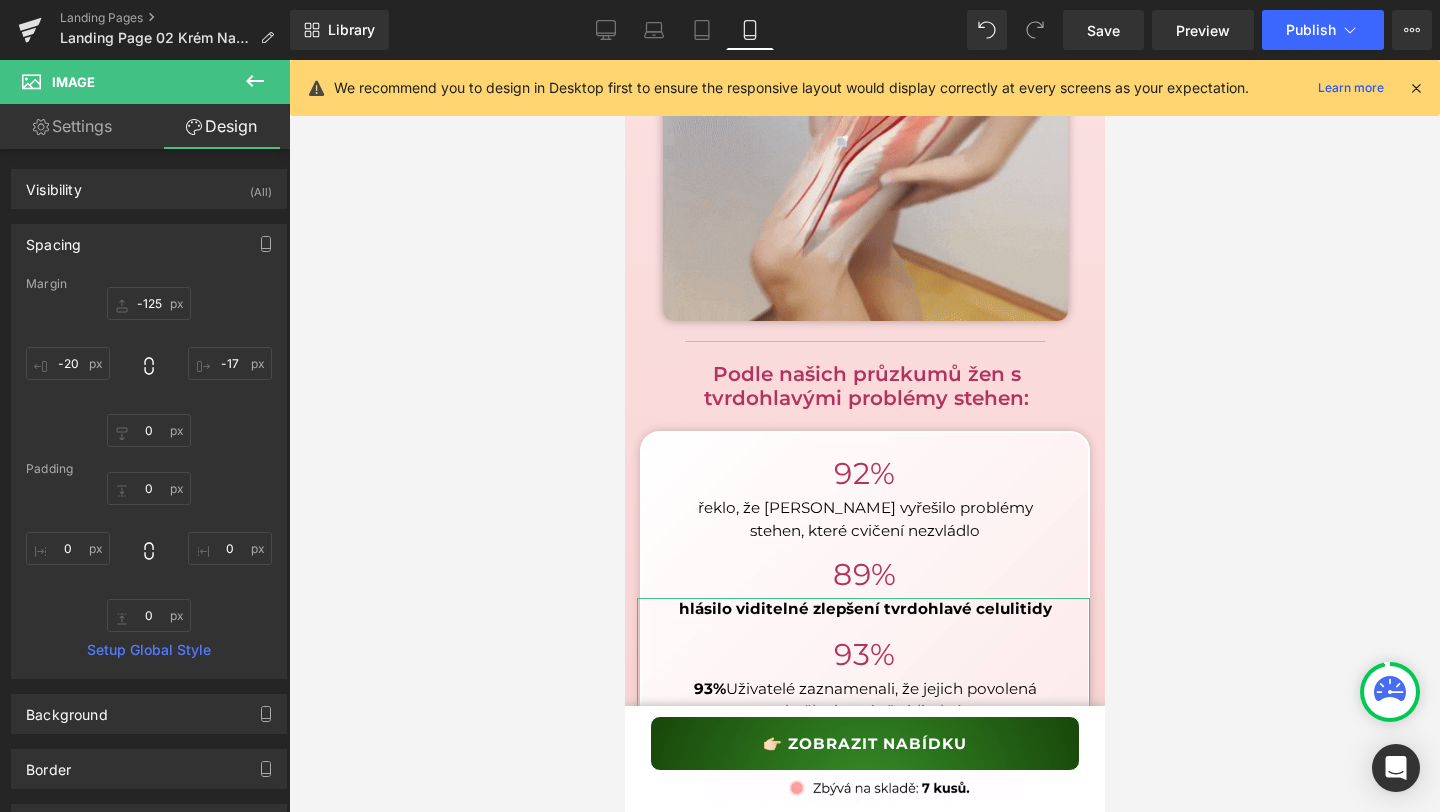 type on "0" 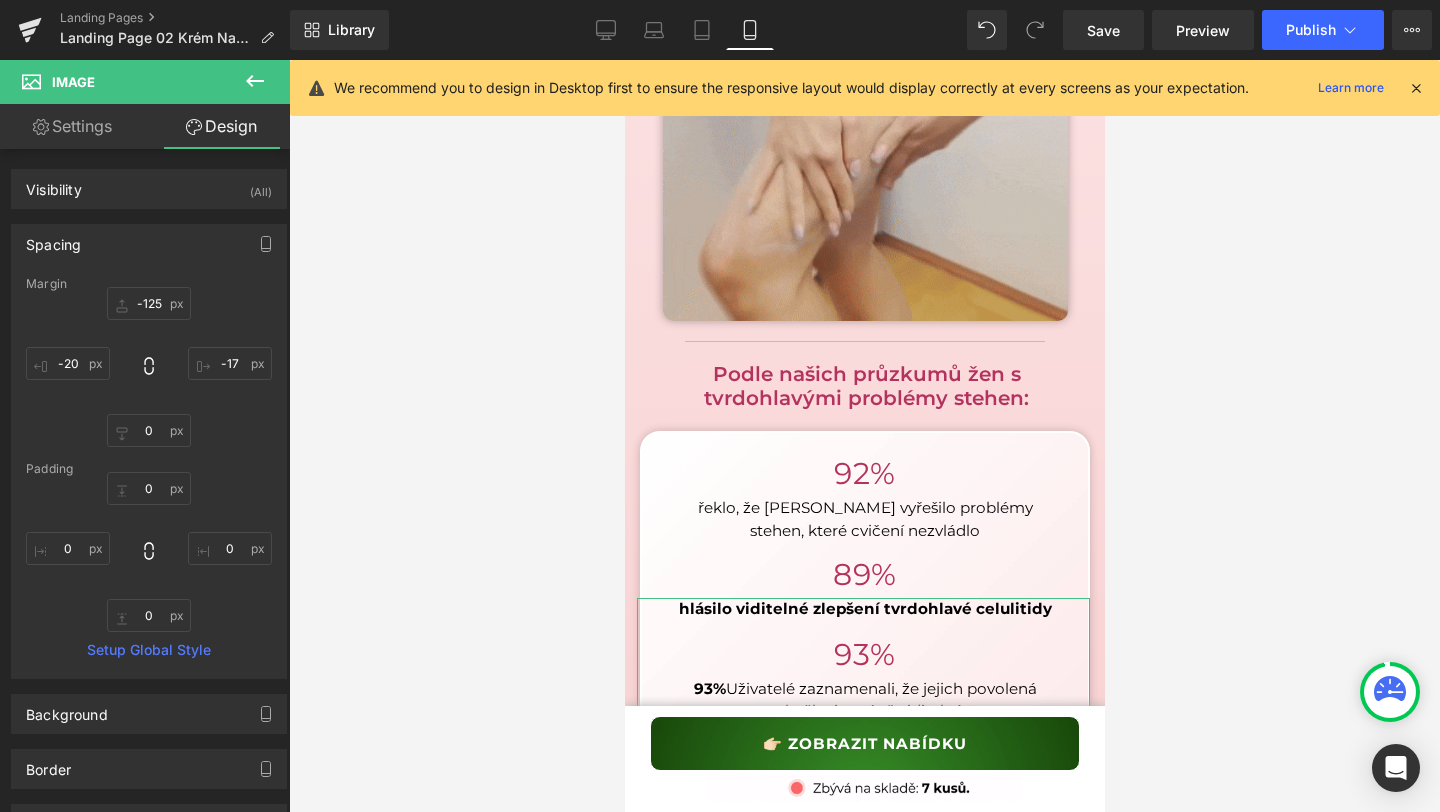 type on "0" 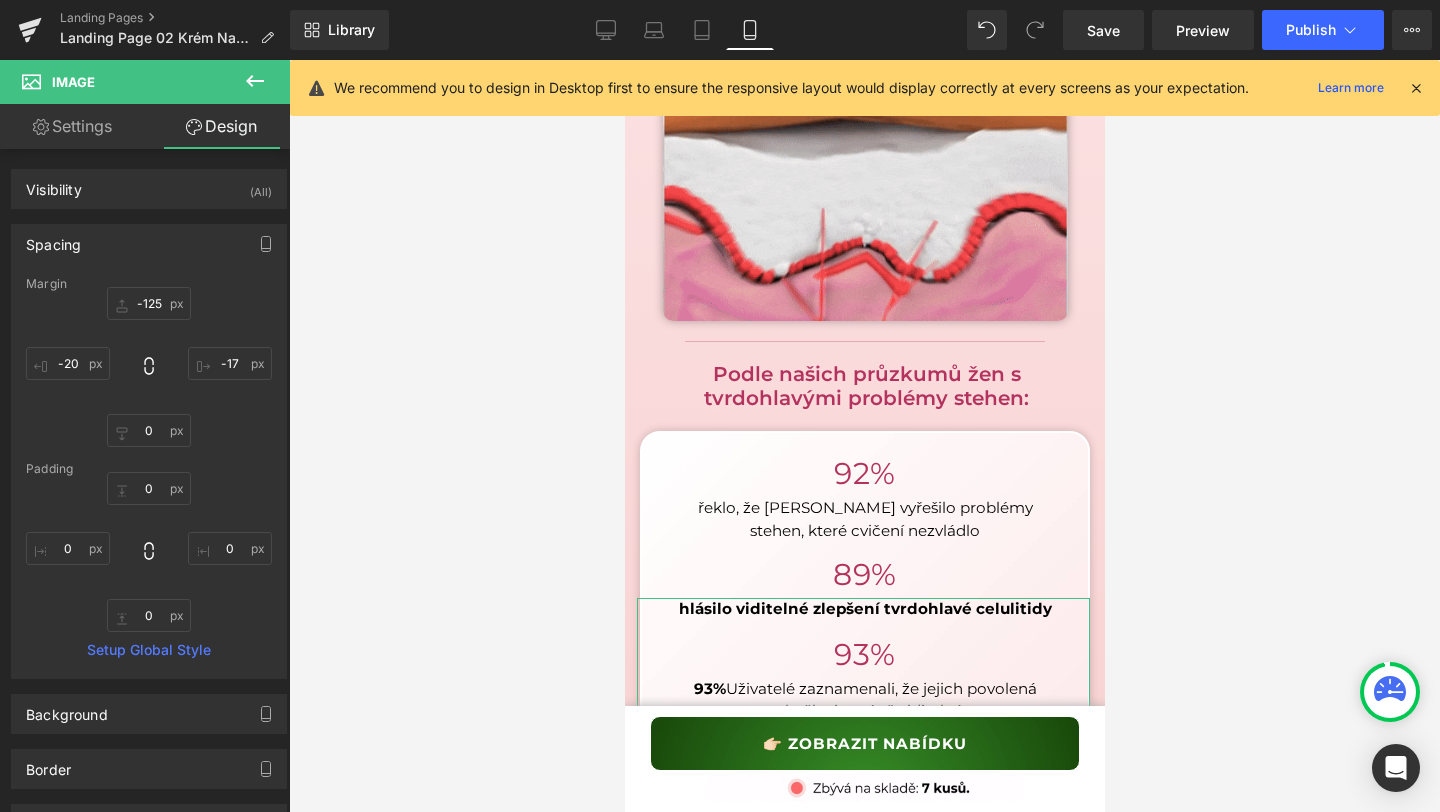 type on "0" 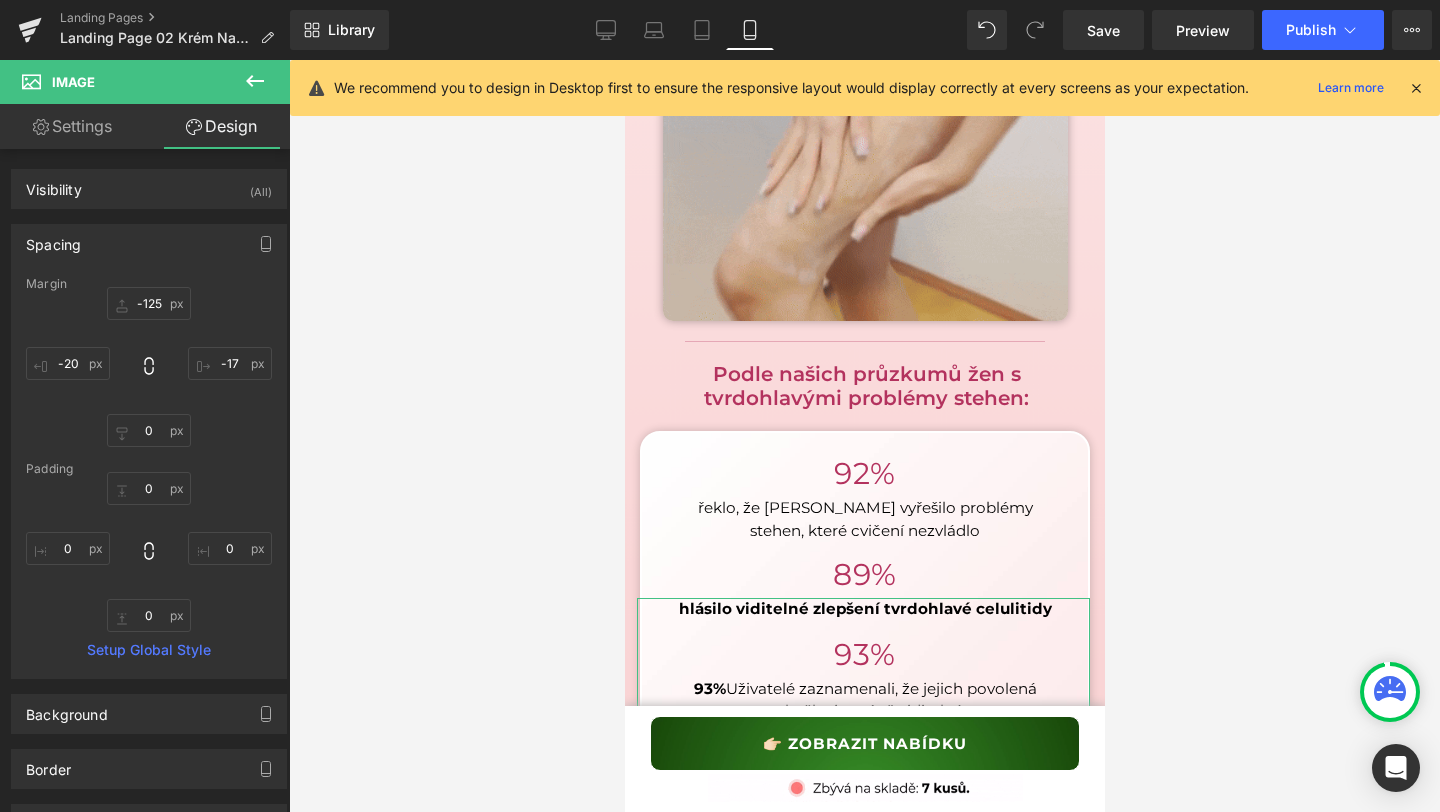 type on "0" 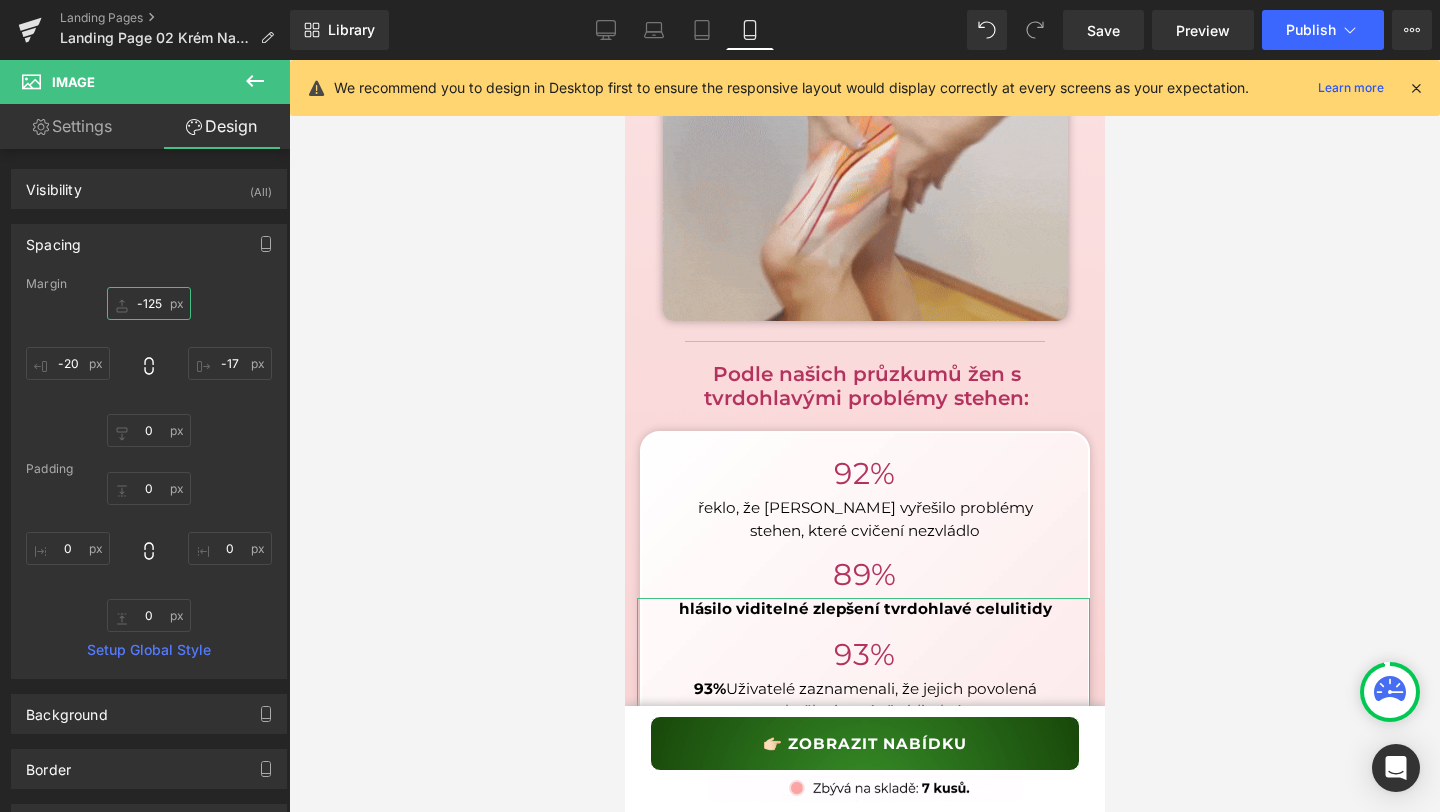 click on "-125" at bounding box center (149, 303) 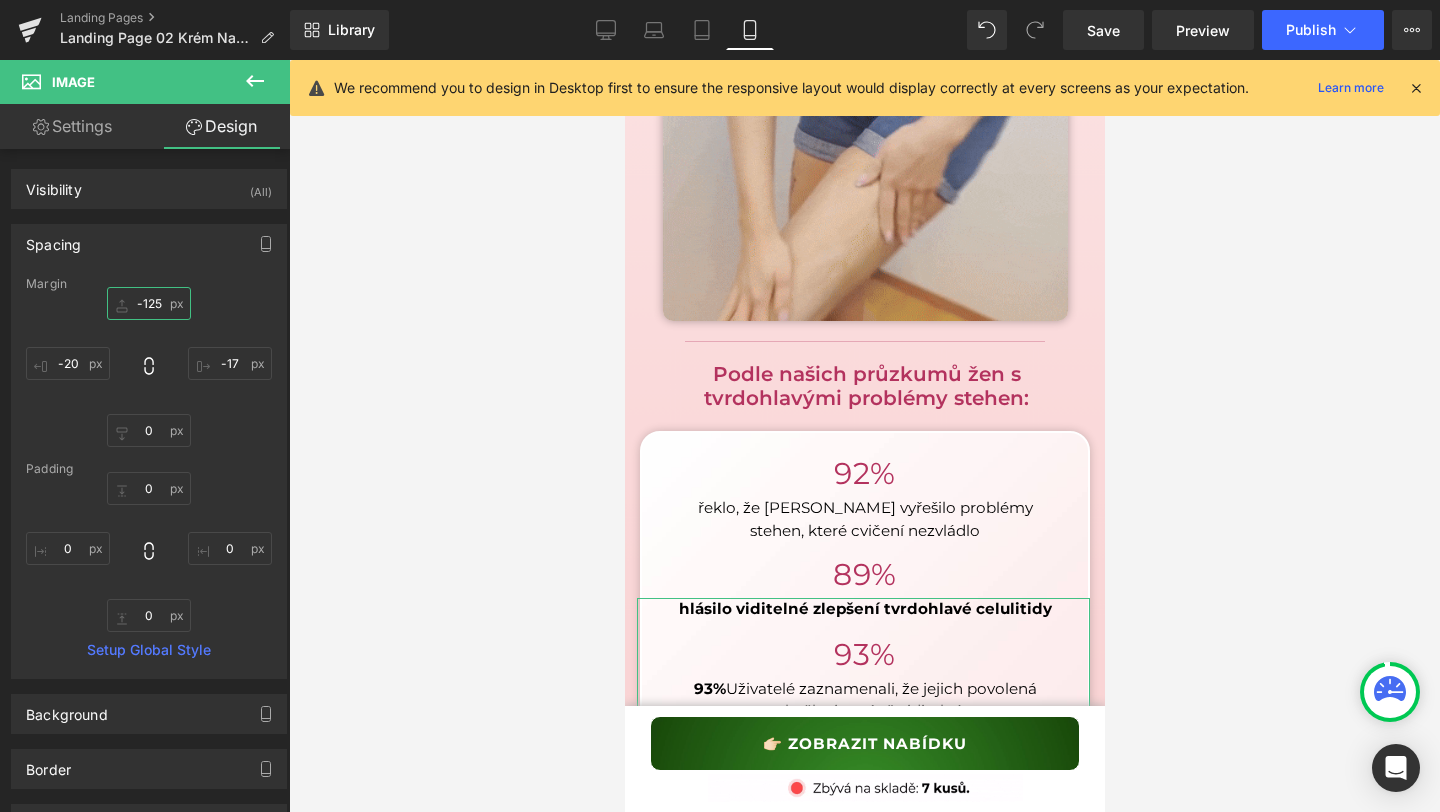 click on "-125" at bounding box center (149, 303) 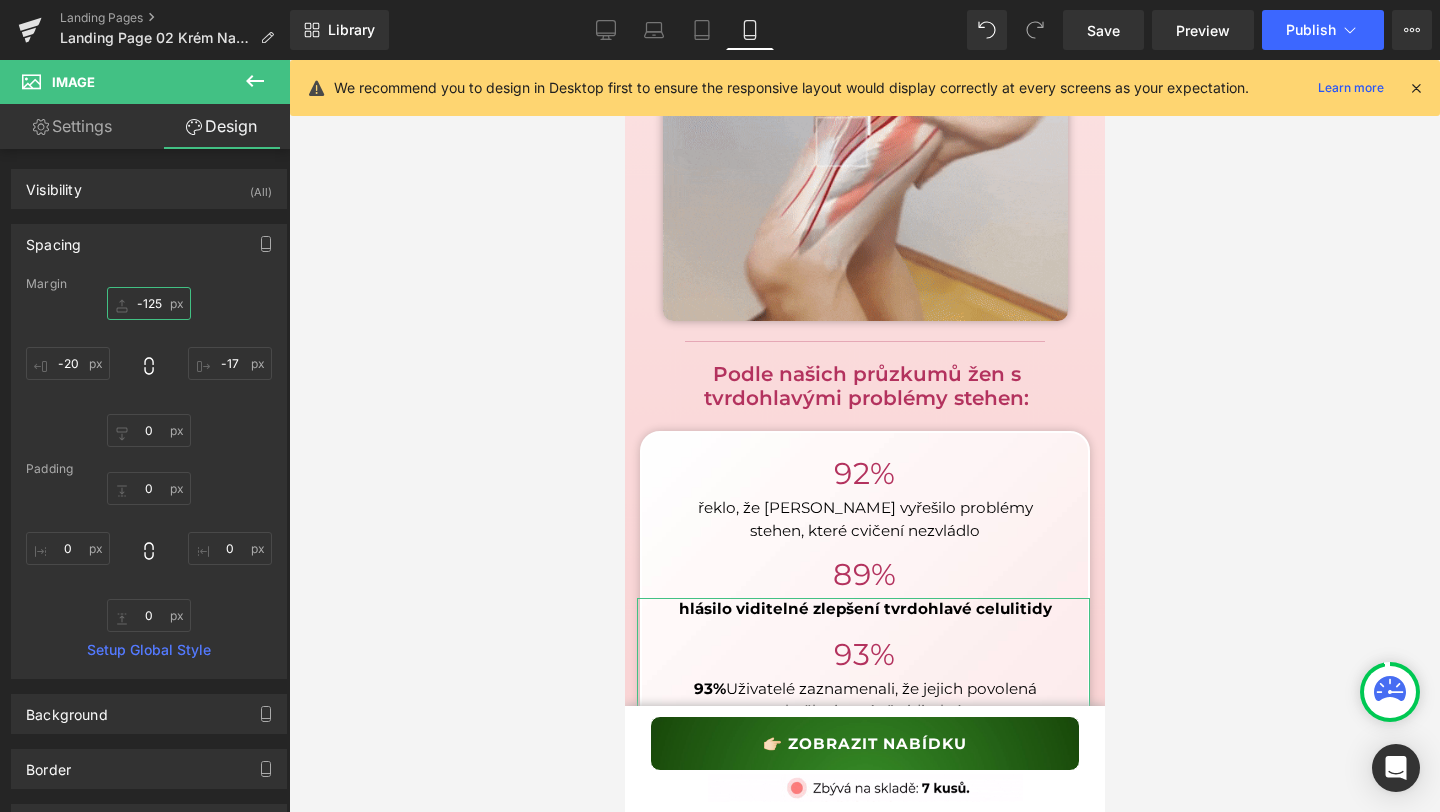 type on "125" 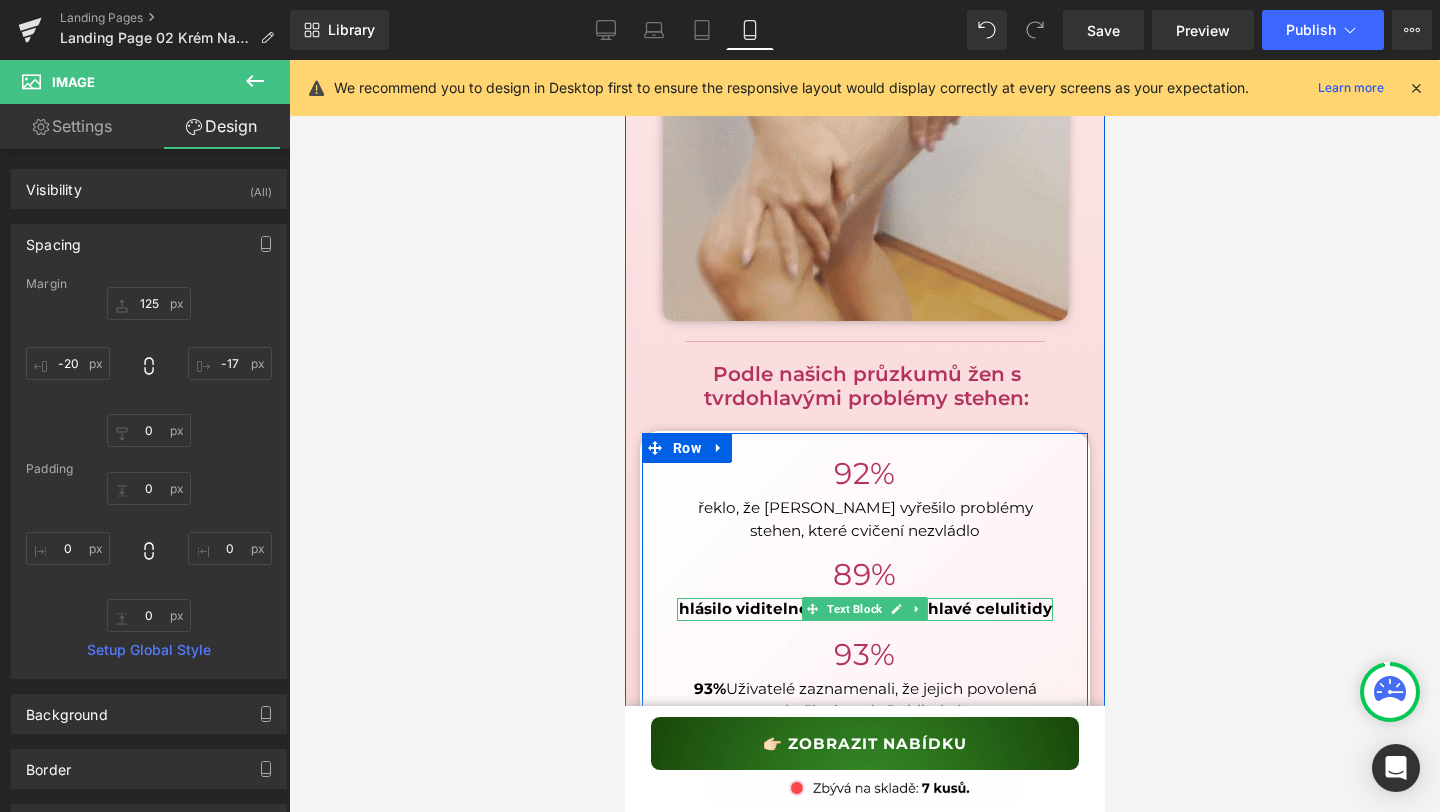 click at bounding box center [864, 618] 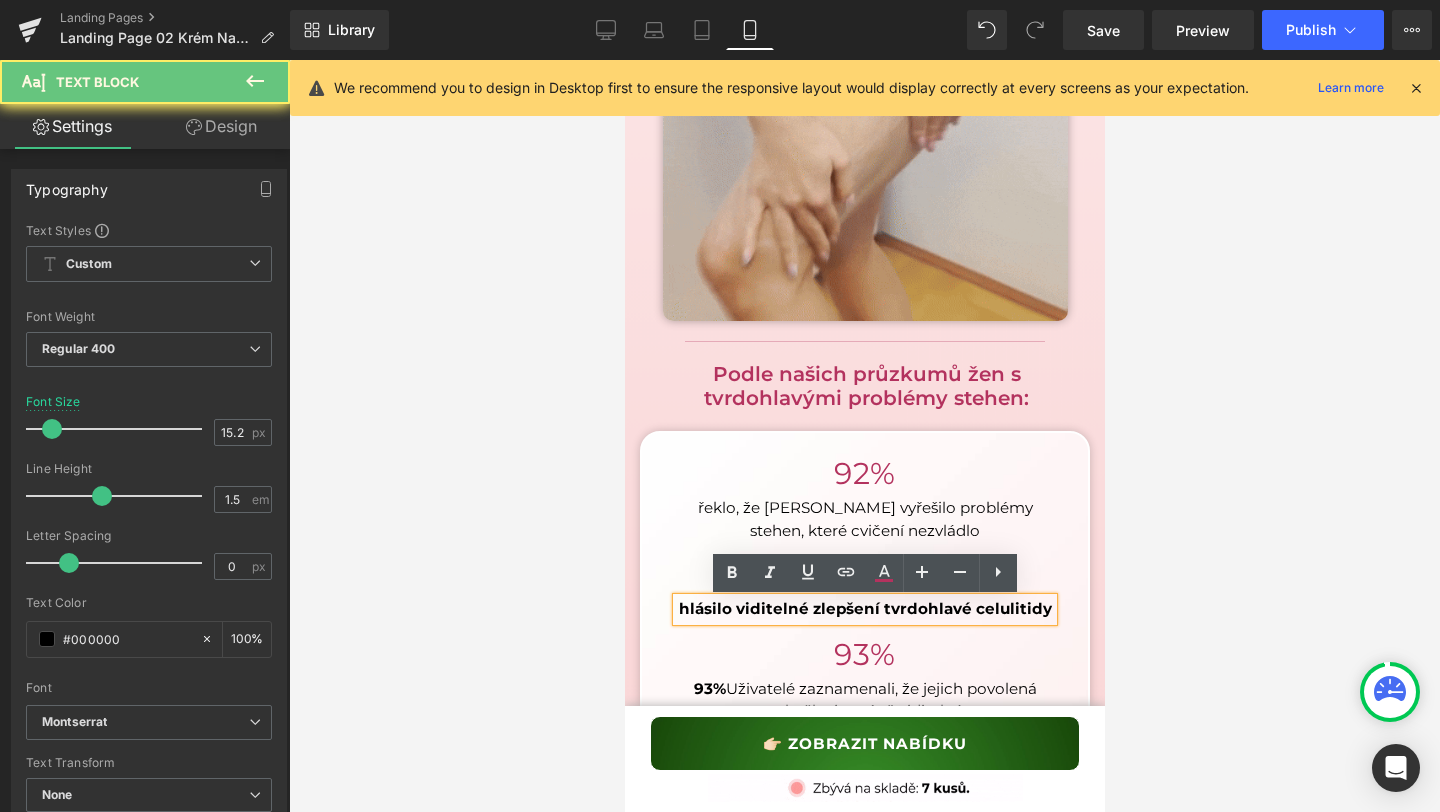 click on "hlásilo viditelné zlepšení tvrdohlavé celulitidy" at bounding box center [864, 608] 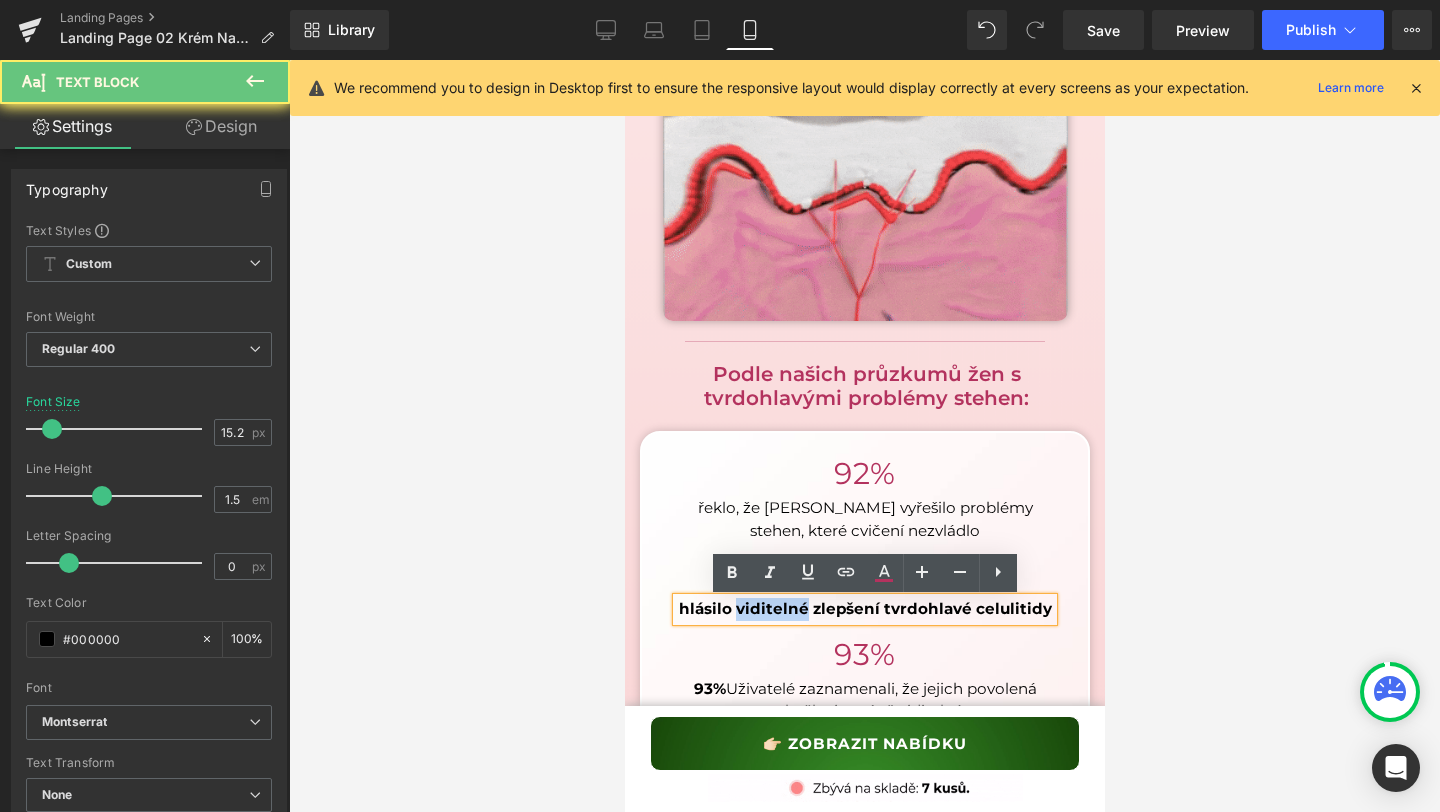 click on "hlásilo viditelné zlepšení tvrdohlavé celulitidy" at bounding box center (864, 608) 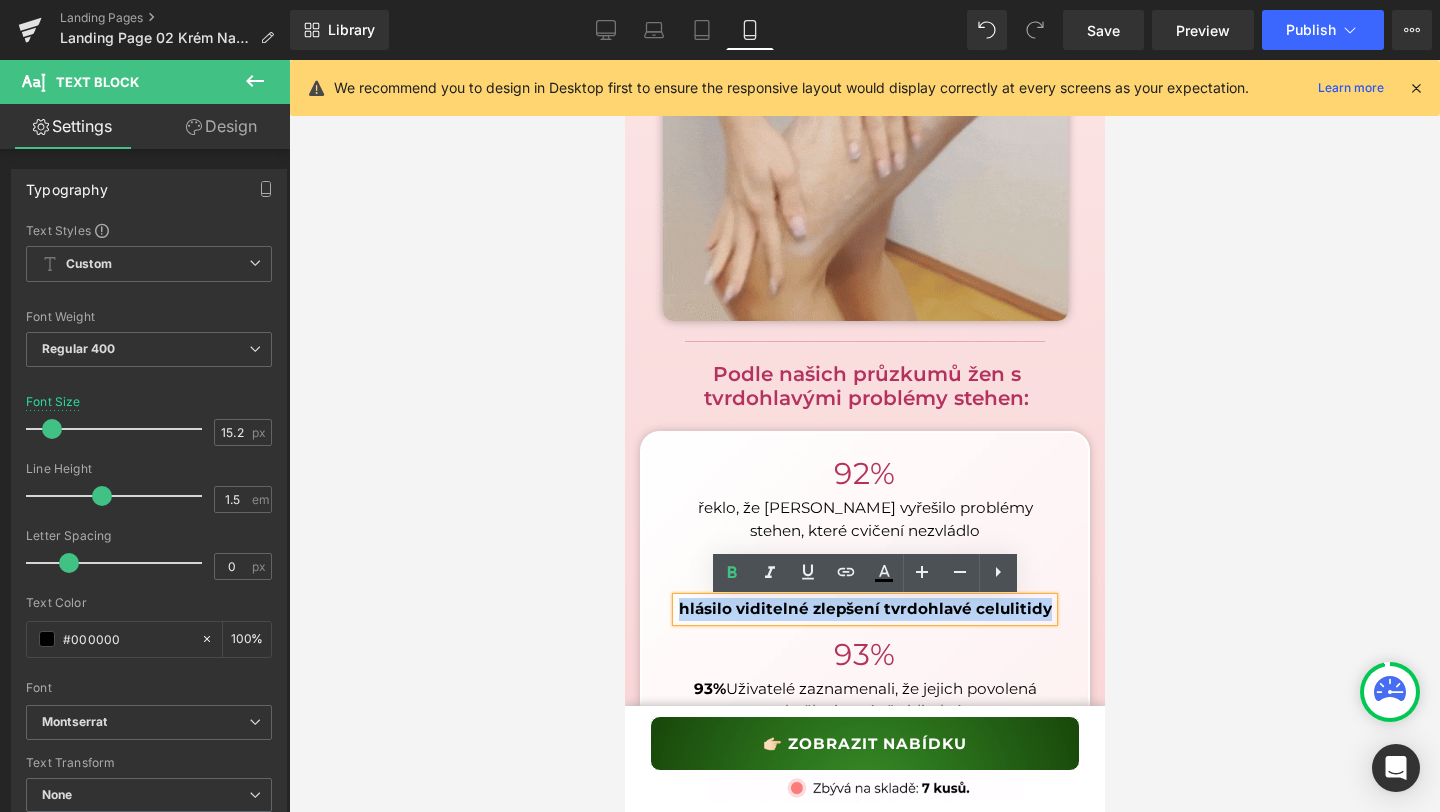 click on "hlásilo viditelné zlepšení tvrdohlavé celulitidy" at bounding box center [864, 608] 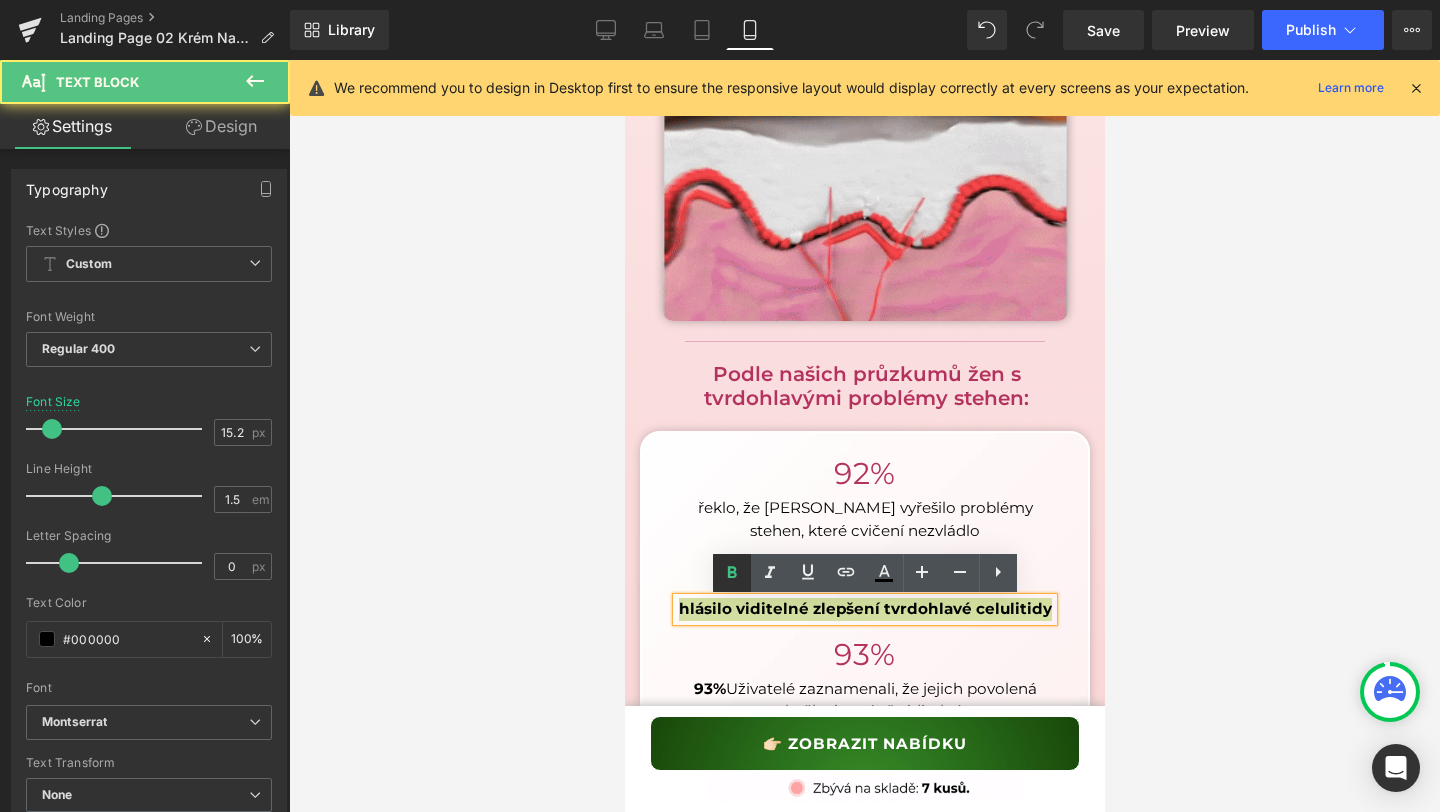 click at bounding box center [732, 573] 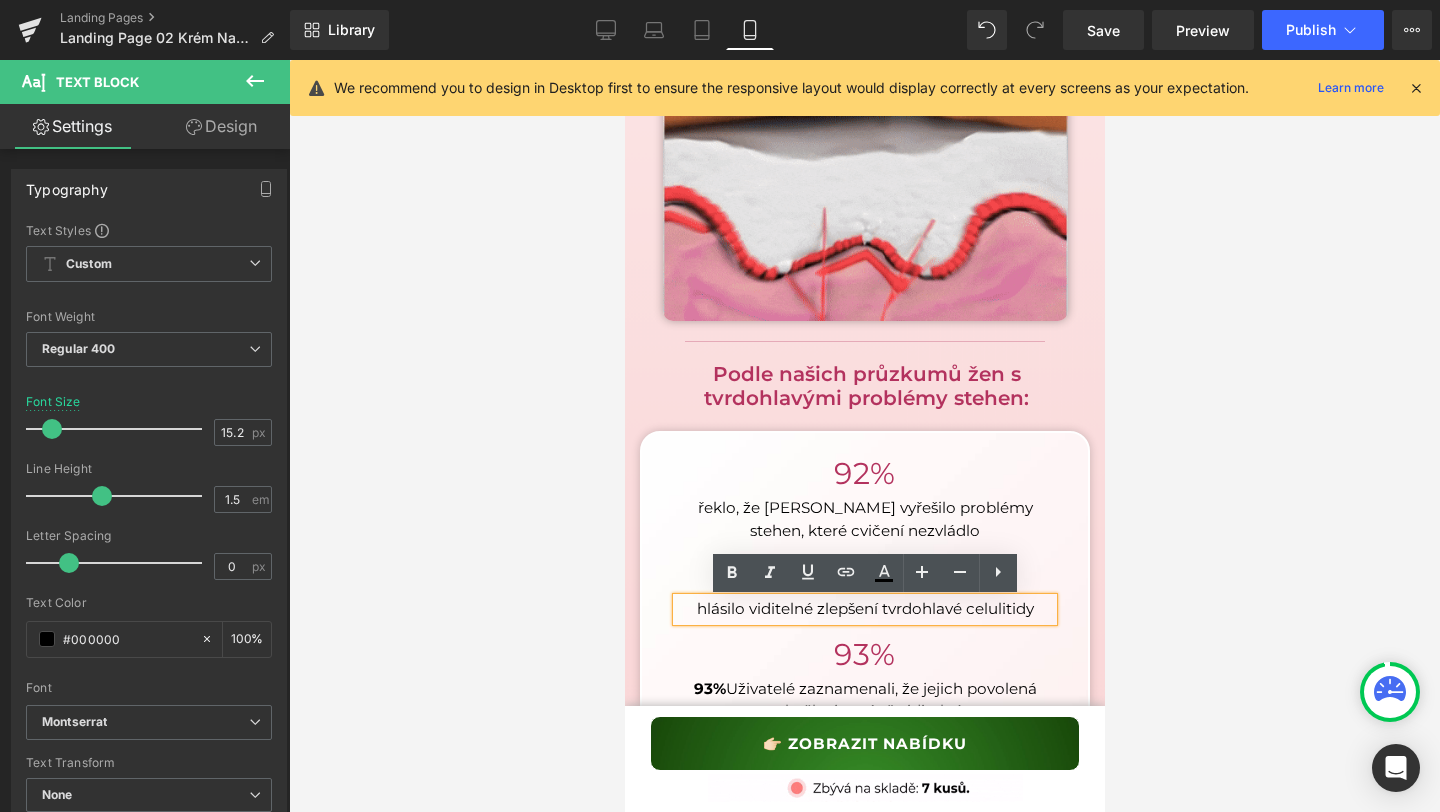 click on "hlásilo viditelné zlepšení tvrdohlavé celulitidy" at bounding box center (864, 609) 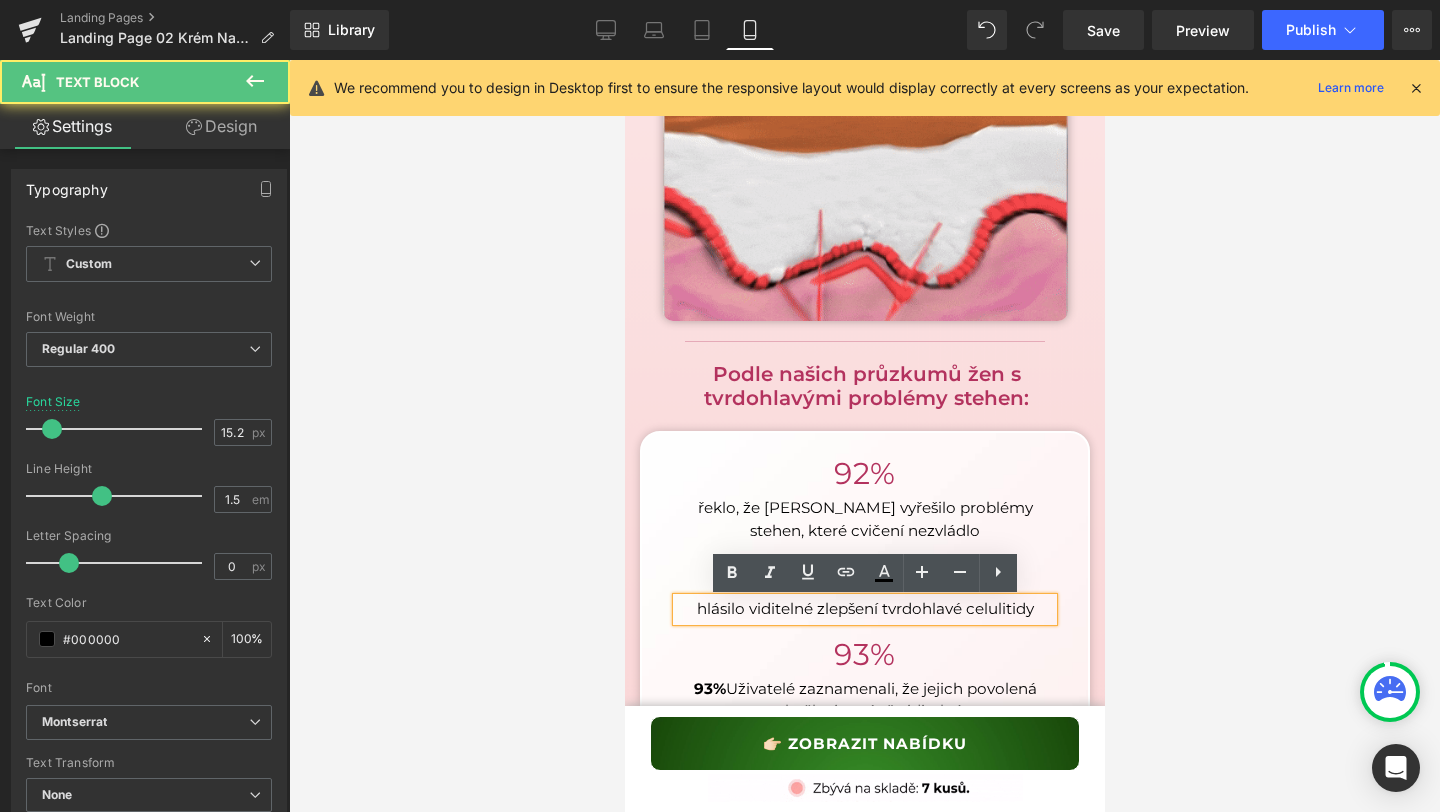 click on "hlásilo viditelné zlepšení tvrdohlavé celulitidy" at bounding box center [864, 609] 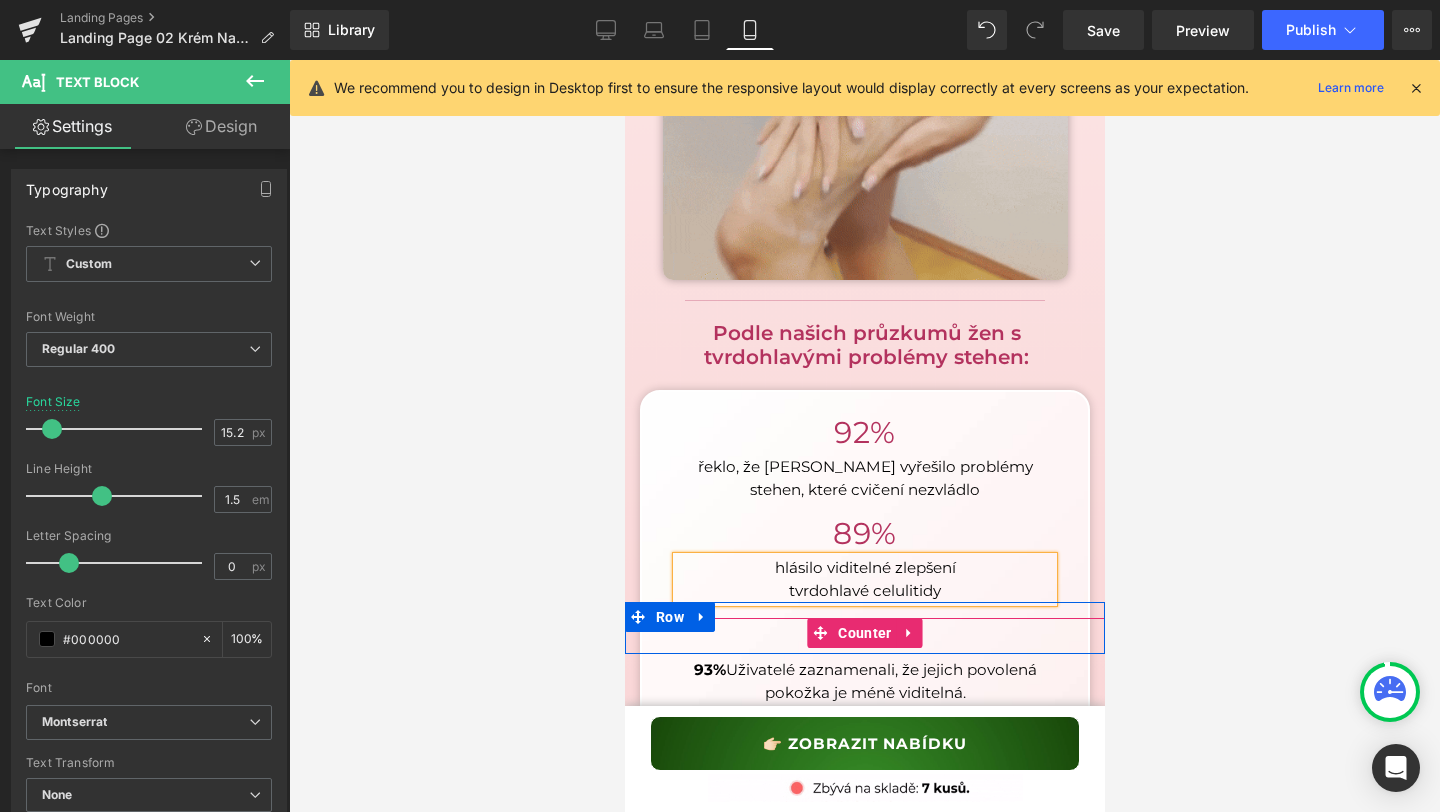 scroll, scrollTop: 4212, scrollLeft: 0, axis: vertical 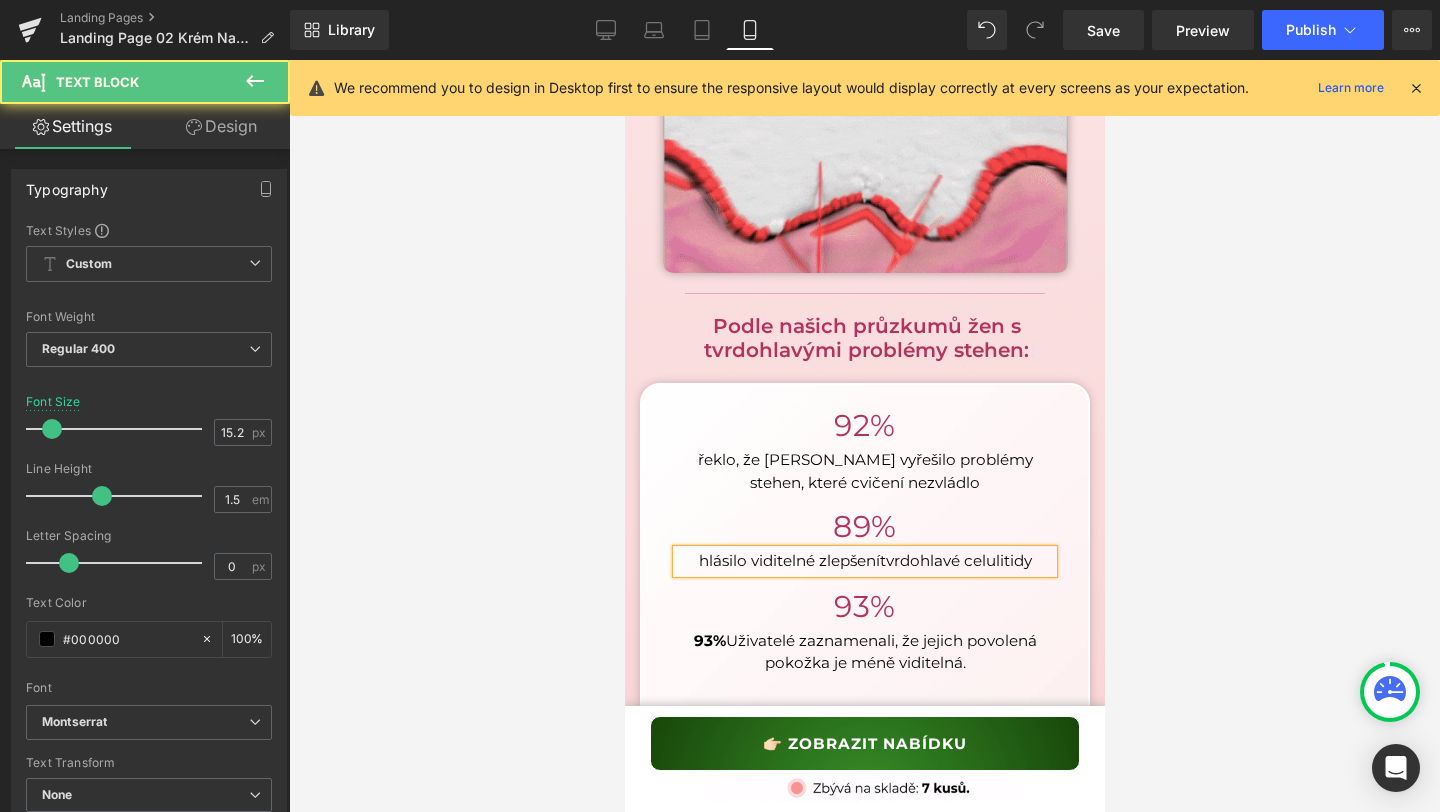 click on "tvrdohlavé celulitidy" at bounding box center (955, 560) 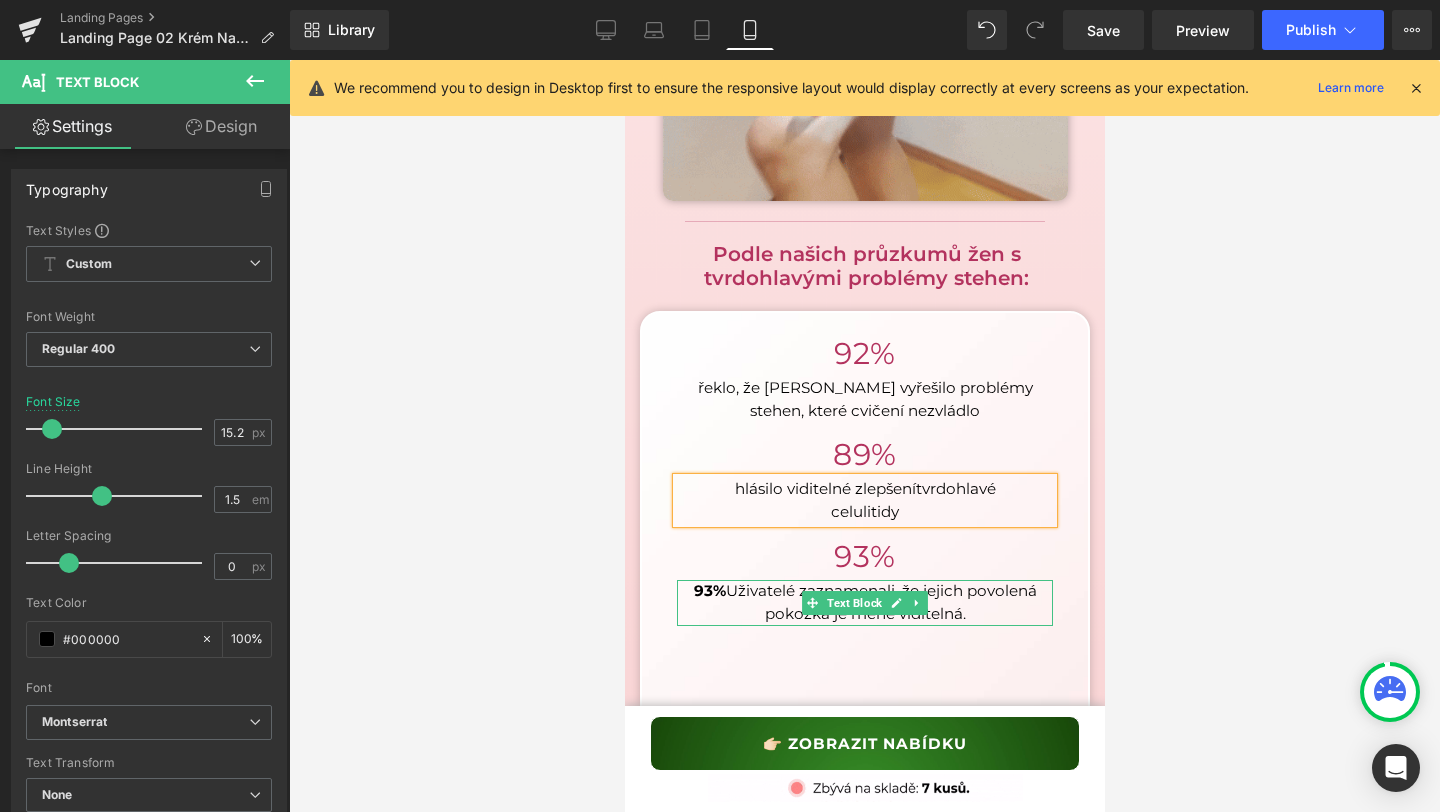 scroll, scrollTop: 4311, scrollLeft: 0, axis: vertical 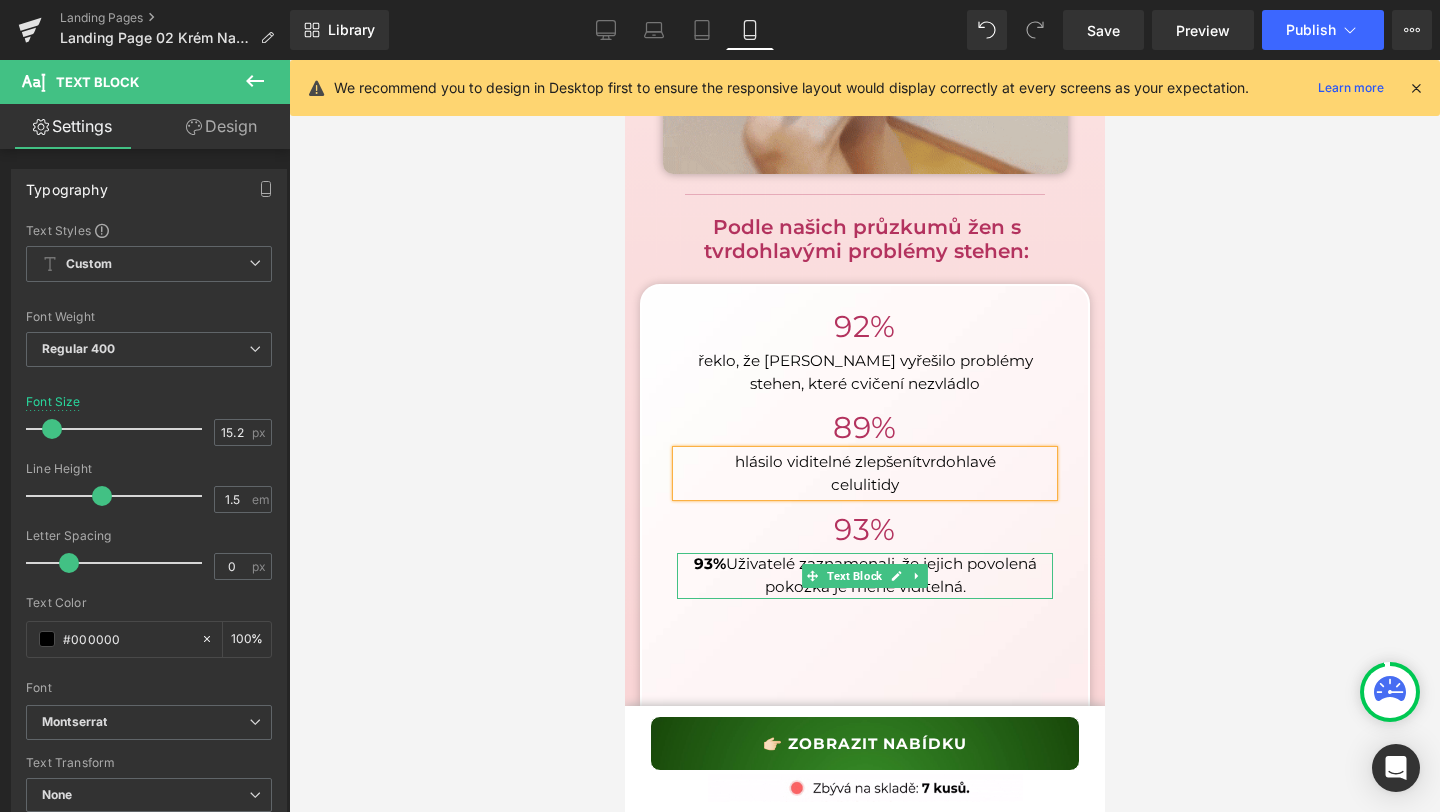 click on "93%  Uživatelé zaznamenali, že jejich povolená pokožka je méně viditelná." at bounding box center (864, 576) 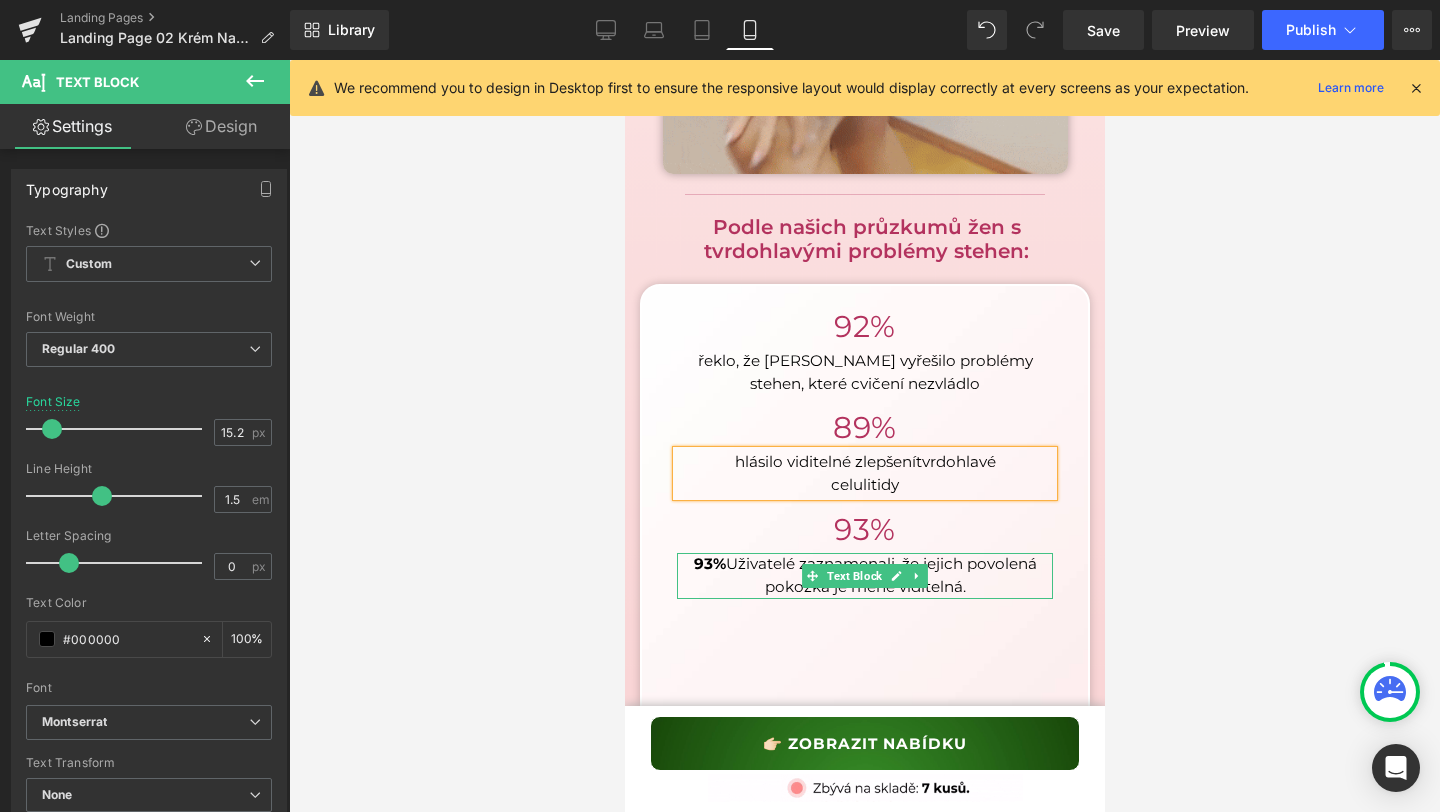 click on "93%  Uživatelé zaznamenali, že jejich povolená pokožka je méně viditelná." at bounding box center (864, 576) 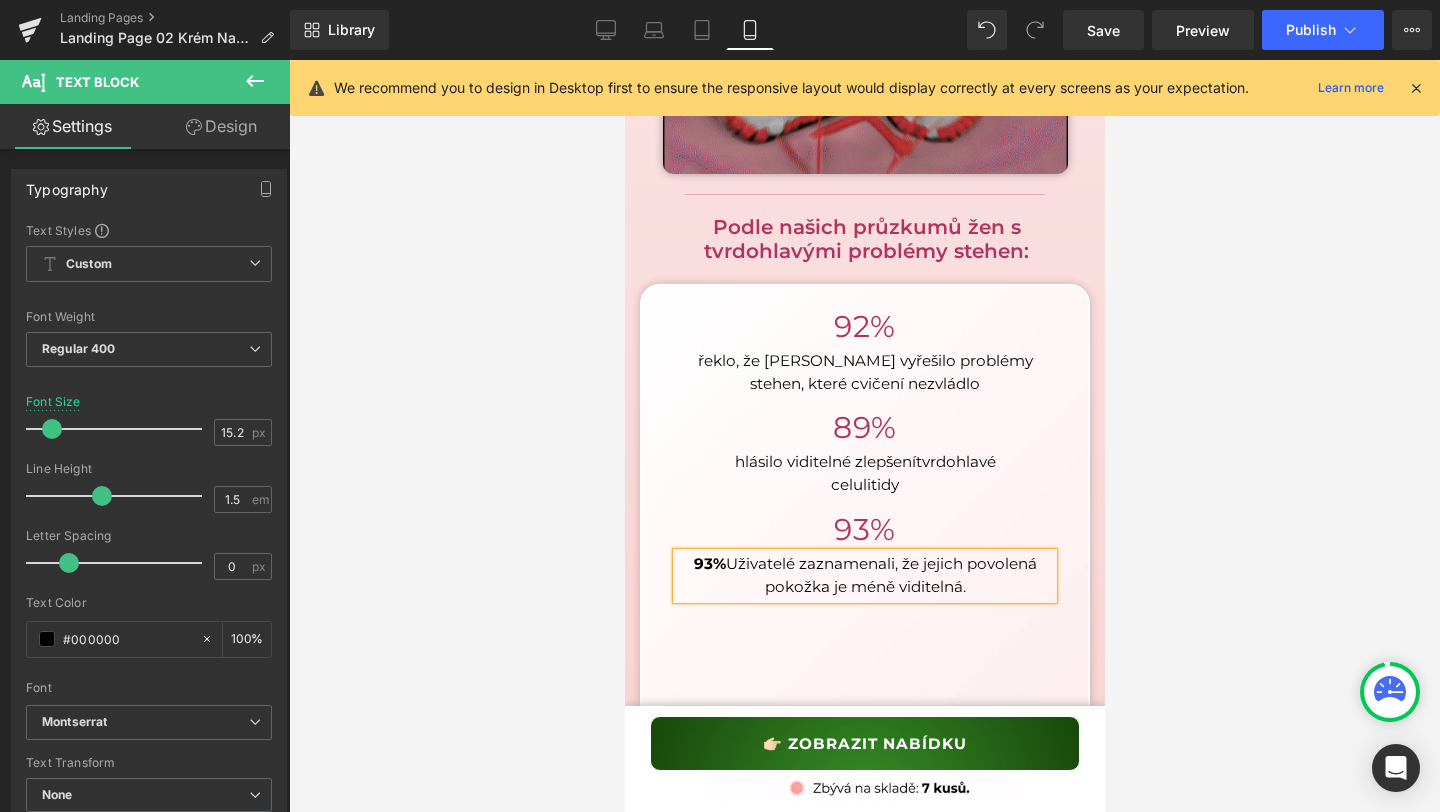 click on "93%  Uživatelé zaznamenali, že jejich povolená pokožka je méně viditelná." at bounding box center (864, 576) 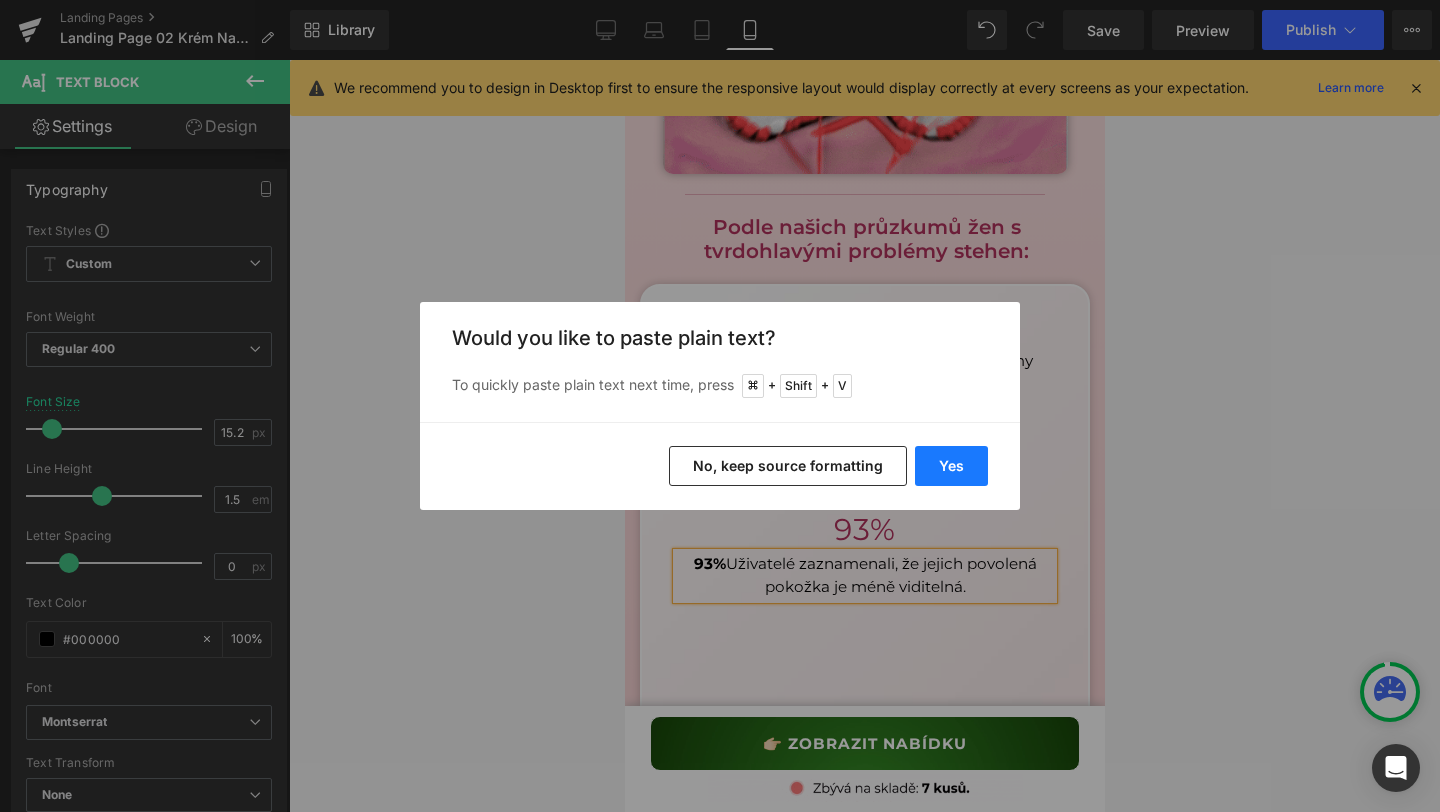click on "Yes" at bounding box center [951, 466] 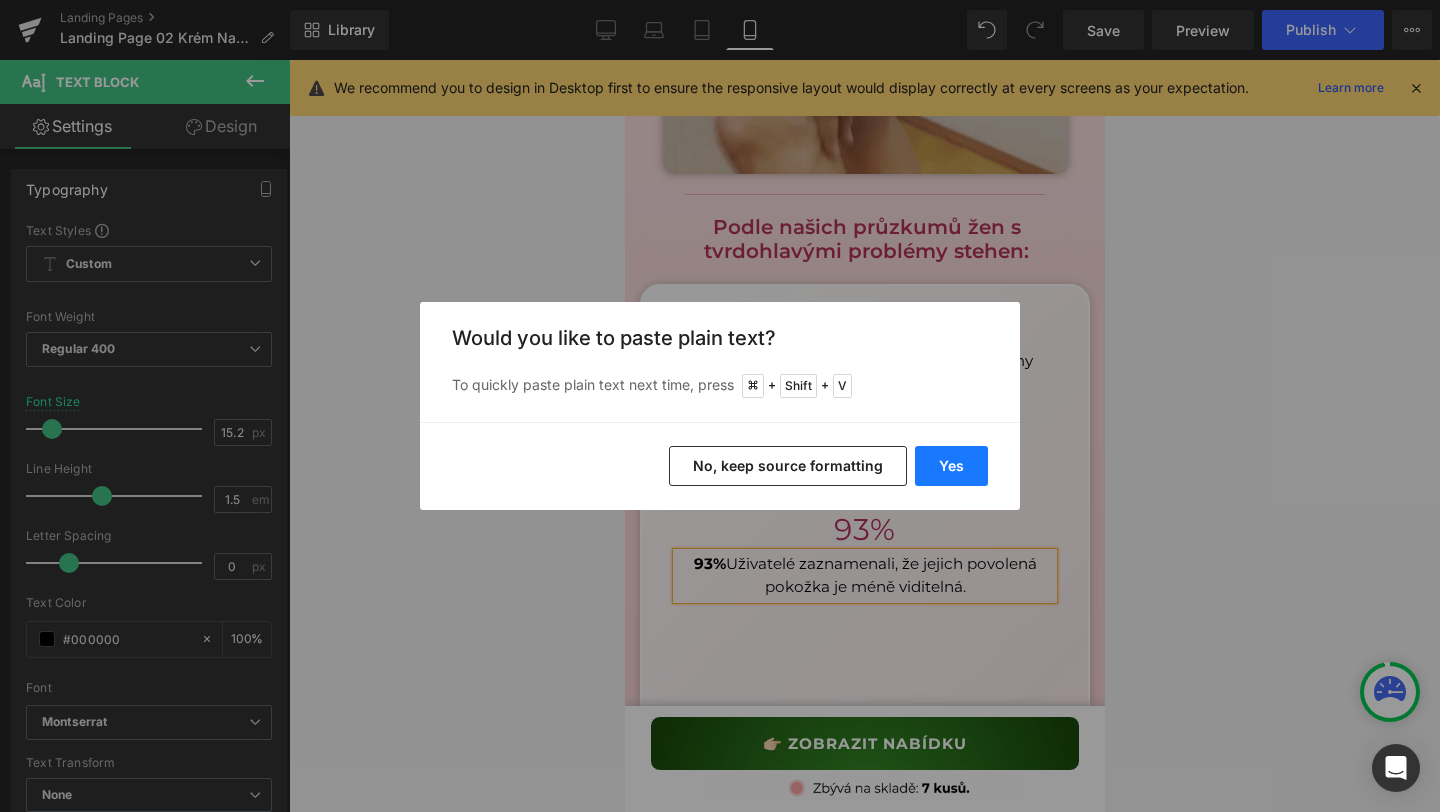 type 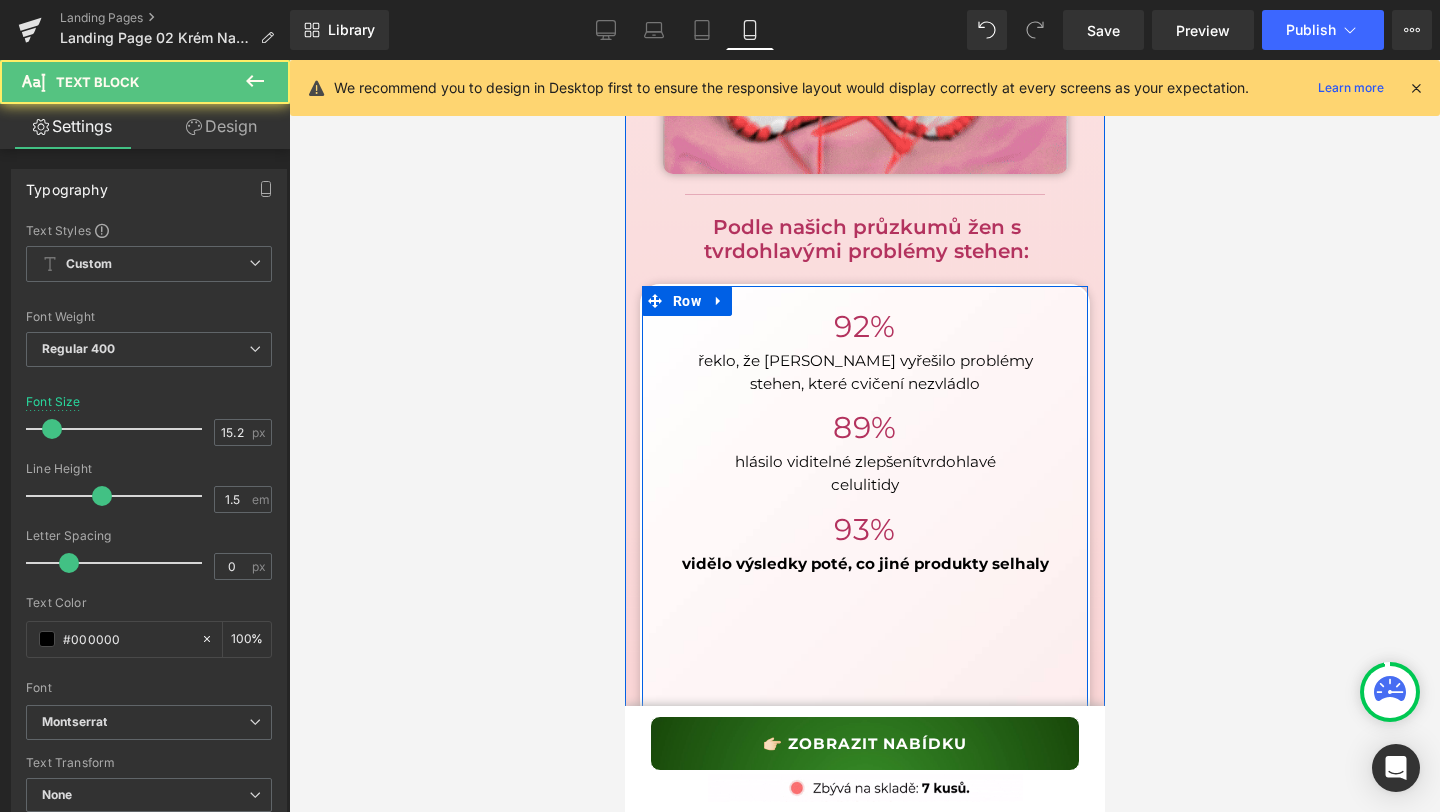 click on "vidělo výsledky poté, co jiné produkty selhaly" at bounding box center (864, 563) 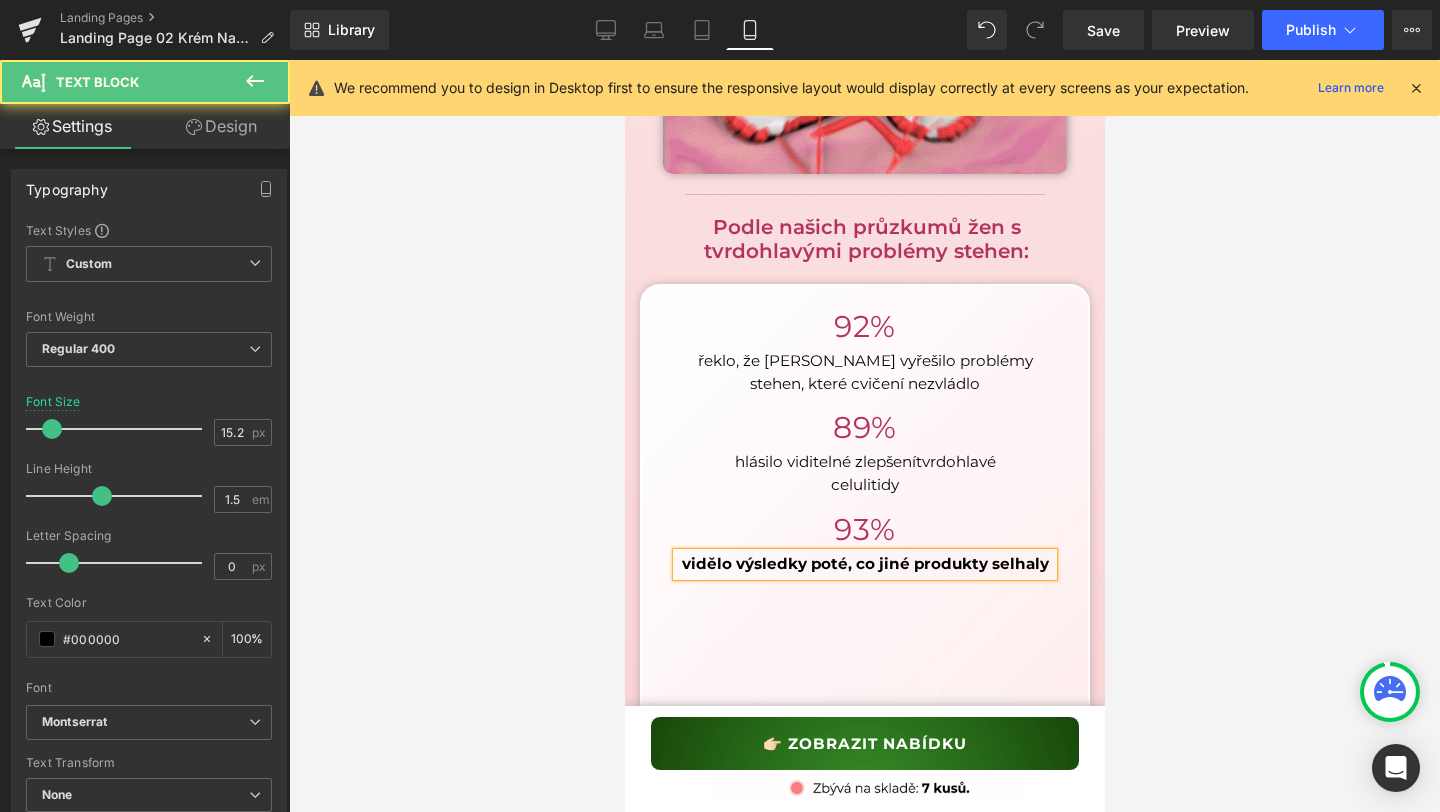 click on "vidělo výsledky poté, co jiné produkty selhaly" at bounding box center [864, 563] 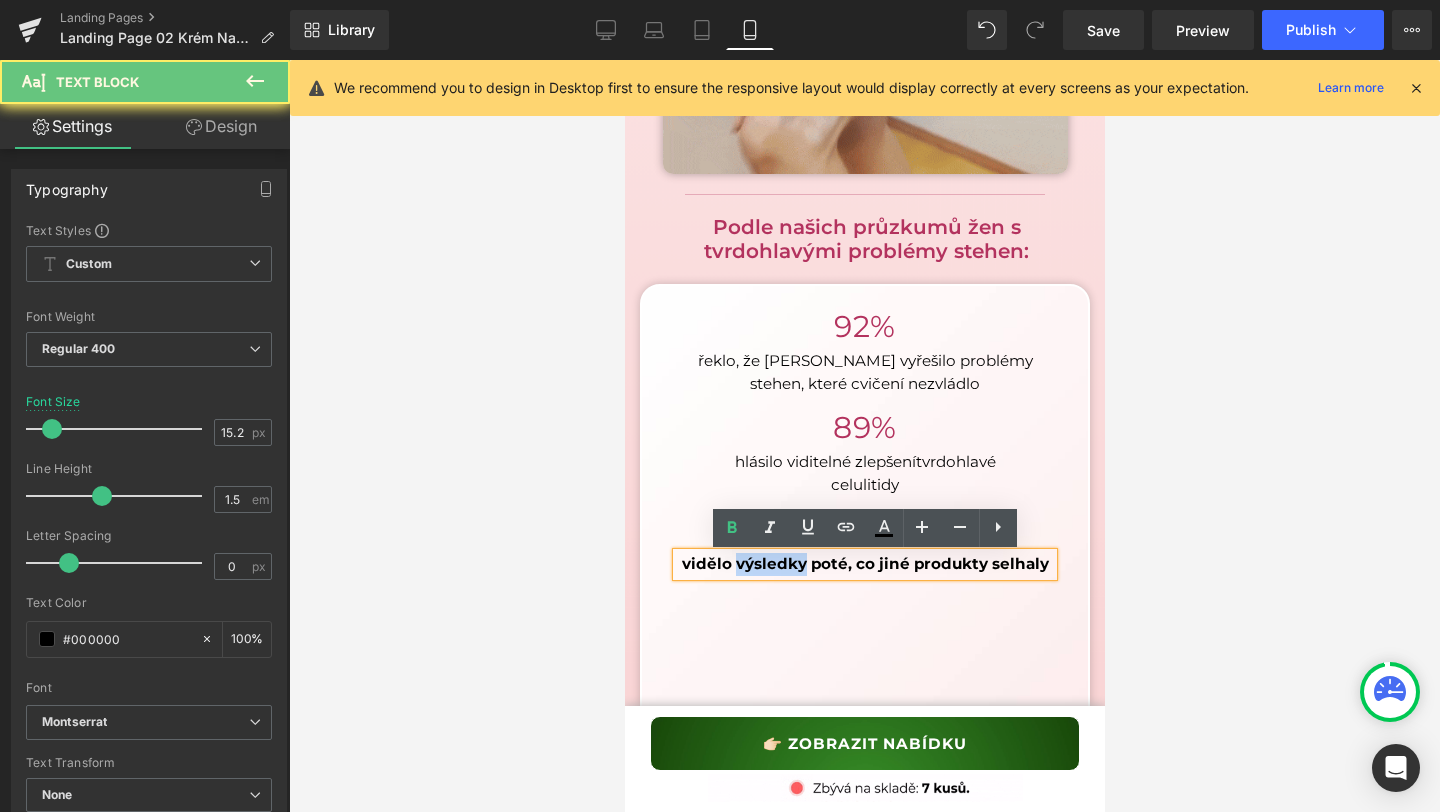 click on "vidělo výsledky poté, co jiné produkty selhaly" at bounding box center (864, 563) 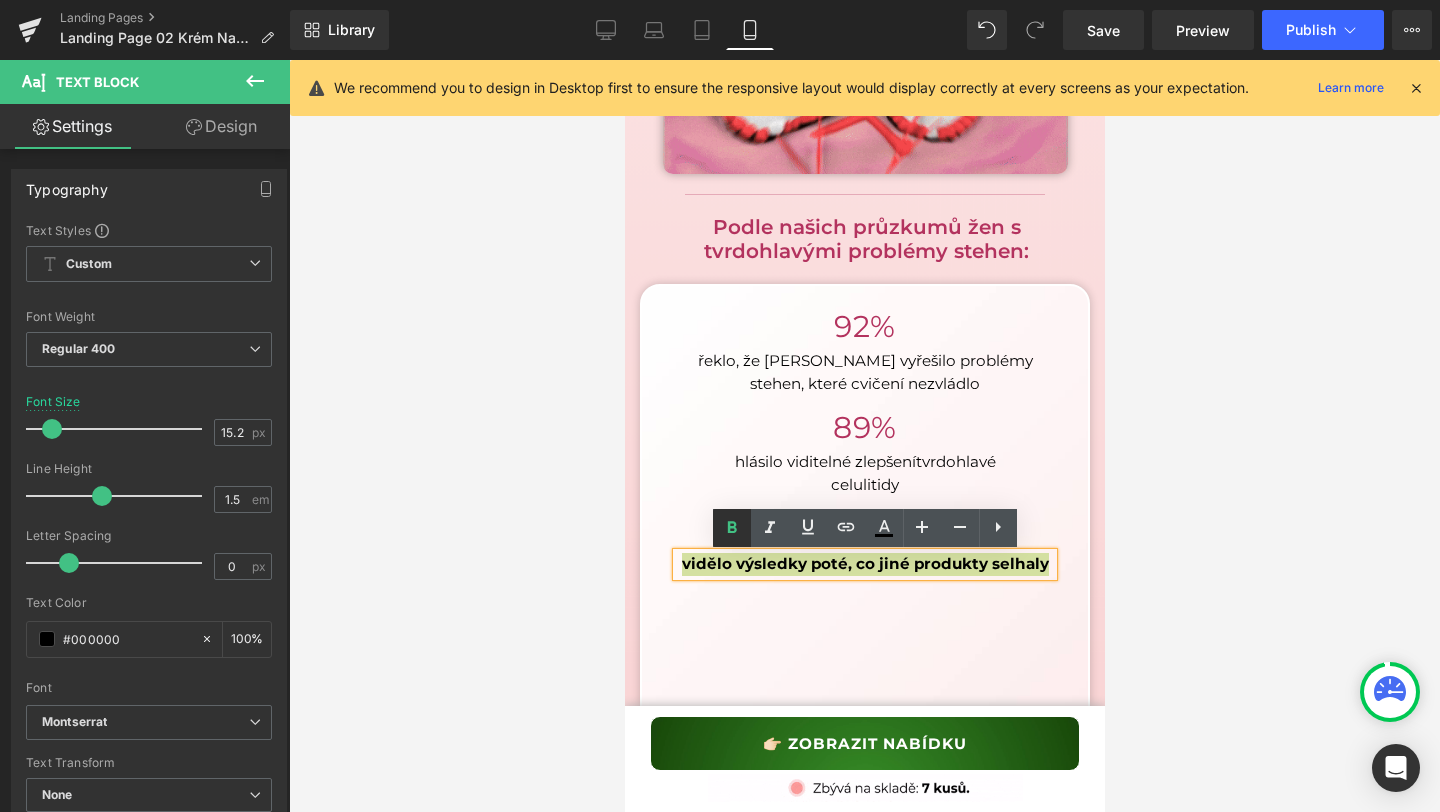 click 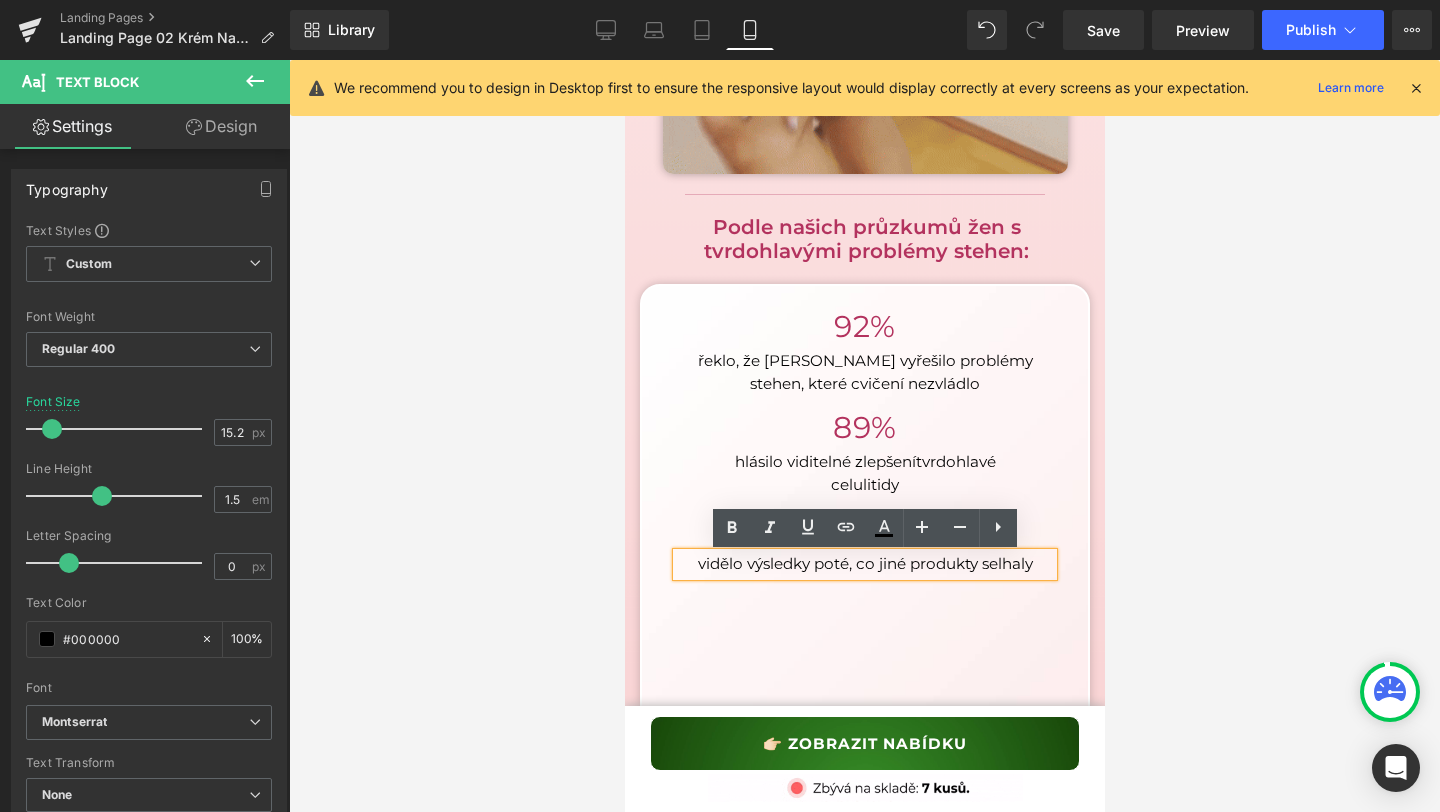 click on "vidělo výsledky poté, co jiné produkty selhaly" at bounding box center [864, 564] 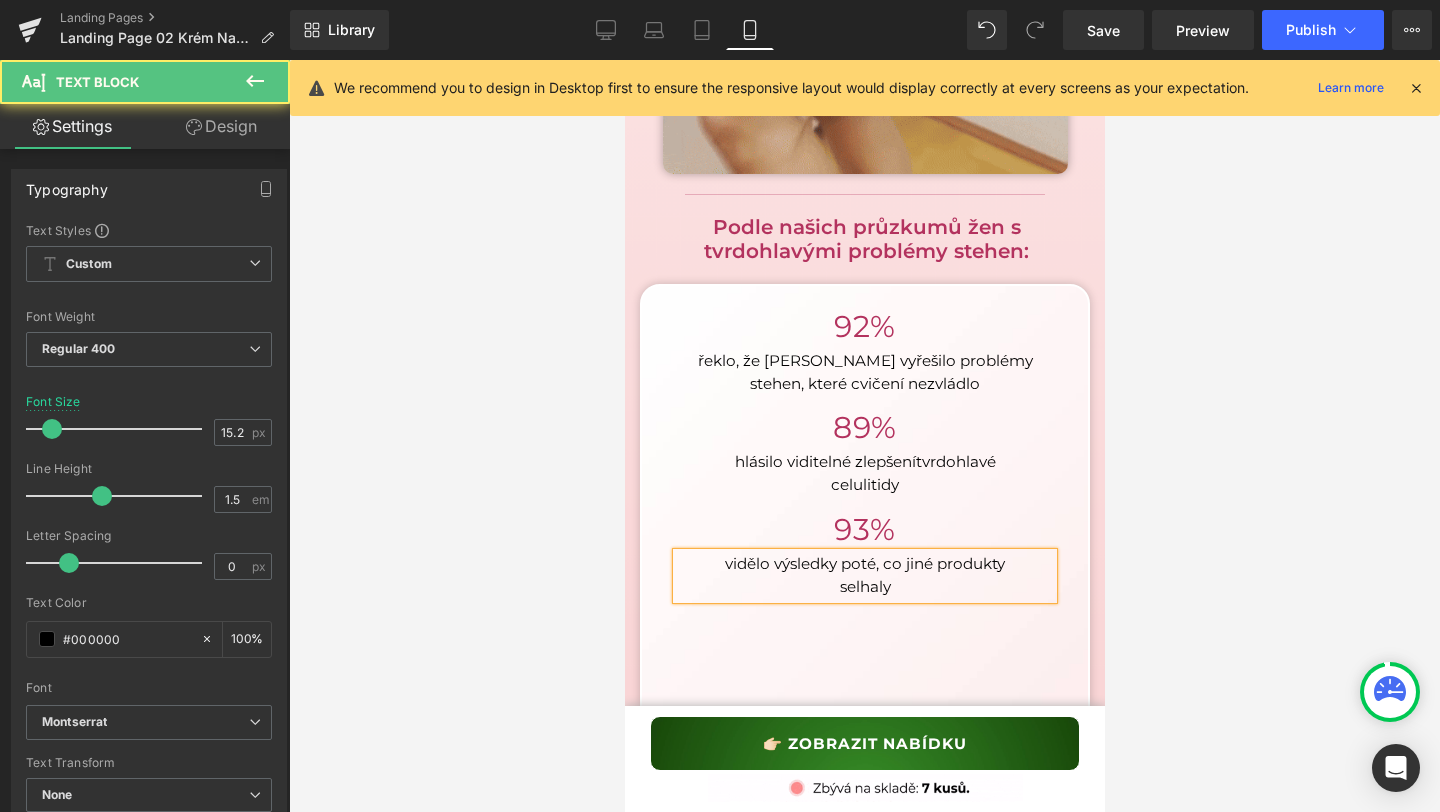 click on "vidělo výsledky poté, co jiné produkty  selhaly Text Block         Image" at bounding box center (864, 862) 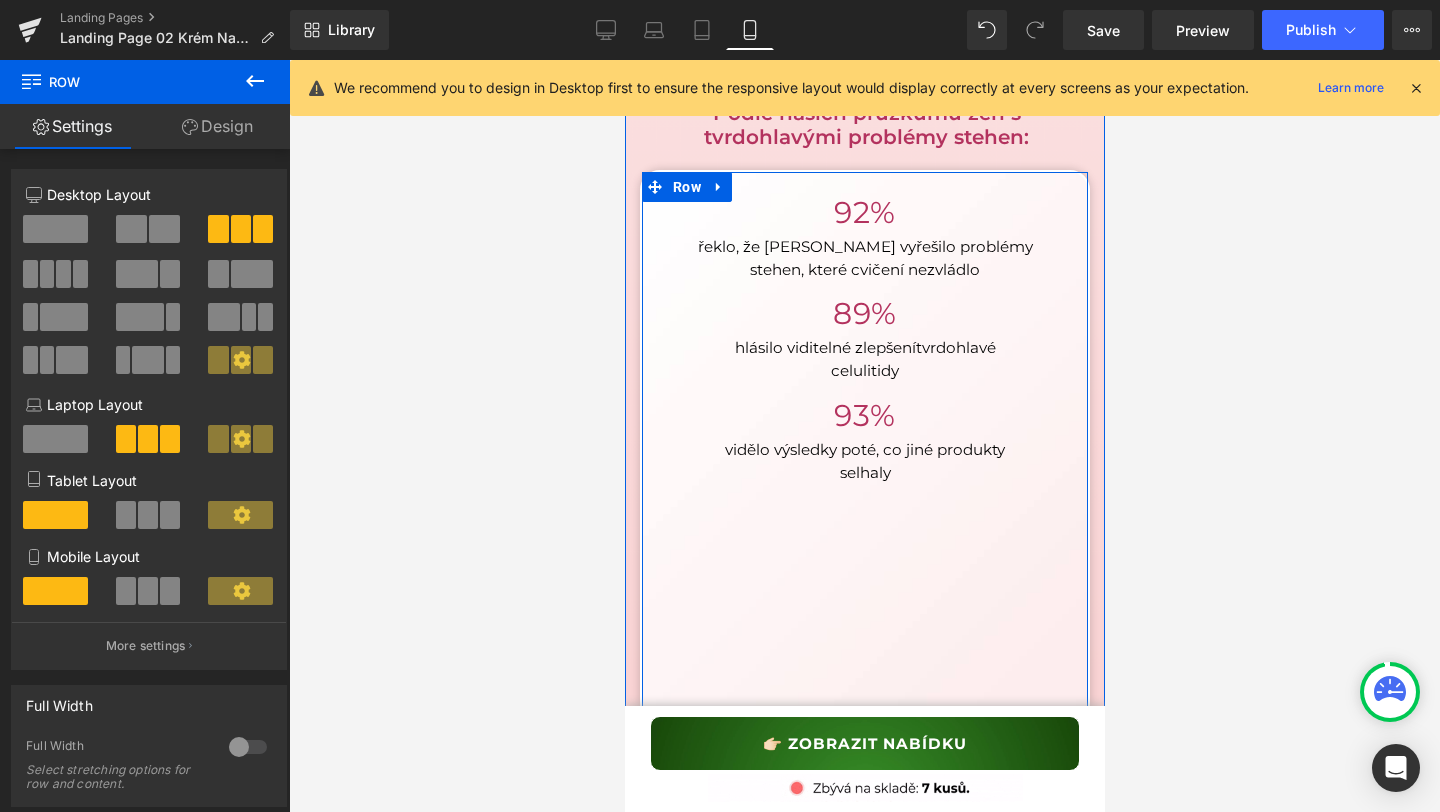 scroll, scrollTop: 4516, scrollLeft: 0, axis: vertical 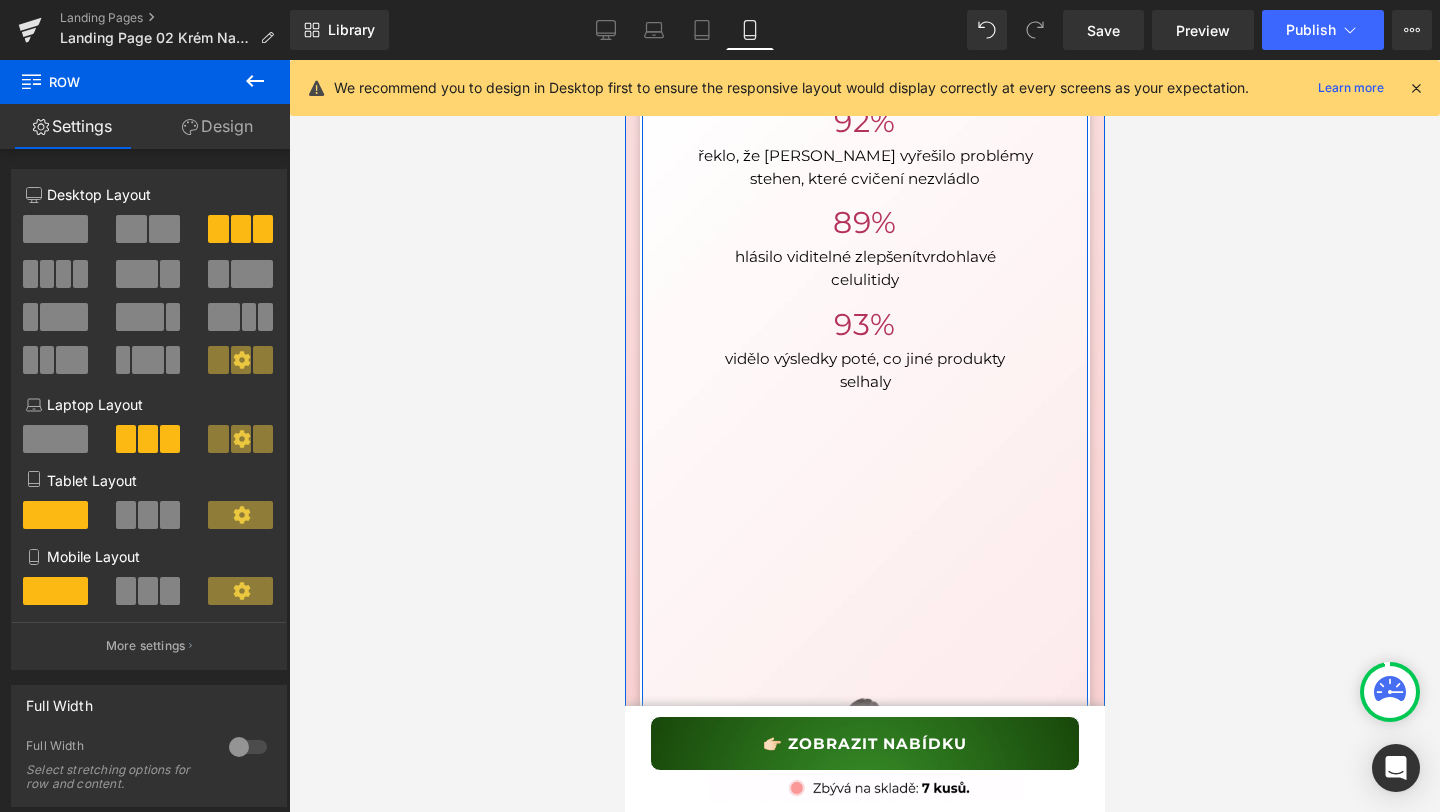 click at bounding box center [862, 745] 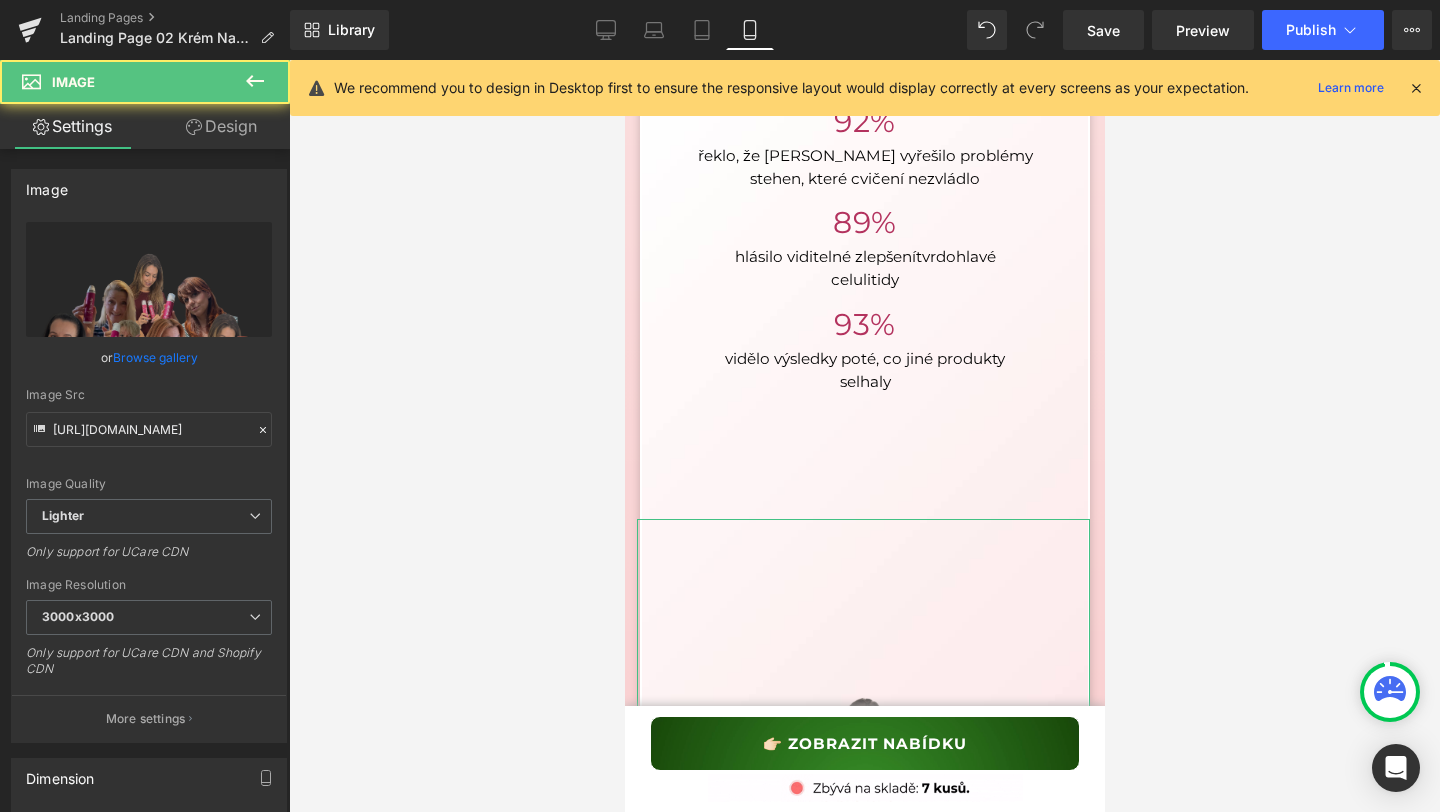 click on "Design" at bounding box center (221, 126) 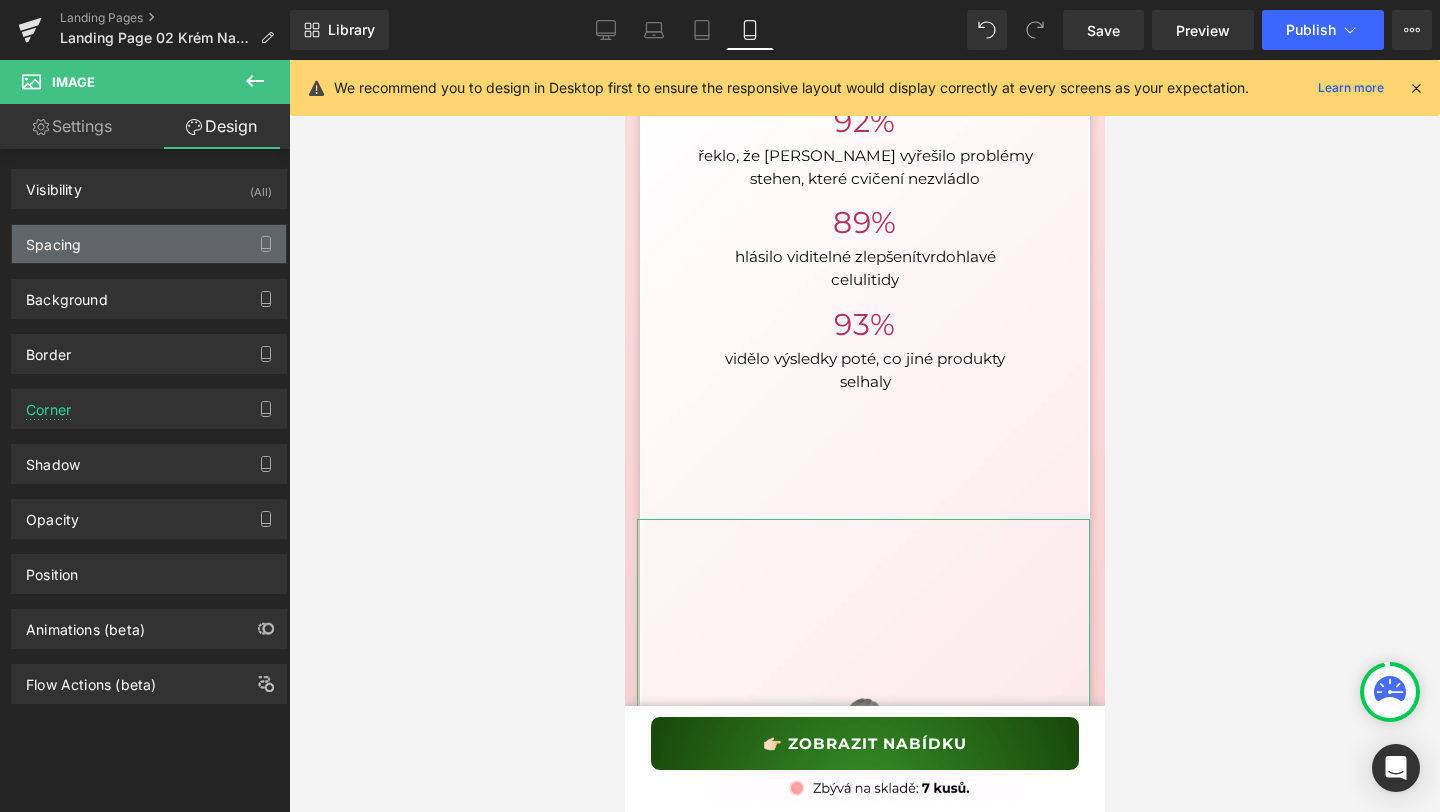 click on "Spacing" at bounding box center (53, 239) 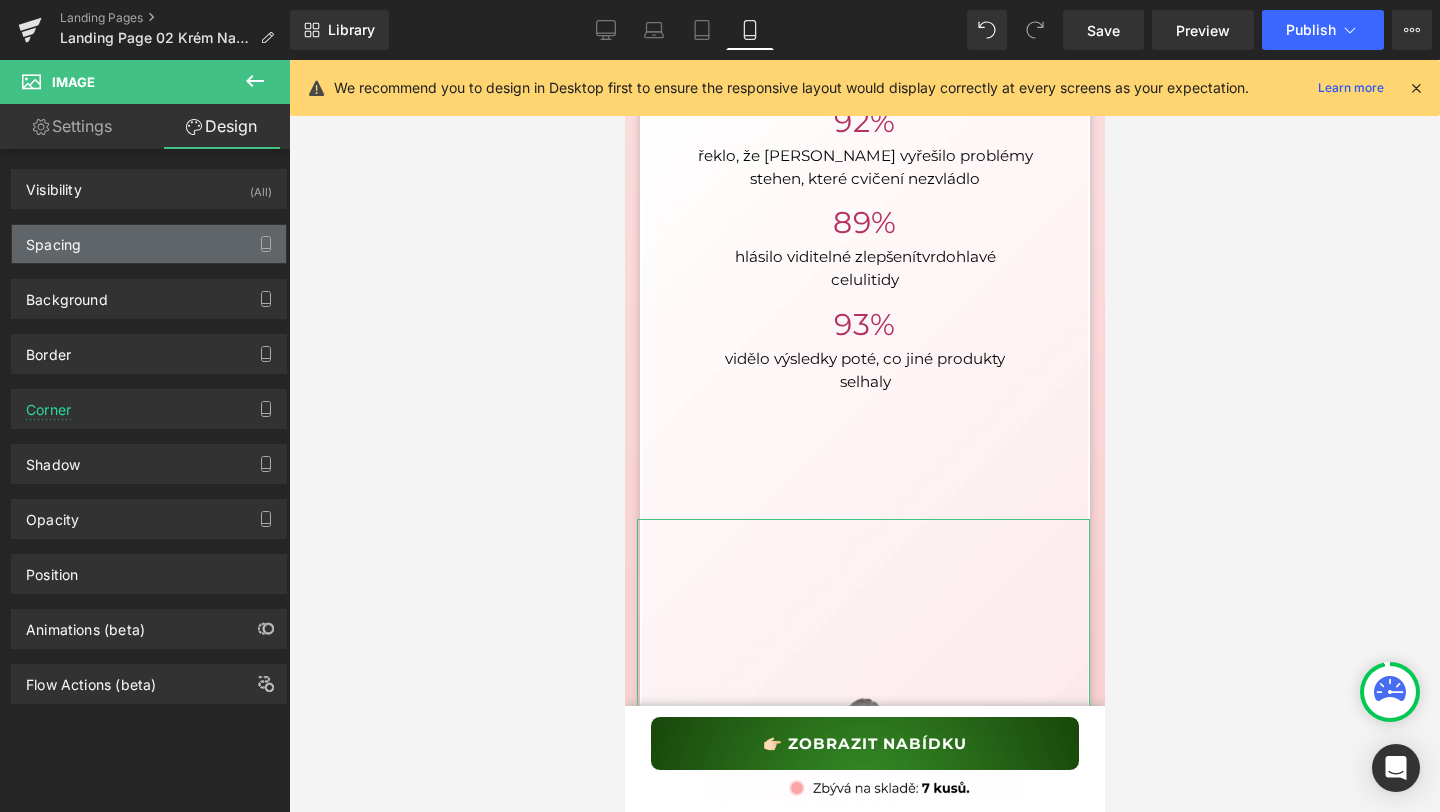 type on "125" 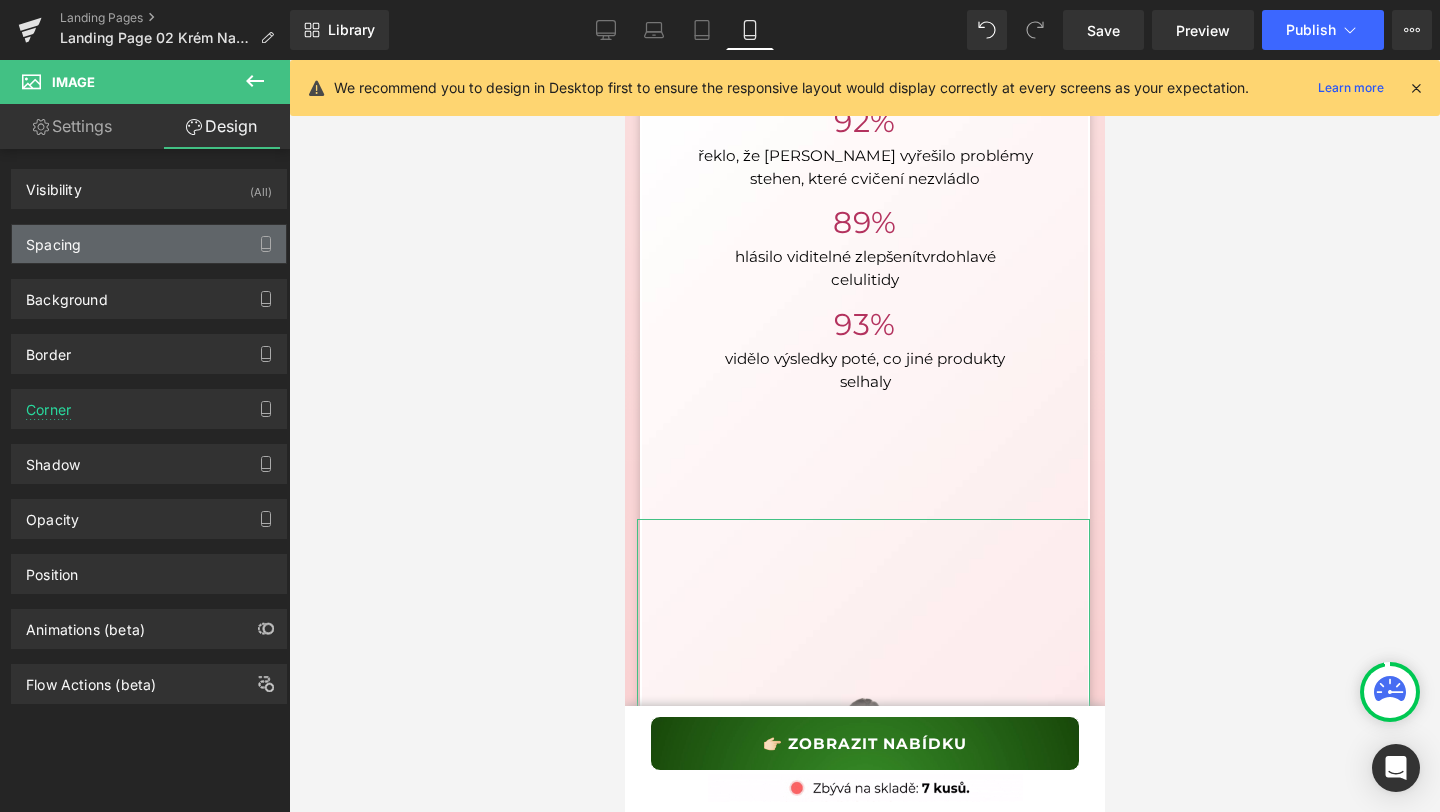 type on "-17" 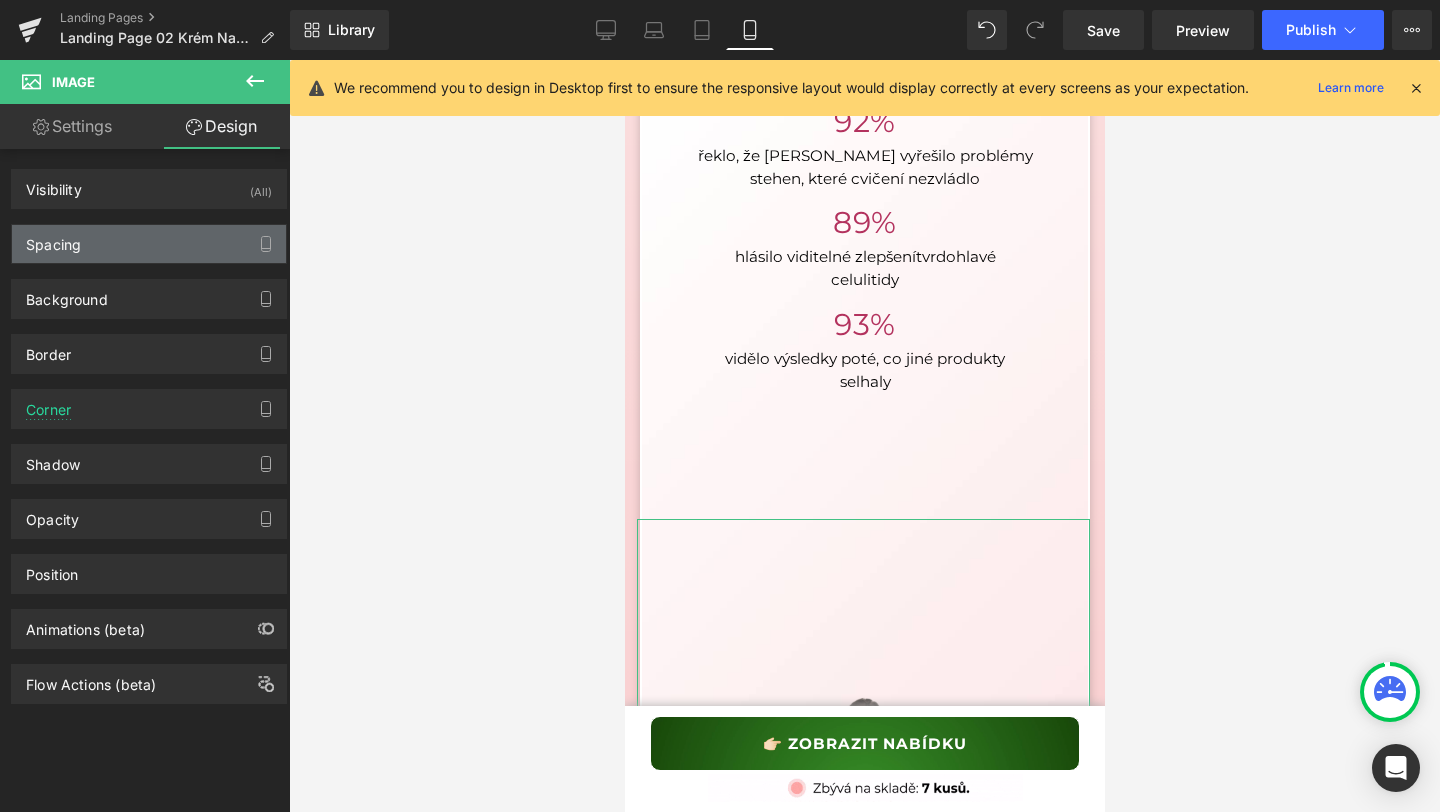 type on "0" 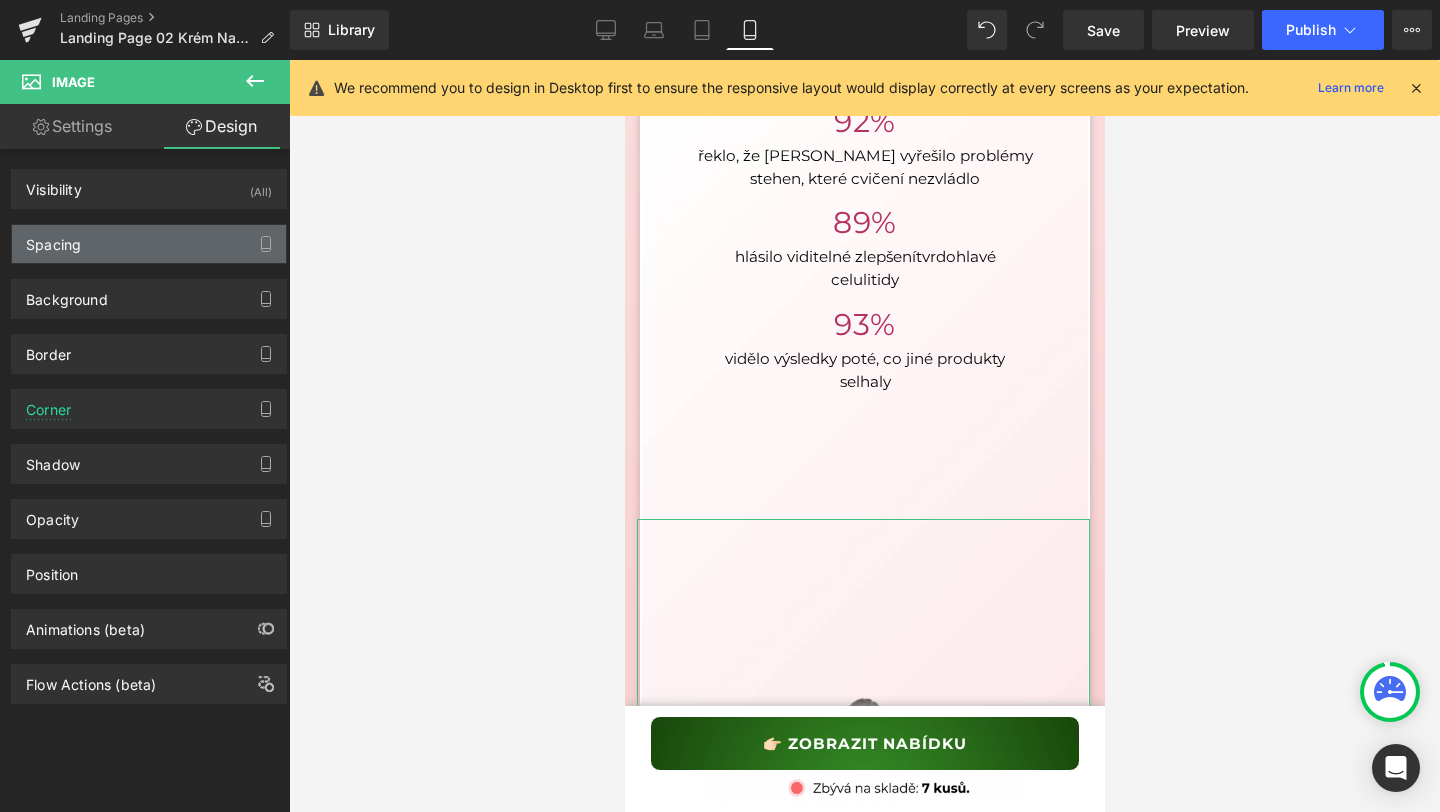 type on "-20" 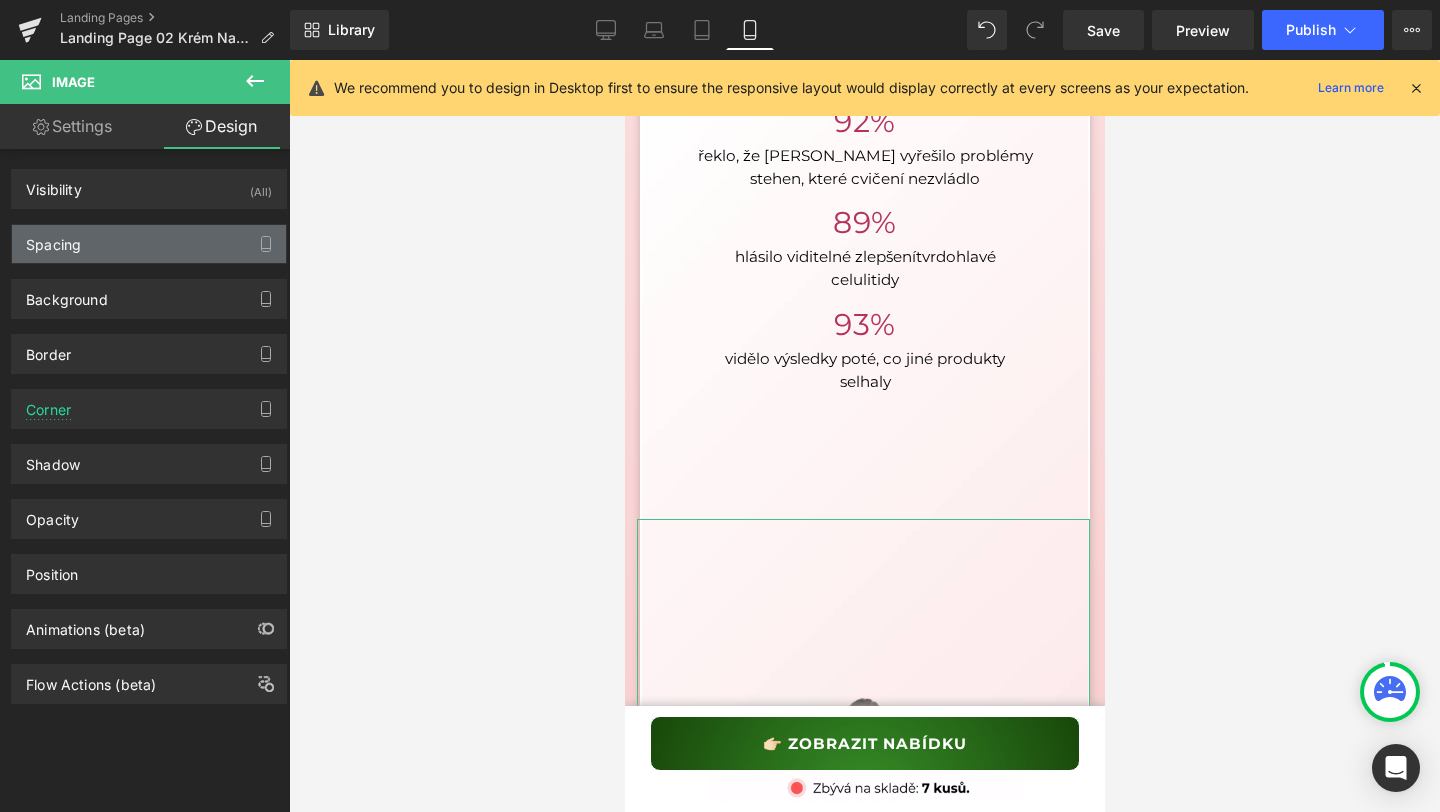type on "0" 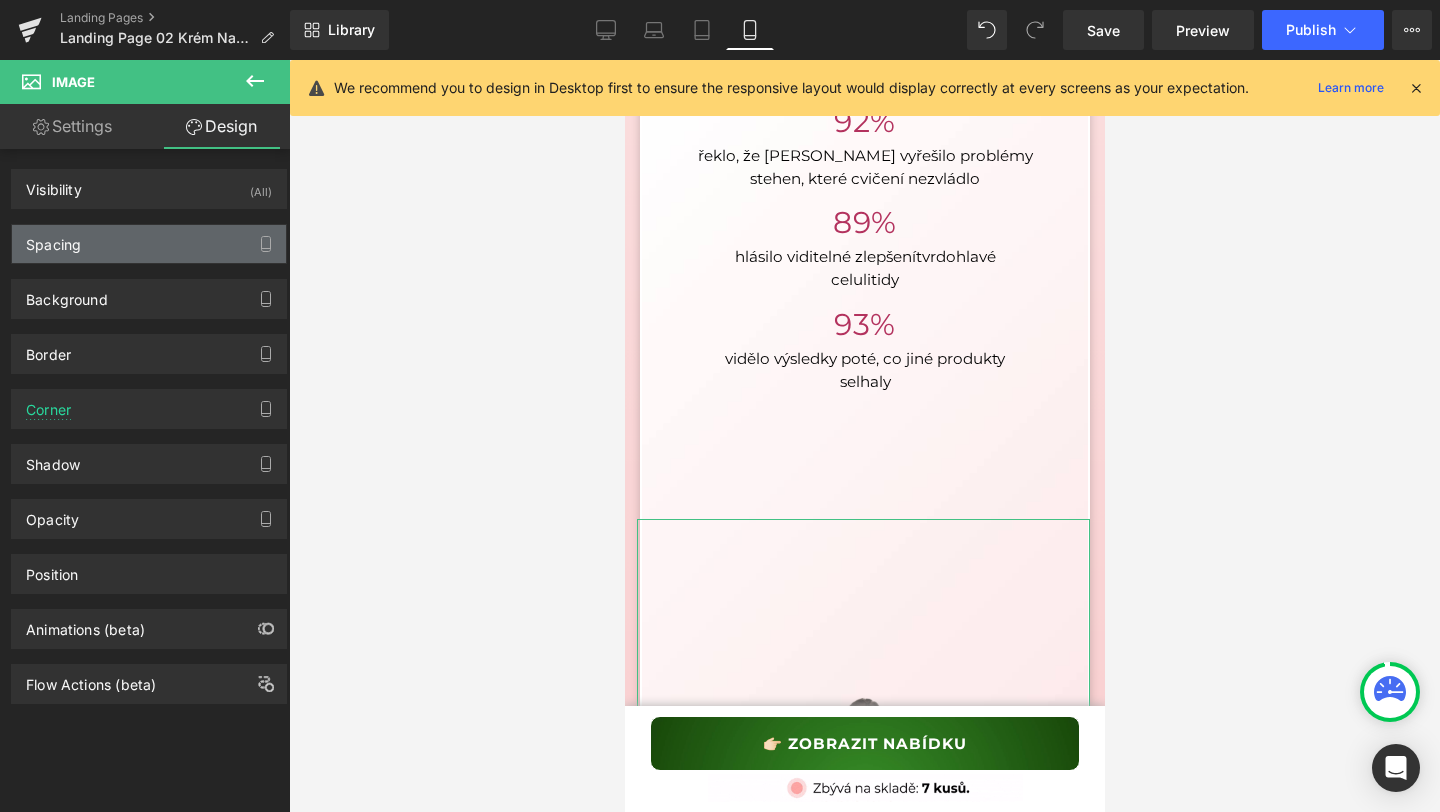type on "0" 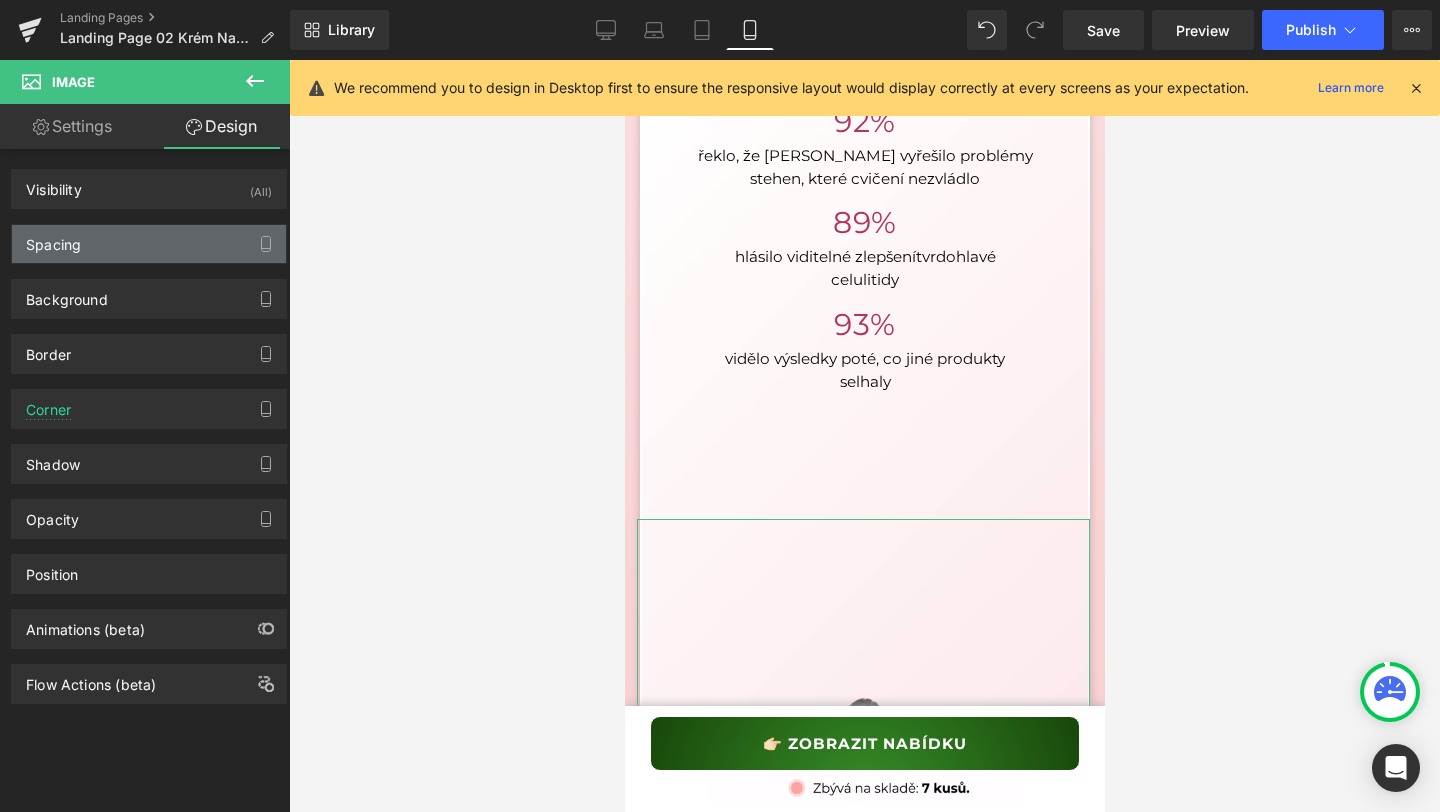 type on "0" 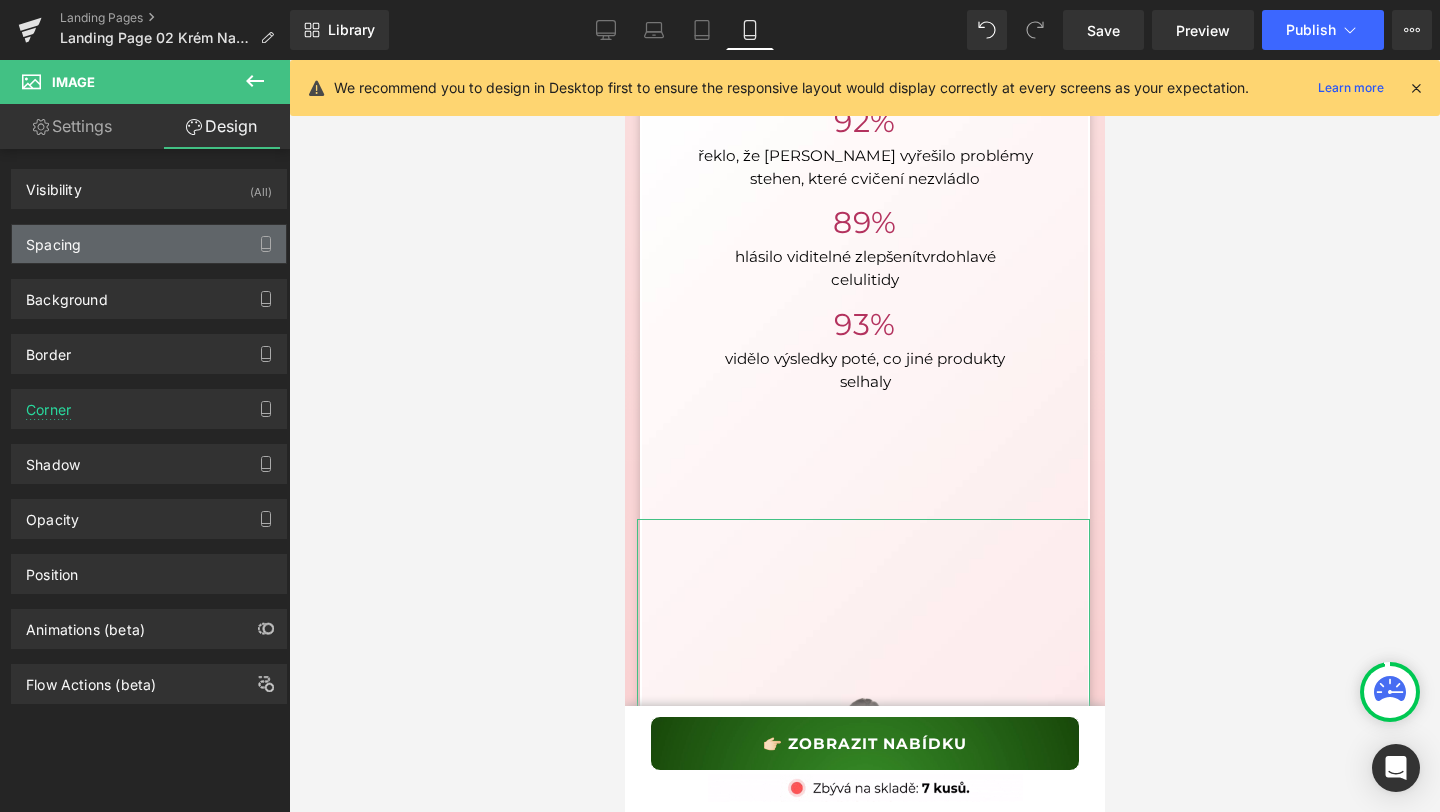 type on "0" 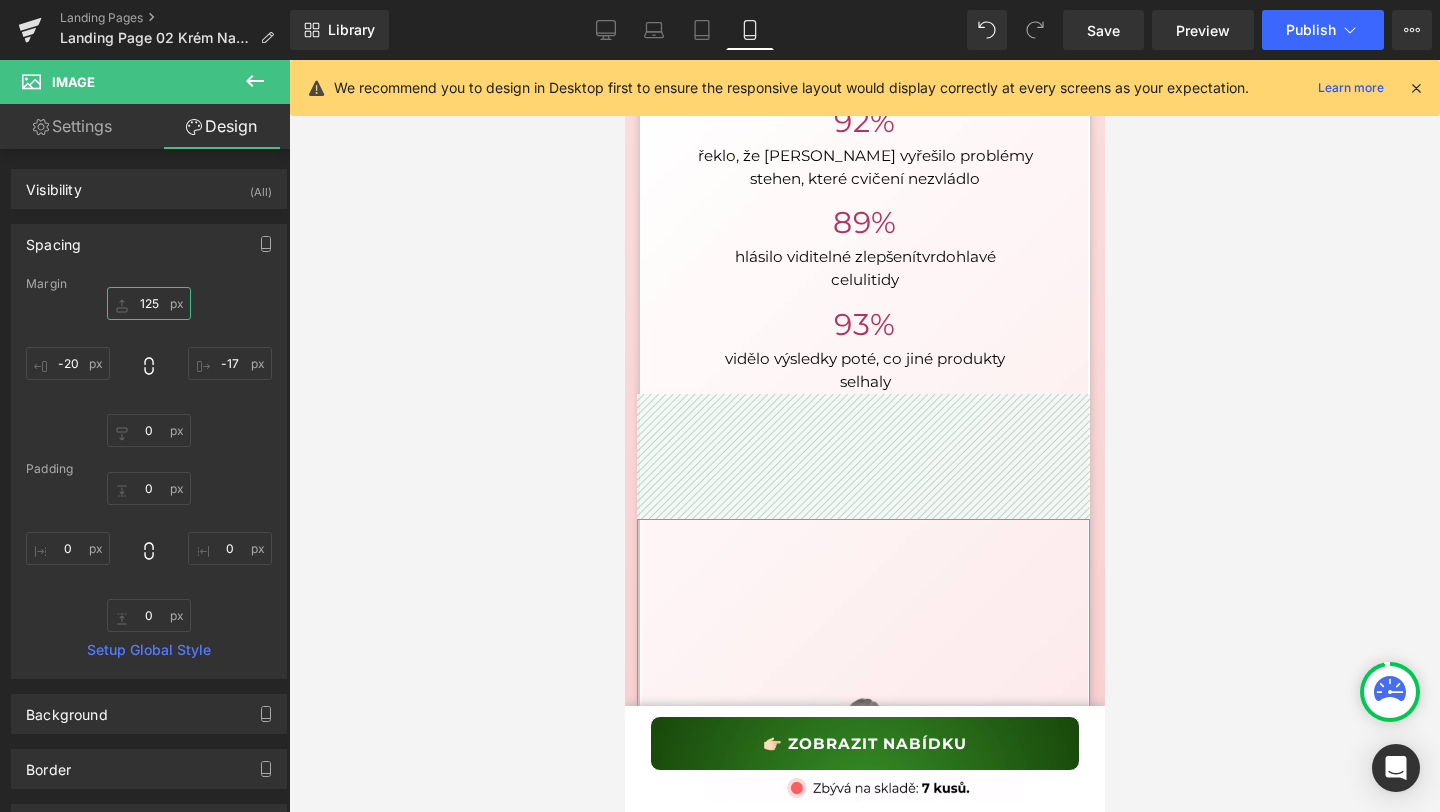click on "125" at bounding box center (149, 303) 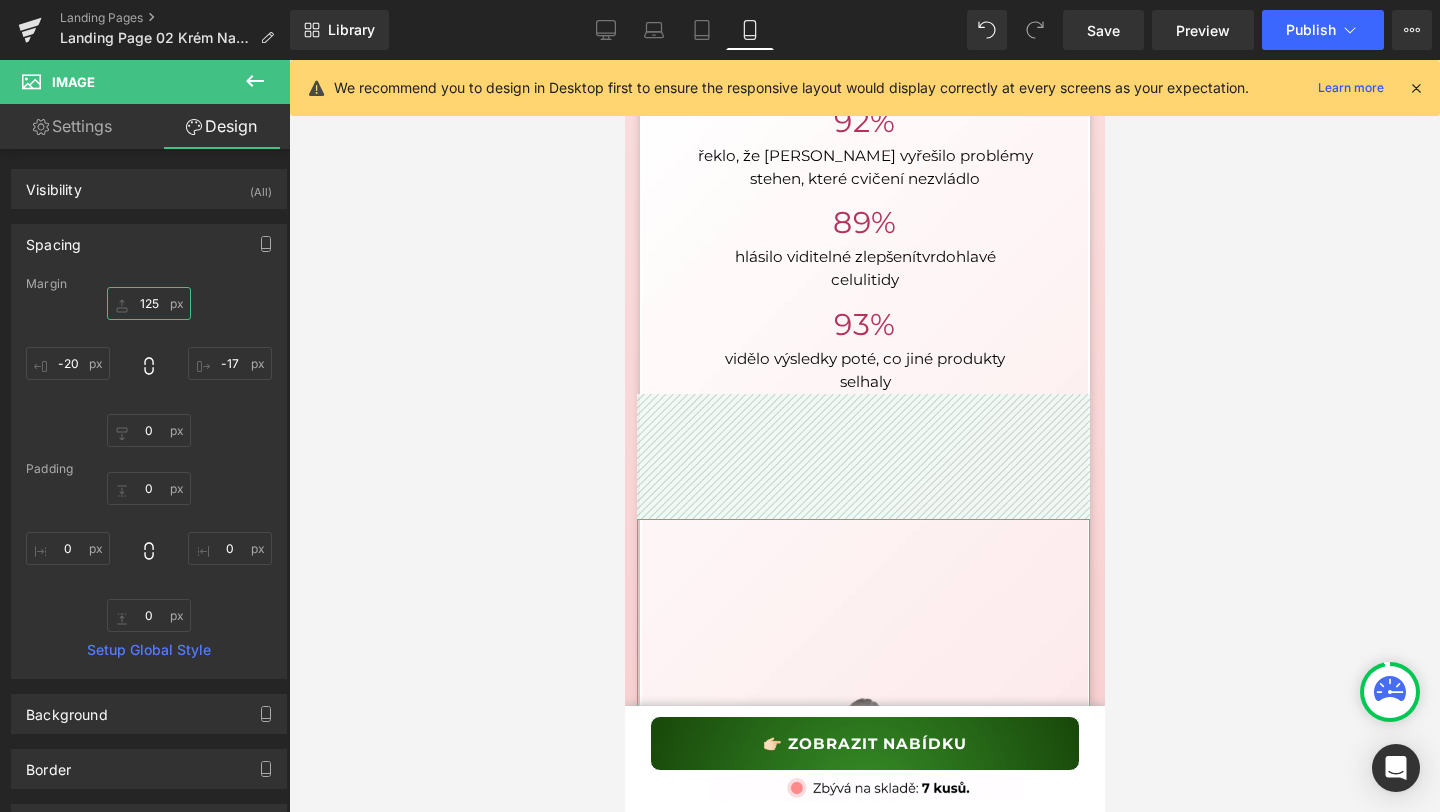 click on "125" at bounding box center [149, 303] 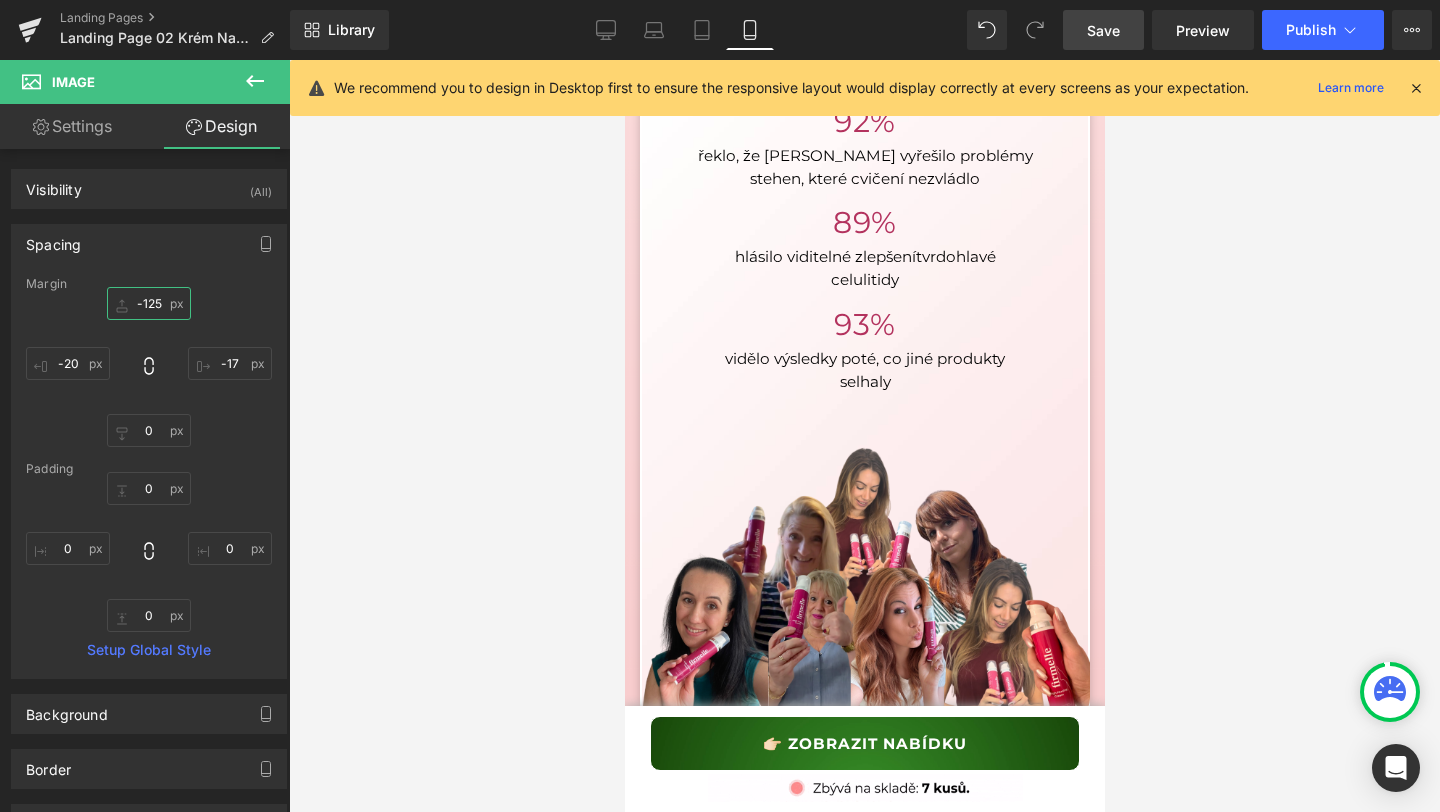 type on "-125" 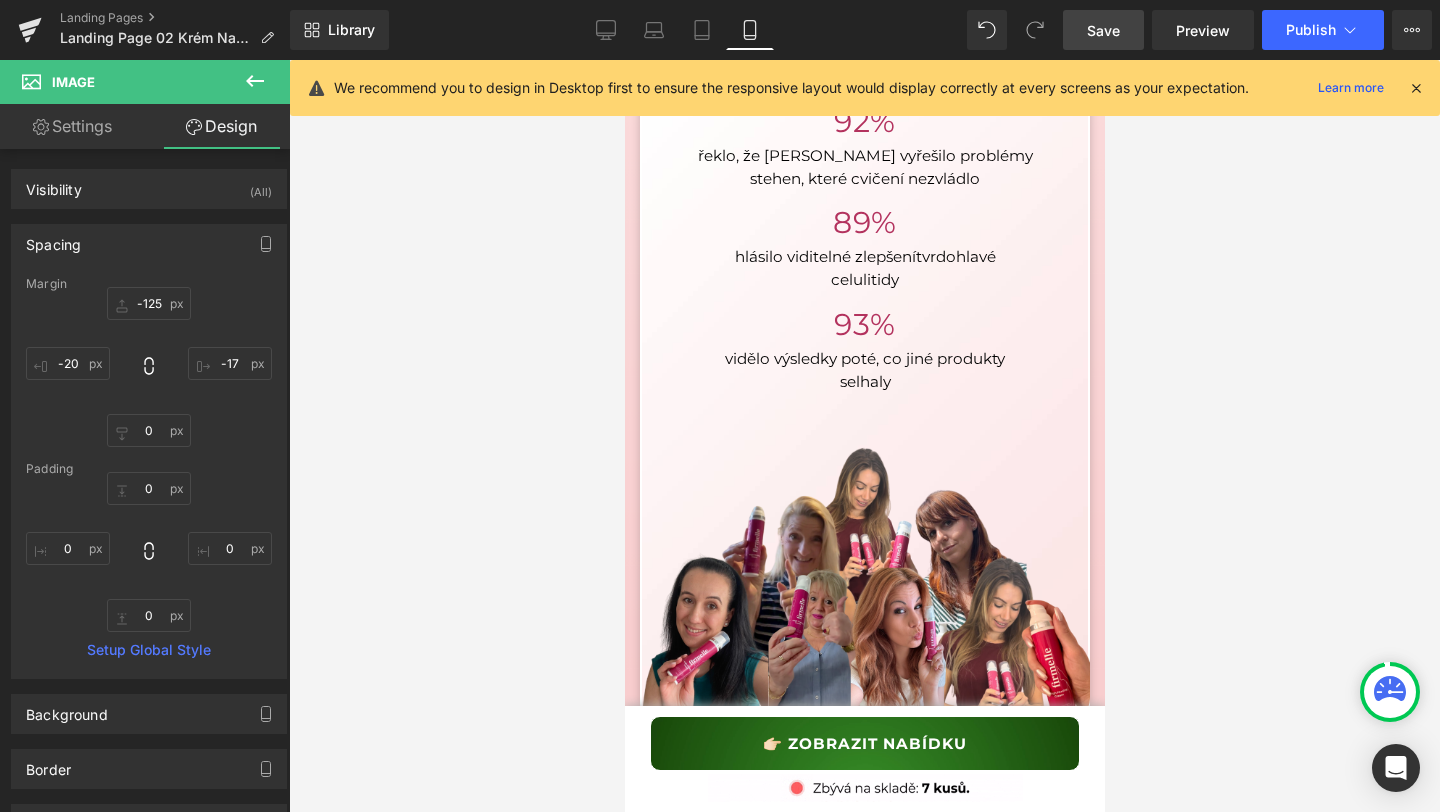click on "Save" at bounding box center (1103, 30) 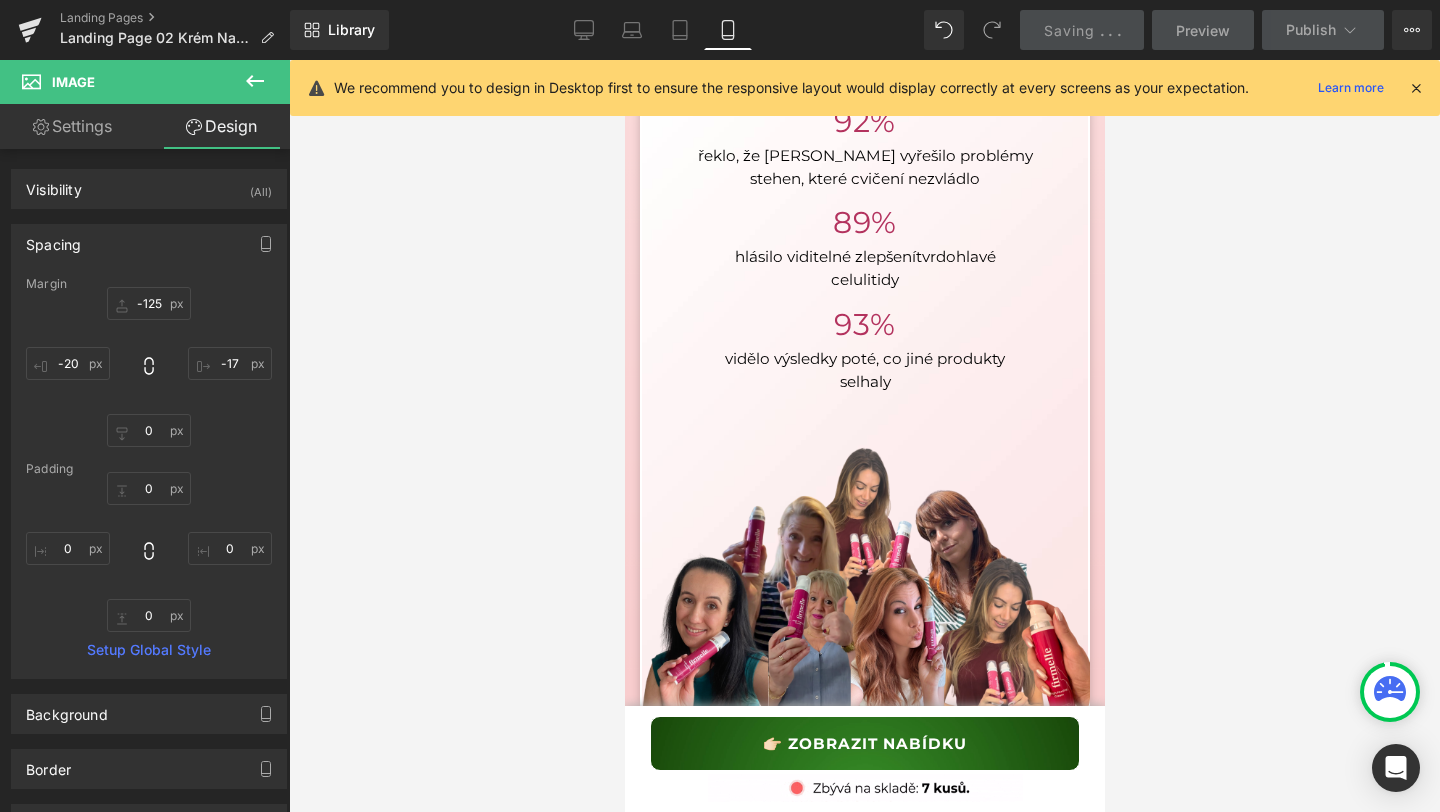 click at bounding box center [1416, 88] 